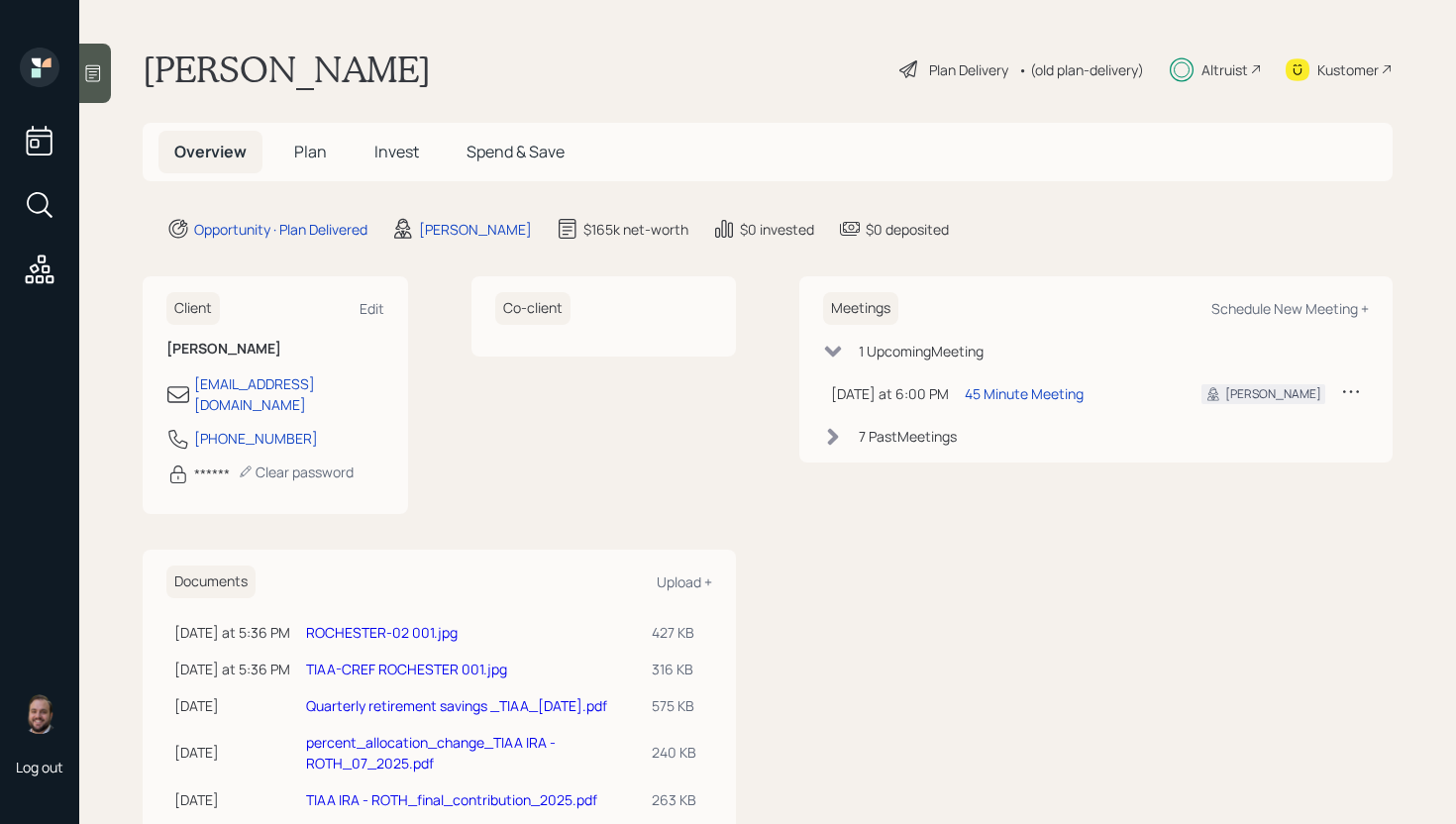 scroll, scrollTop: 0, scrollLeft: 0, axis: both 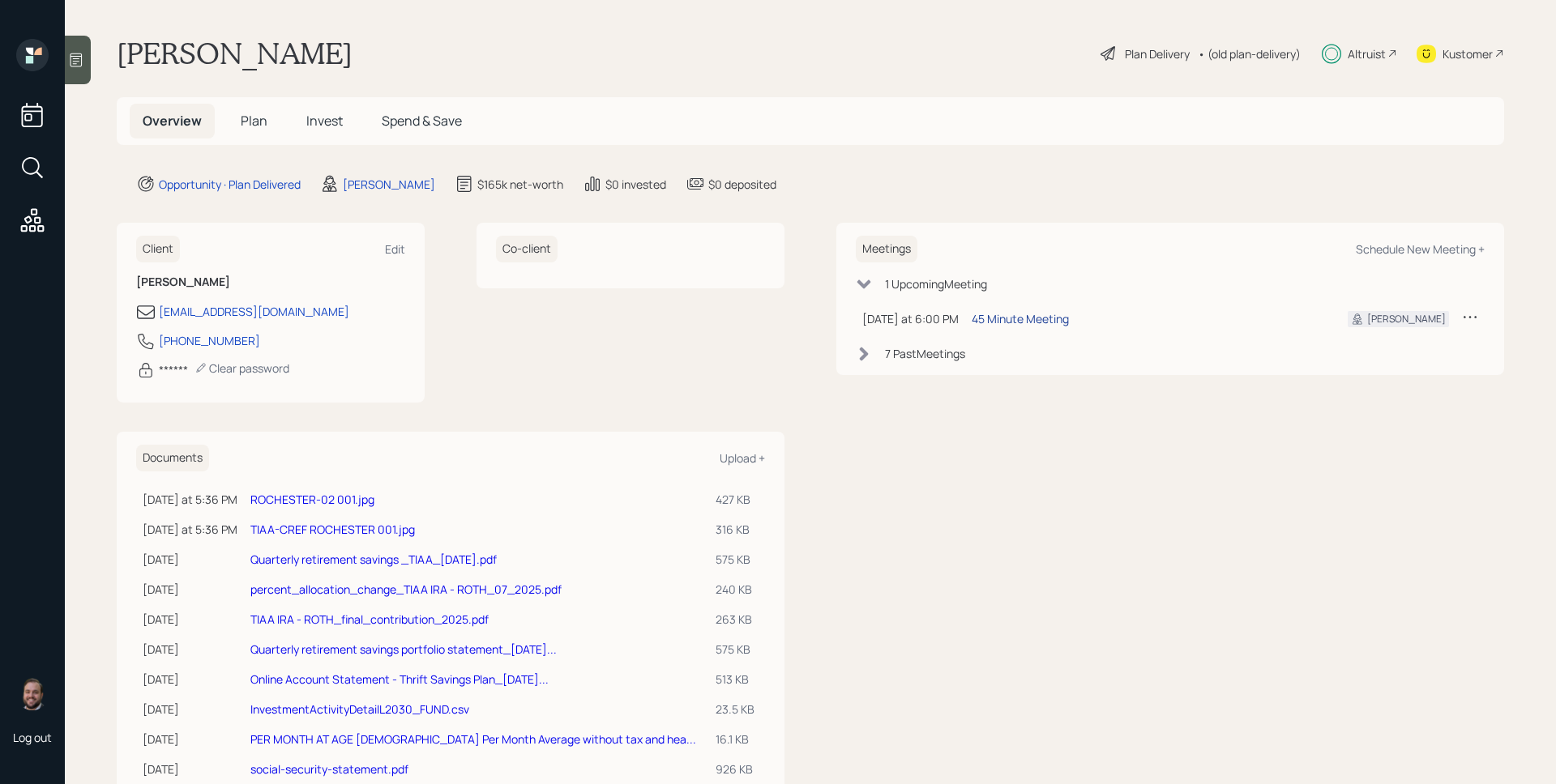 click on "45 Minute Meeting" at bounding box center [1020, 318] 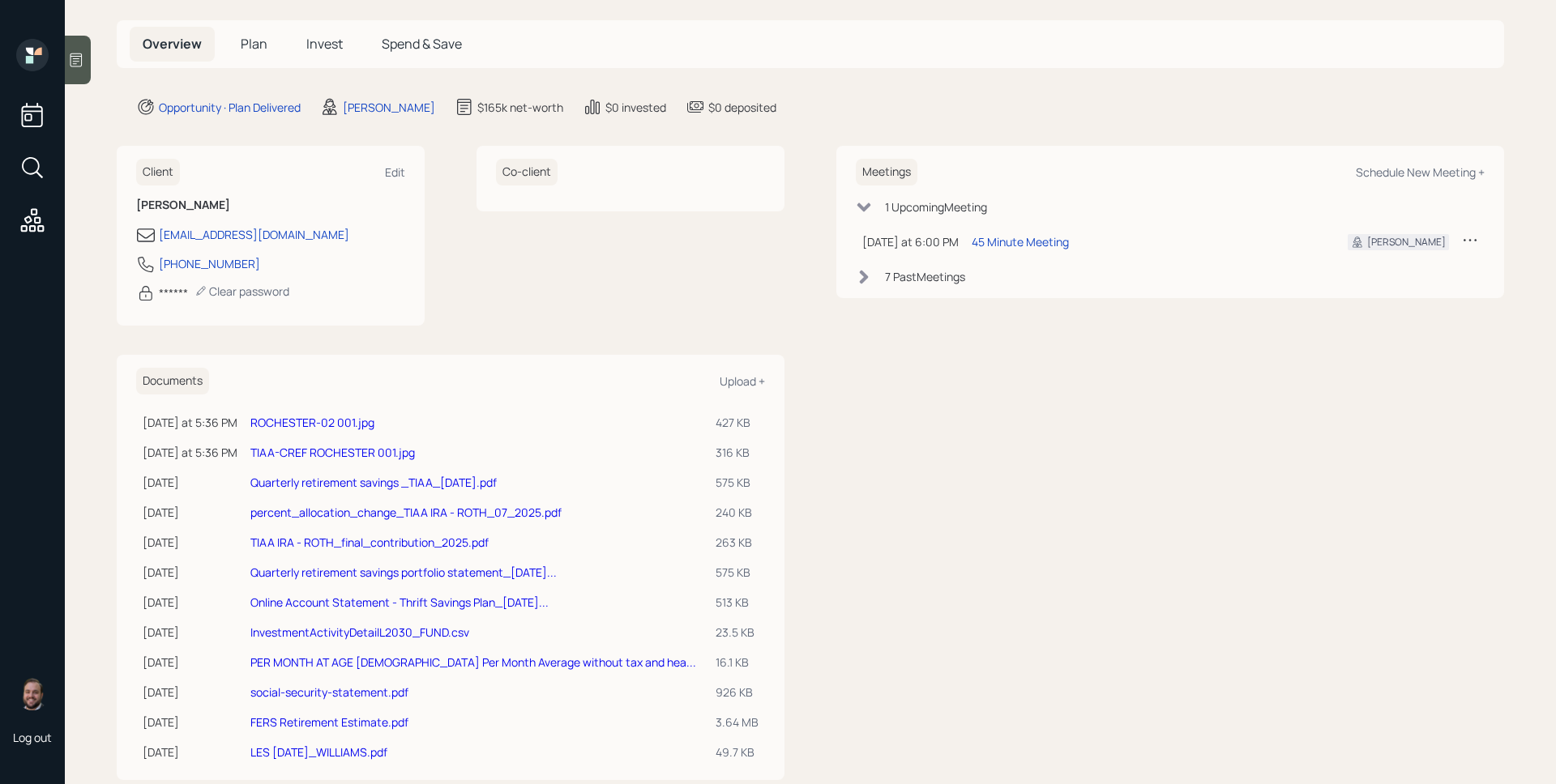 scroll, scrollTop: 115, scrollLeft: 0, axis: vertical 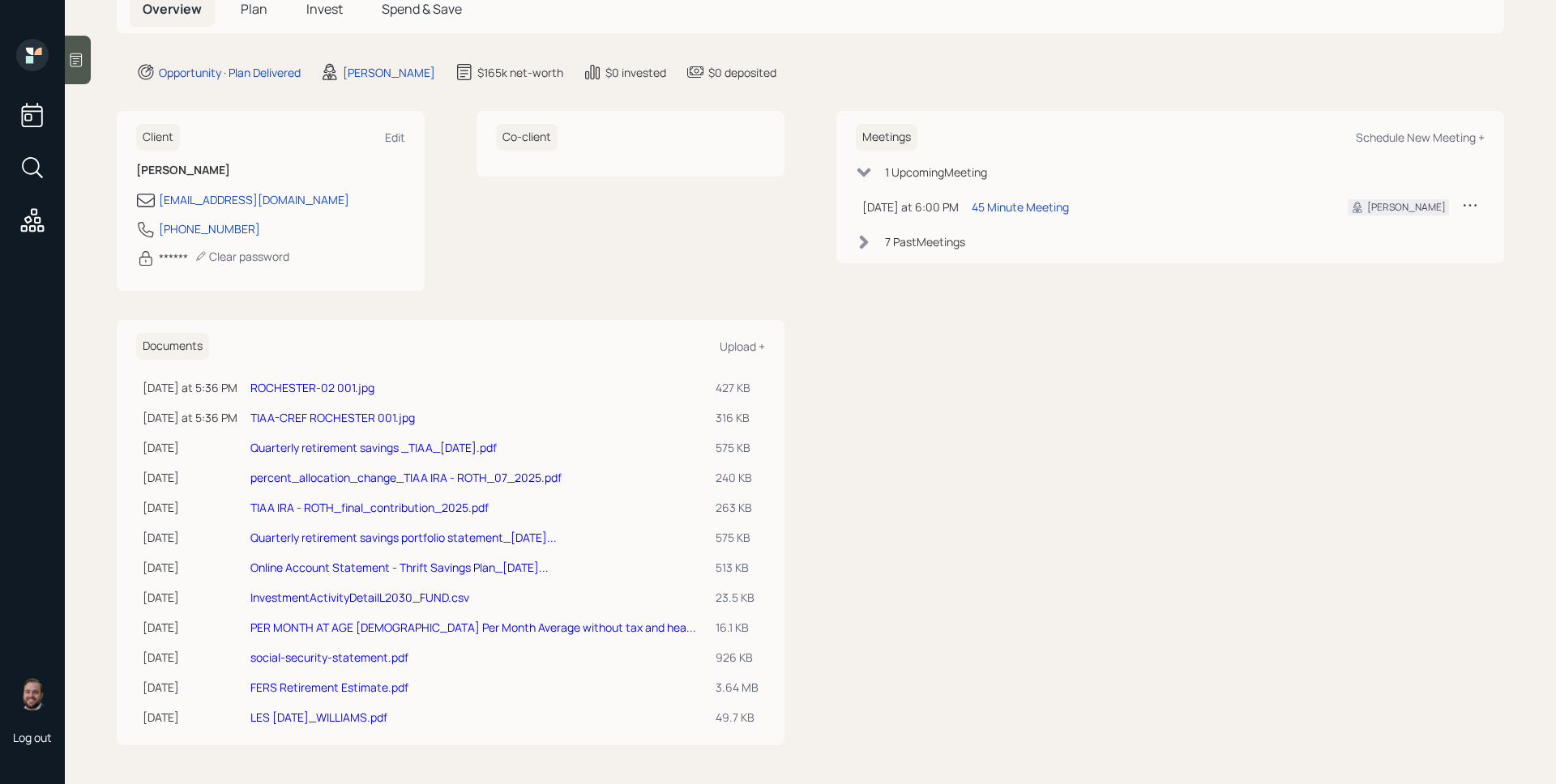 click on "Plan" at bounding box center (254, 9) 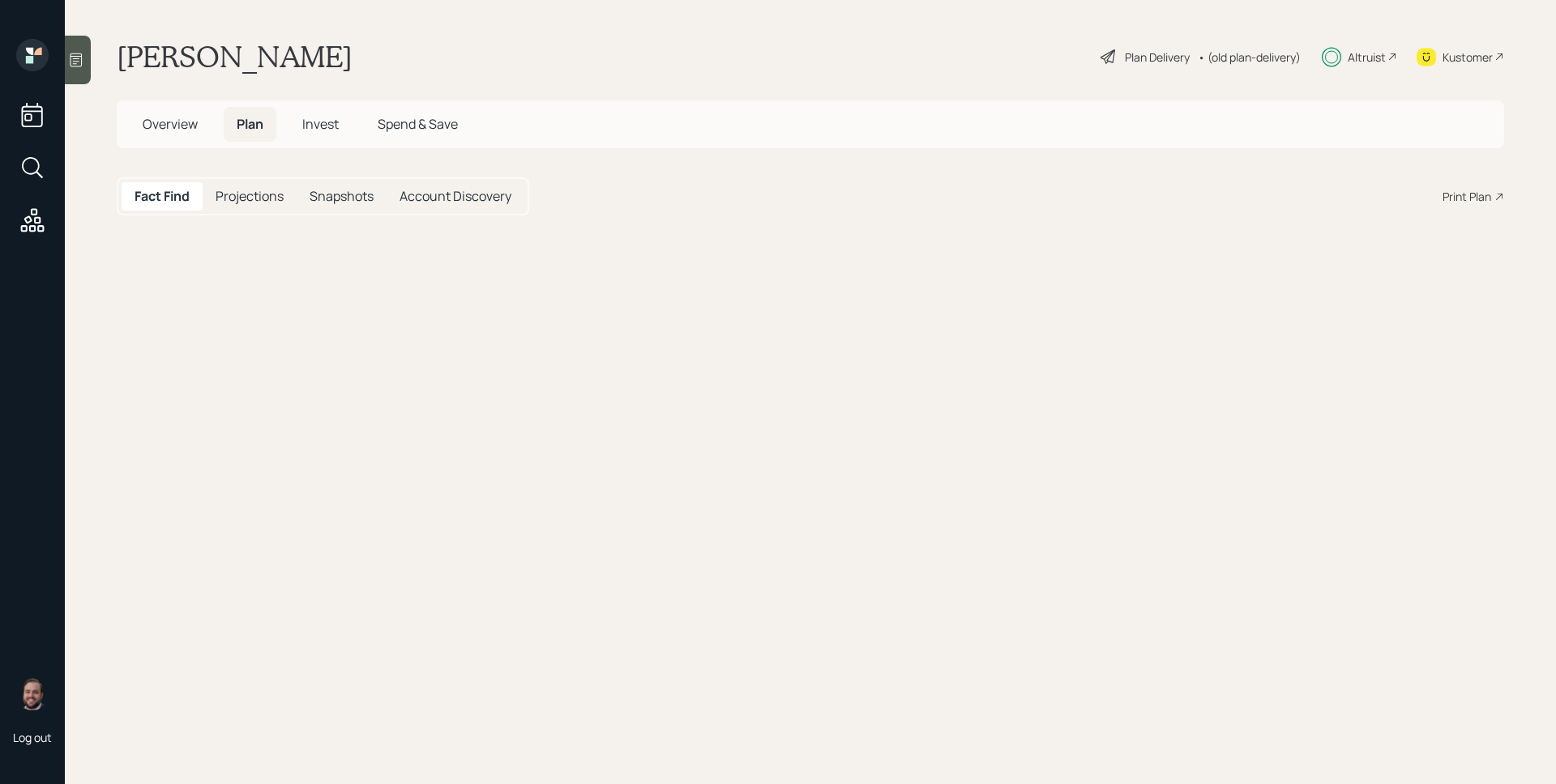 scroll, scrollTop: 0, scrollLeft: 0, axis: both 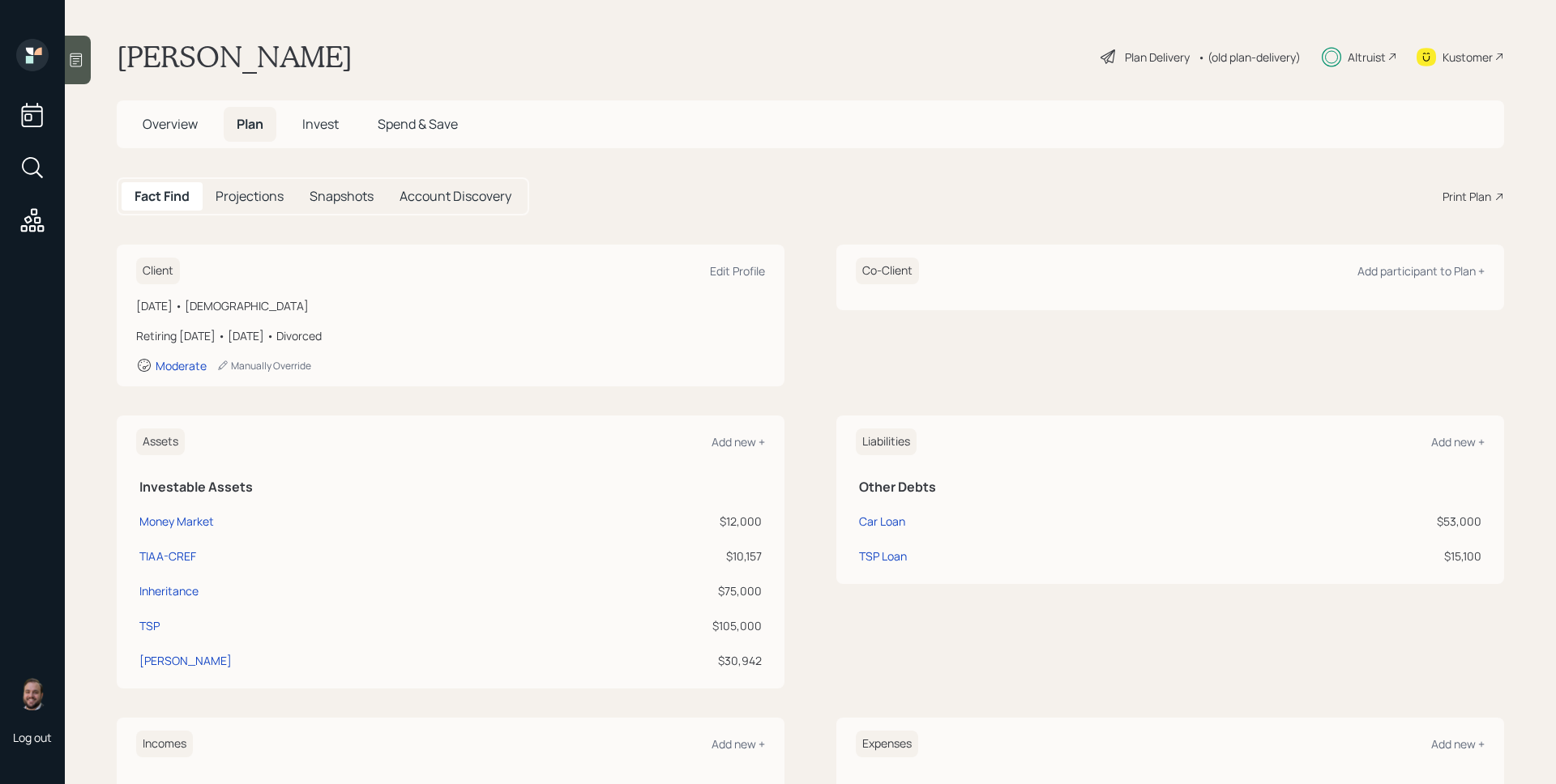 drag, startPoint x: 164, startPoint y: 130, endPoint x: 263, endPoint y: 218, distance: 132.4575 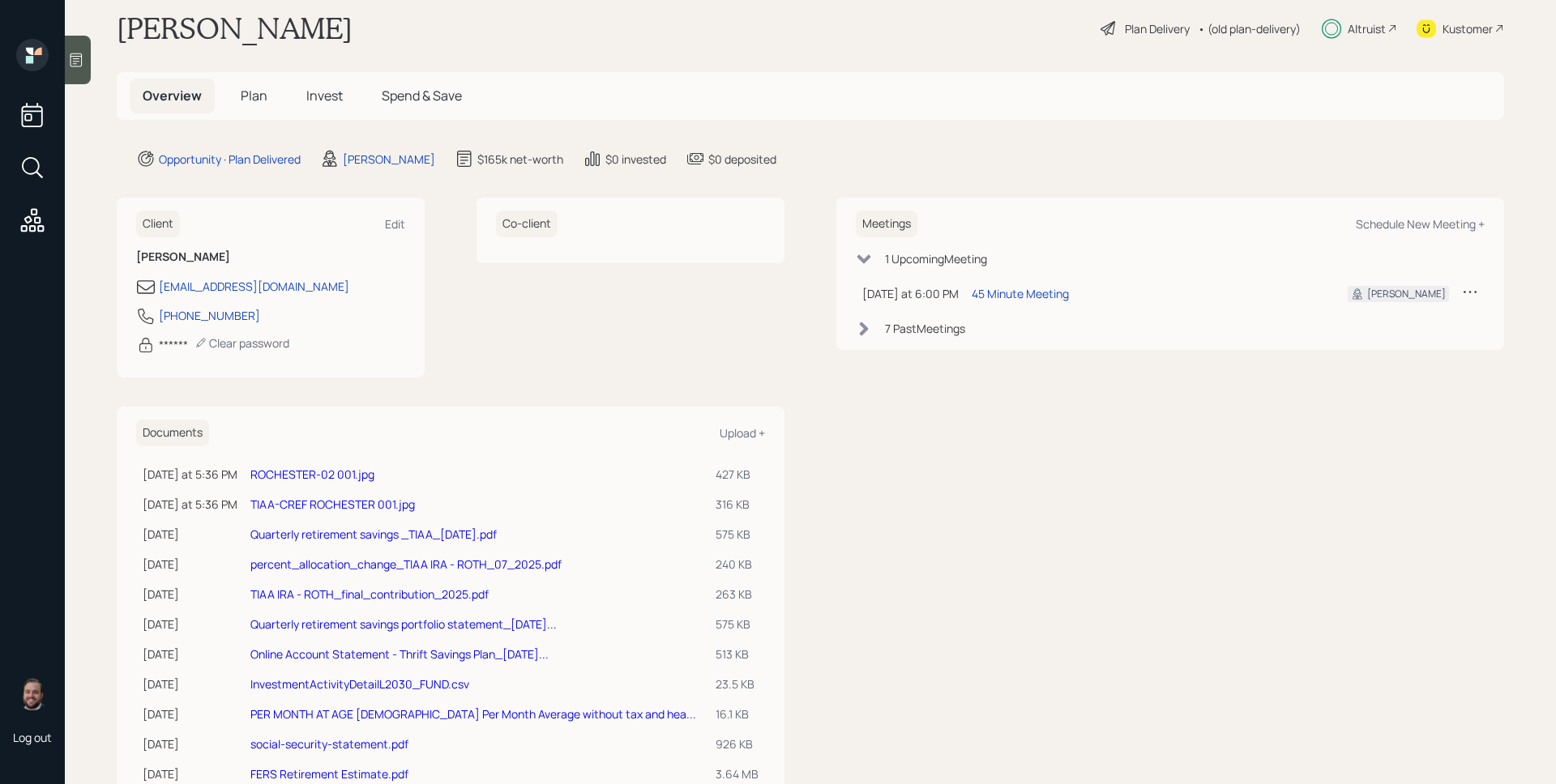 scroll, scrollTop: 30, scrollLeft: 0, axis: vertical 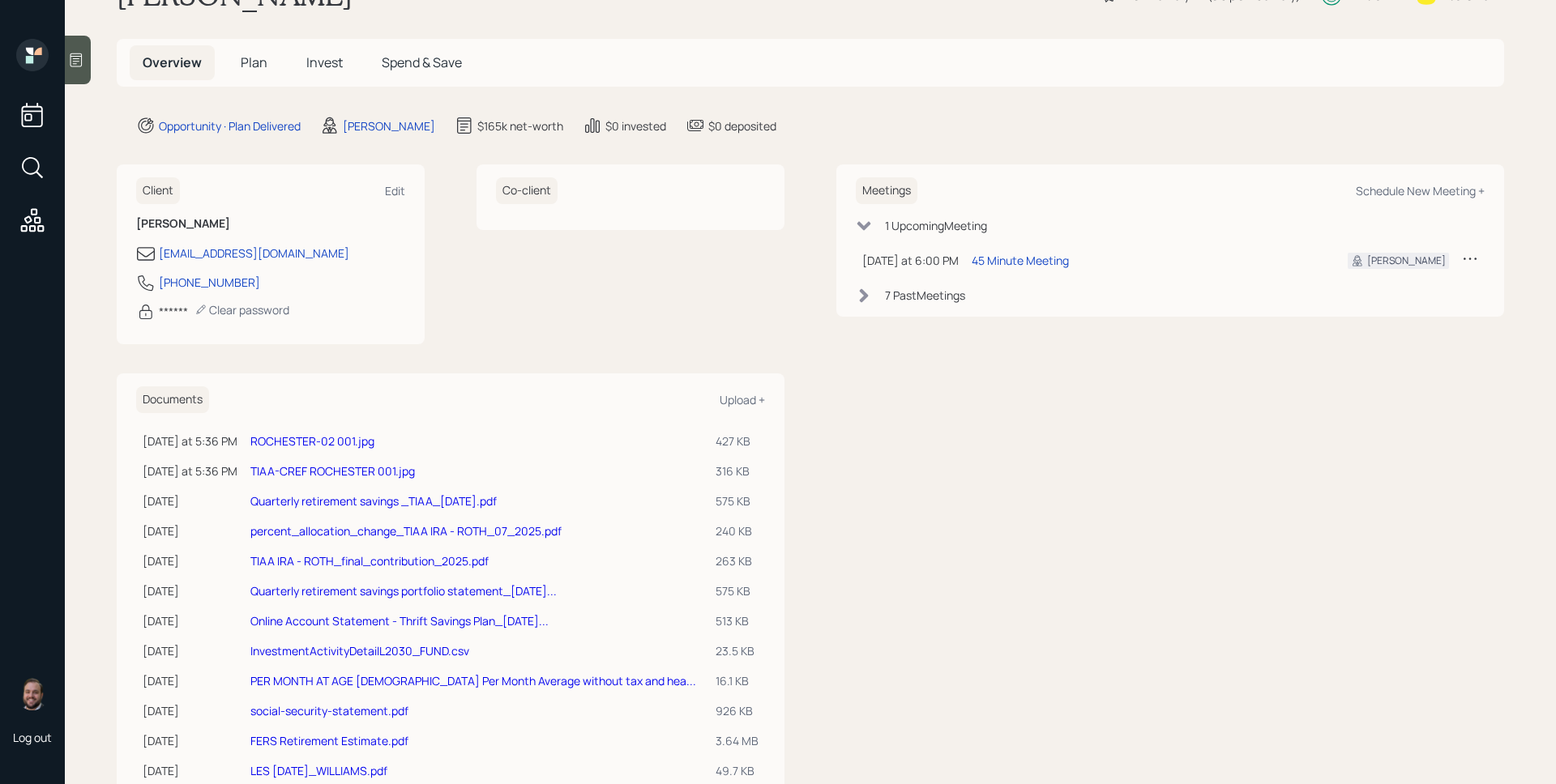 click on "Plan" at bounding box center (254, 62) 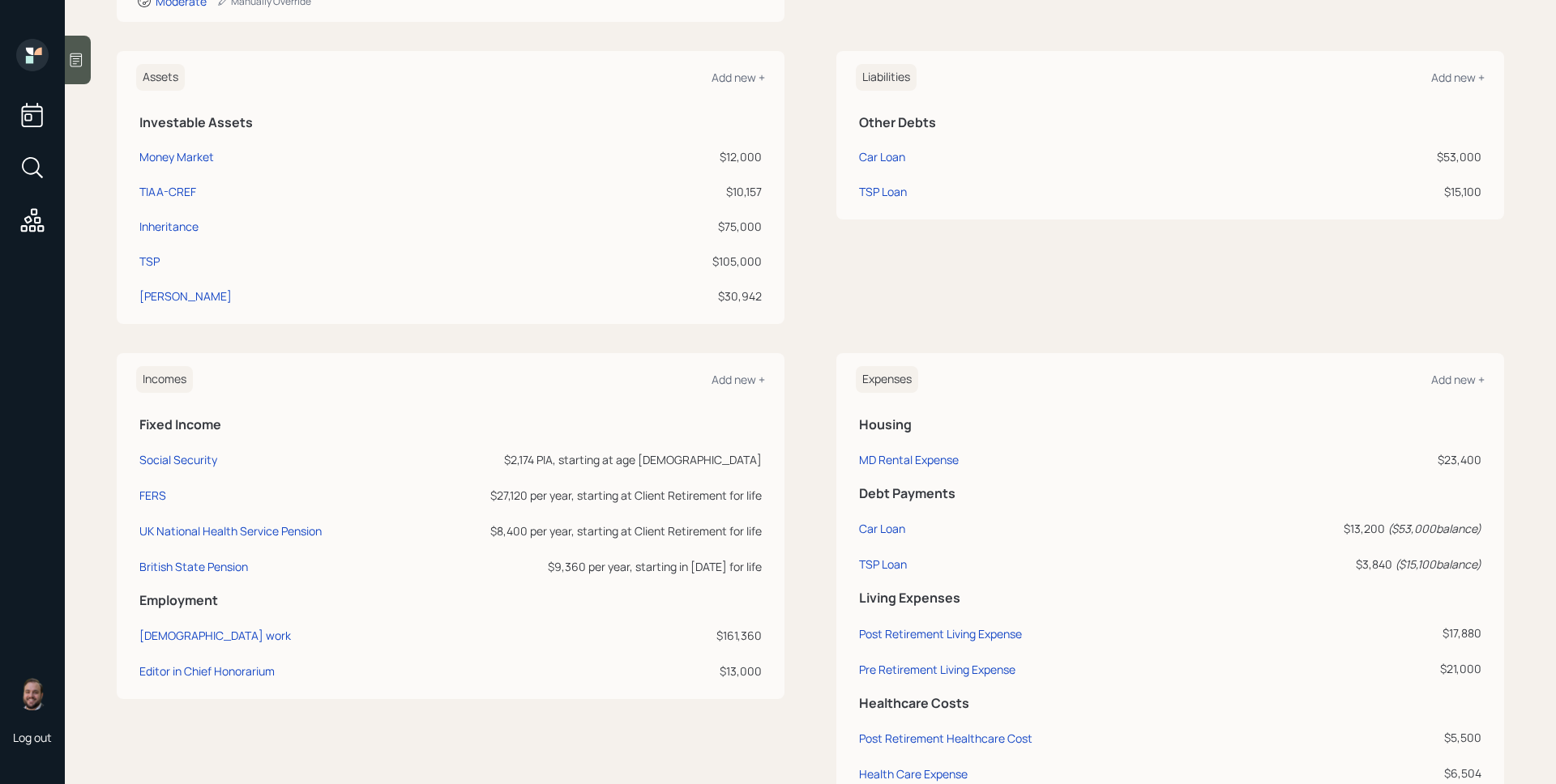scroll, scrollTop: 0, scrollLeft: 0, axis: both 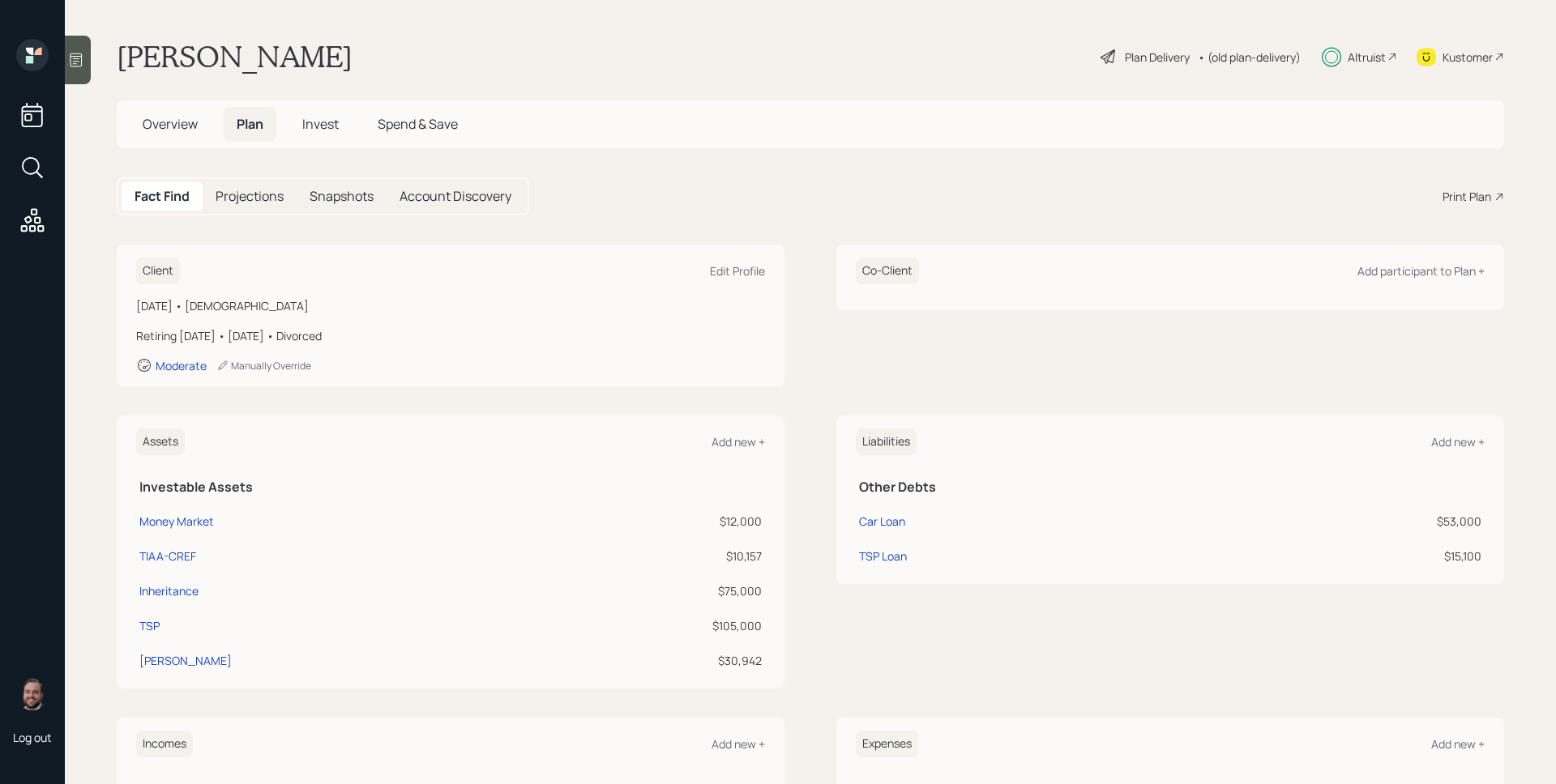 click on "Invest" at bounding box center [320, 124] 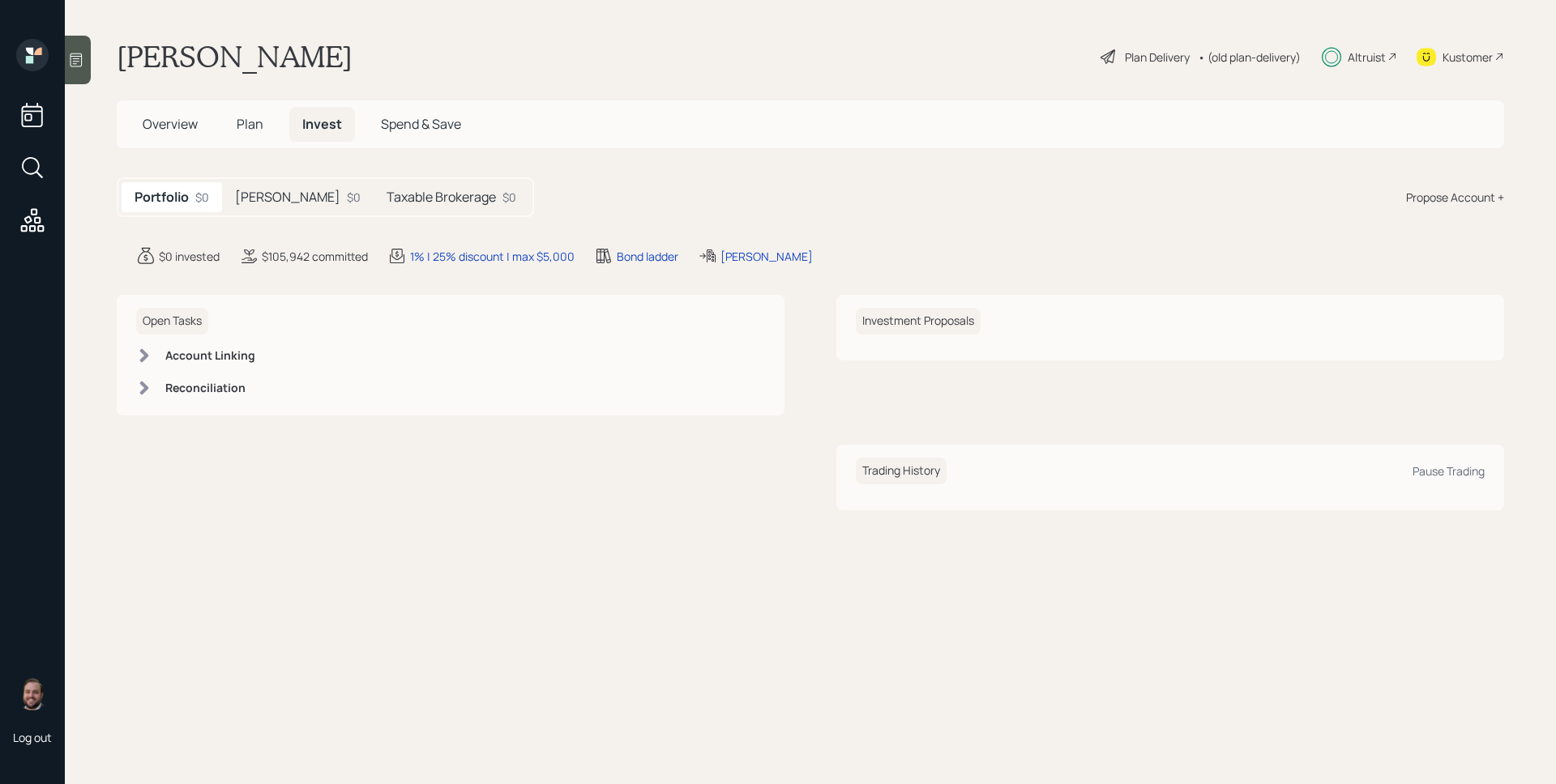 click on "Taxable Brokerage" at bounding box center [441, 197] 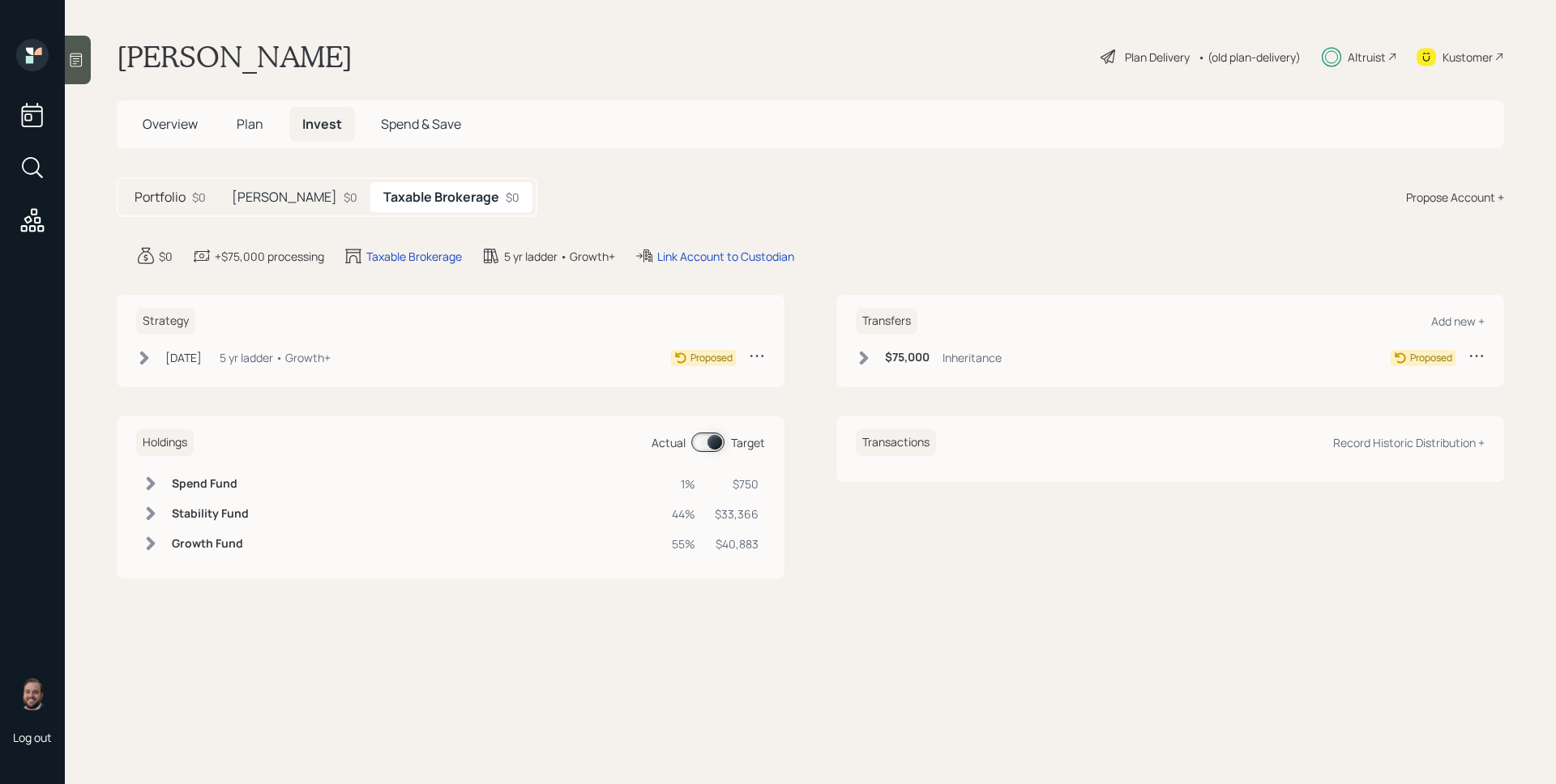 click on "Roth IRA" at bounding box center (284, 197) 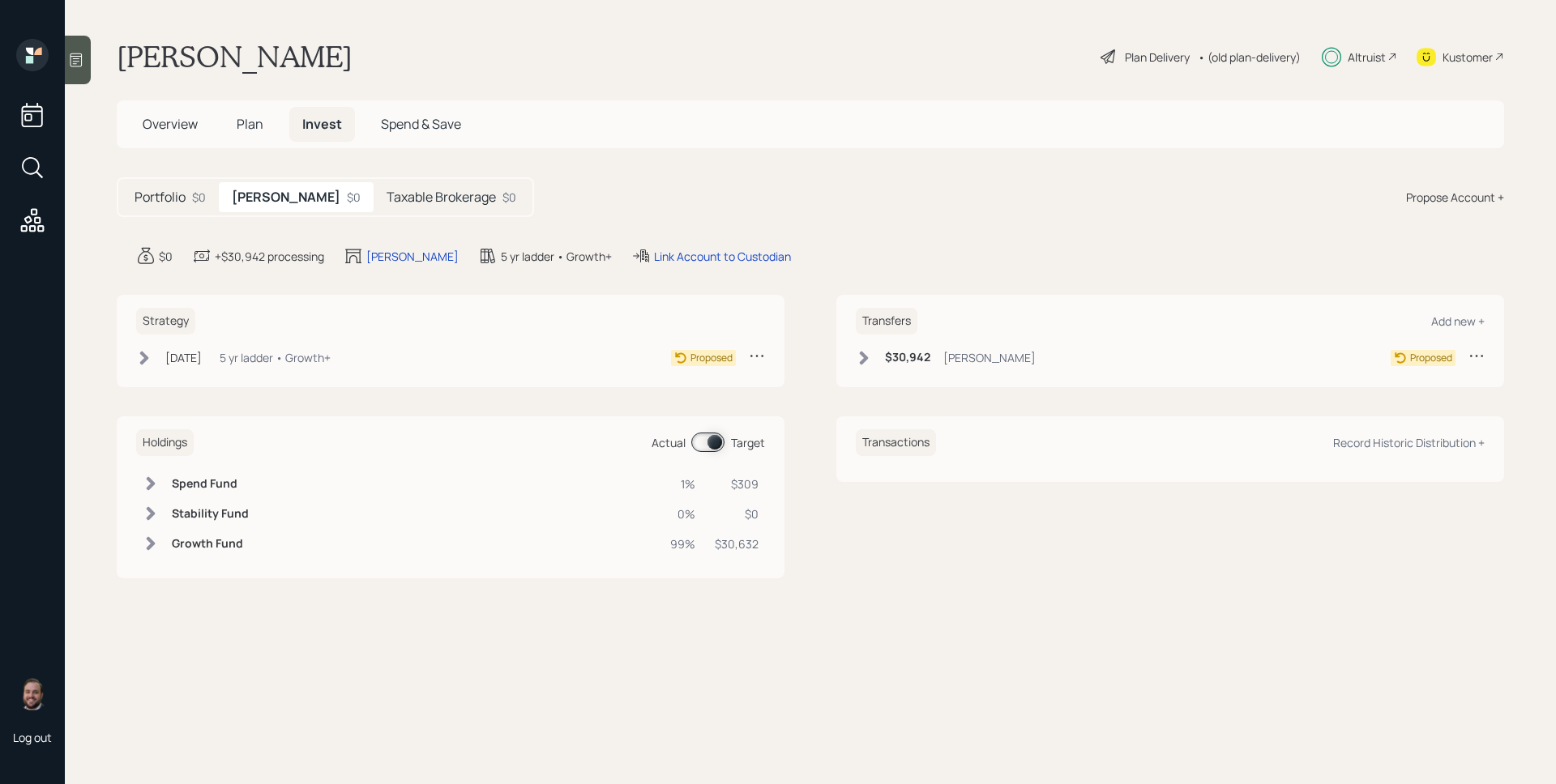 click on "Portfolio" at bounding box center (160, 197) 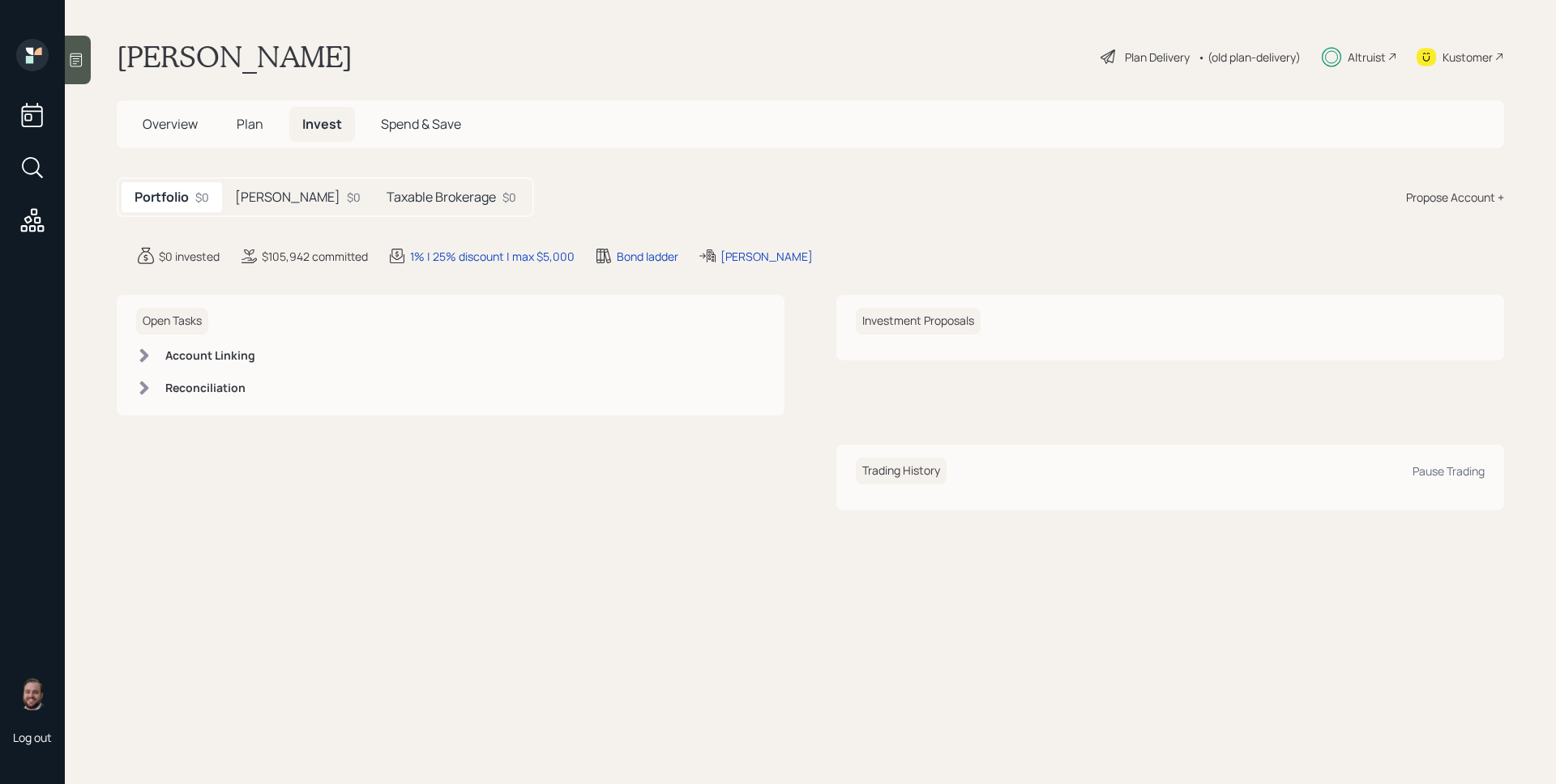 click on "Plan" at bounding box center [250, 124] 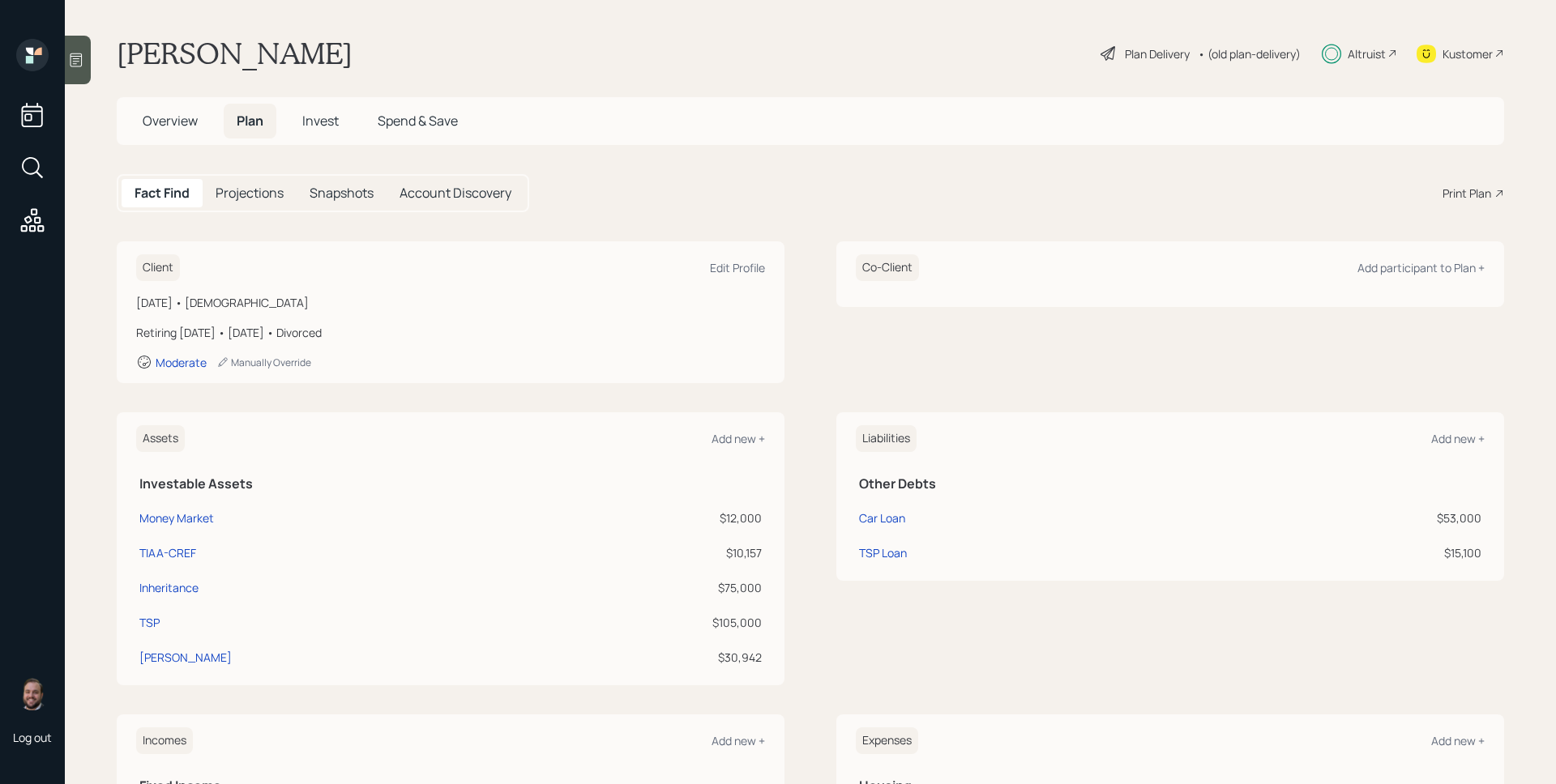 scroll, scrollTop: 0, scrollLeft: 0, axis: both 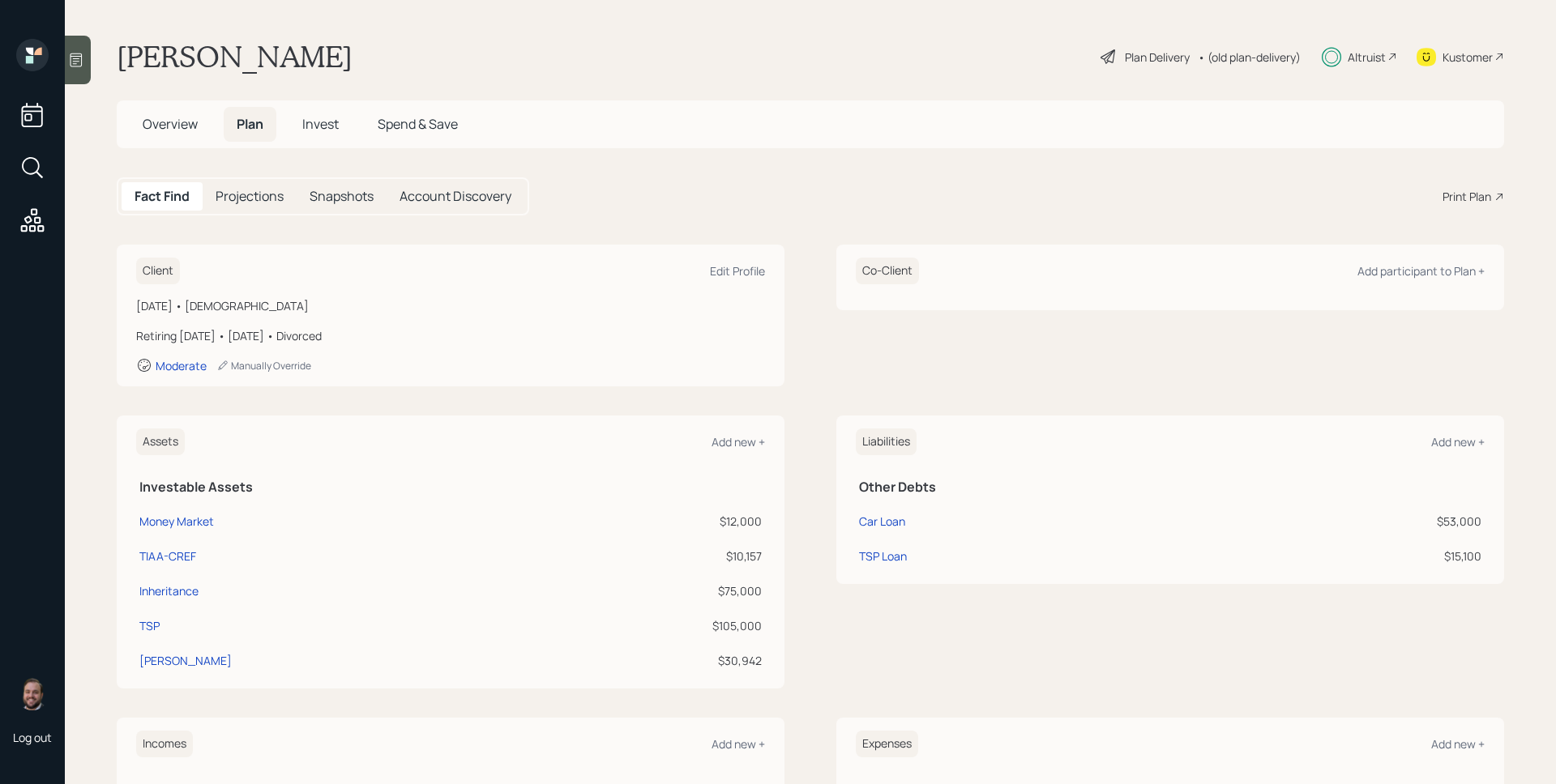 click on "Plan Delivery" at bounding box center (1157, 57) 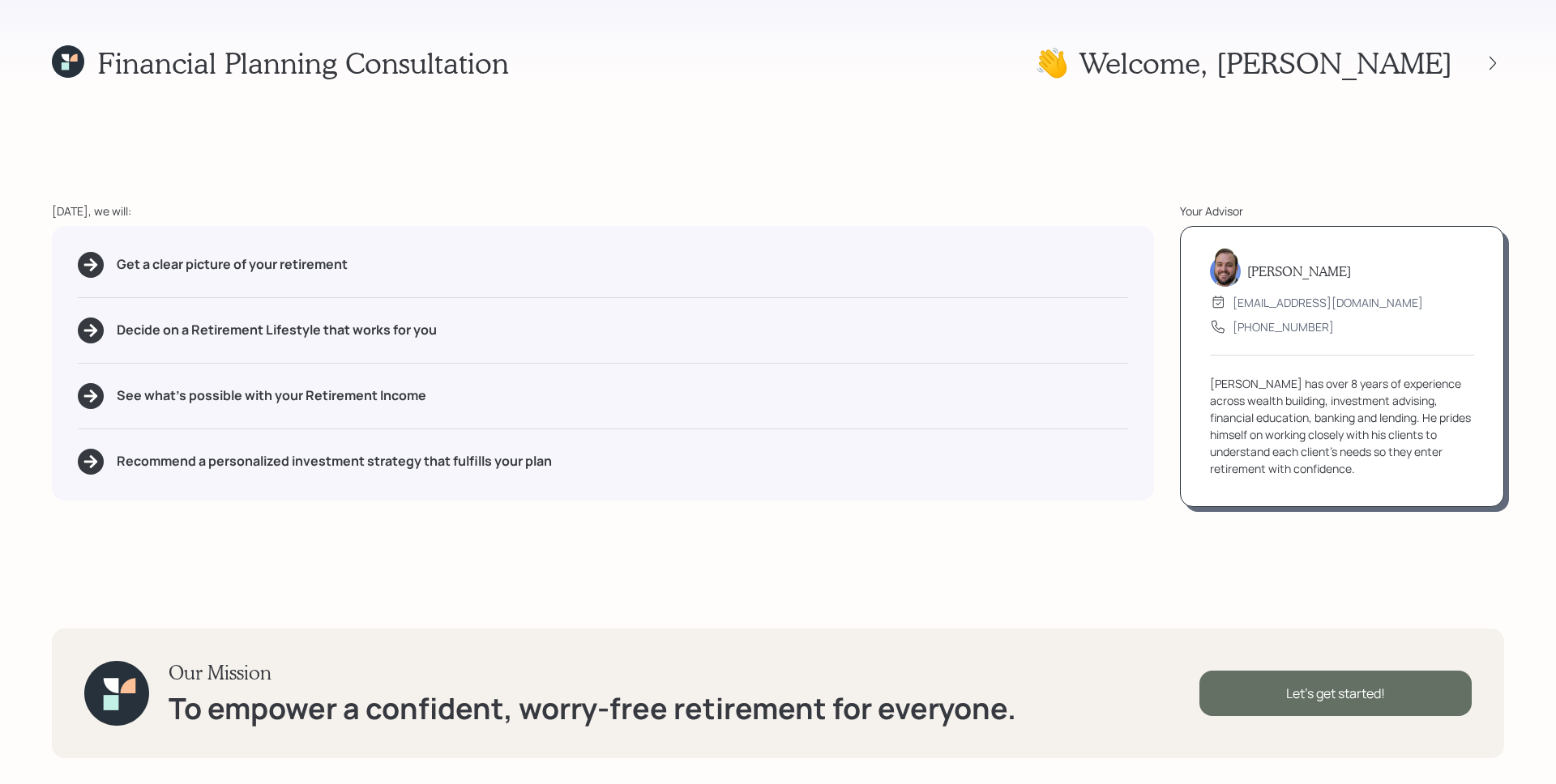 click on "Let's get started!" at bounding box center [1336, 693] 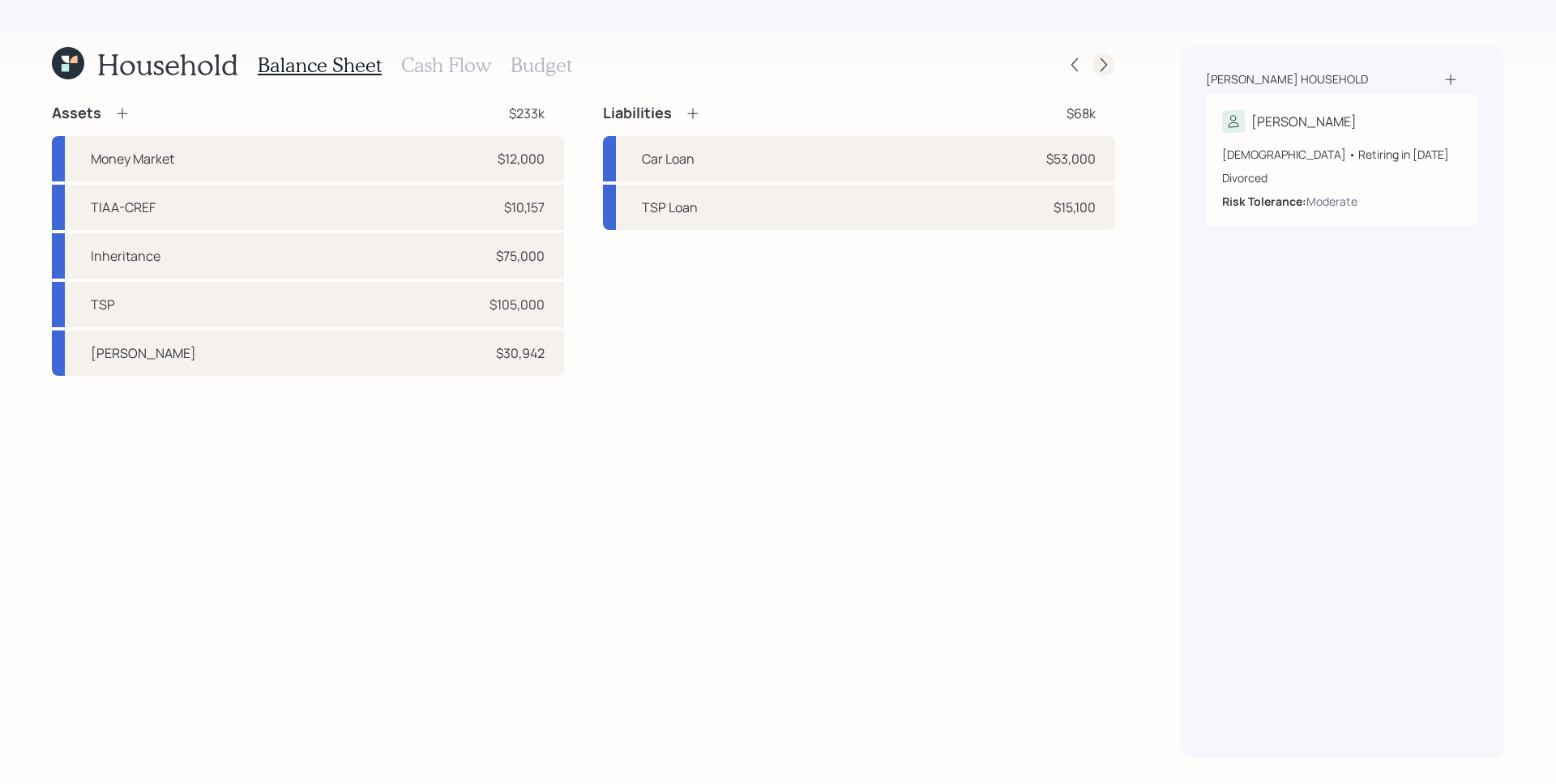 click 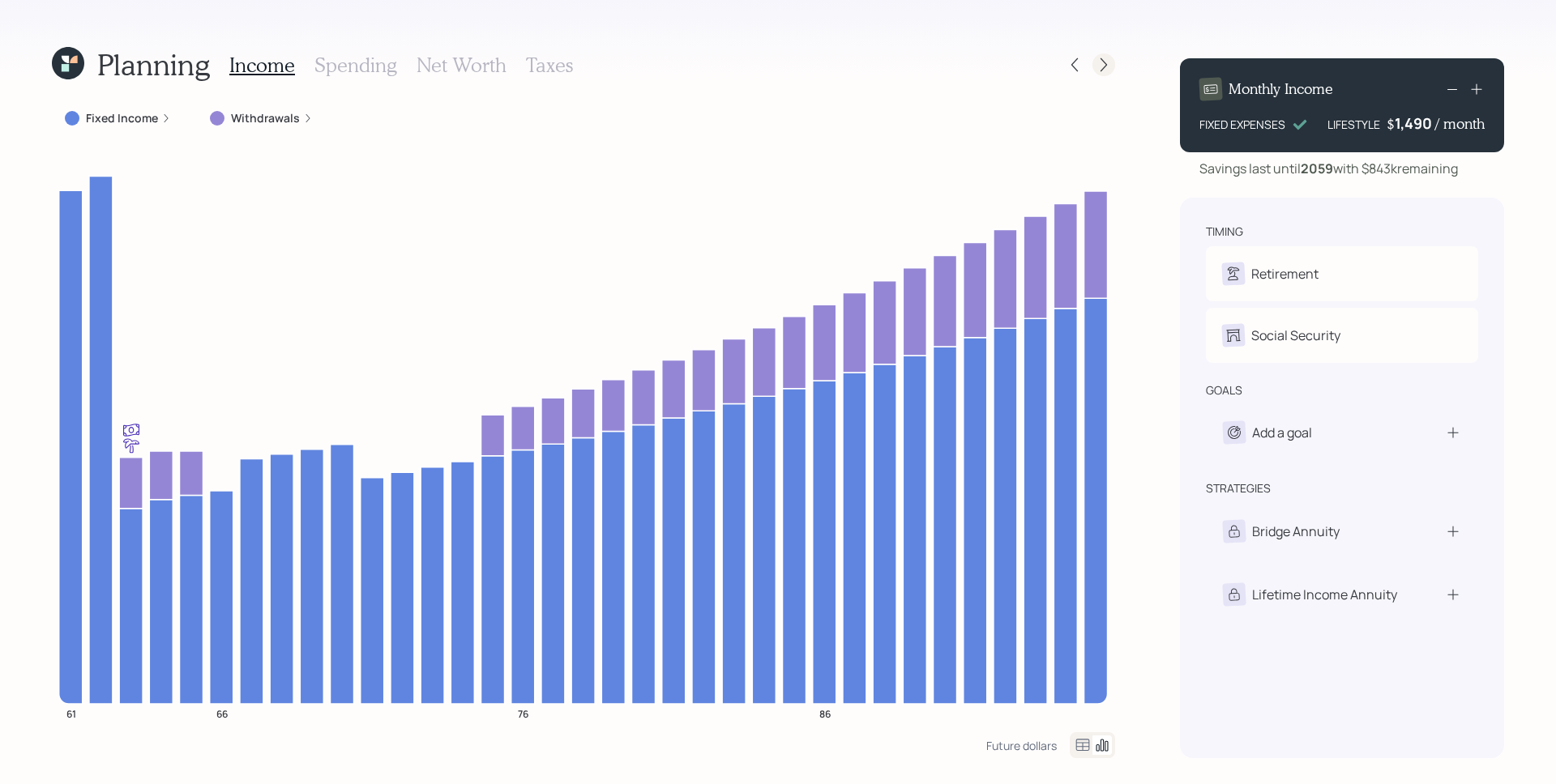 click 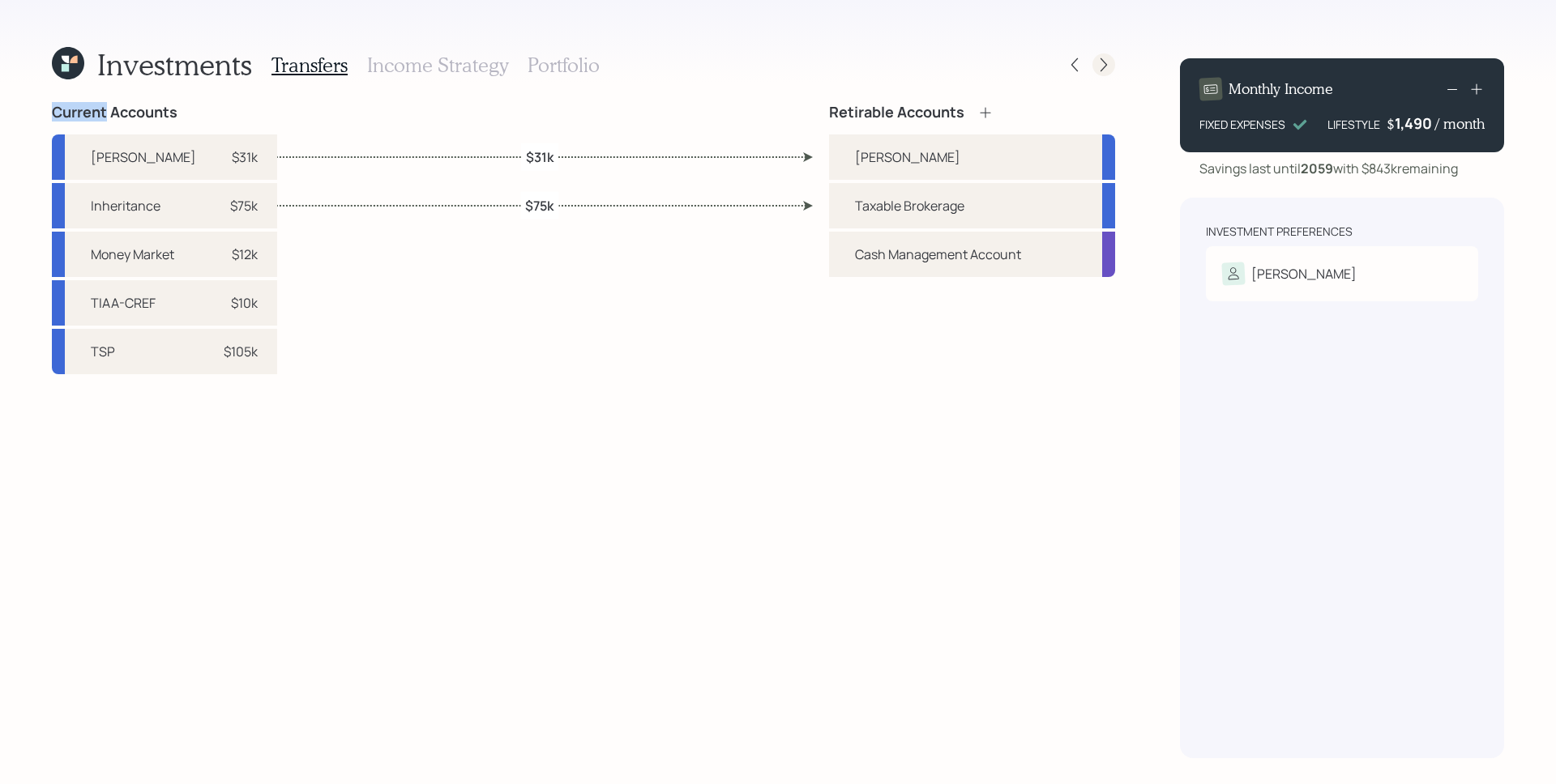 click 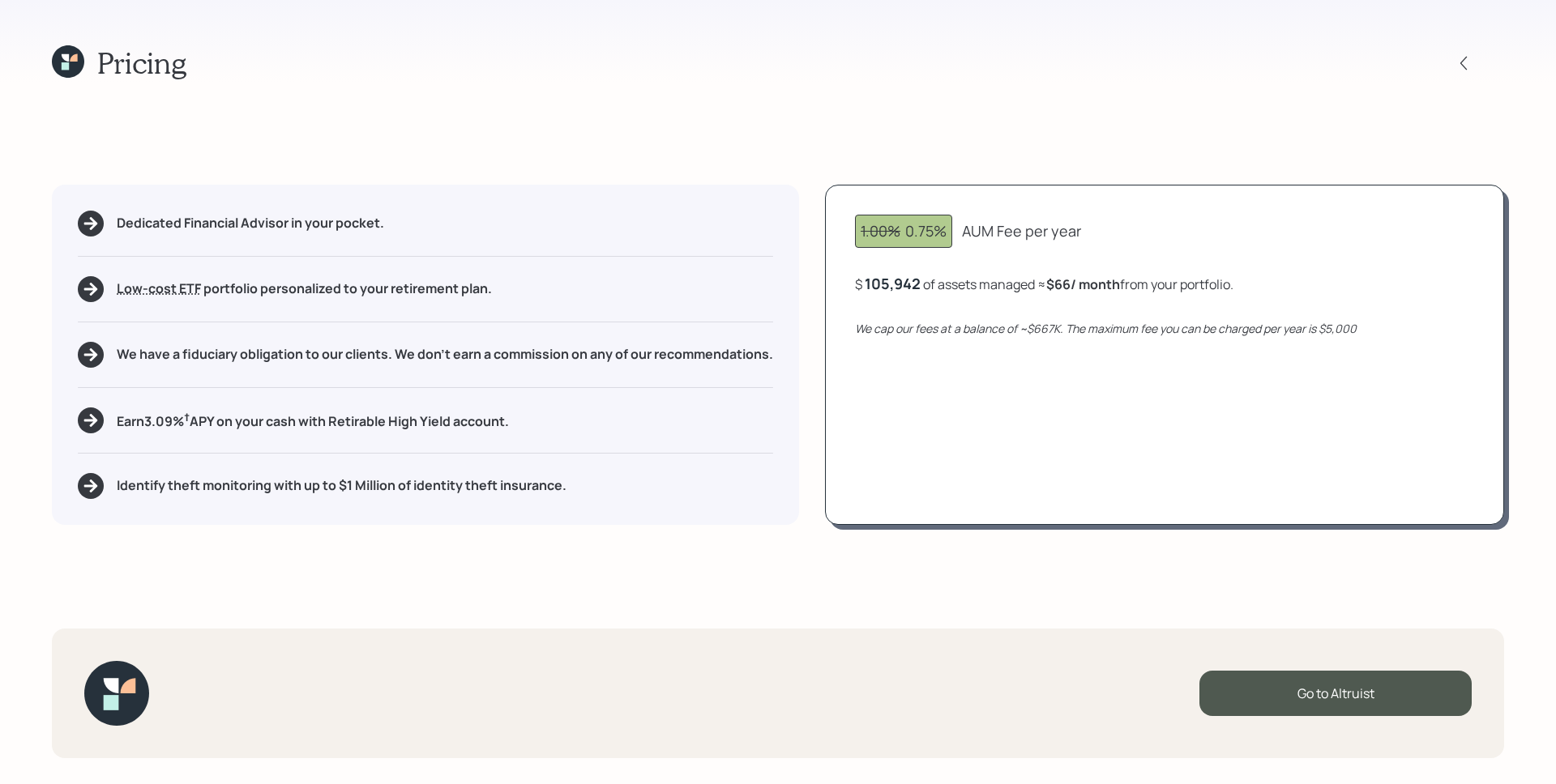 click on "Pricing" at bounding box center (778, 62) 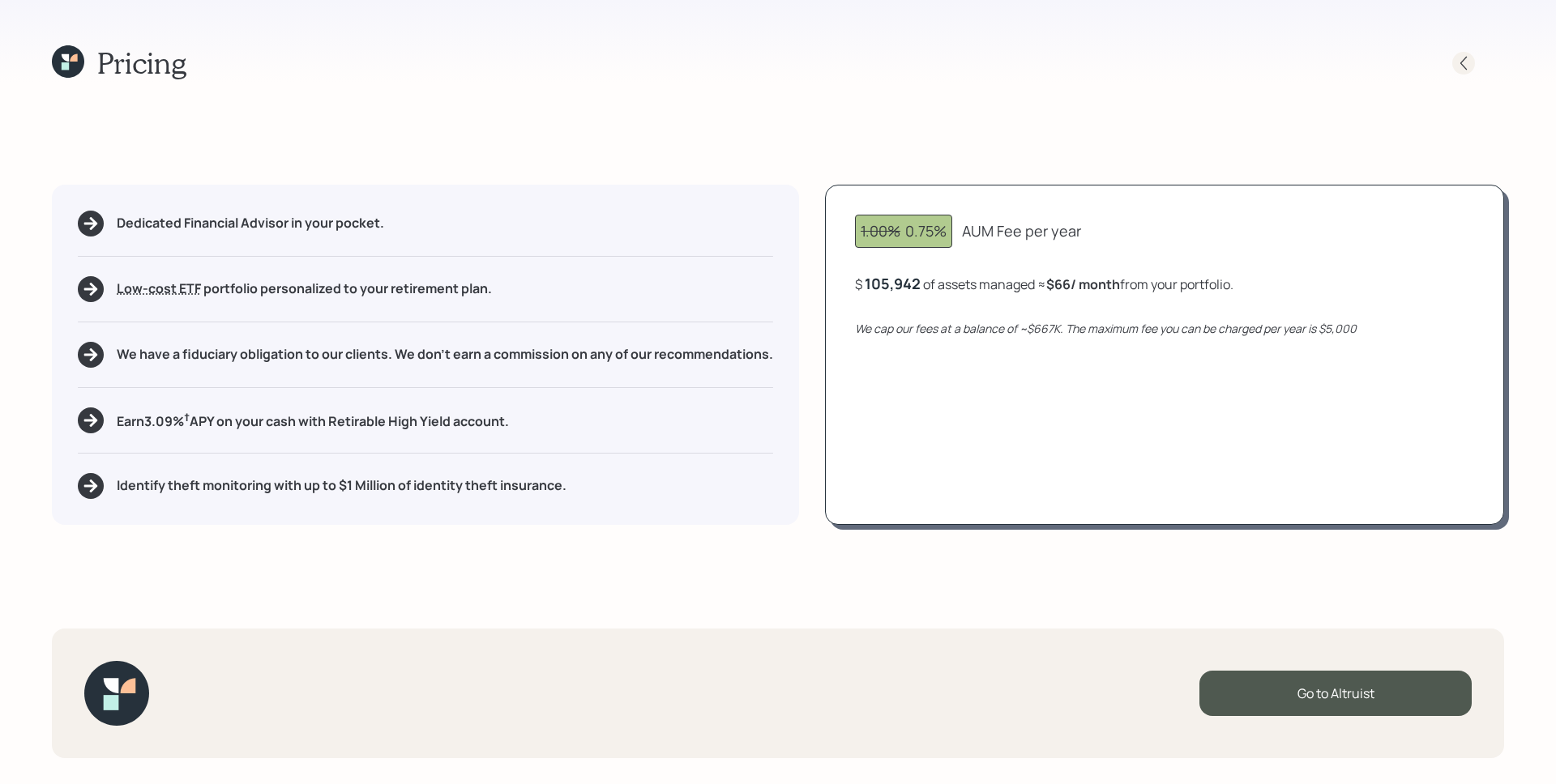 click at bounding box center (1464, 63) 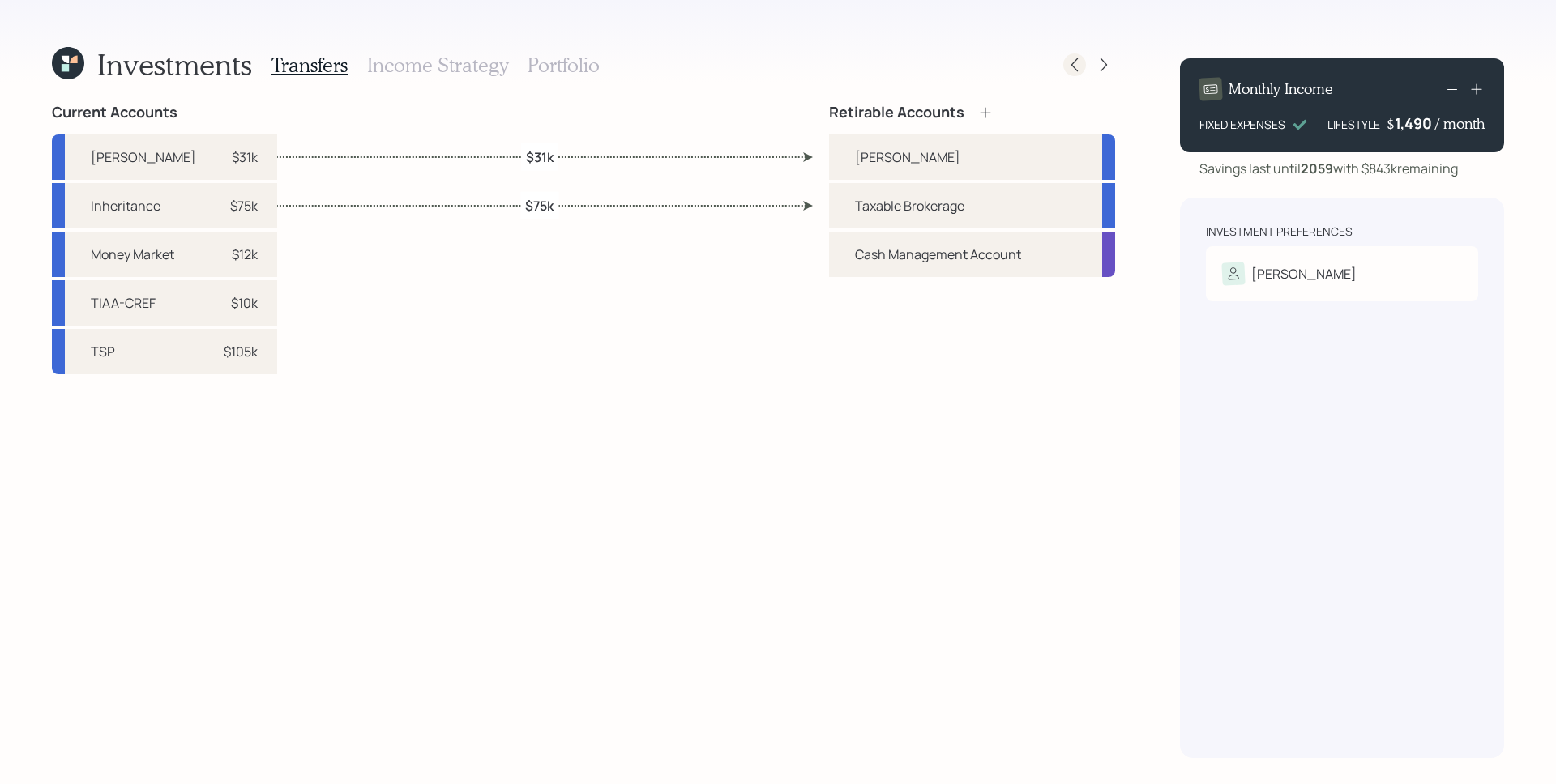 click 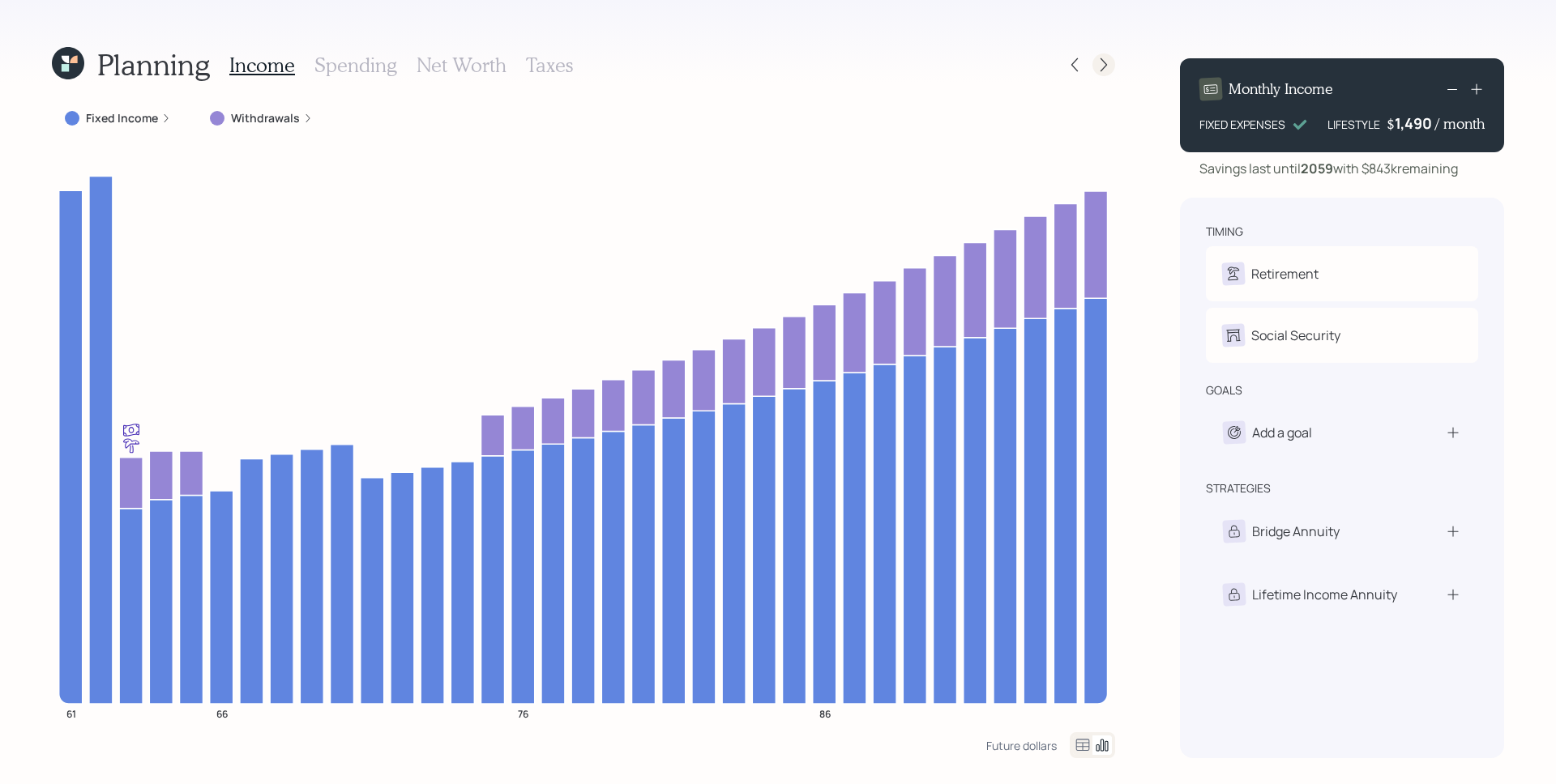 click at bounding box center (1104, 65) 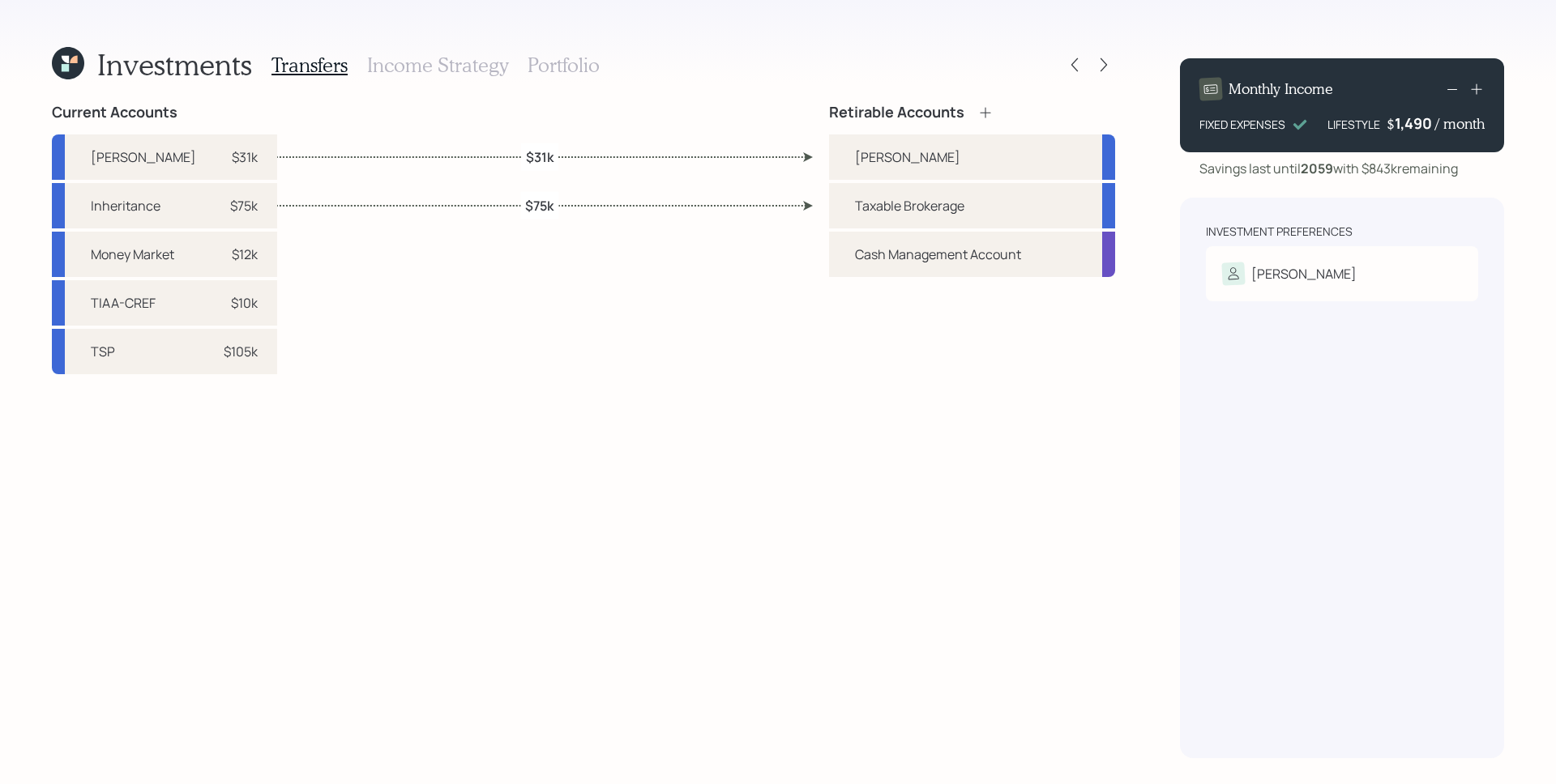 click 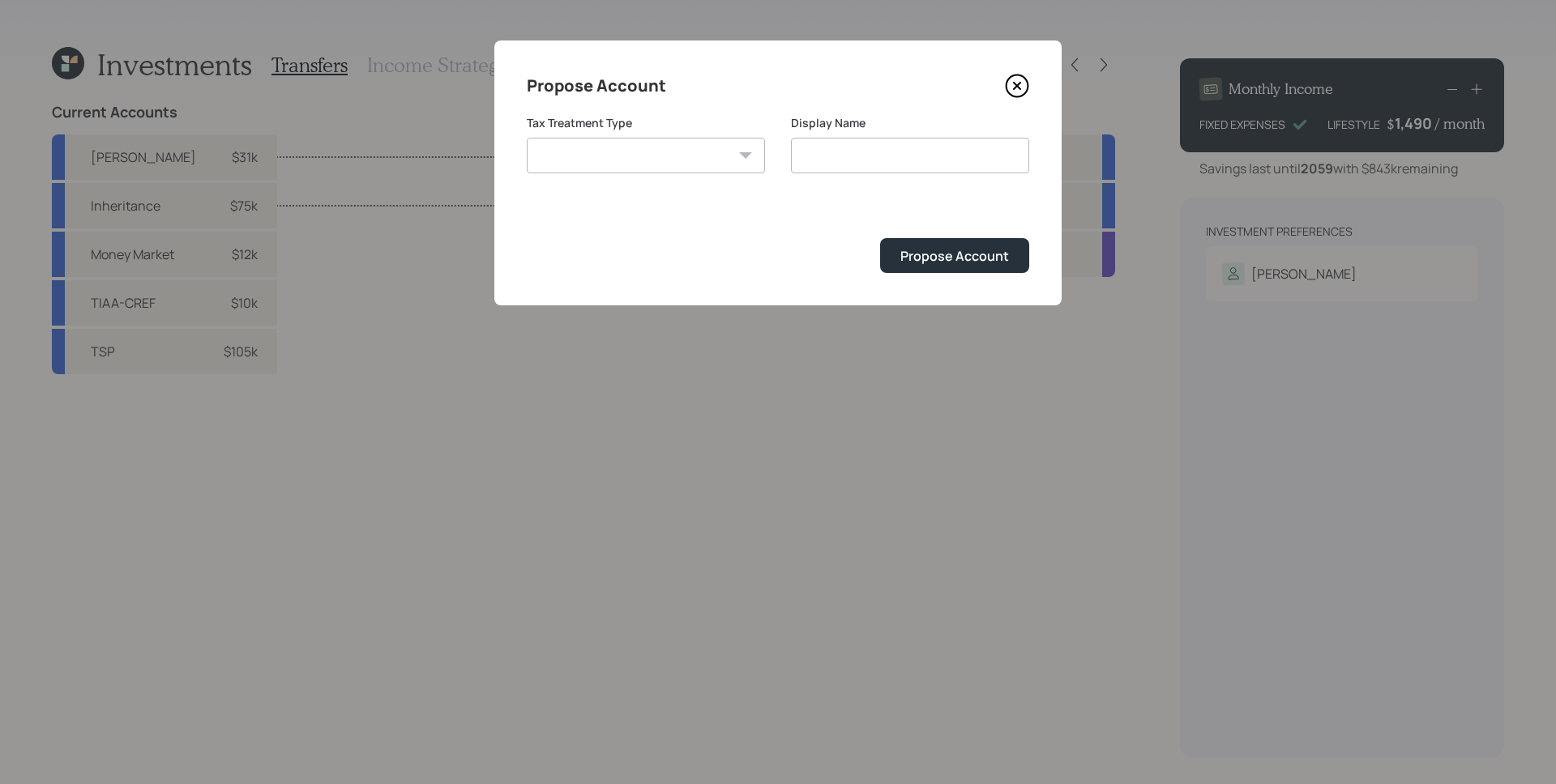 click on "Roth Taxable Traditional" at bounding box center [646, 156] 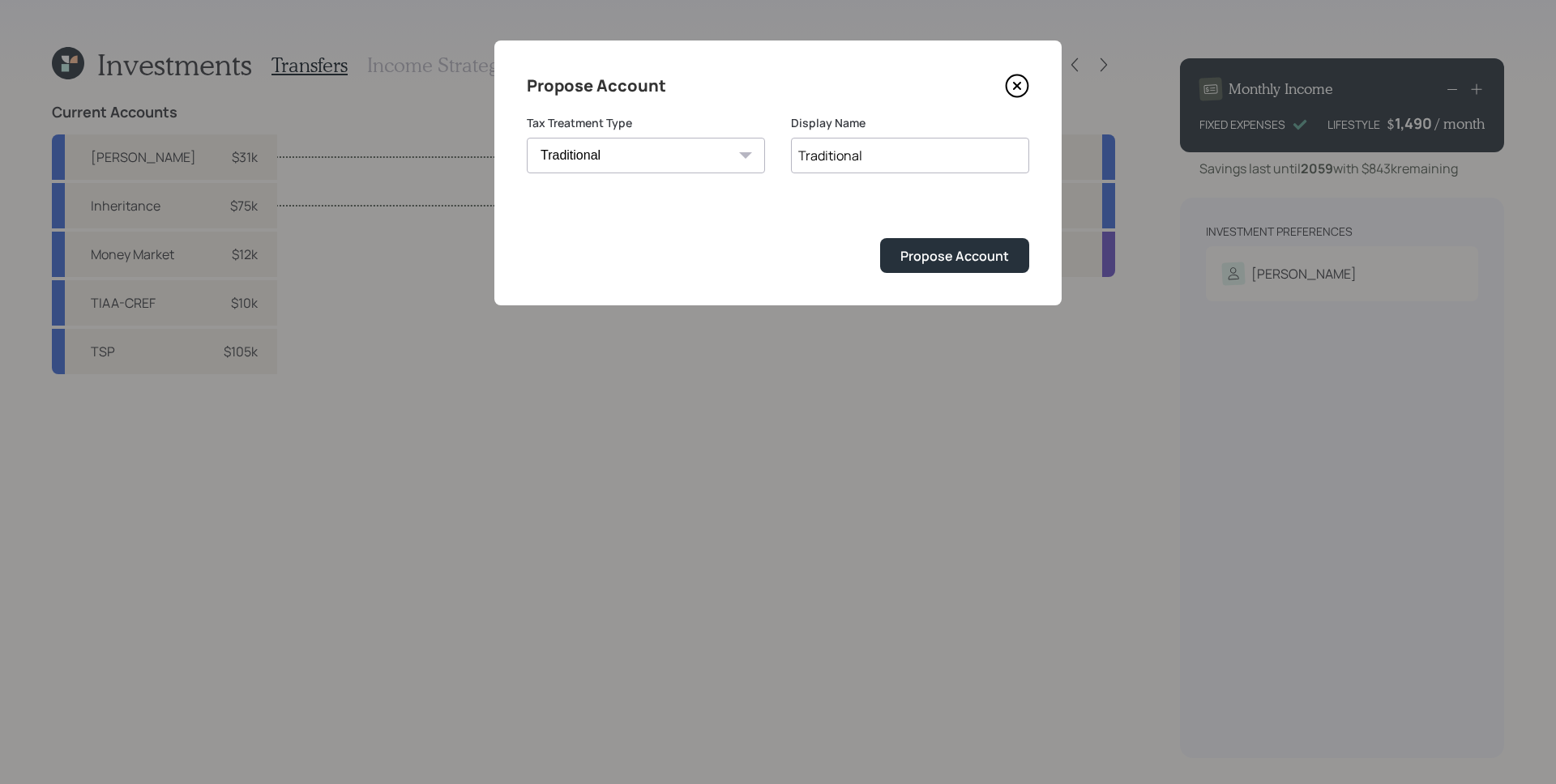click on "Traditional" at bounding box center (910, 156) 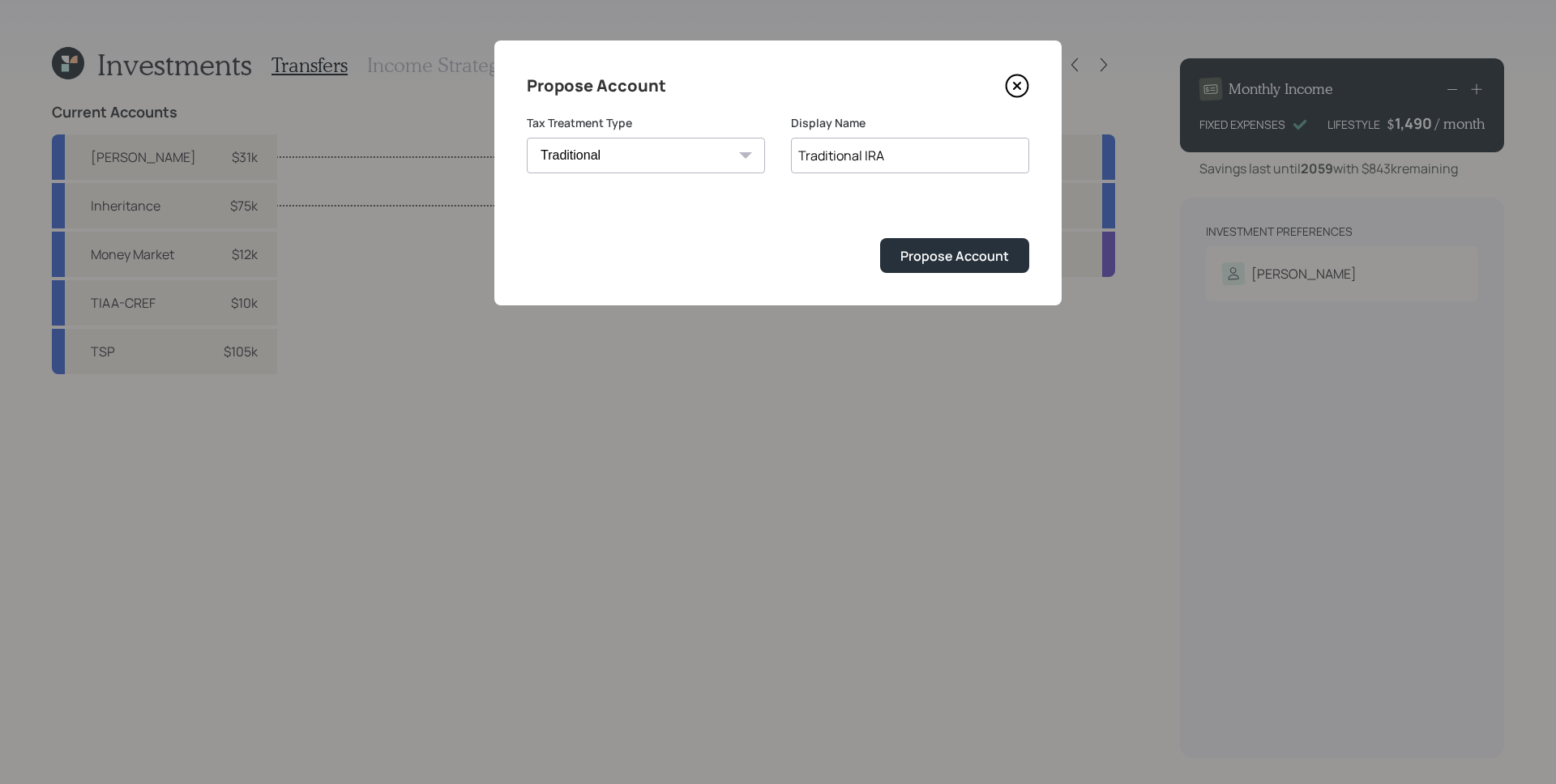 type on "Traditional IRA" 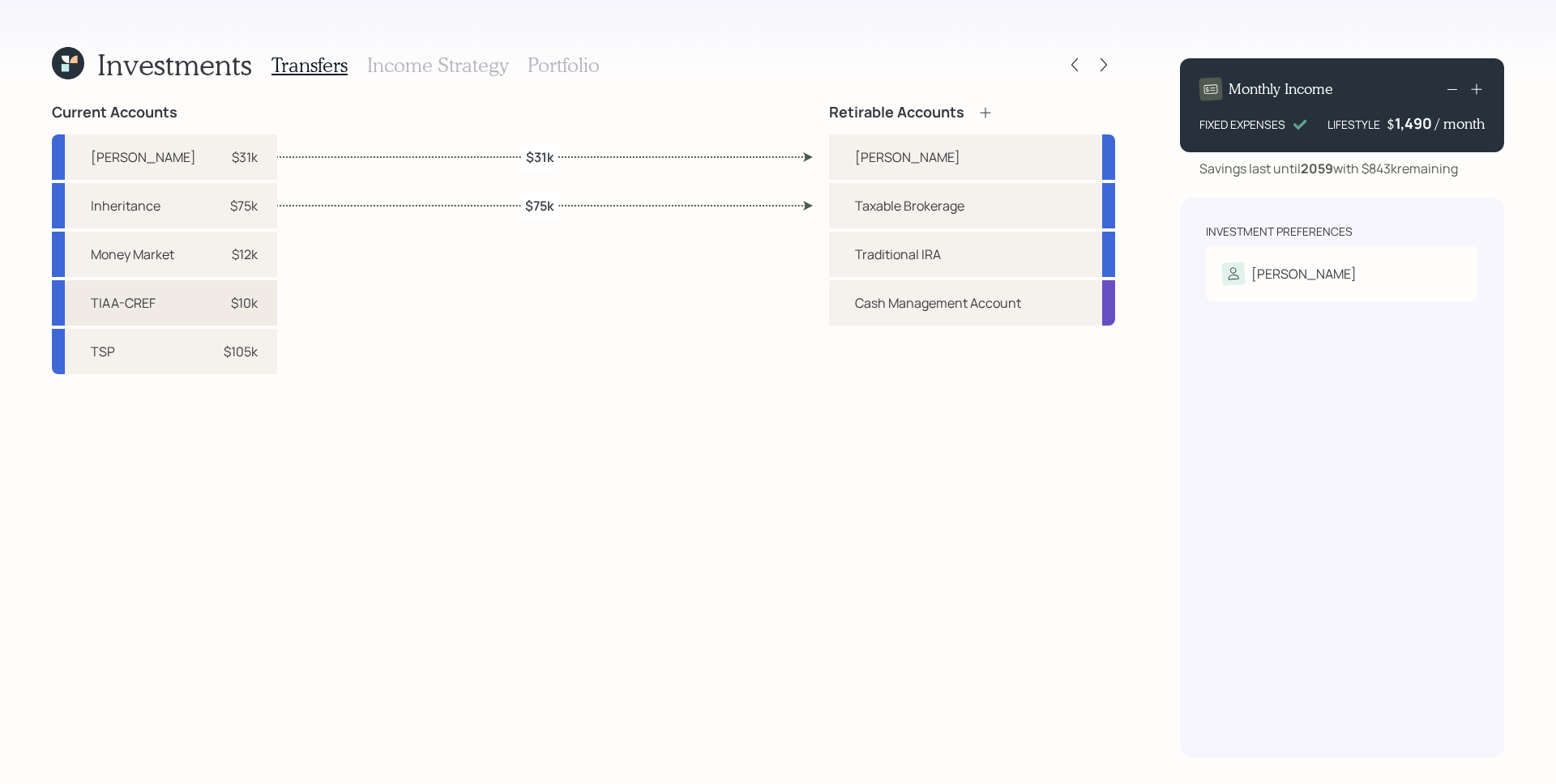click on "TIAA-CREF $10k" at bounding box center (165, 303) 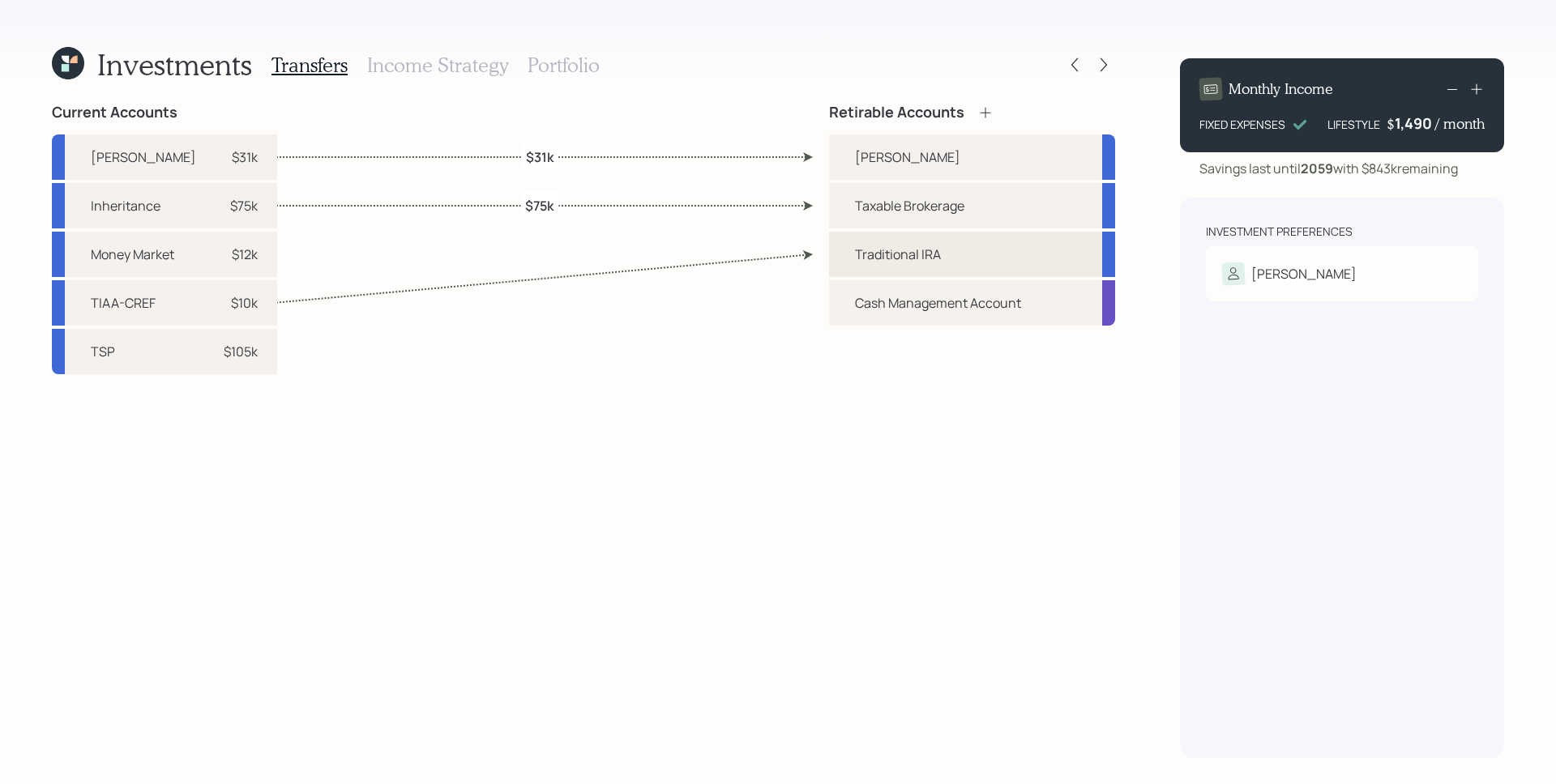 click on "Traditional IRA" at bounding box center (898, 254) 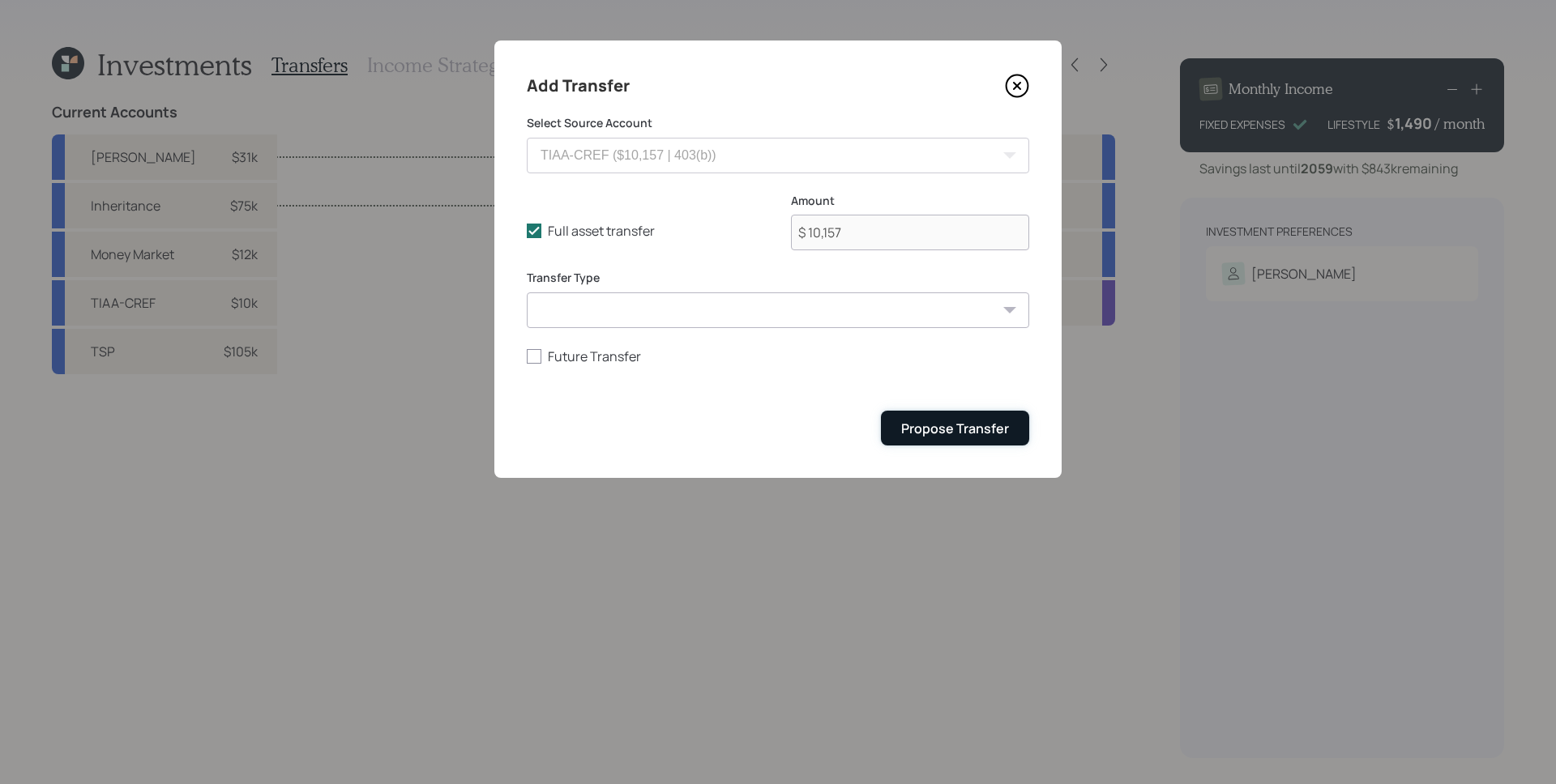 click on "Propose Transfer" at bounding box center [955, 428] 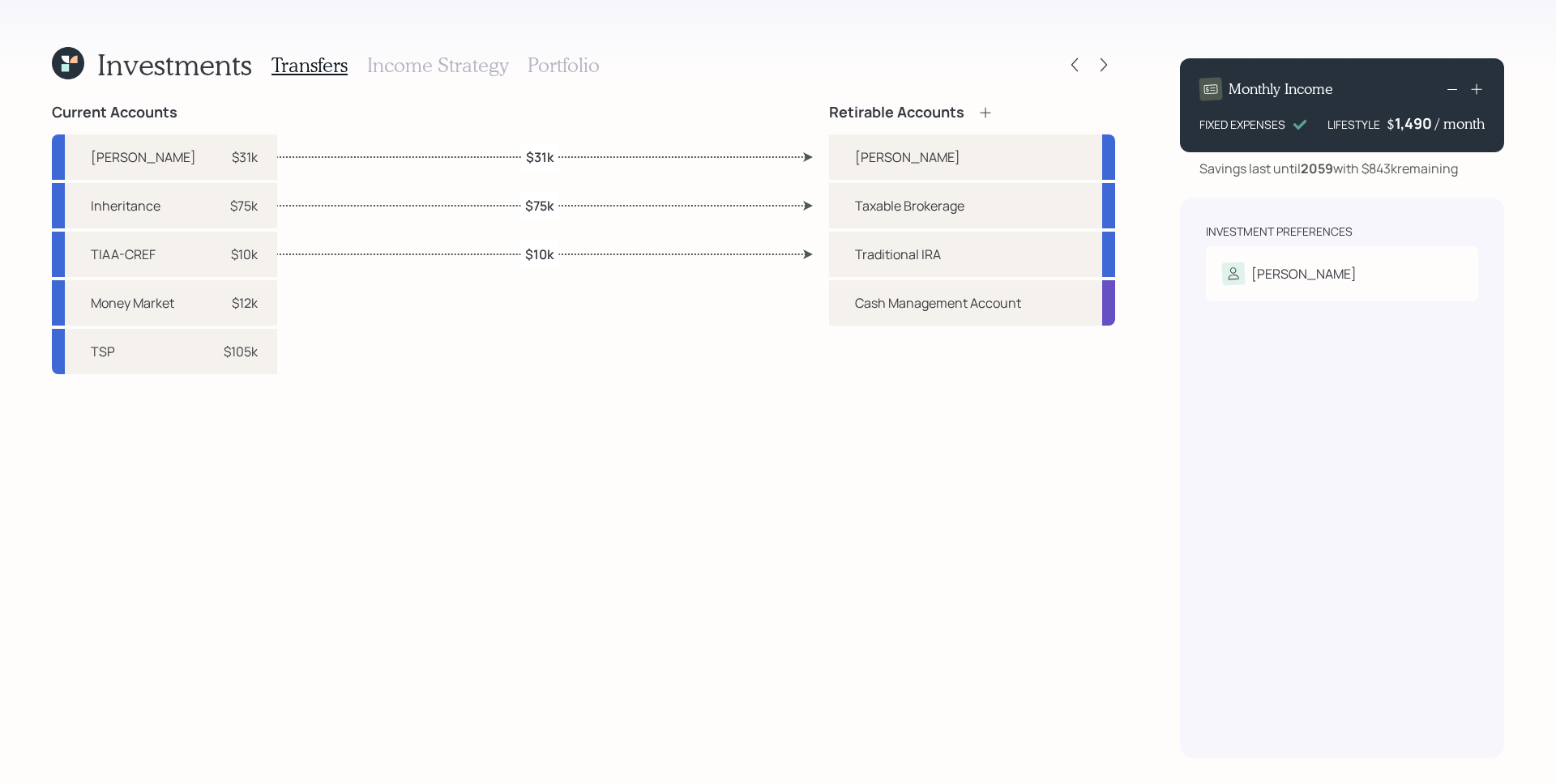 click on "Portfolio" at bounding box center (563, 65) 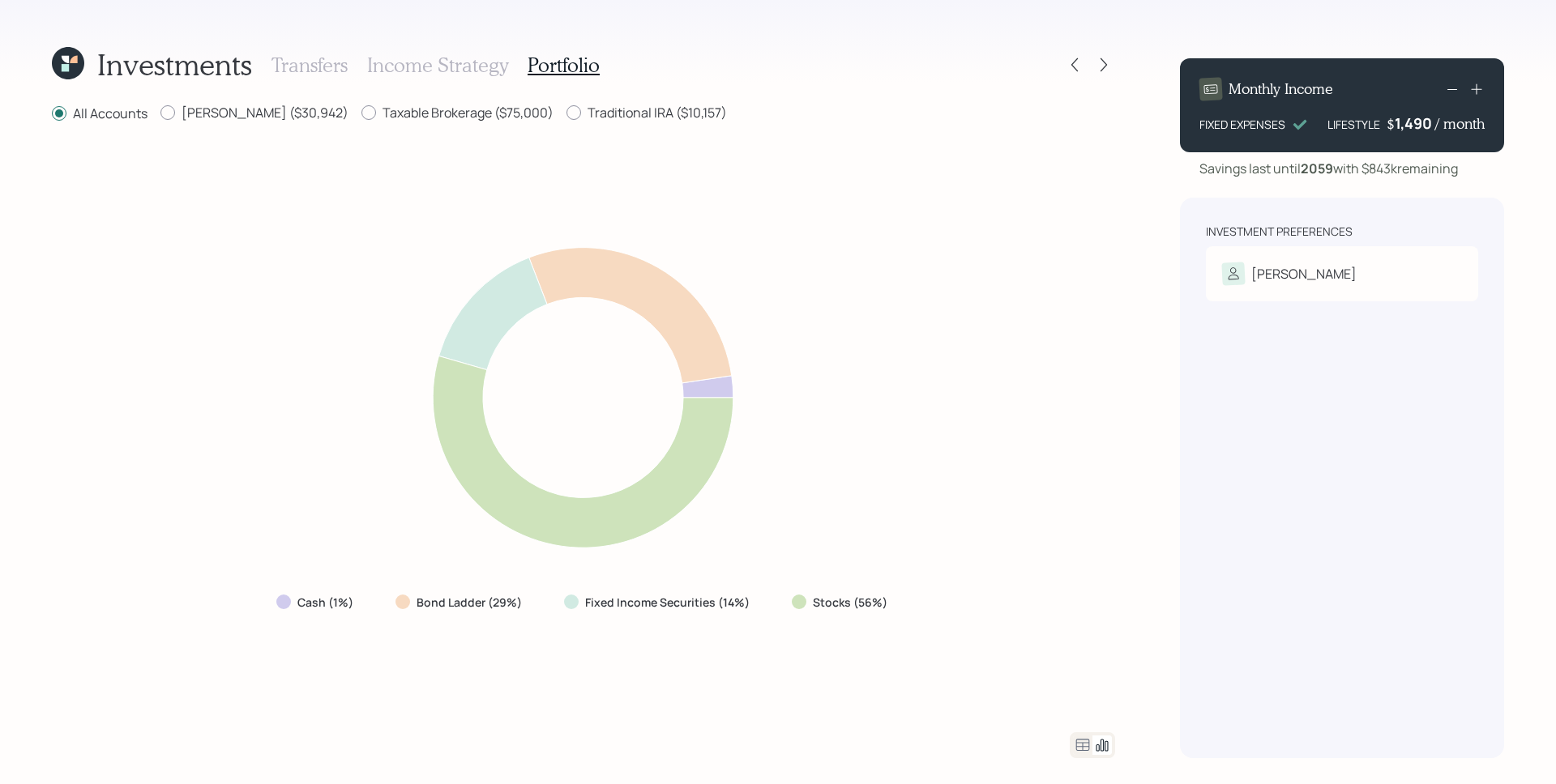 click 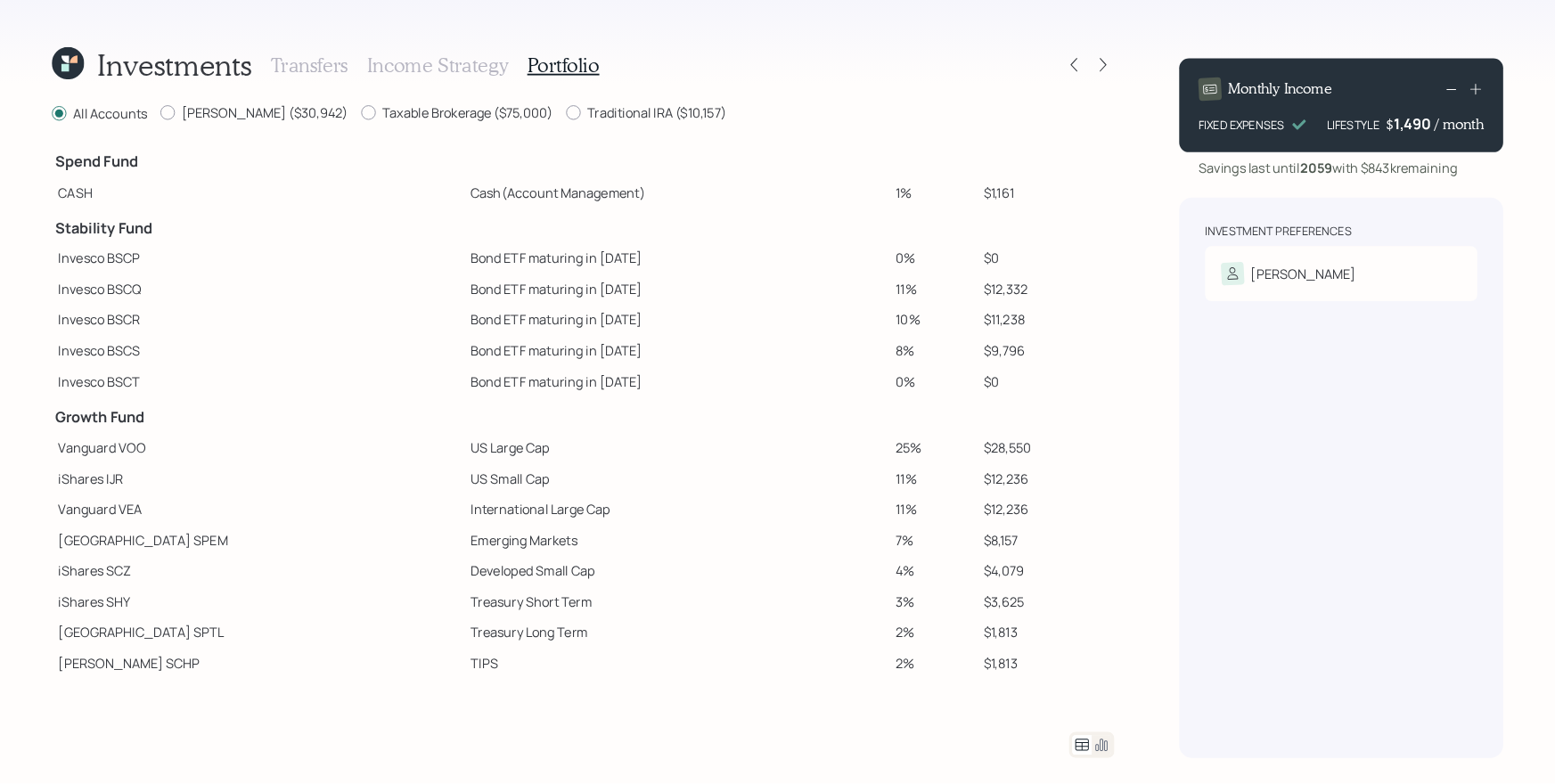 scroll, scrollTop: 0, scrollLeft: 0, axis: both 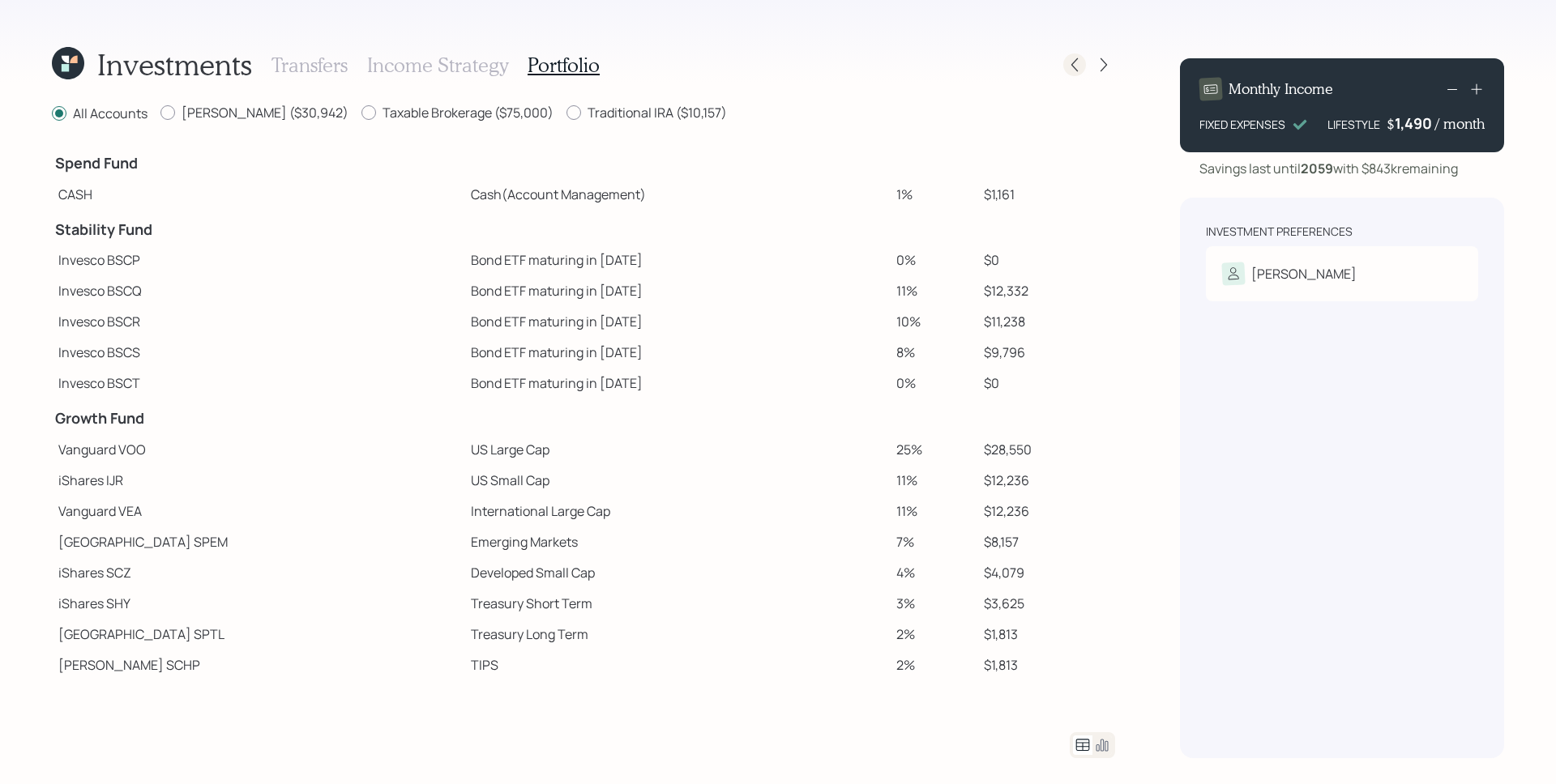 click 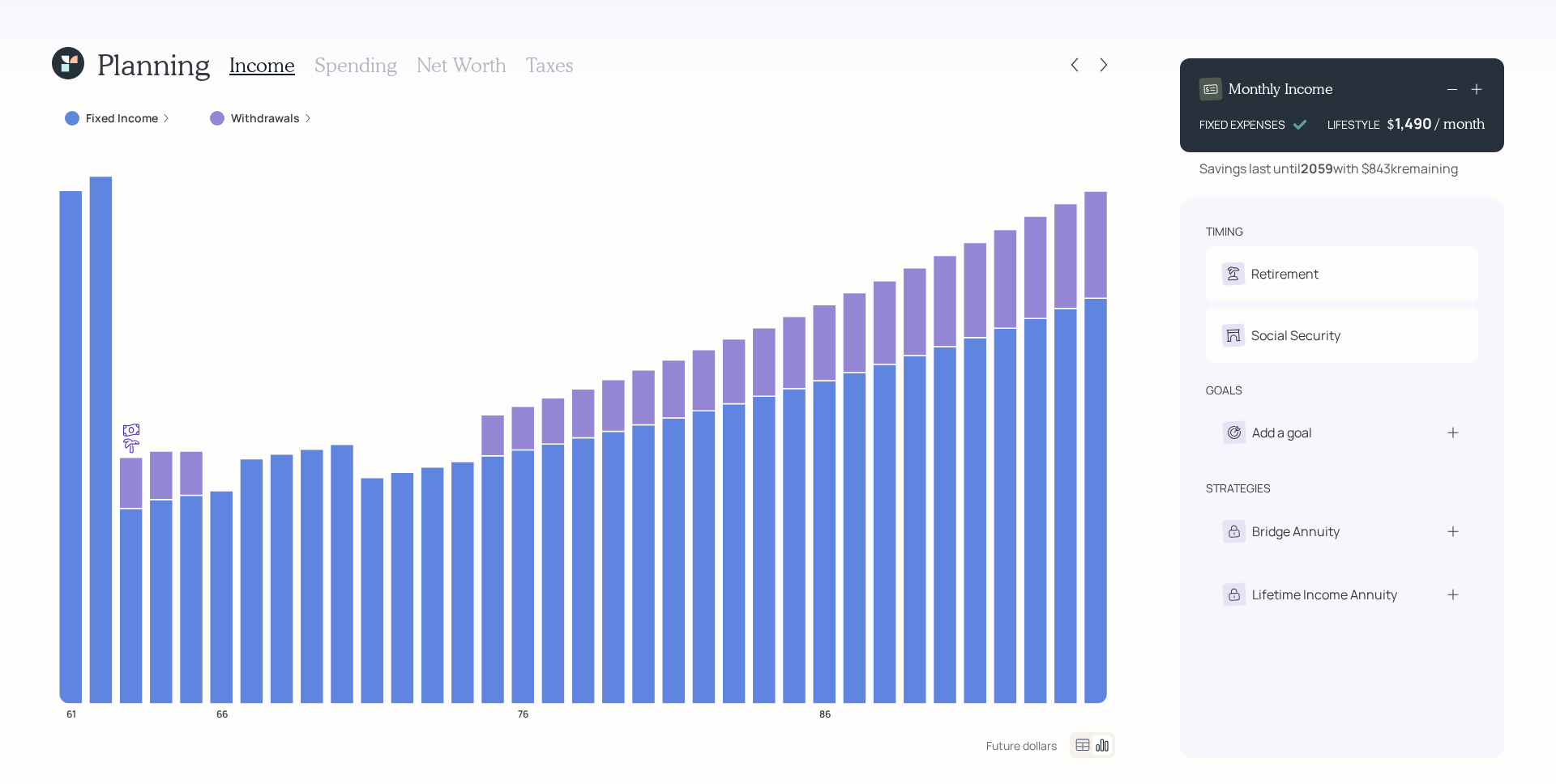 click on "Fixed Income" at bounding box center [122, 118] 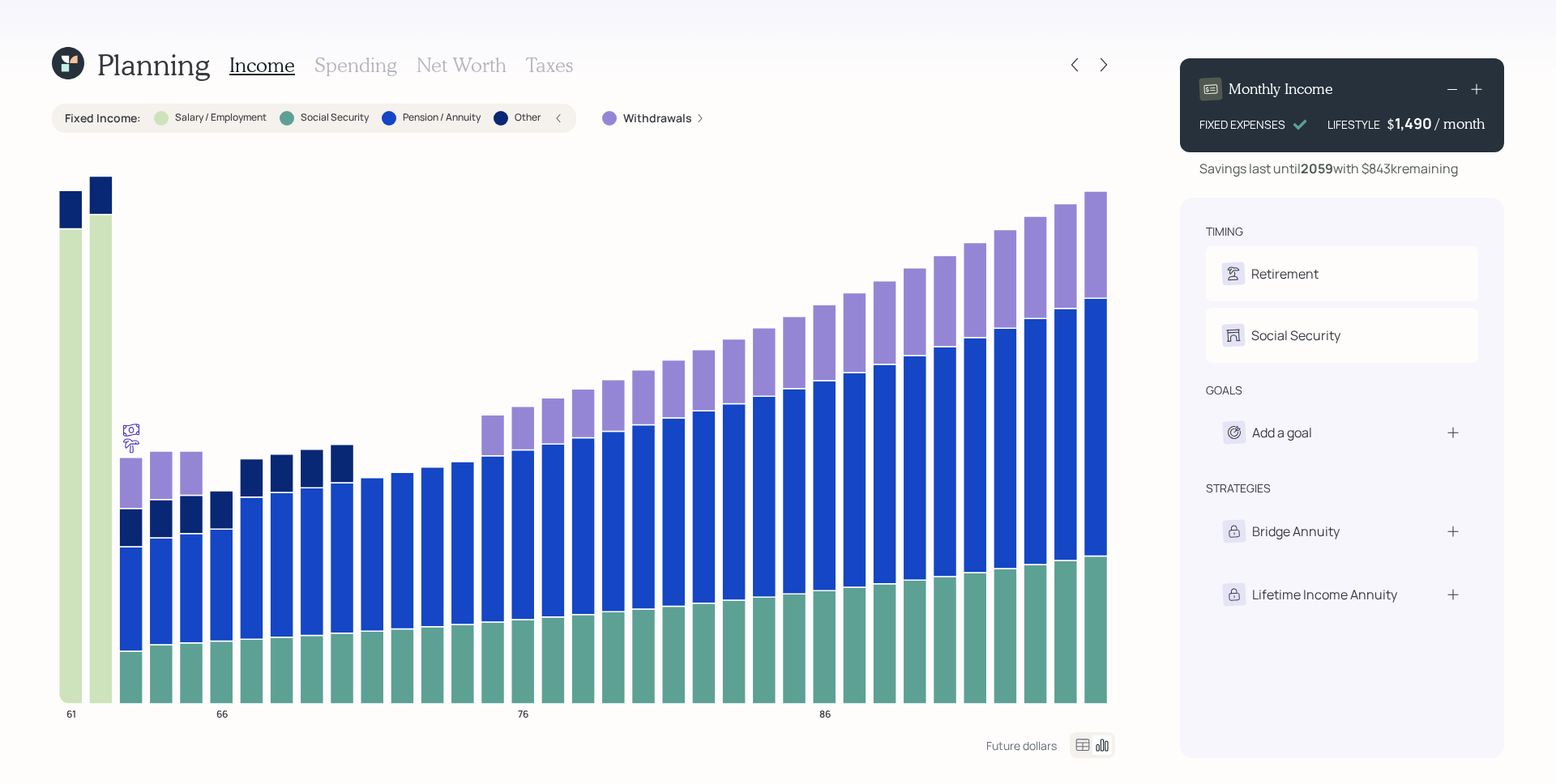 click on "Withdrawals" at bounding box center [657, 118] 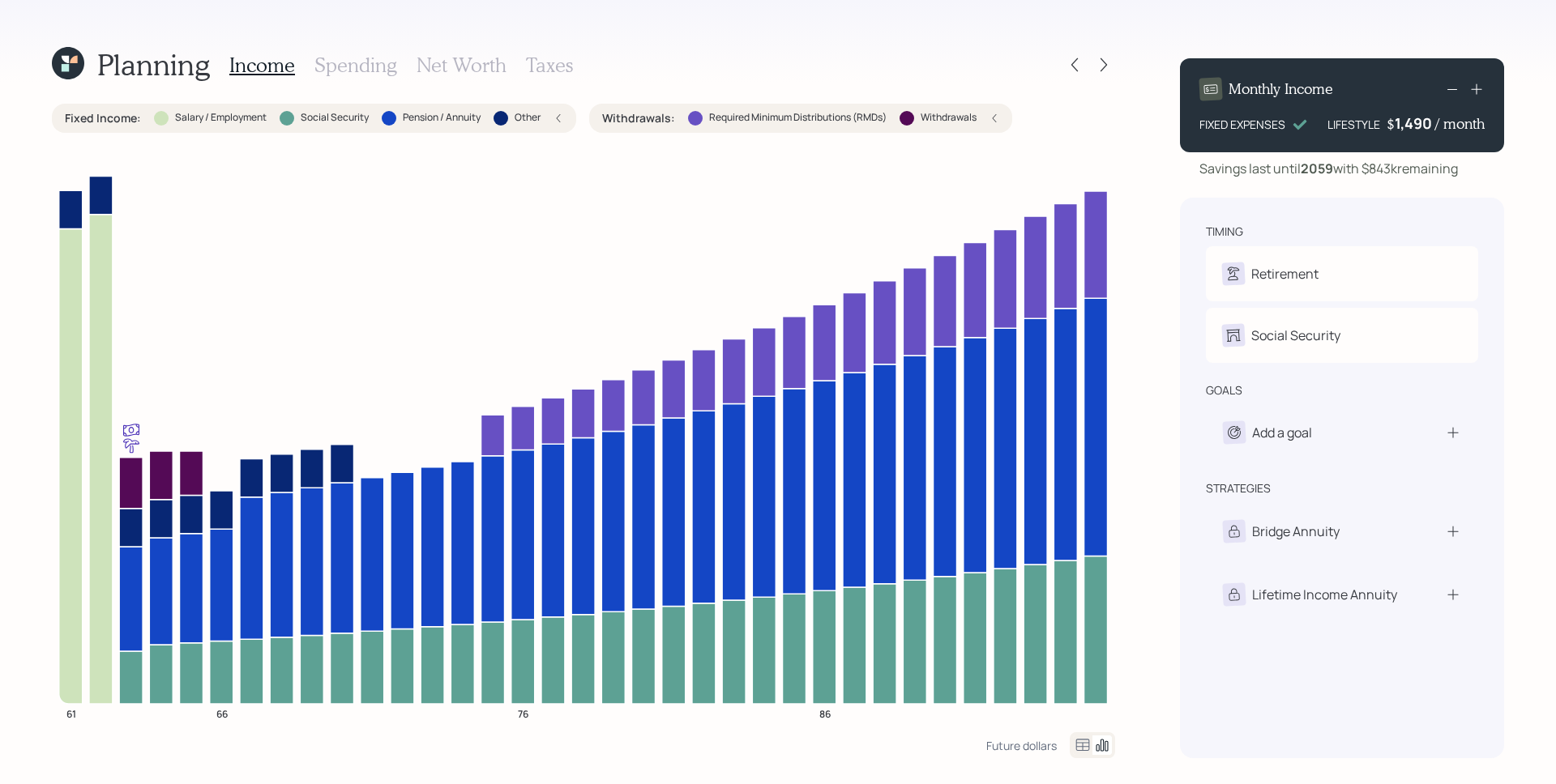 click on "Spending" at bounding box center (356, 65) 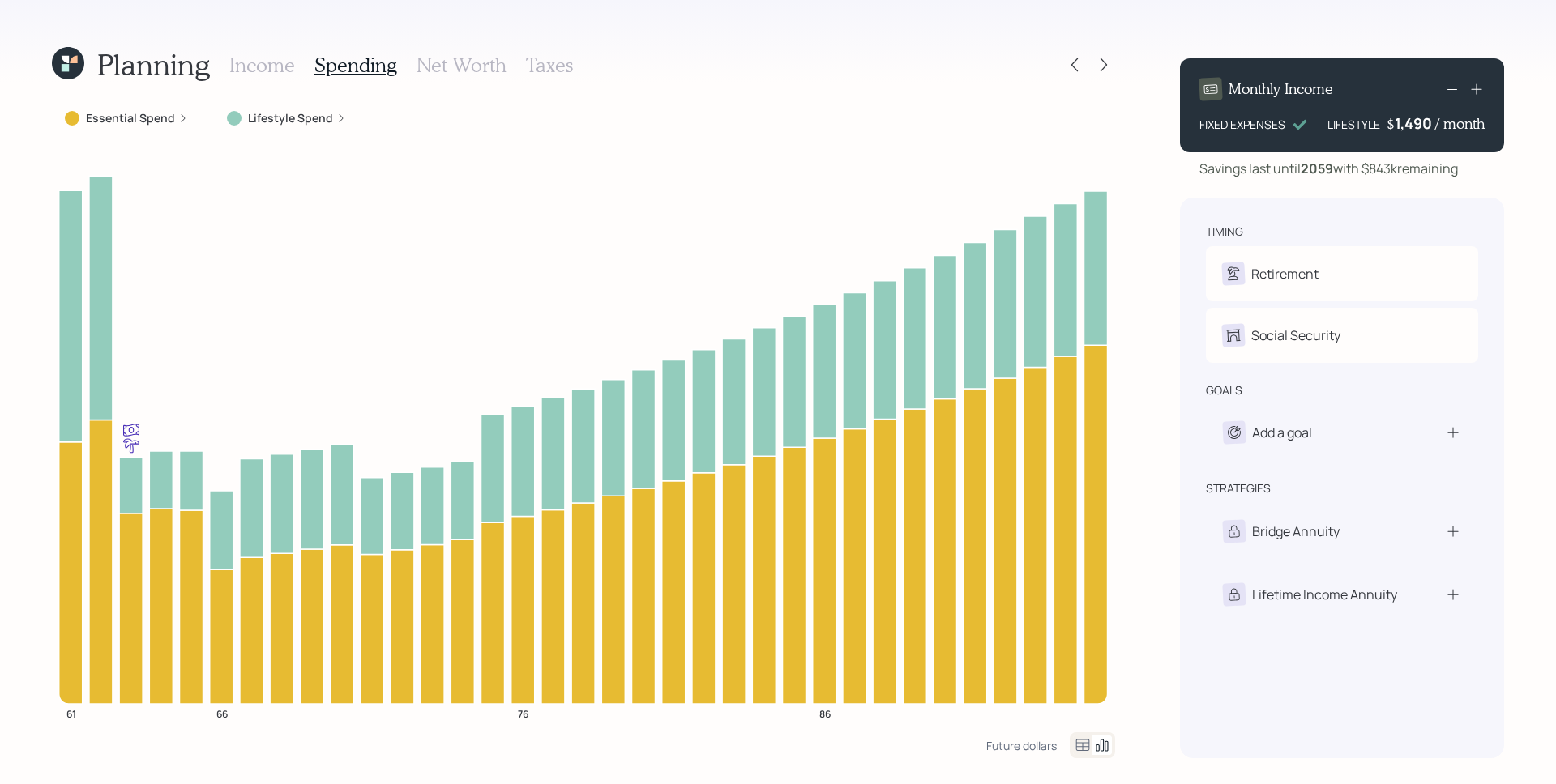click on "Lifestyle Spend" at bounding box center (290, 118) 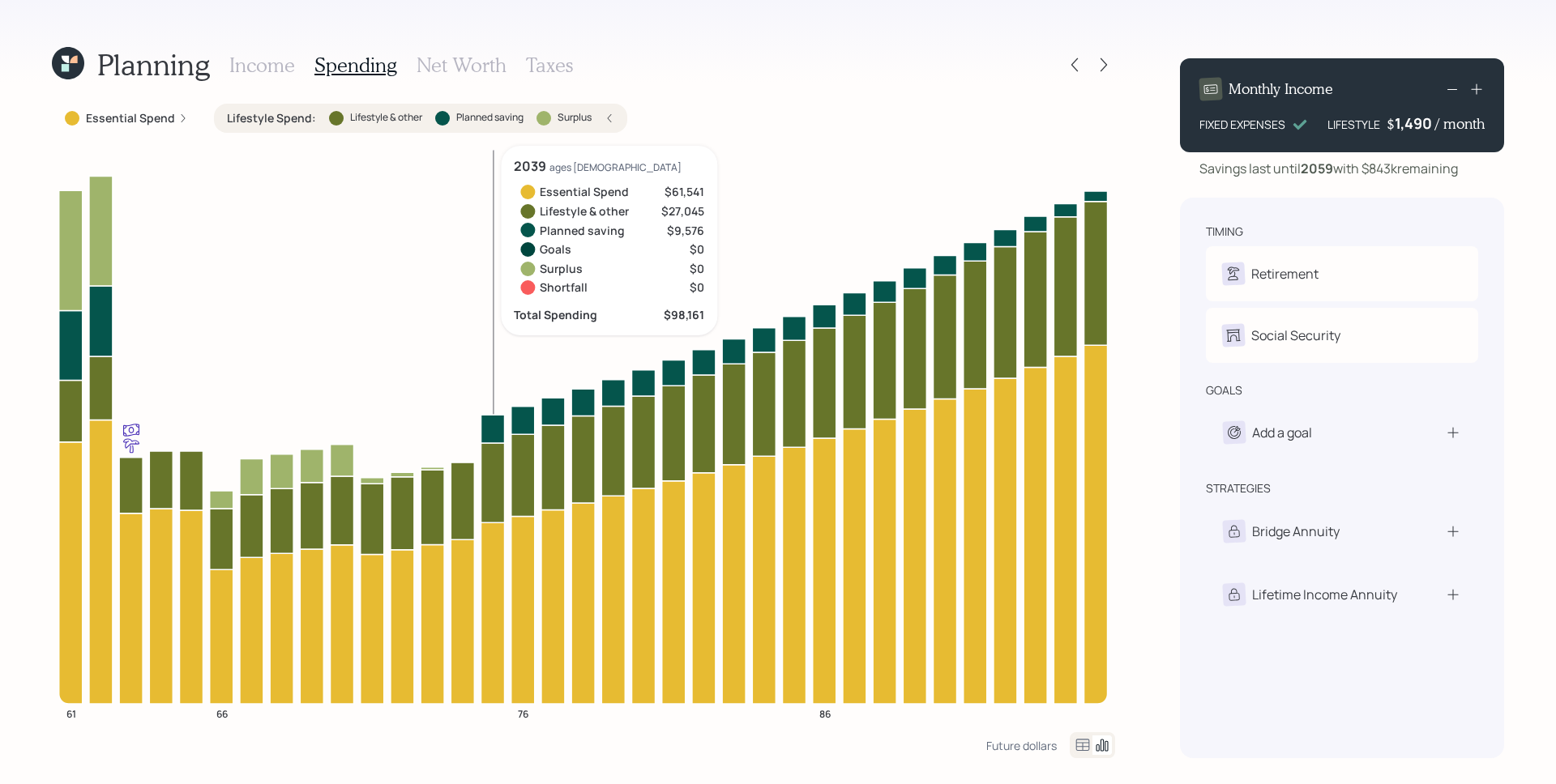 click 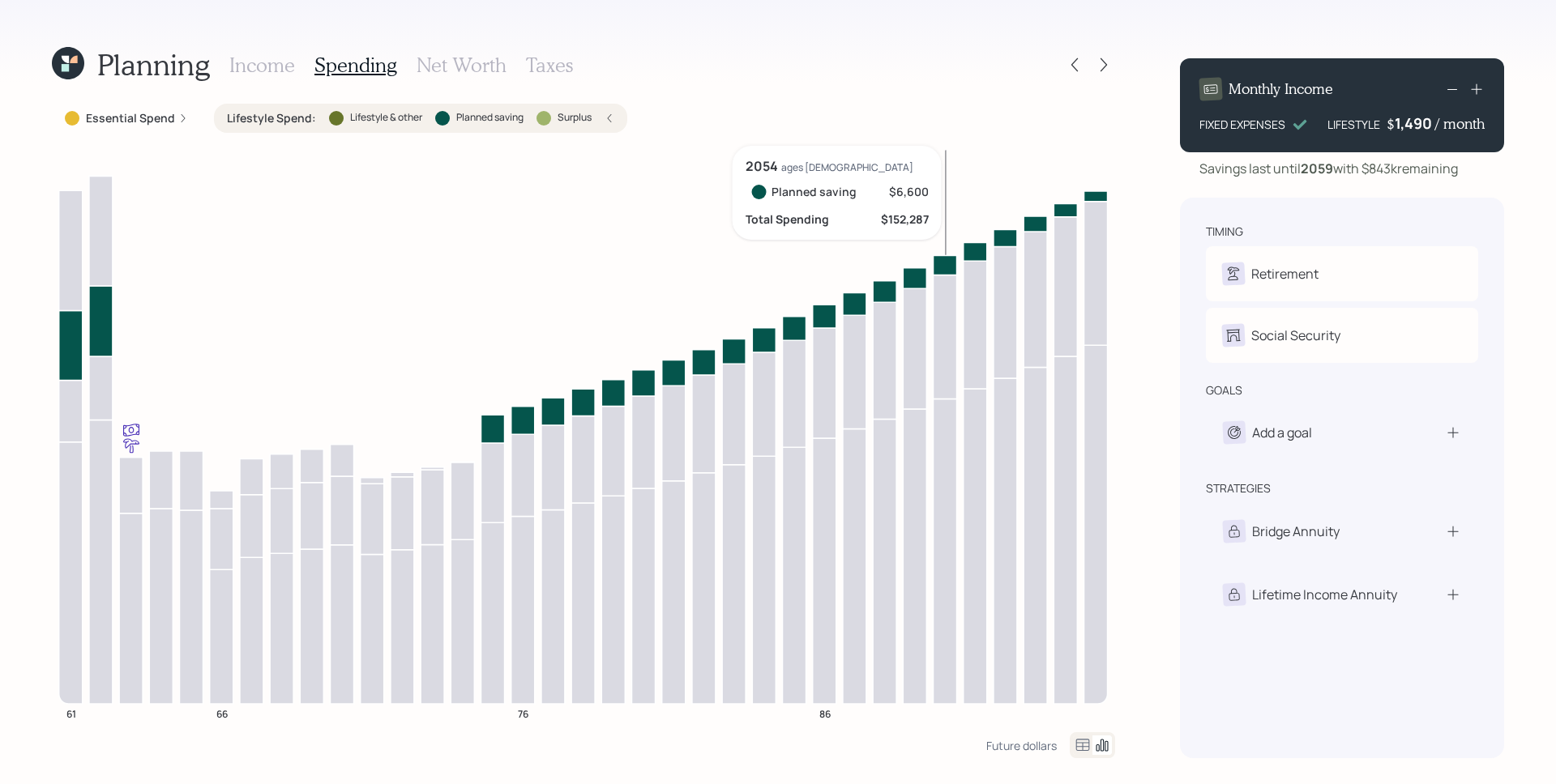 click 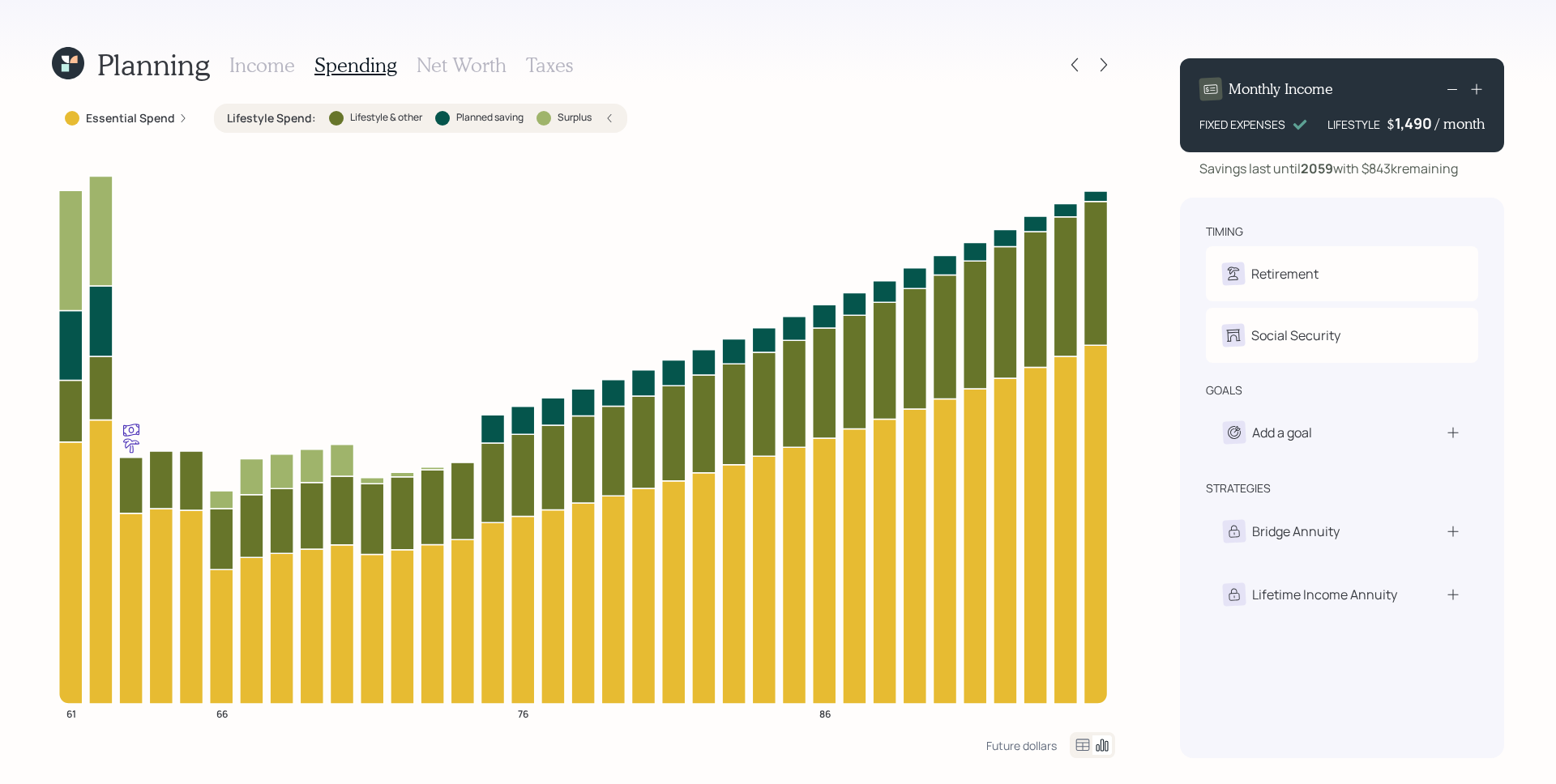 click on "Lifestyle Spend : Lifestyle & other Planned saving Surplus" at bounding box center (421, 118) 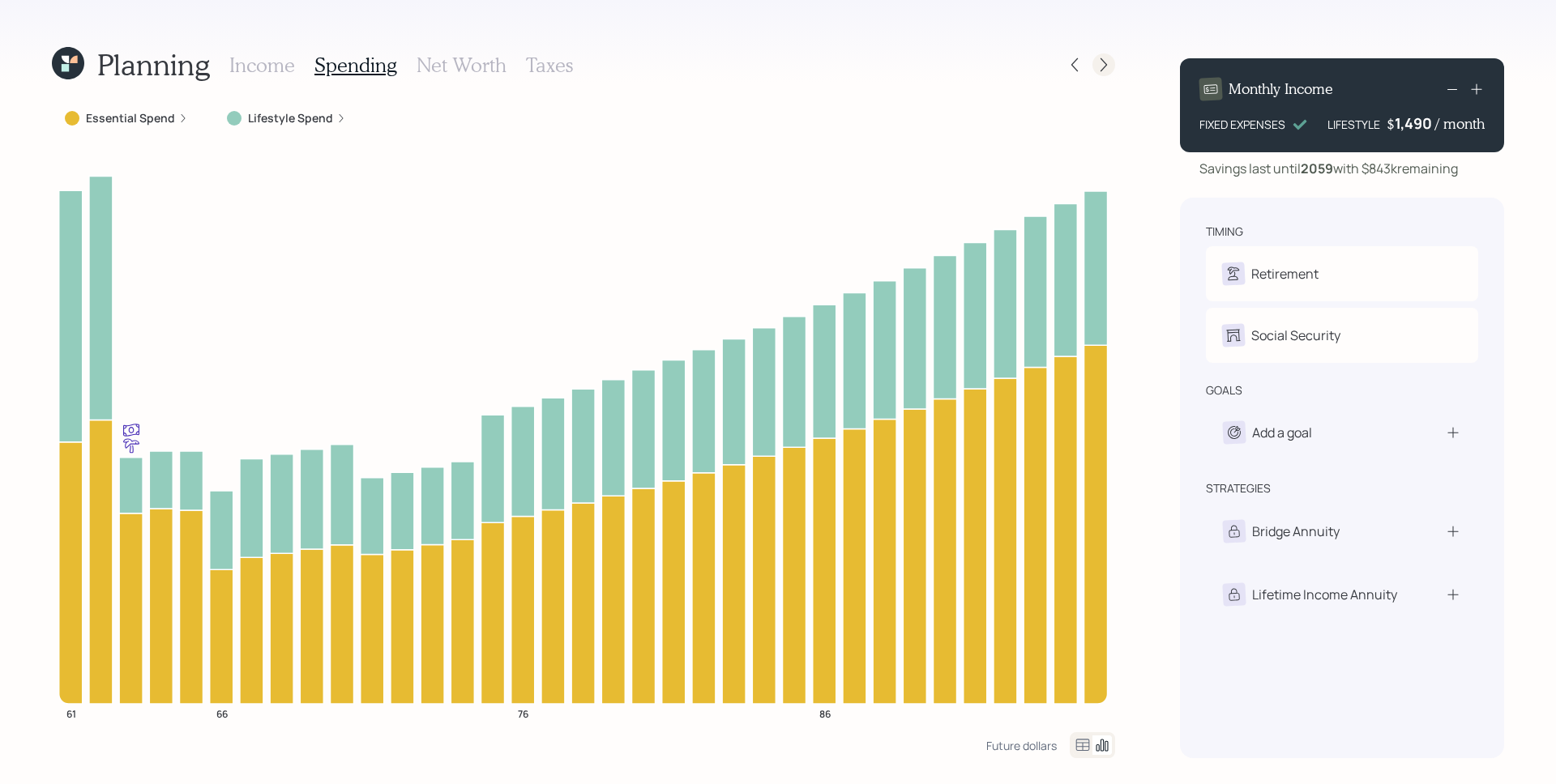click 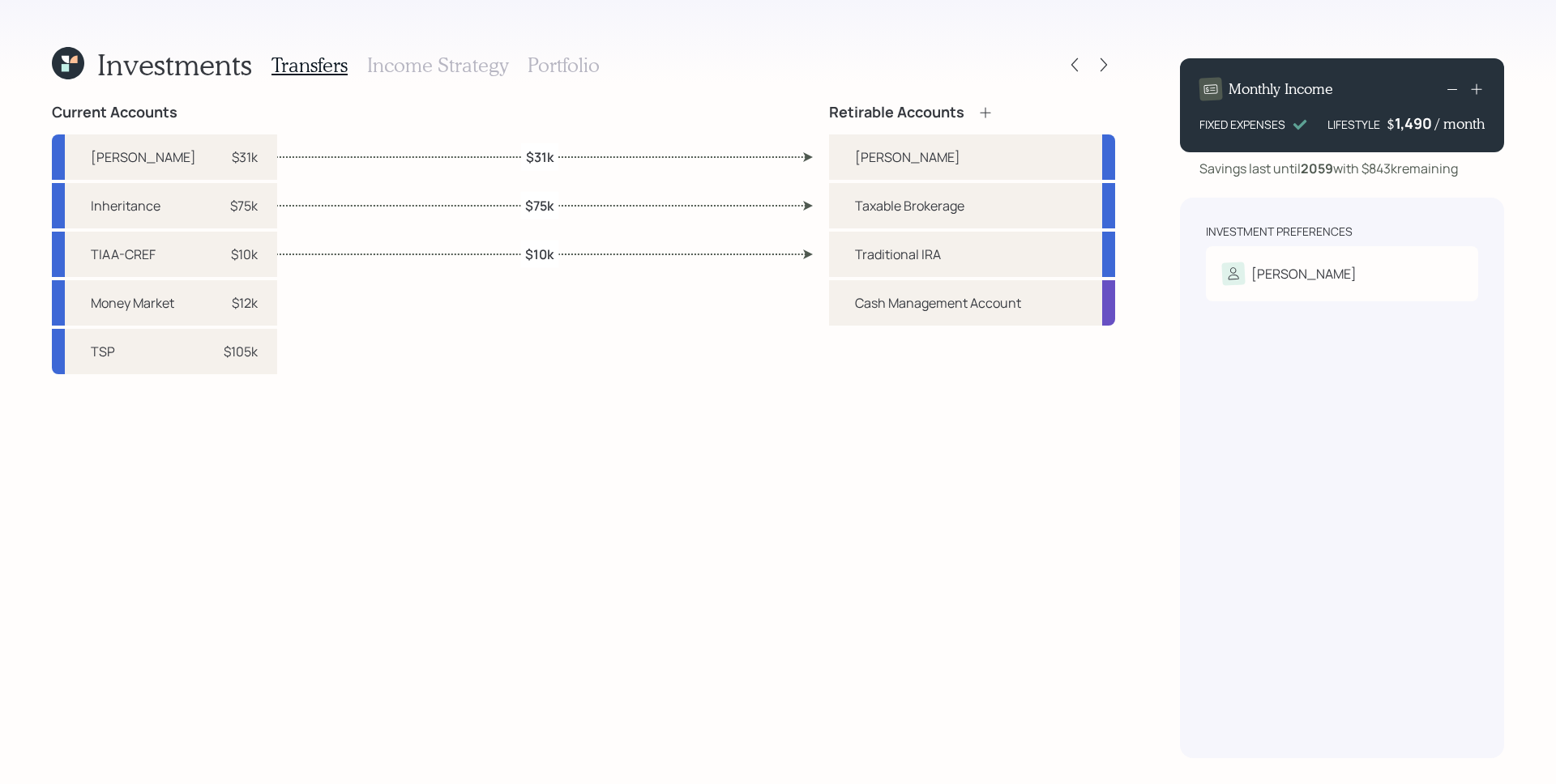 click on "Portfolio" at bounding box center (563, 65) 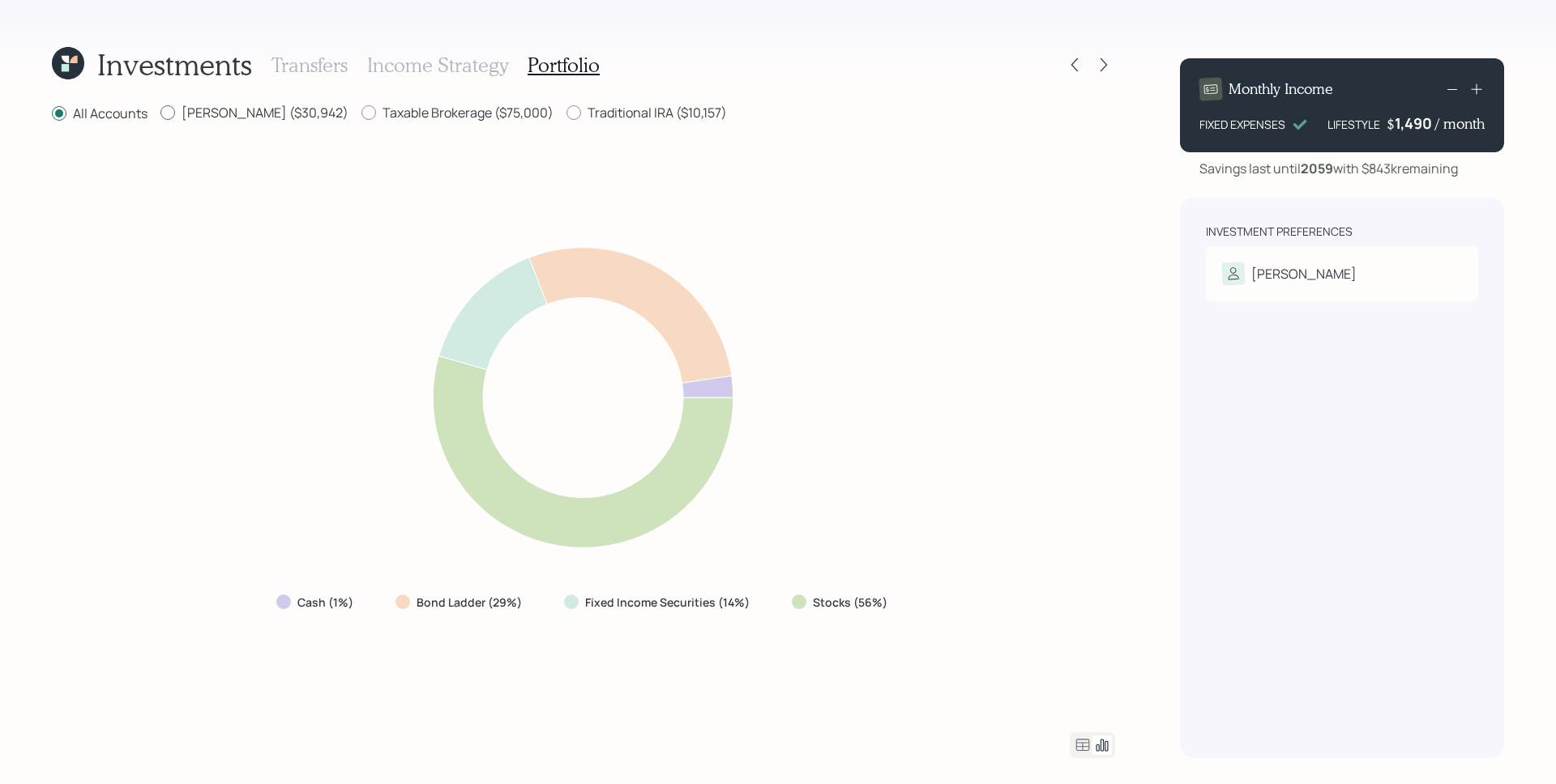 click on "Roth IRA ($30,942)" at bounding box center [254, 113] 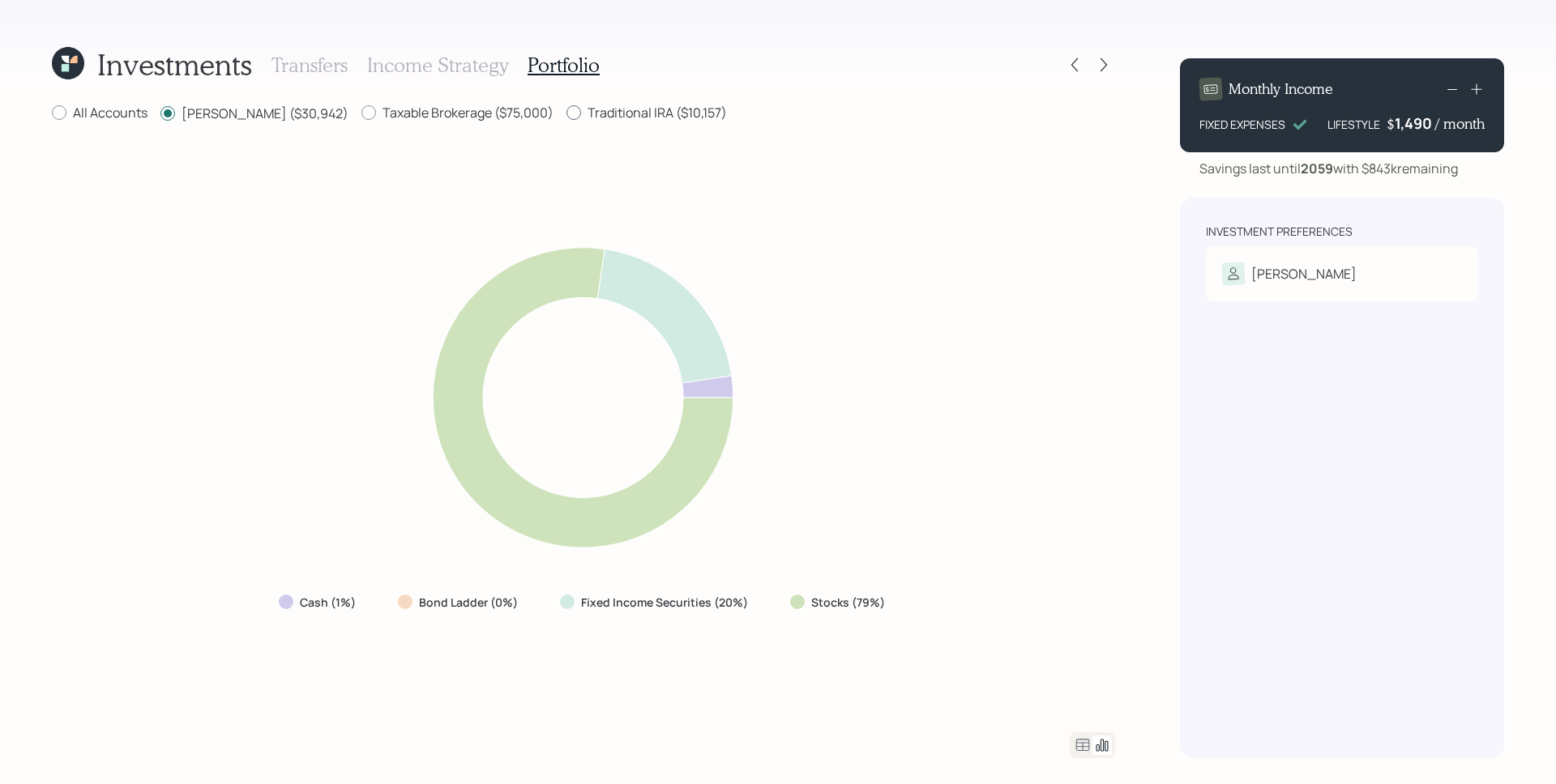 click on "Traditional IRA ($10,157)" at bounding box center (647, 113) 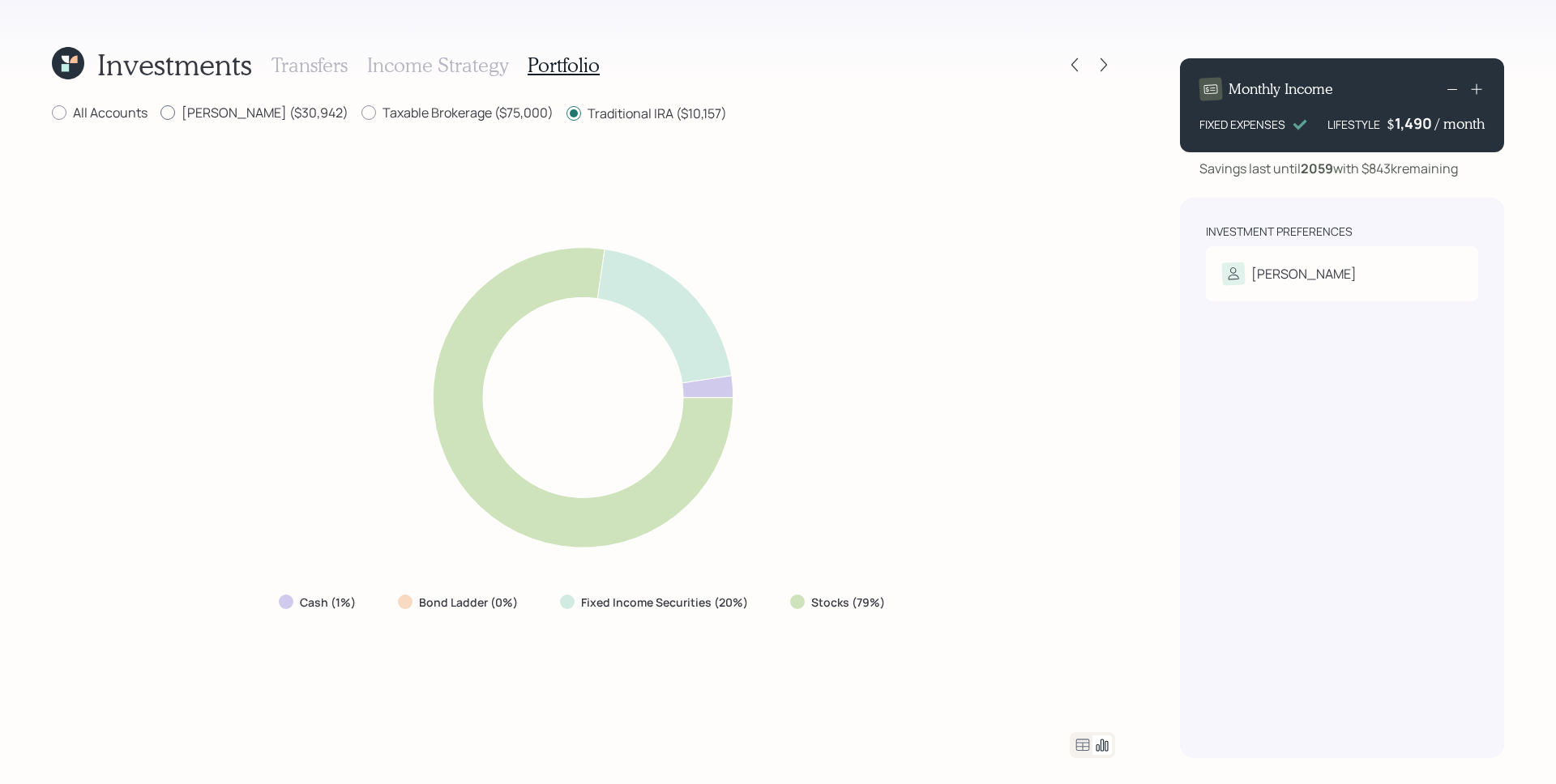 click on "Roth IRA ($30,942)" at bounding box center [254, 113] 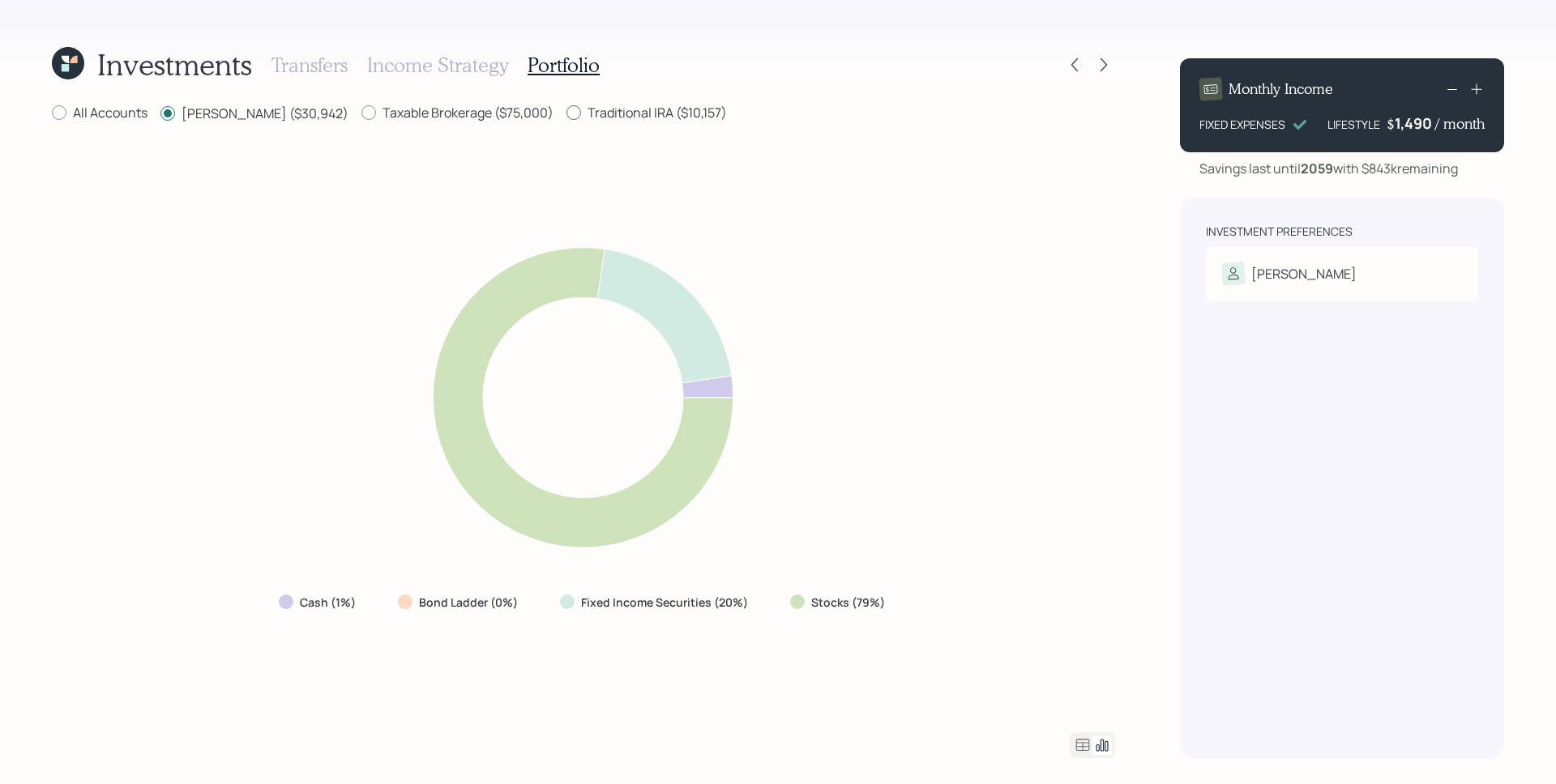 click on "Traditional IRA ($10,157)" at bounding box center [647, 113] 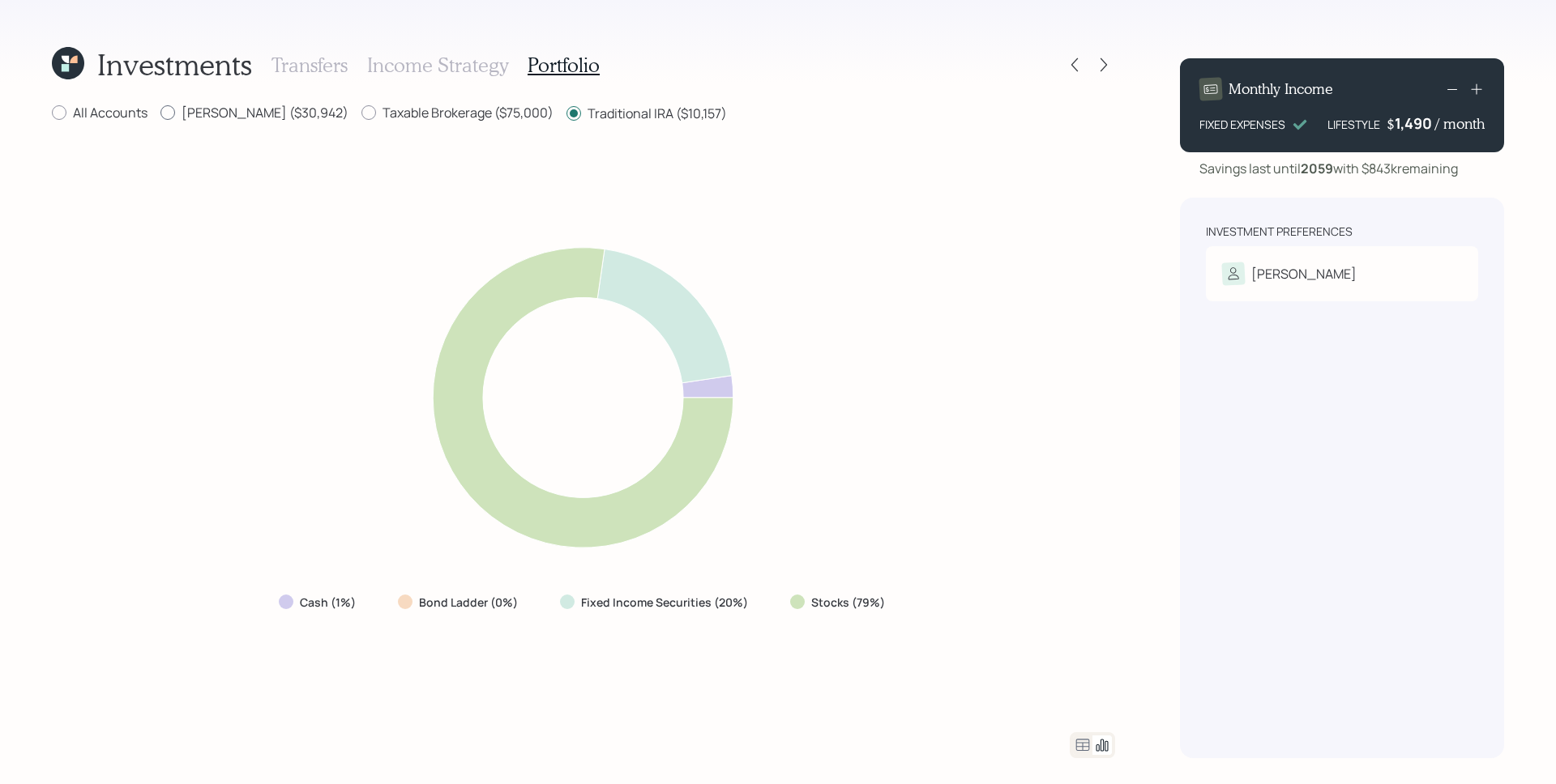 click on "Roth IRA ($30,942)" at bounding box center (254, 113) 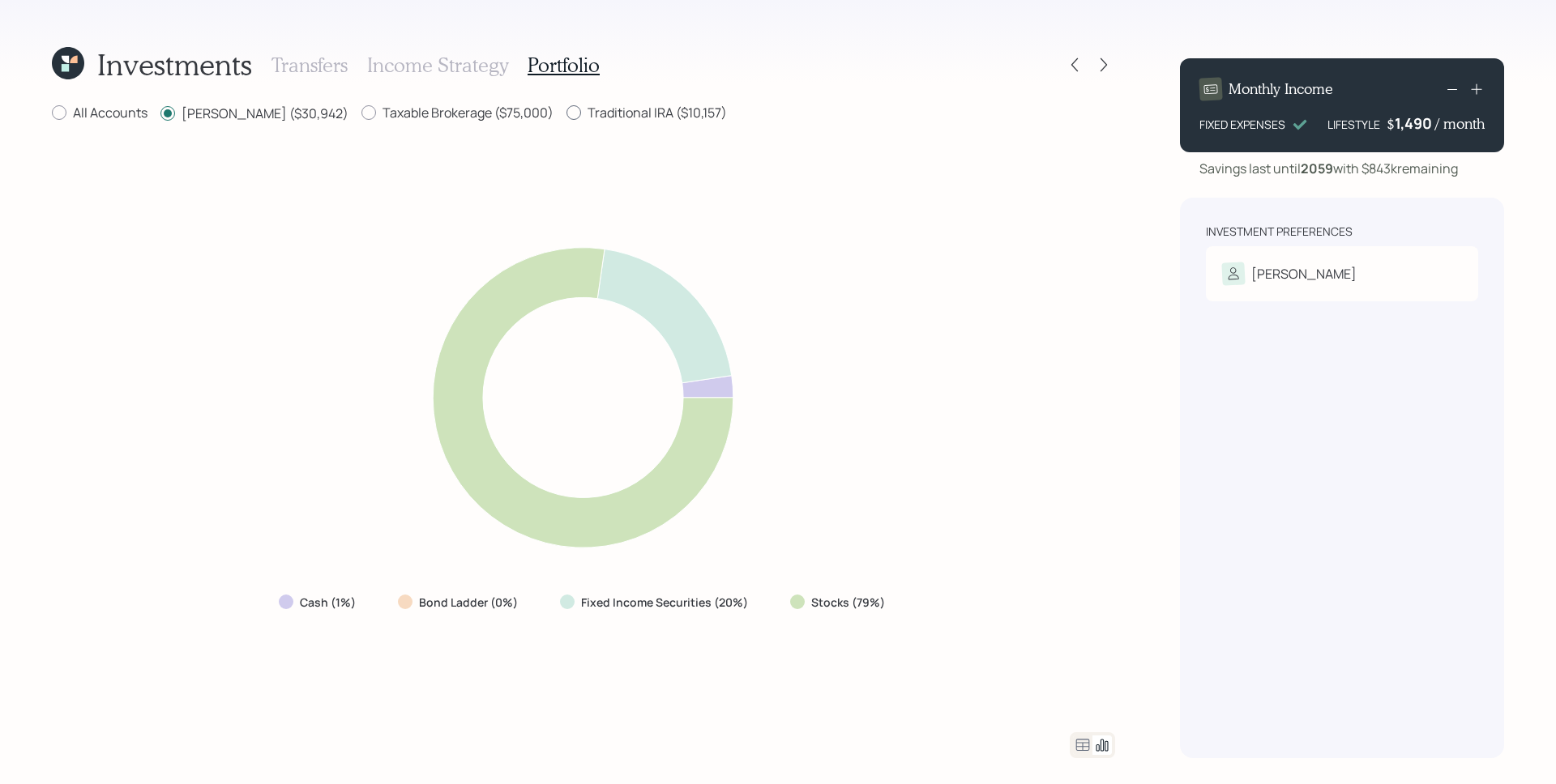 click on "Traditional IRA ($10,157)" at bounding box center (647, 113) 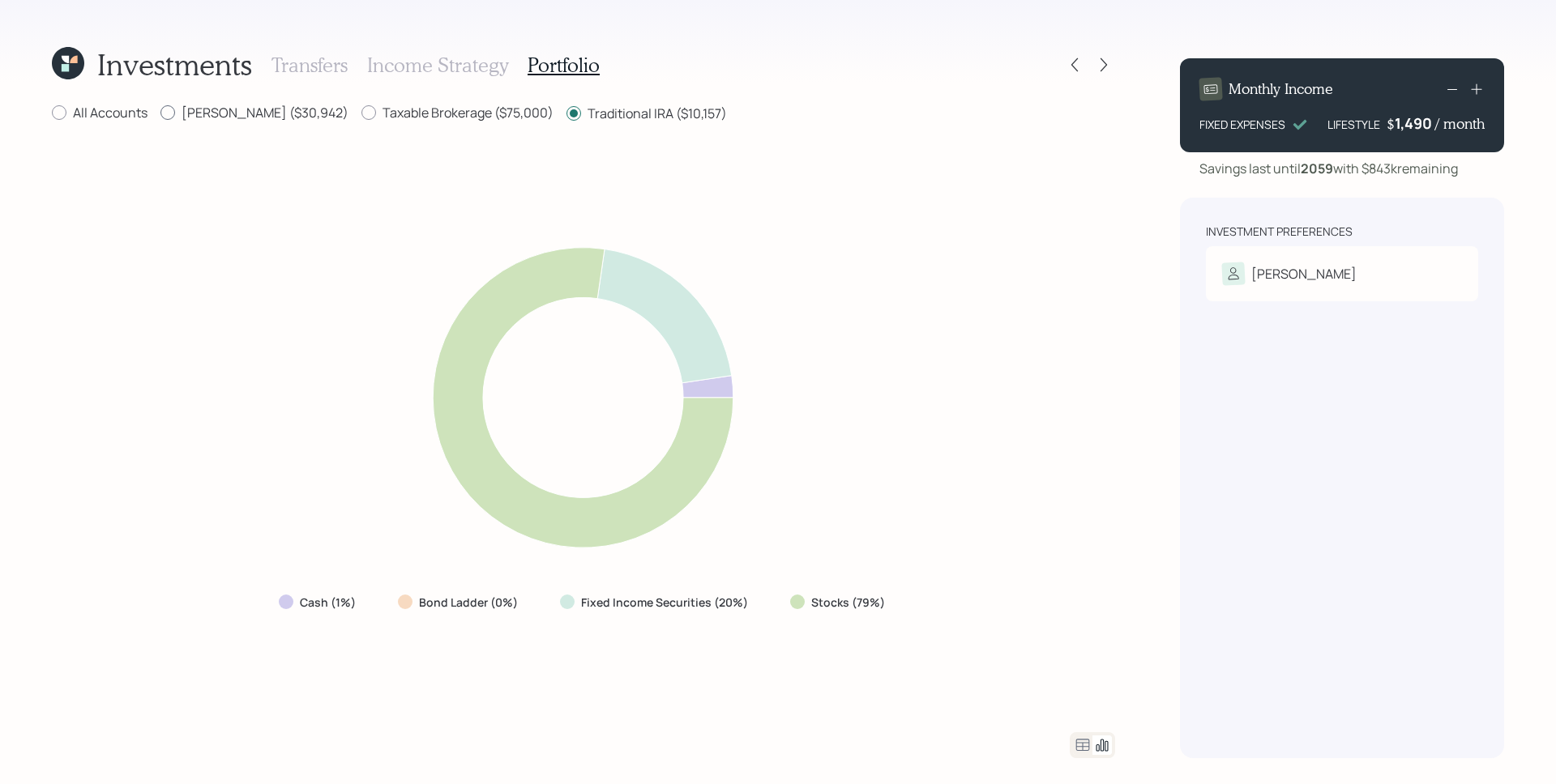 click on "Roth IRA ($30,942)" at bounding box center [254, 113] 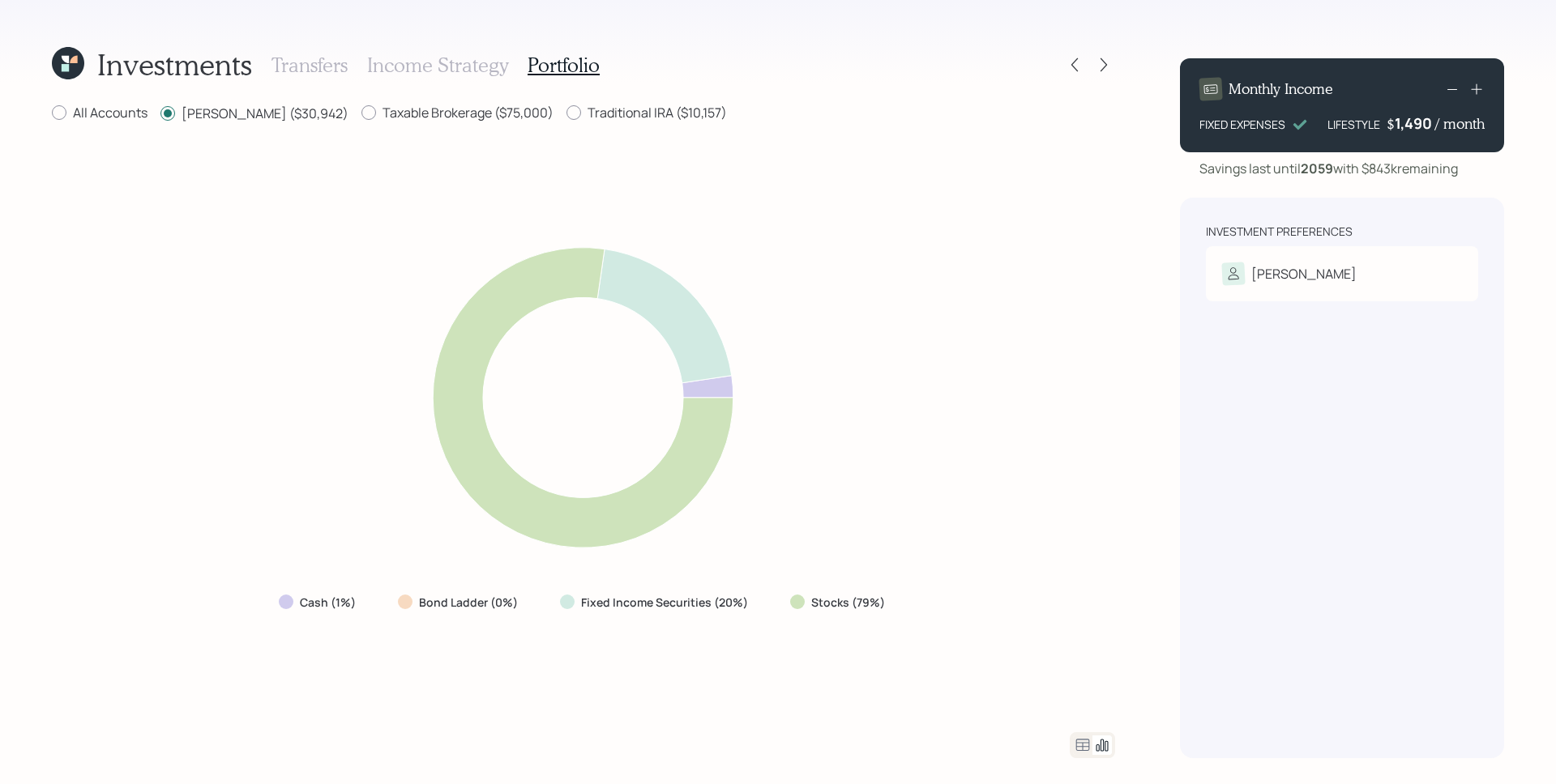click on "Investments Transfers Income Strategy Portfolio All Accounts Roth IRA ($30,942) Taxable Brokerage ($75,000) Traditional IRA ($10,157) Cash (1%) Bond Ladder (0%) Fixed Income Securities (20%) Stocks (79%)" at bounding box center (584, 402) 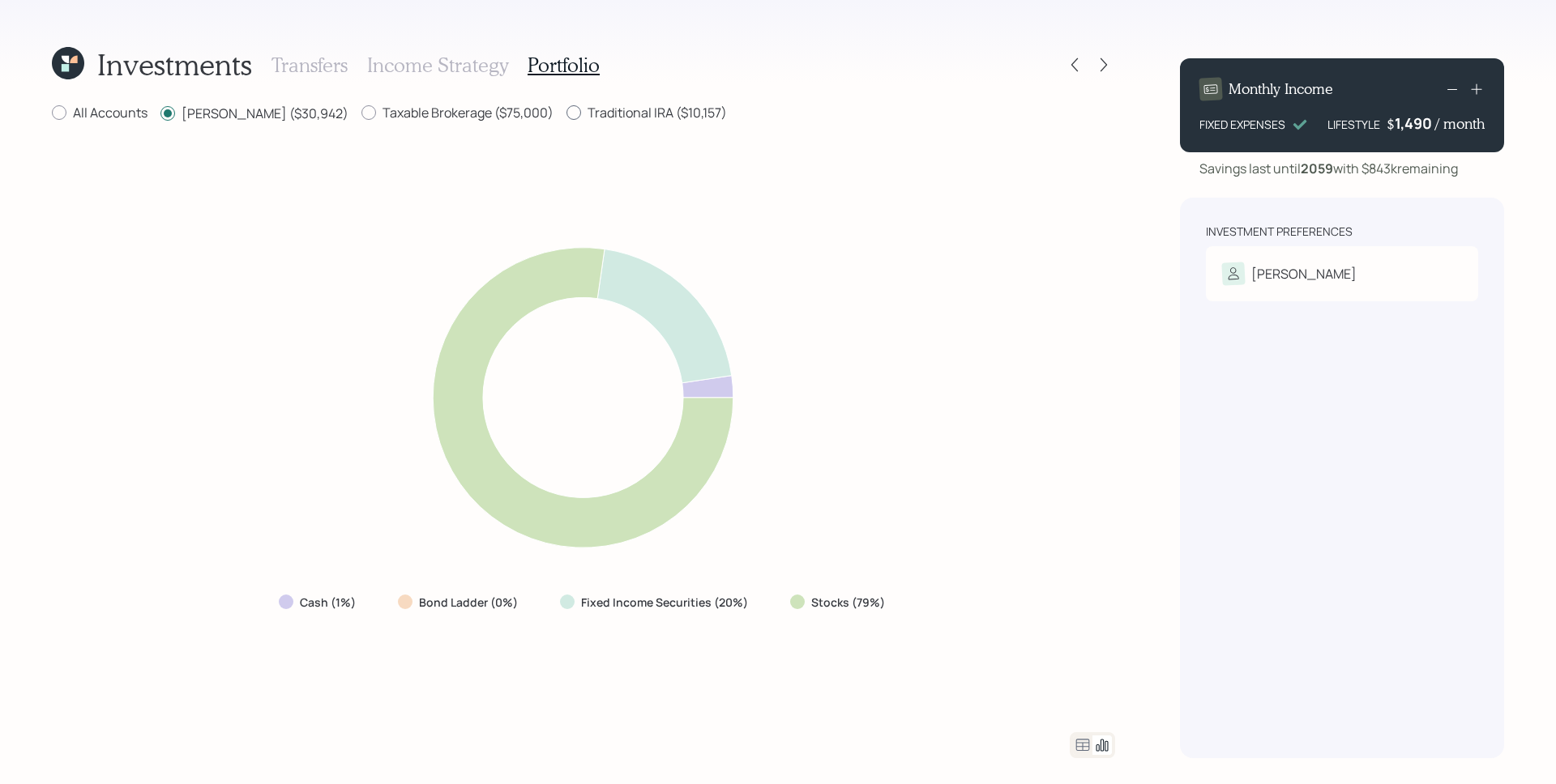 click on "Traditional IRA ($10,157)" at bounding box center (647, 113) 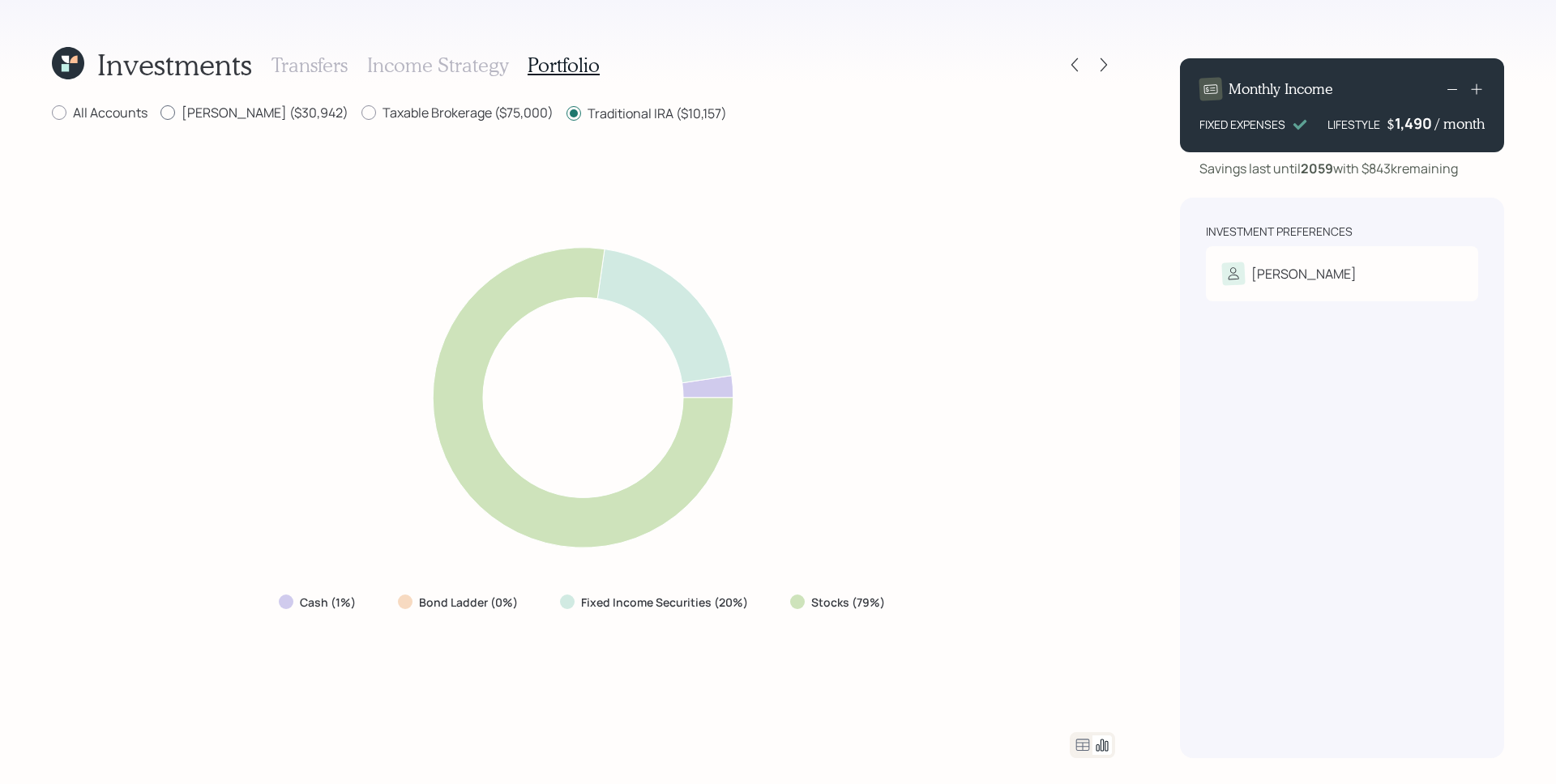 click on "Roth IRA ($30,942)" at bounding box center (254, 113) 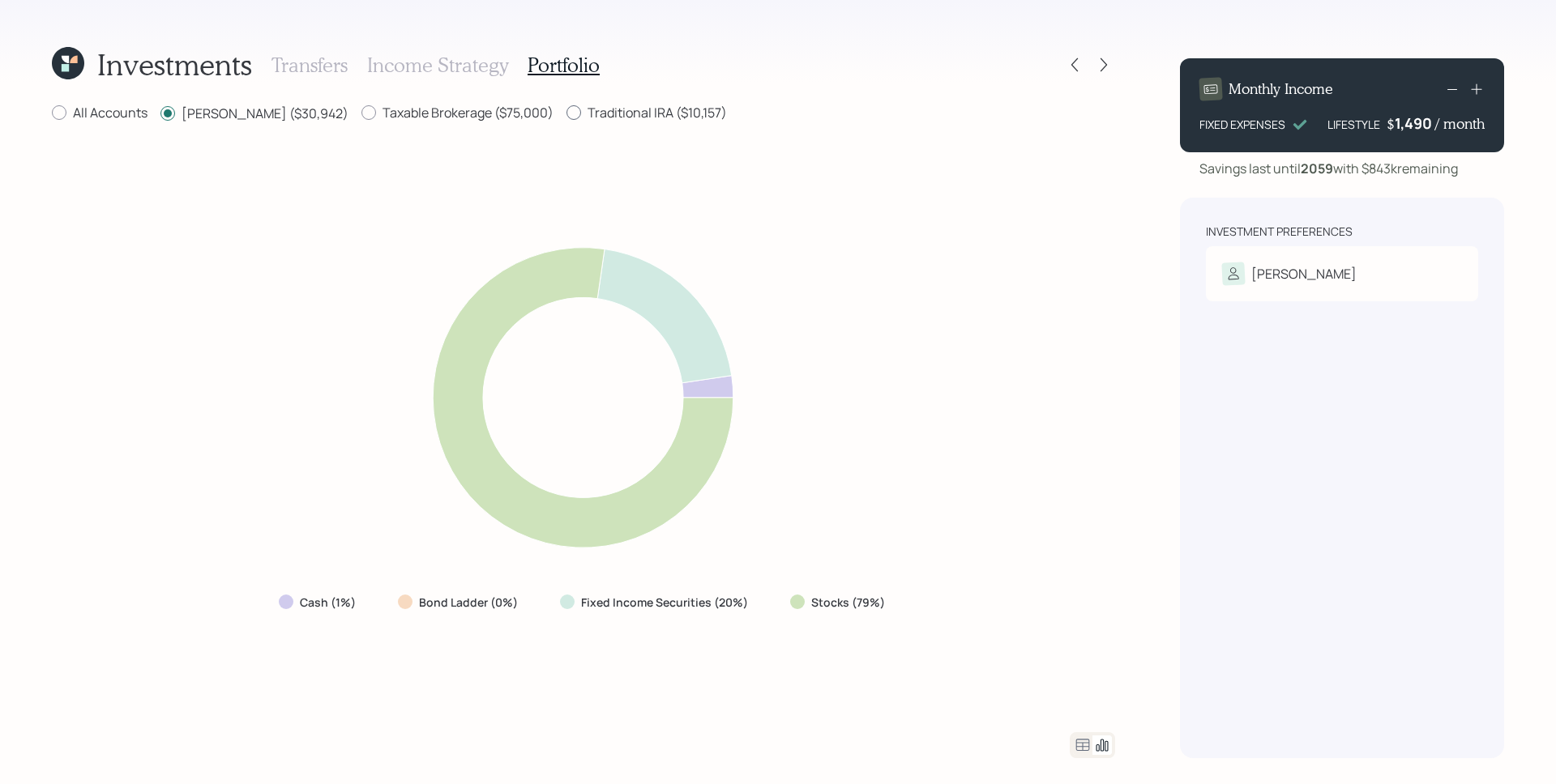 click on "Traditional IRA ($10,157)" at bounding box center (647, 113) 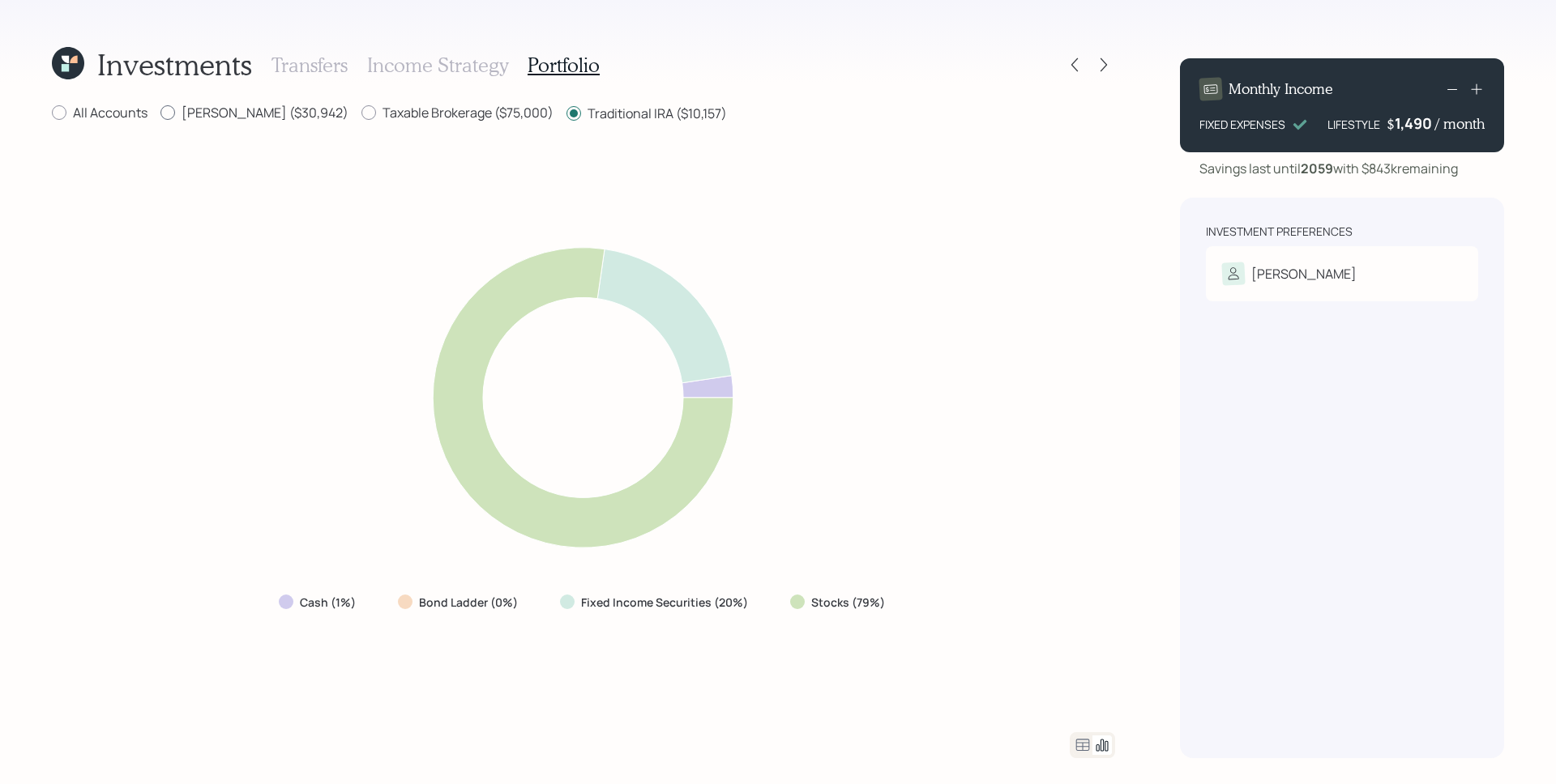 click on "Roth IRA ($30,942)" at bounding box center [254, 113] 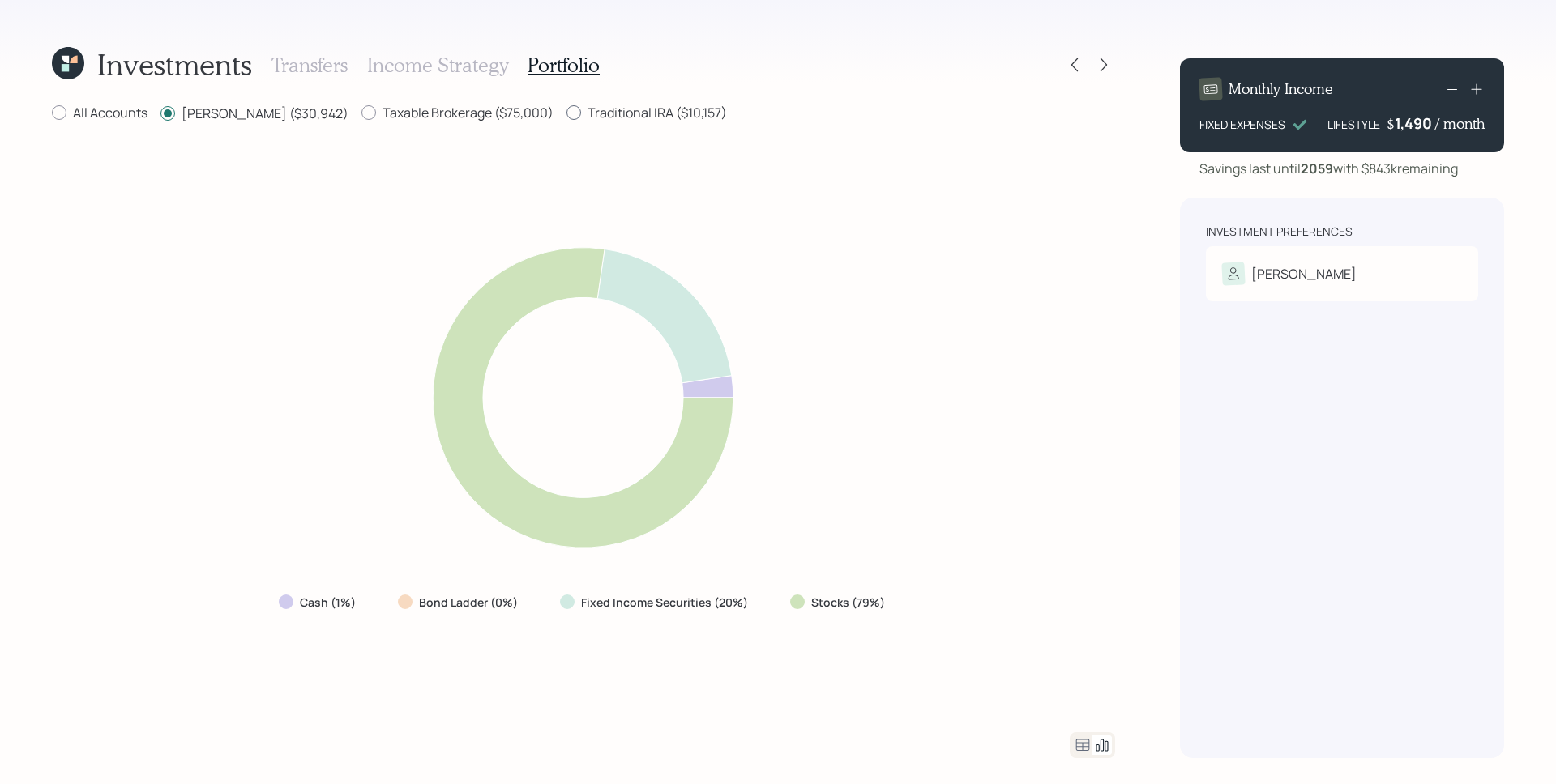 click on "Traditional IRA ($10,157)" at bounding box center (647, 113) 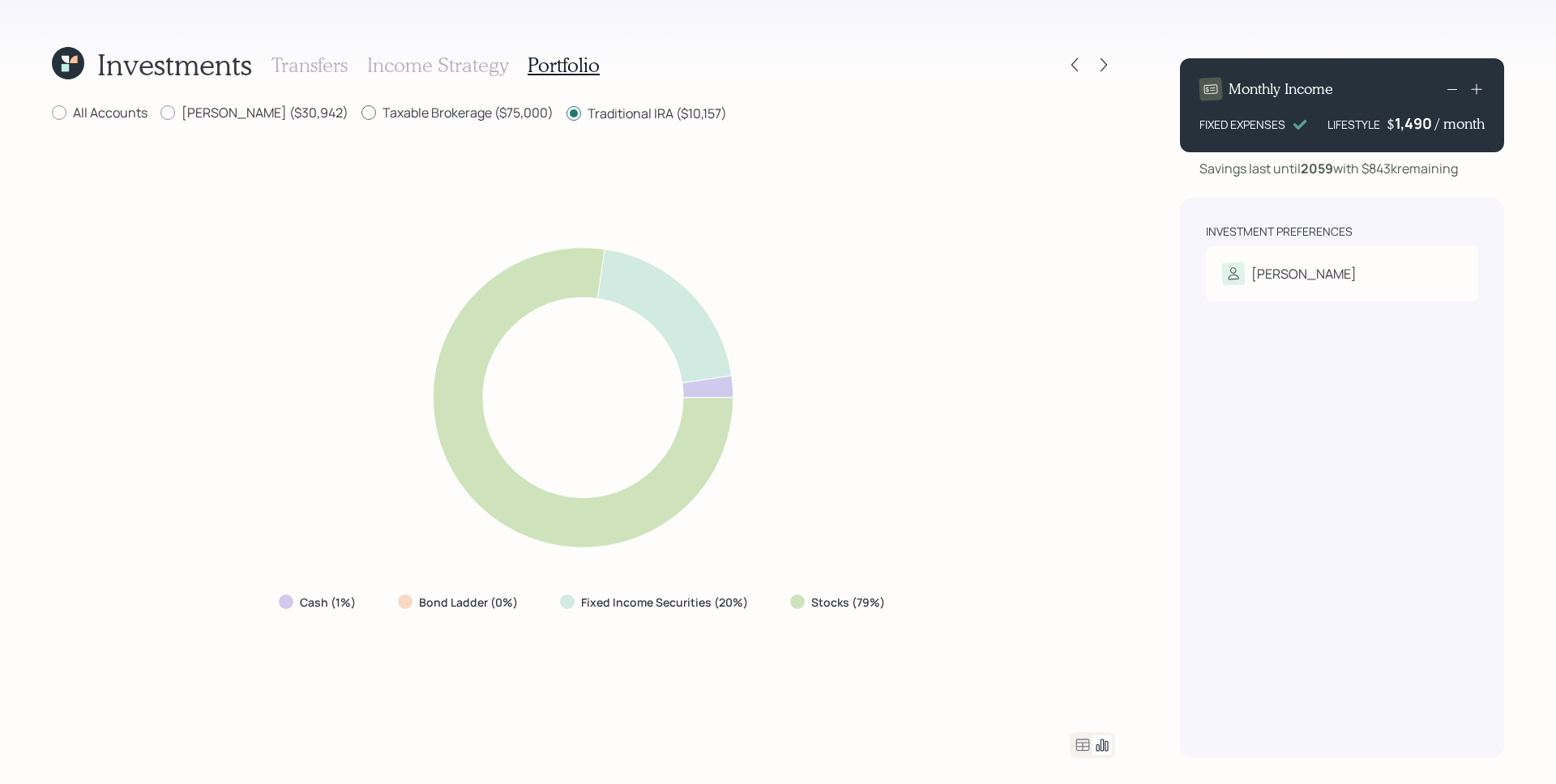 click on "Taxable Brokerage ($75,000)" at bounding box center (457, 113) 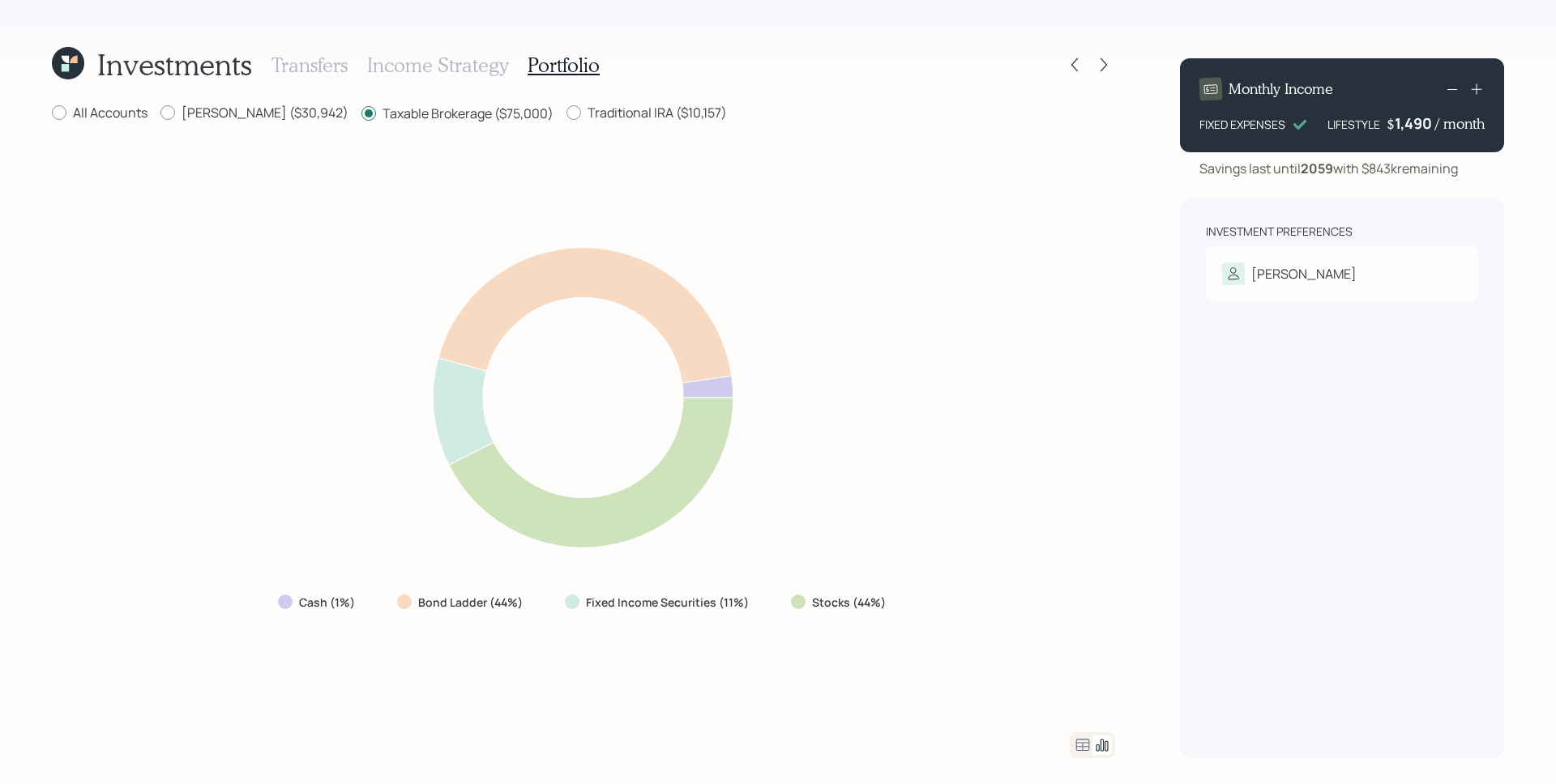 click on "Income Strategy" at bounding box center (438, 65) 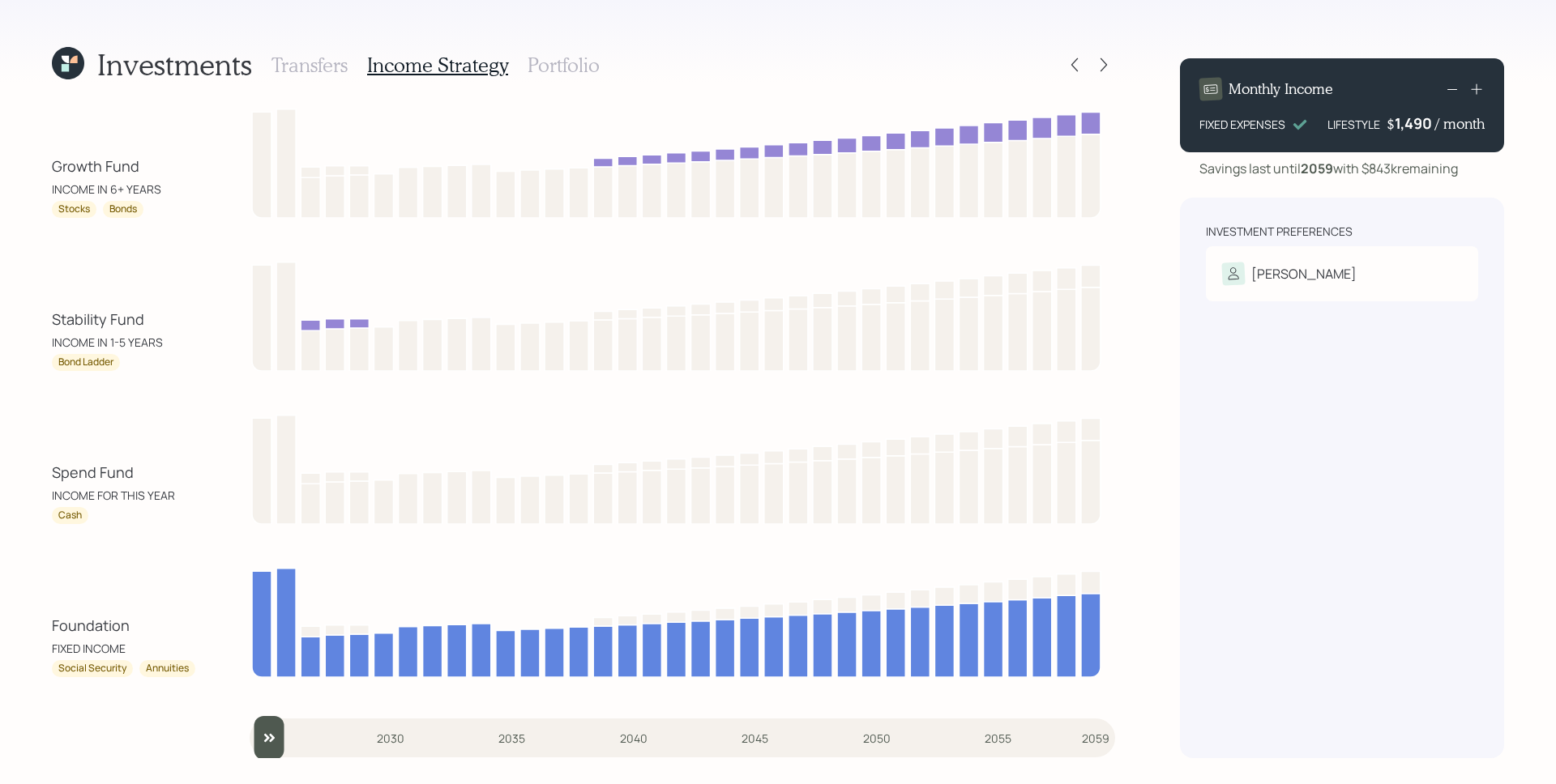 click on "Portfolio" at bounding box center (563, 65) 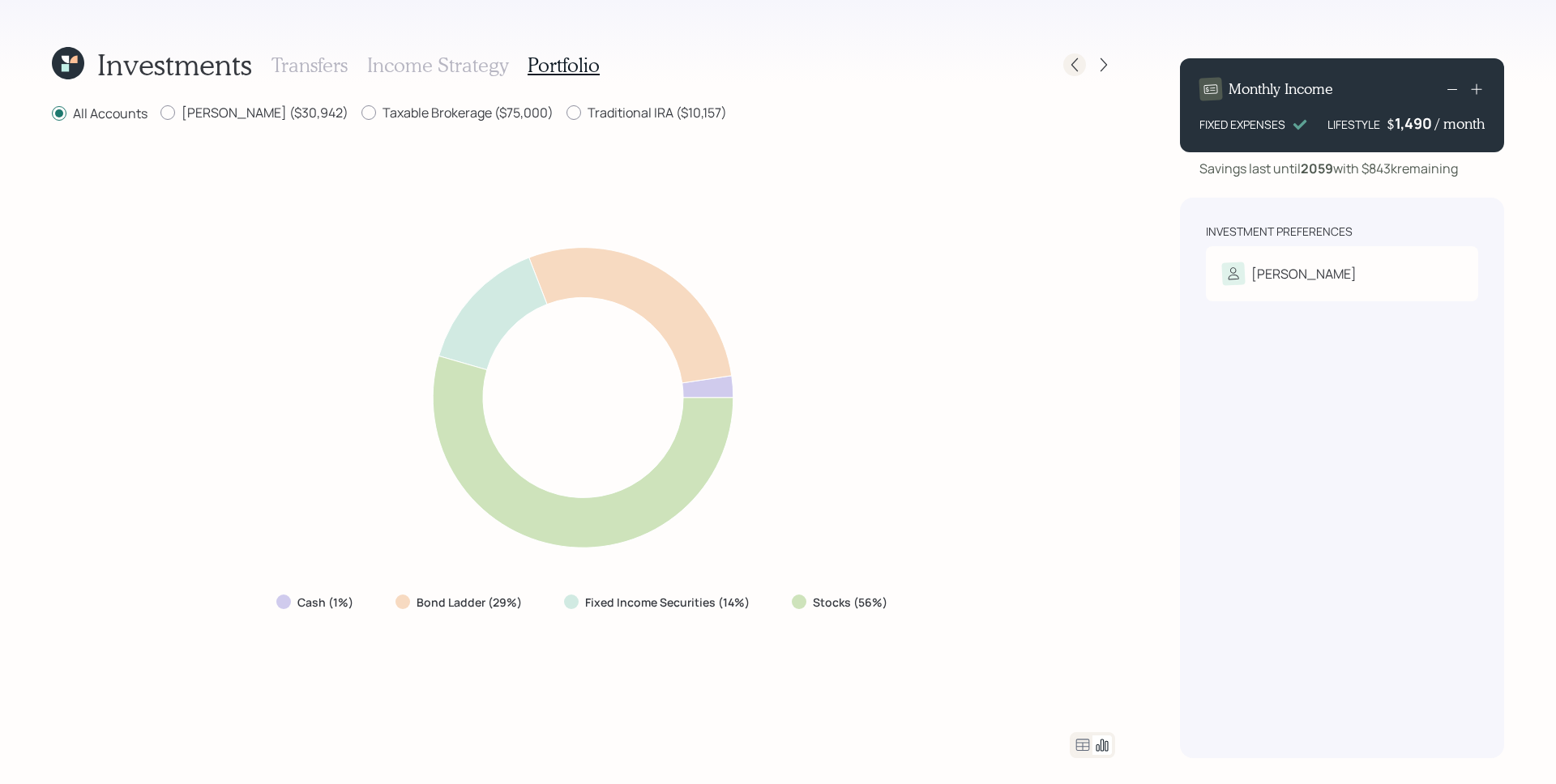 click 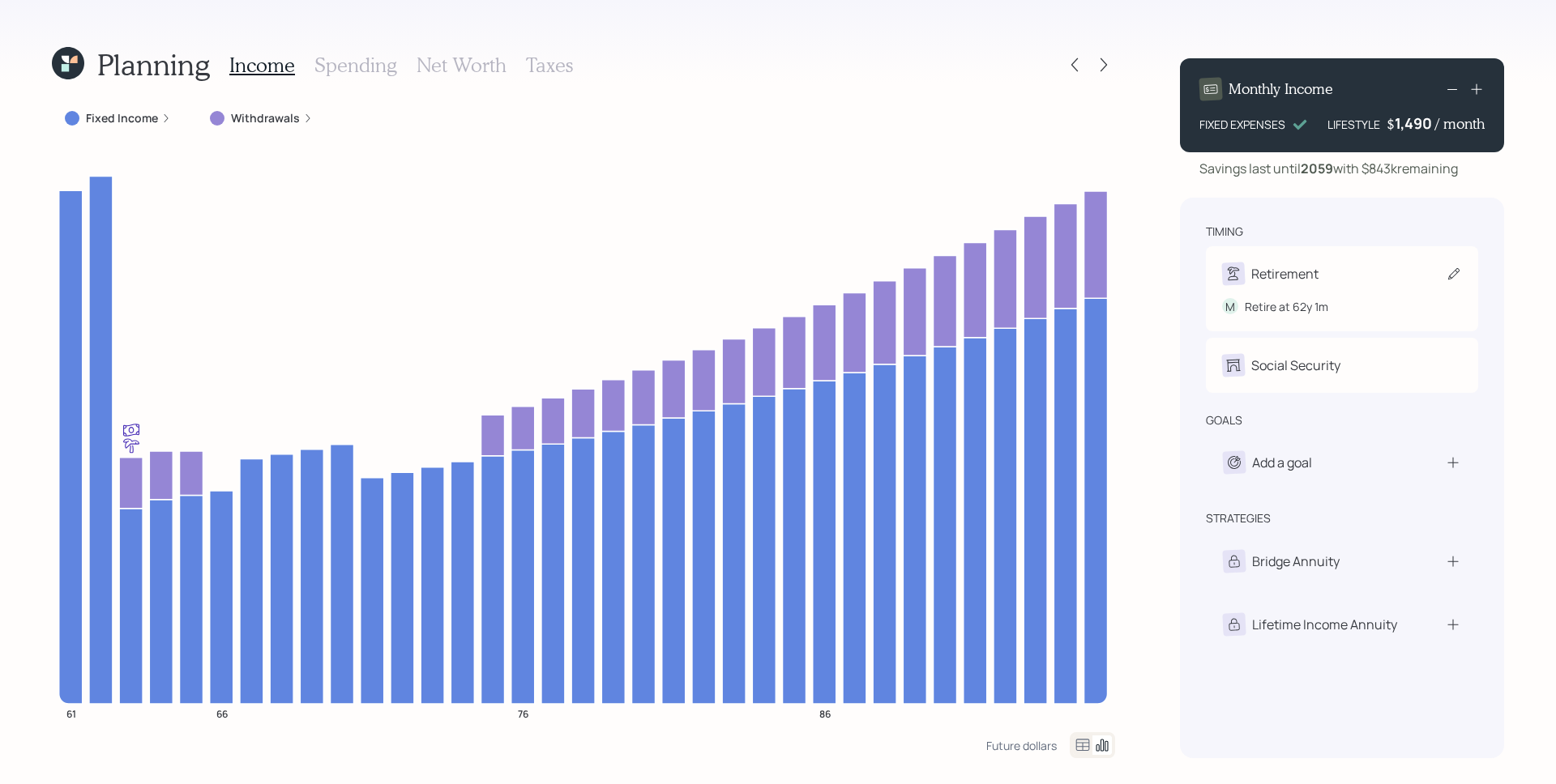 click on "Retirement" at bounding box center [1342, 274] 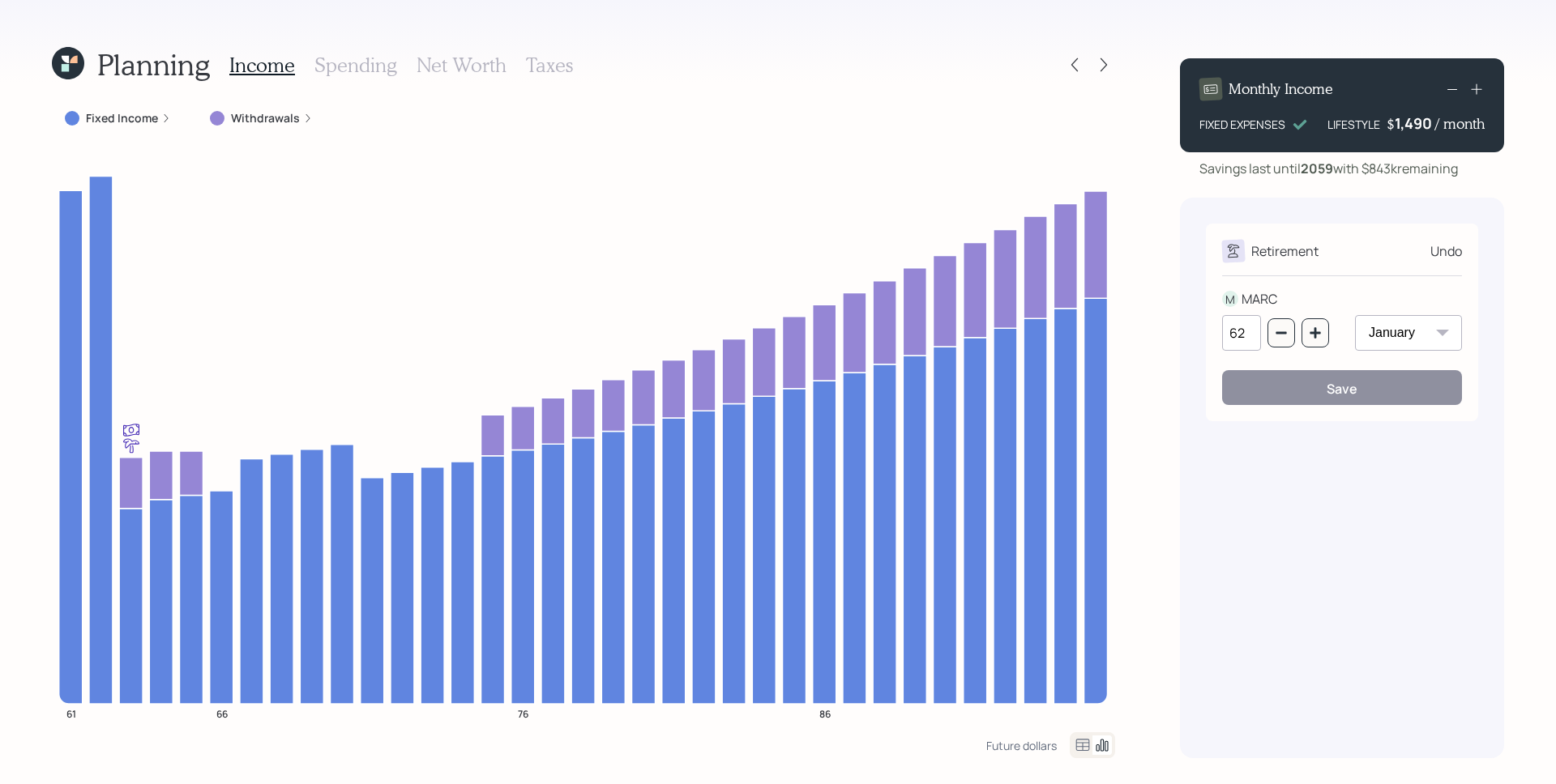 click on "Undo" at bounding box center [1446, 251] 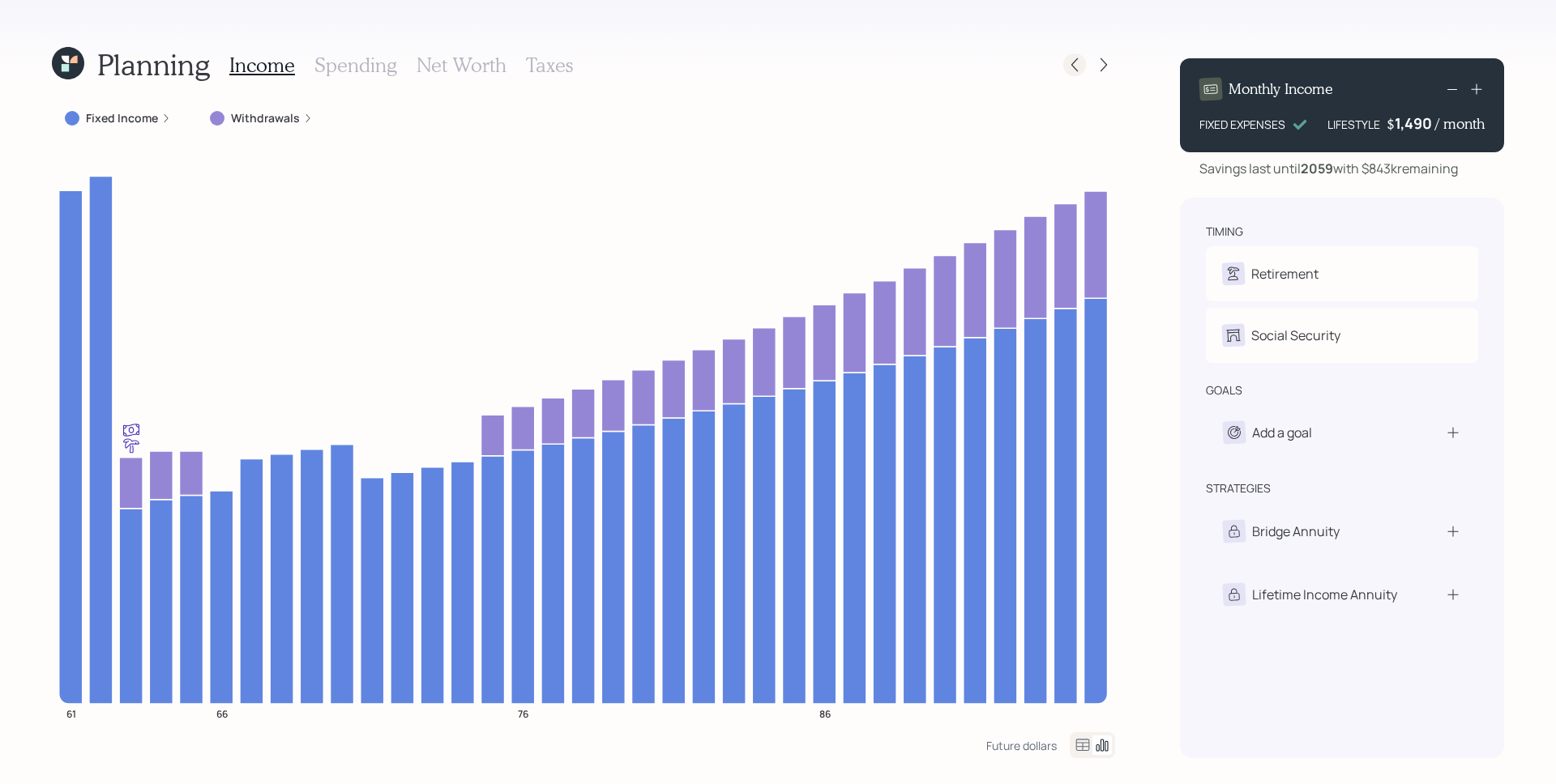 click 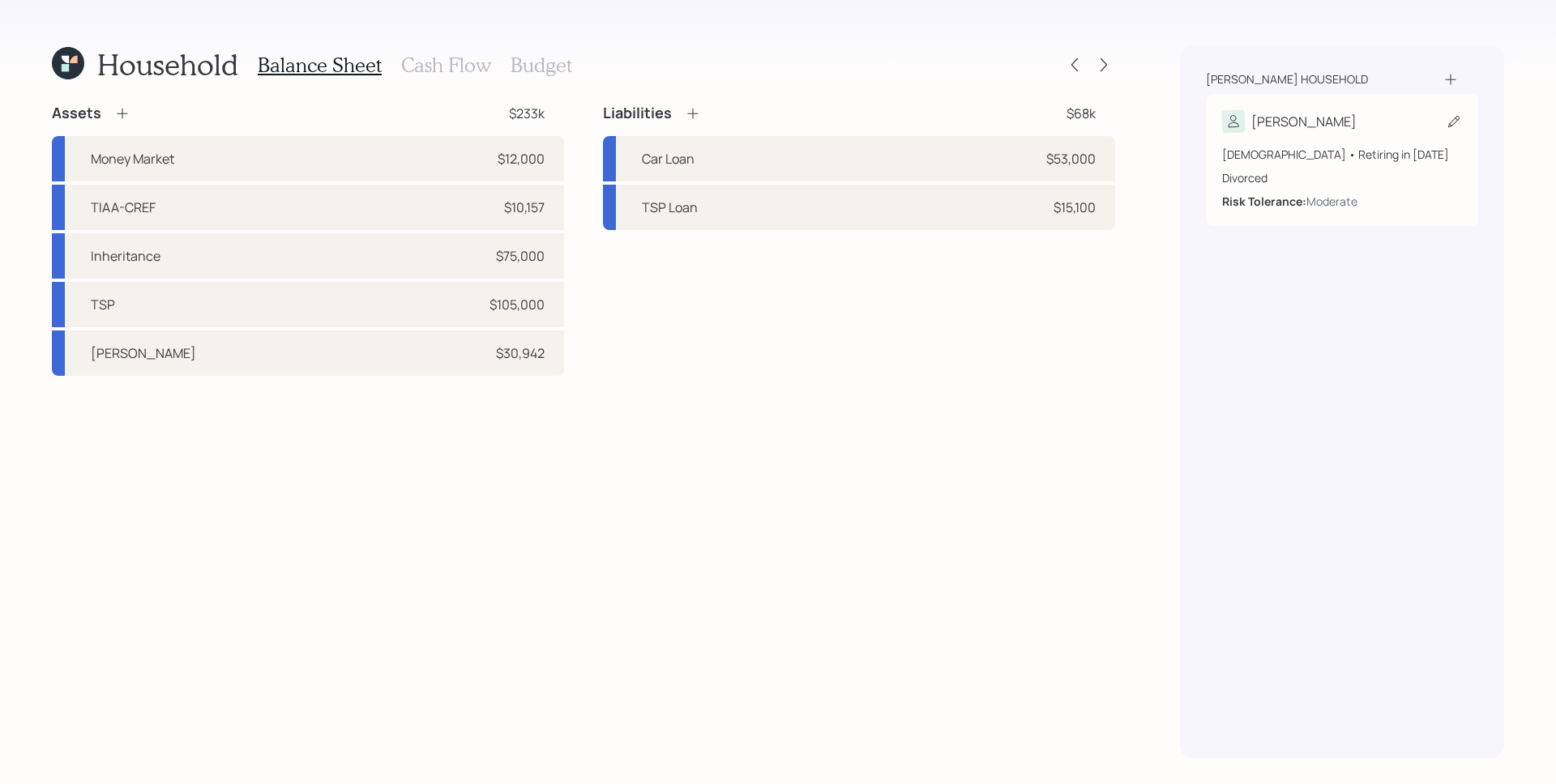 click on "60 years old • Retiring in January 2027" at bounding box center (1342, 154) 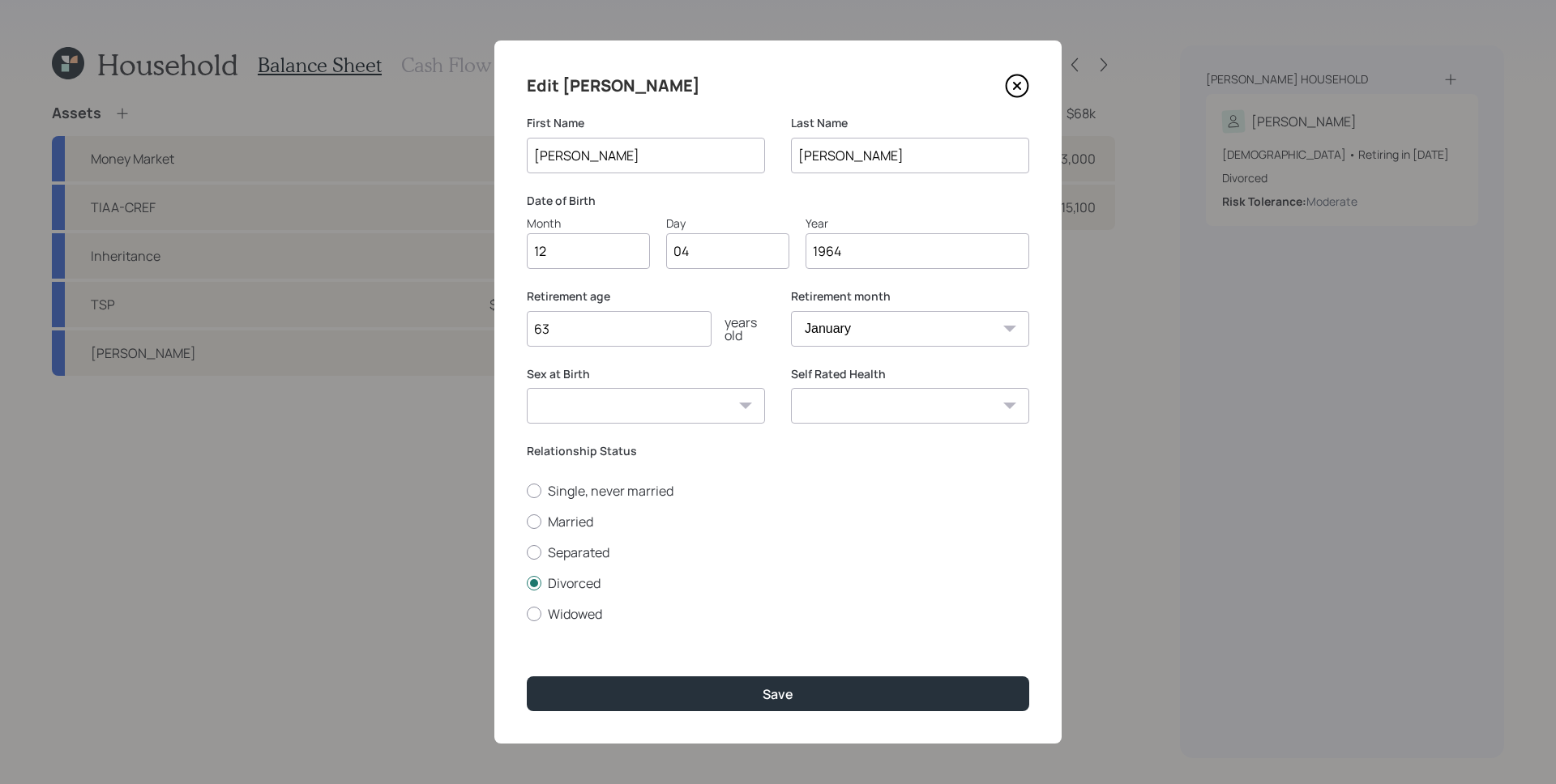 click 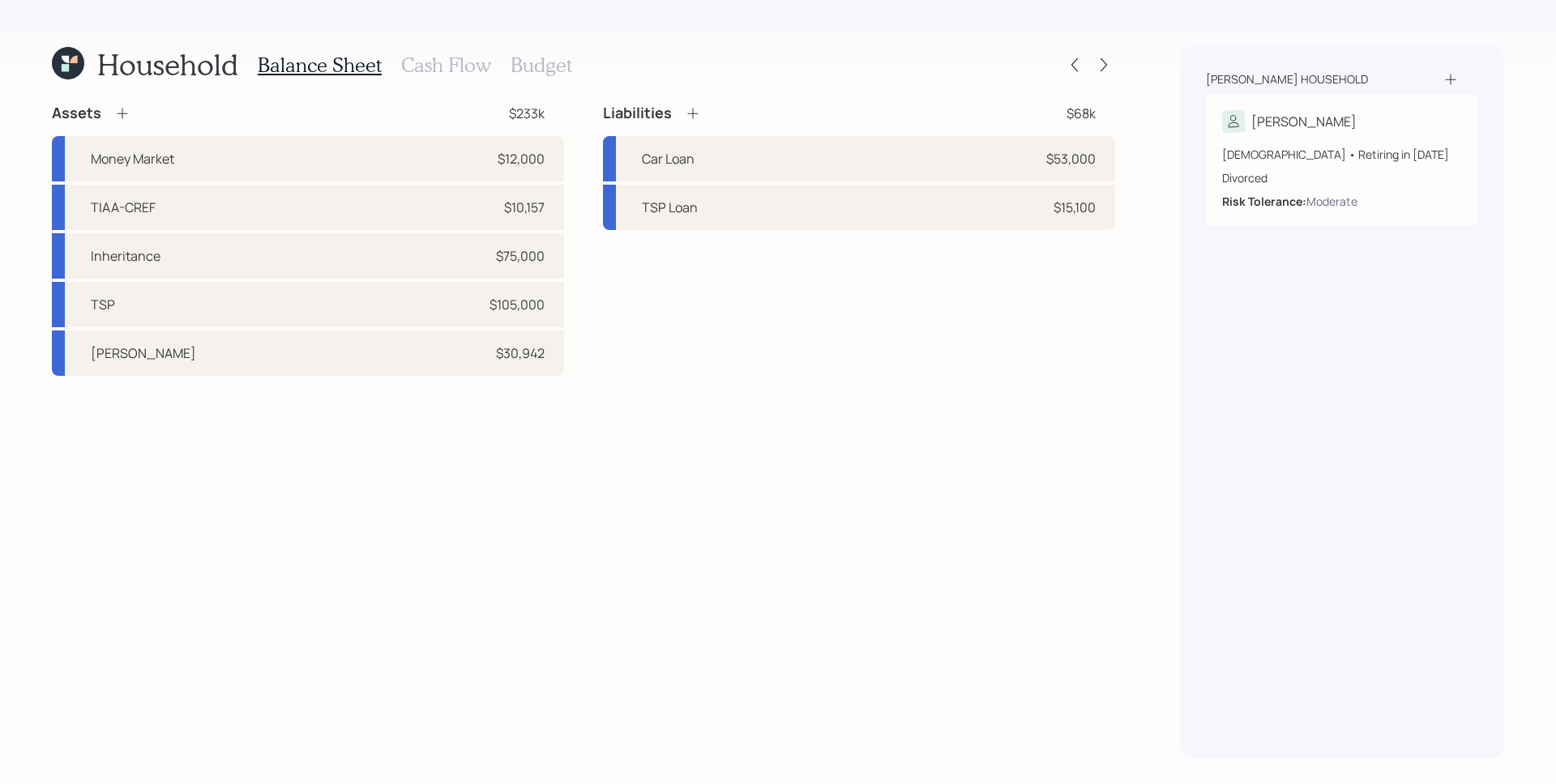 click on "Cash Flow" at bounding box center [446, 65] 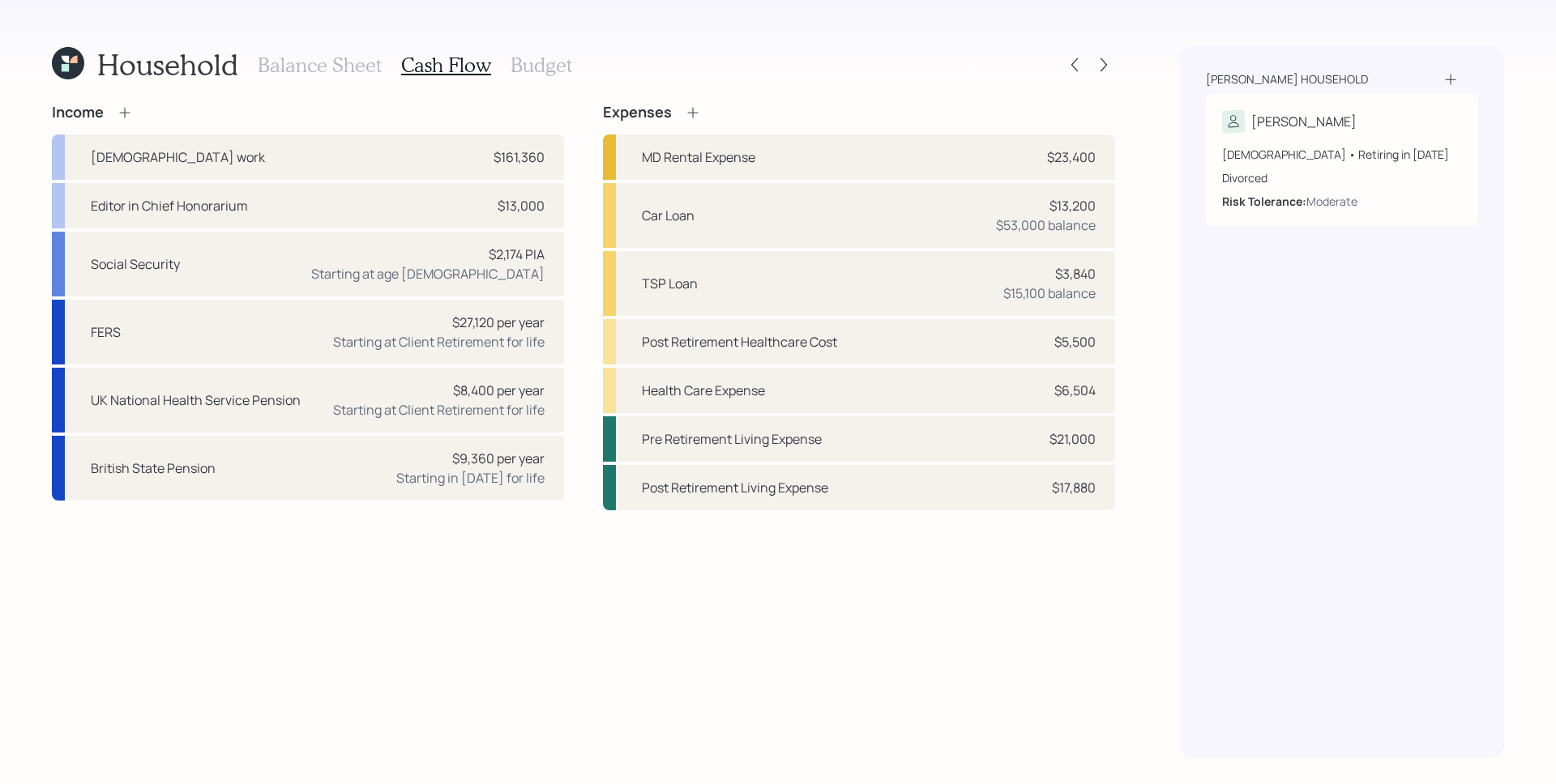 click on "Budget" at bounding box center (541, 65) 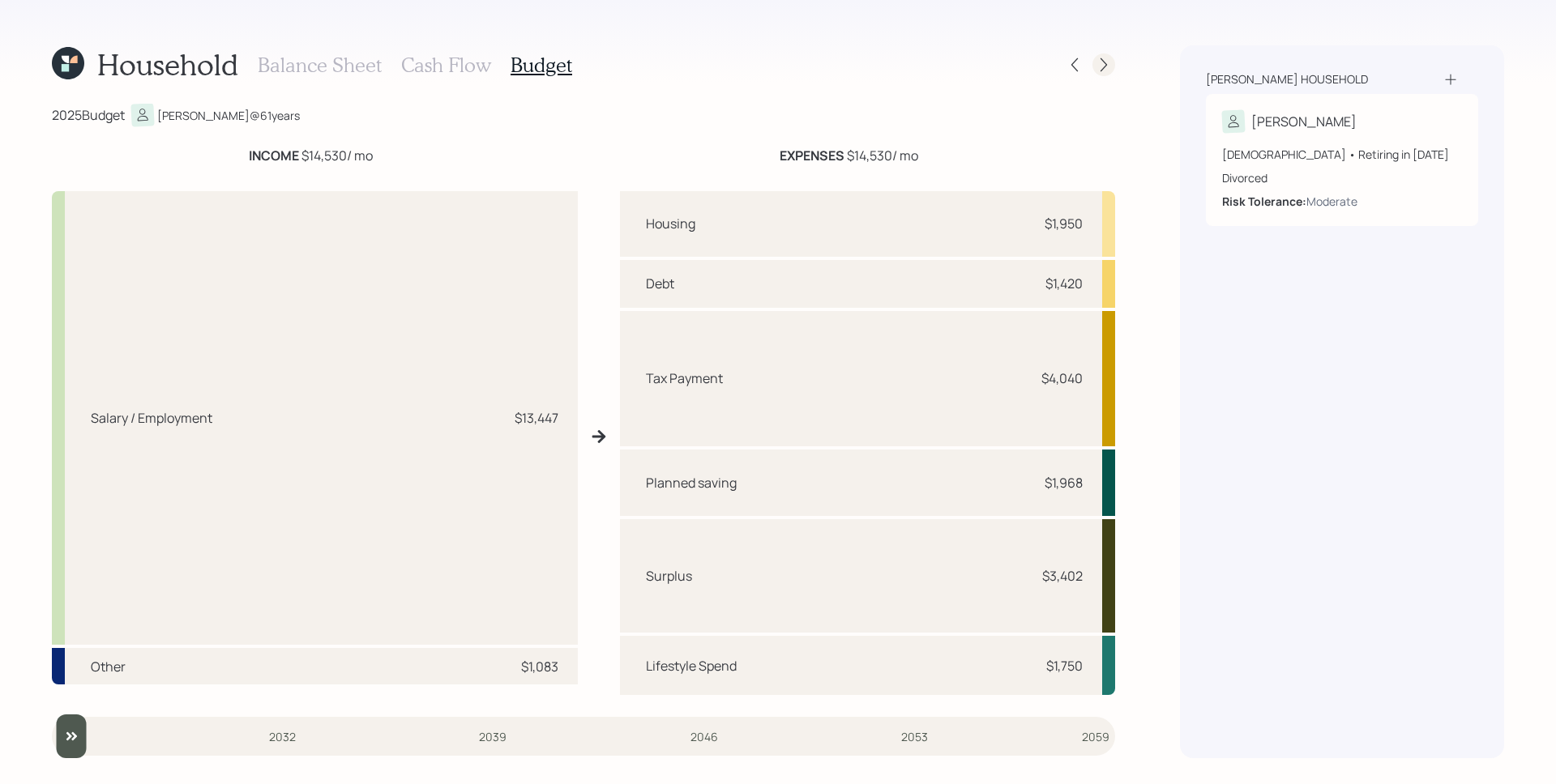 click 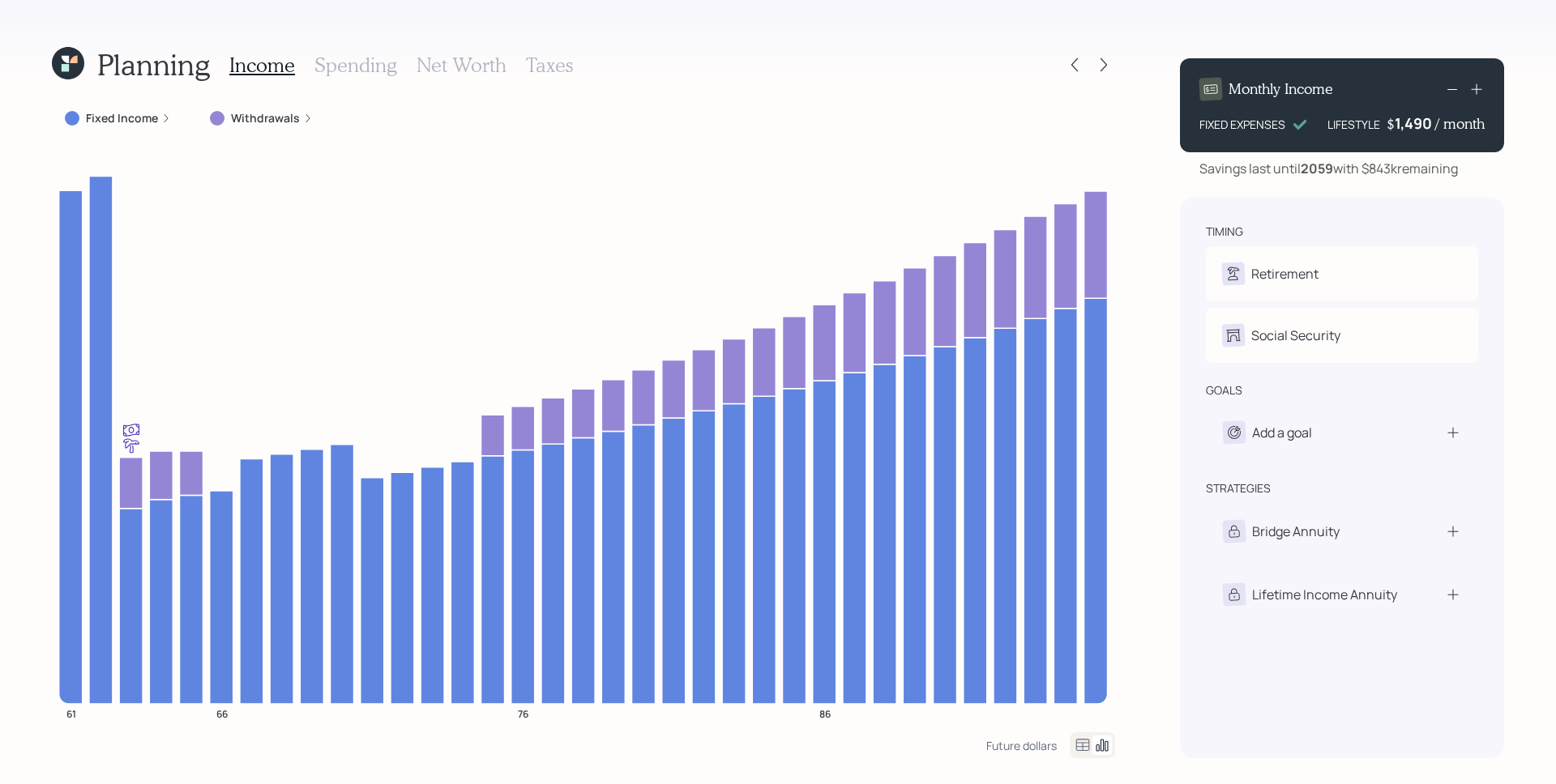 click on "2059" at bounding box center (1317, 168) 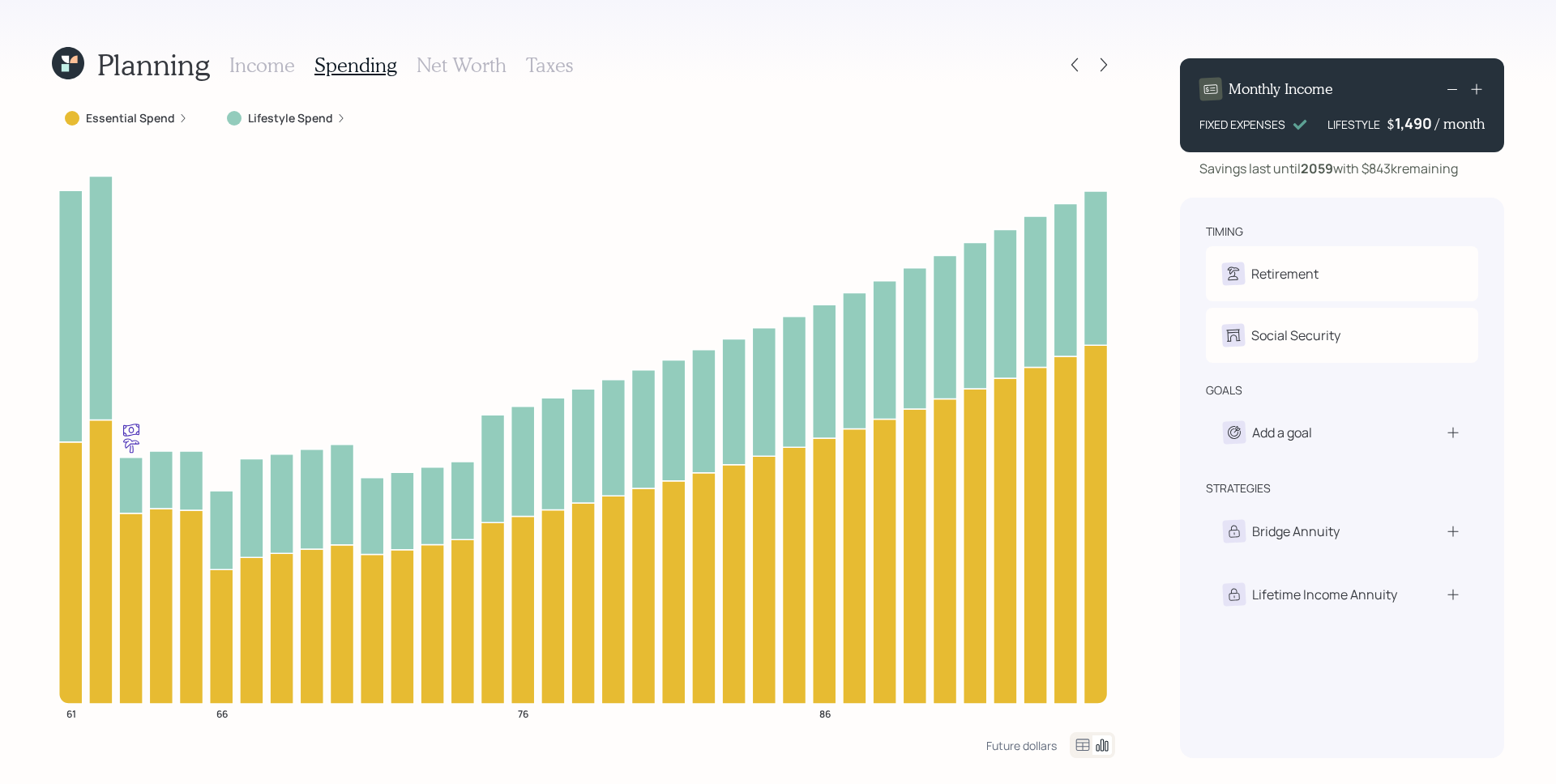 click on "Net Worth" at bounding box center (461, 65) 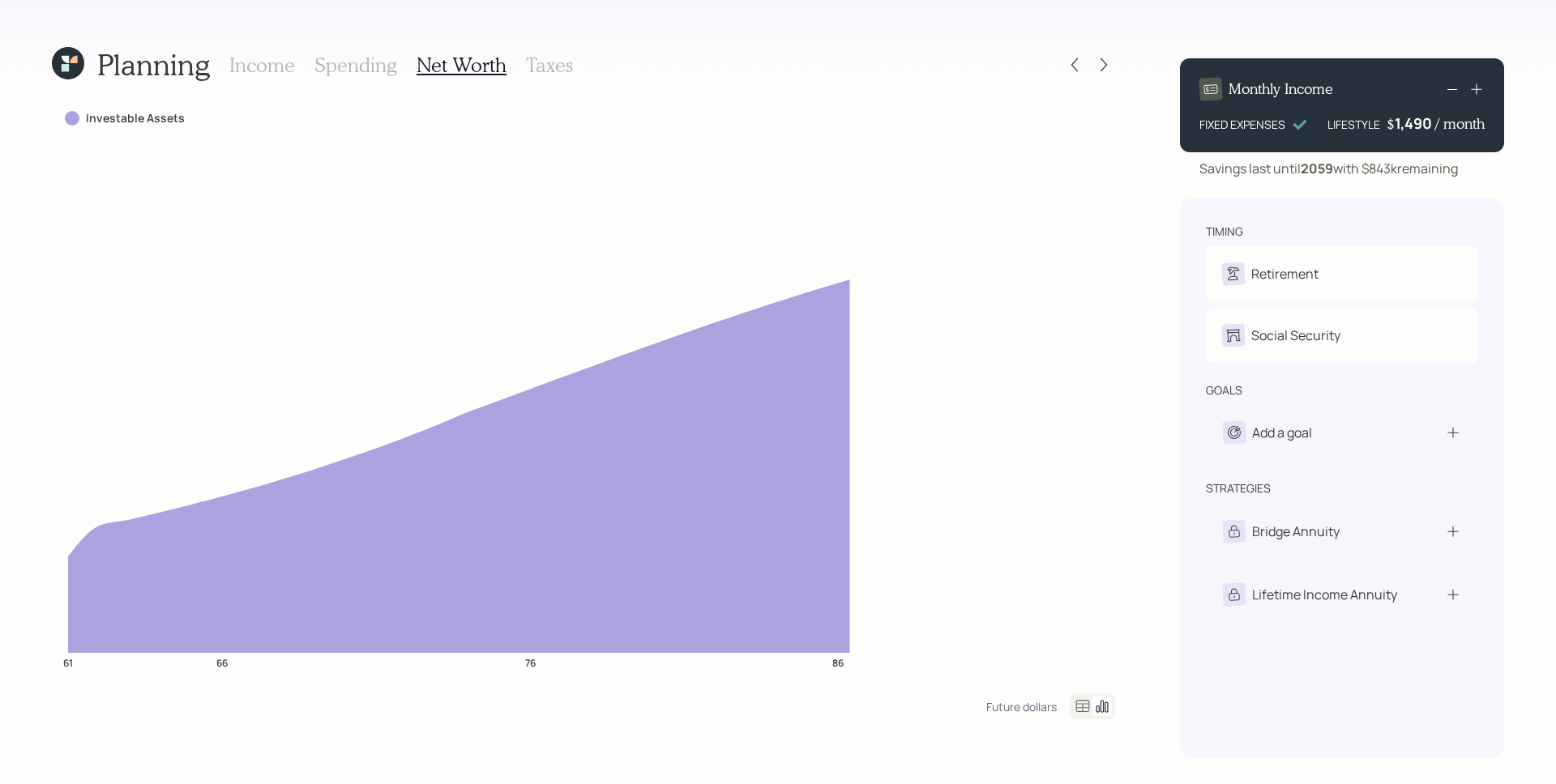 click on "Income" at bounding box center (262, 65) 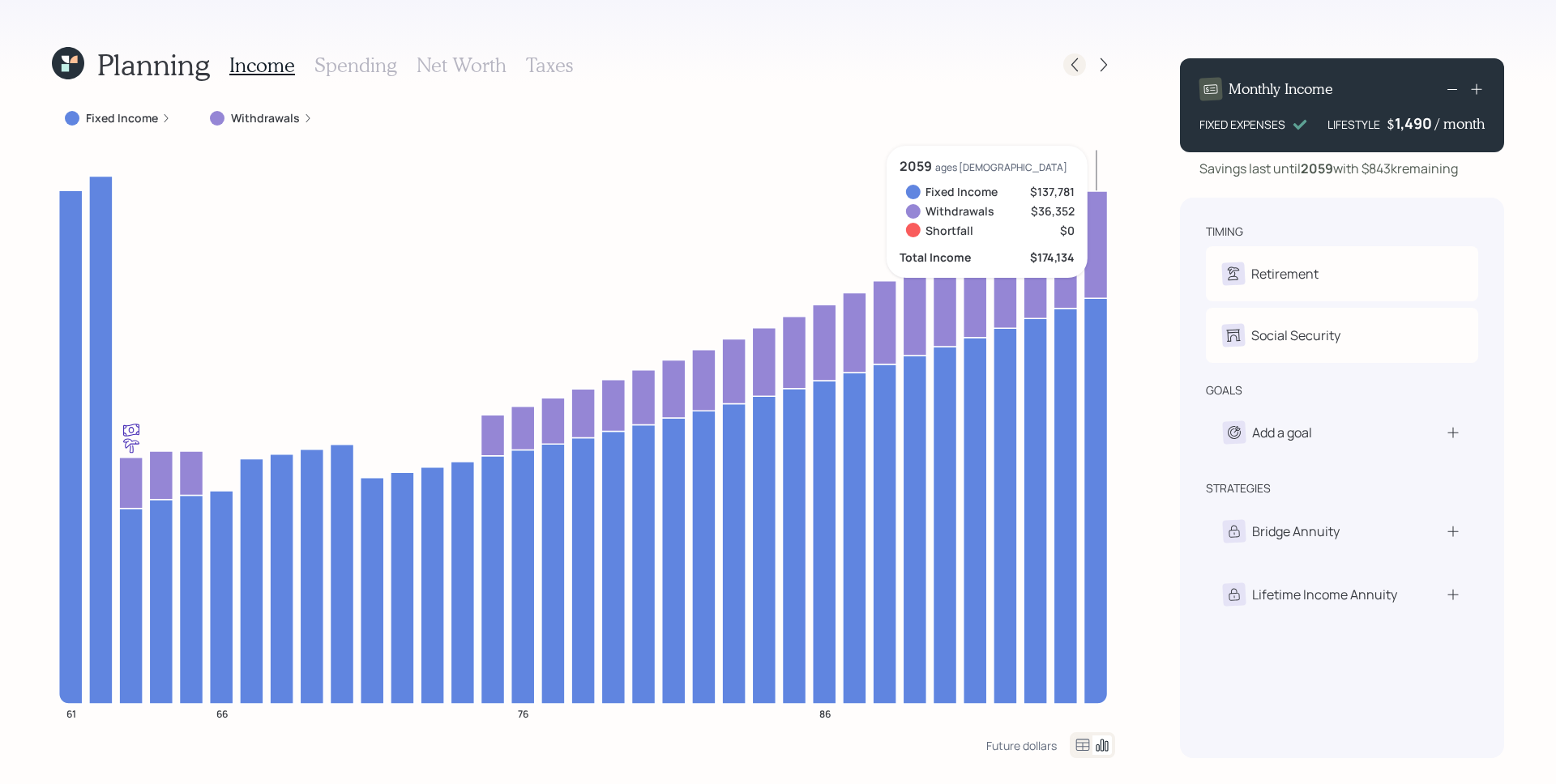 click 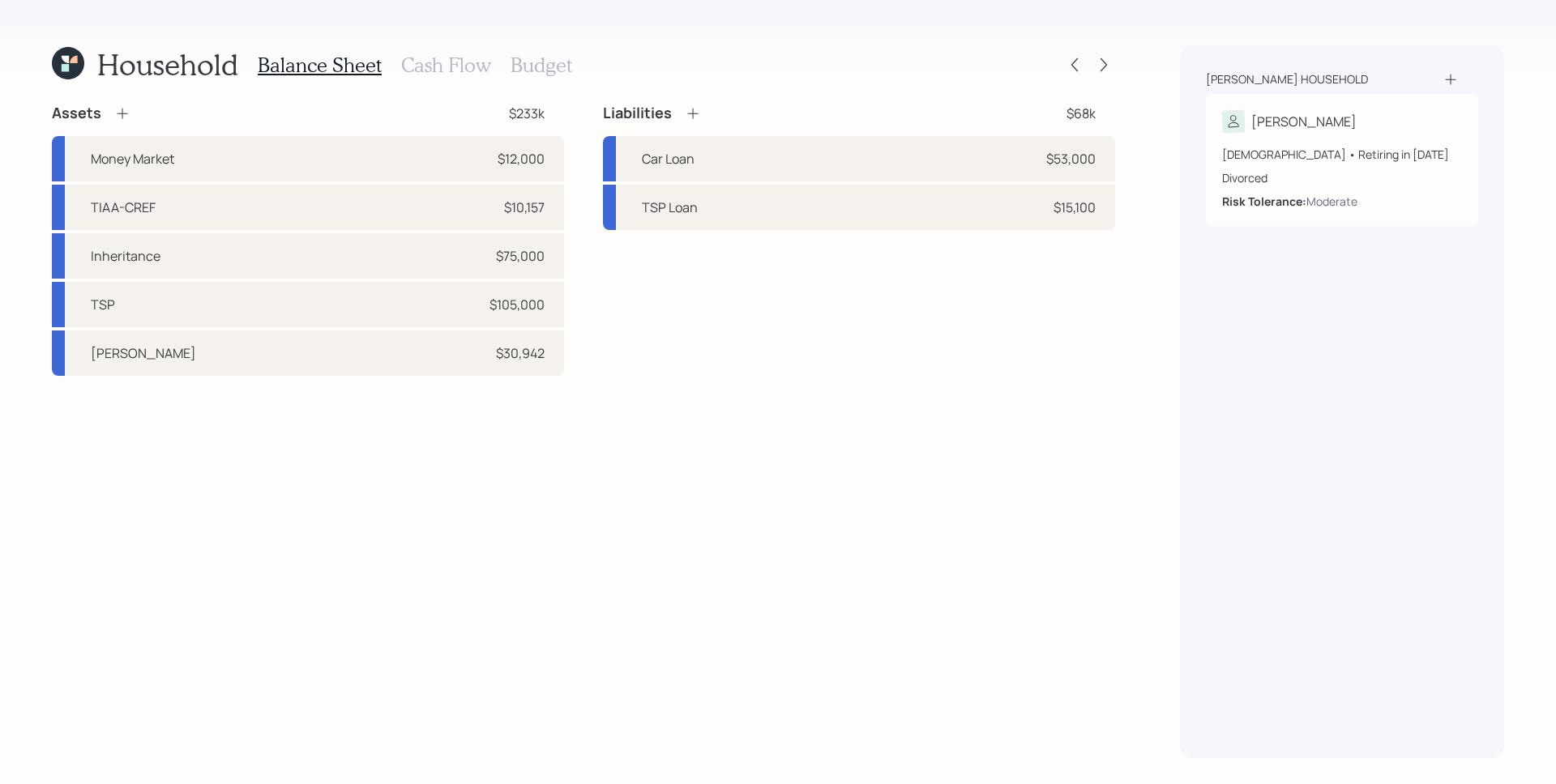 click on "Household Balance Sheet Cash Flow Budget Assets $233k Money Market $12,000 TIAA-CREF $10,157 Inheritance $75,000 TSP $105,000 Roth IRA $30,942 Liabilities $68k Car Loan $53,000 TSP Loan $15,100 Williams household Marc 60 years old • Retiring in January 2027 Divorced Risk Tolerance:  Moderate" at bounding box center [778, 392] 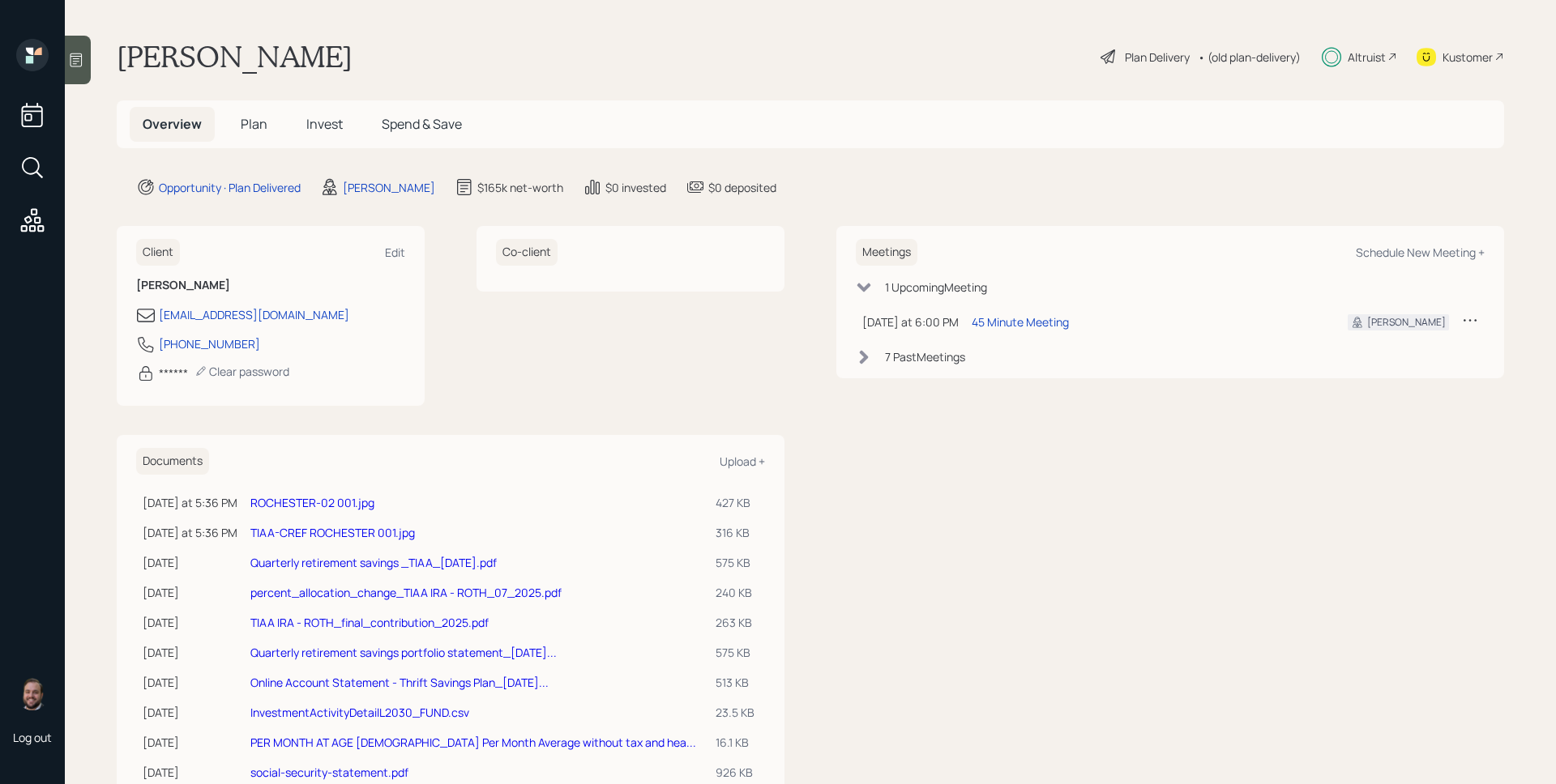 click on "Plan" at bounding box center (254, 124) 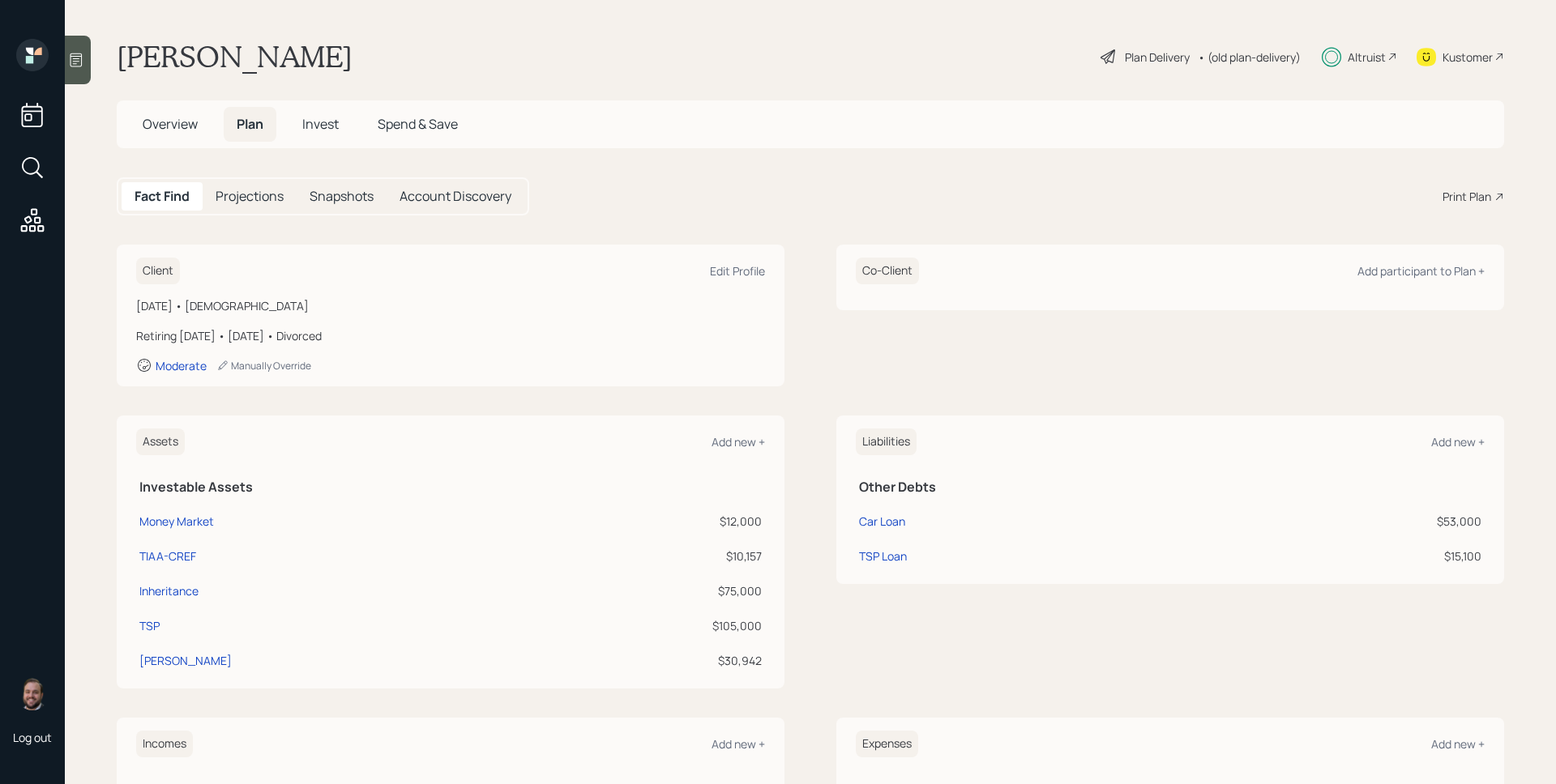 click on "Client Edit Profile" at bounding box center (451, 271) 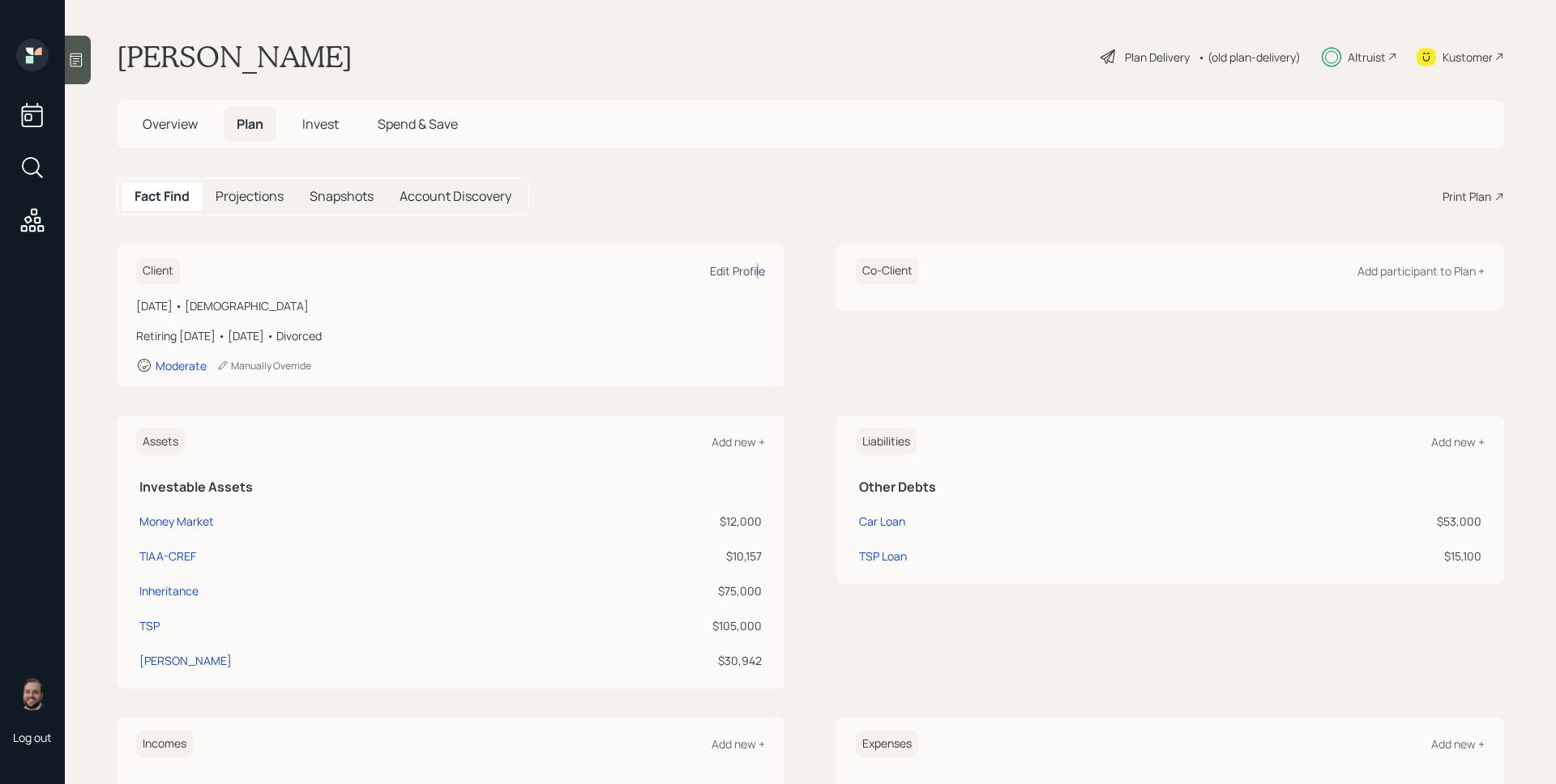 click on "Edit Profile" at bounding box center [737, 271] 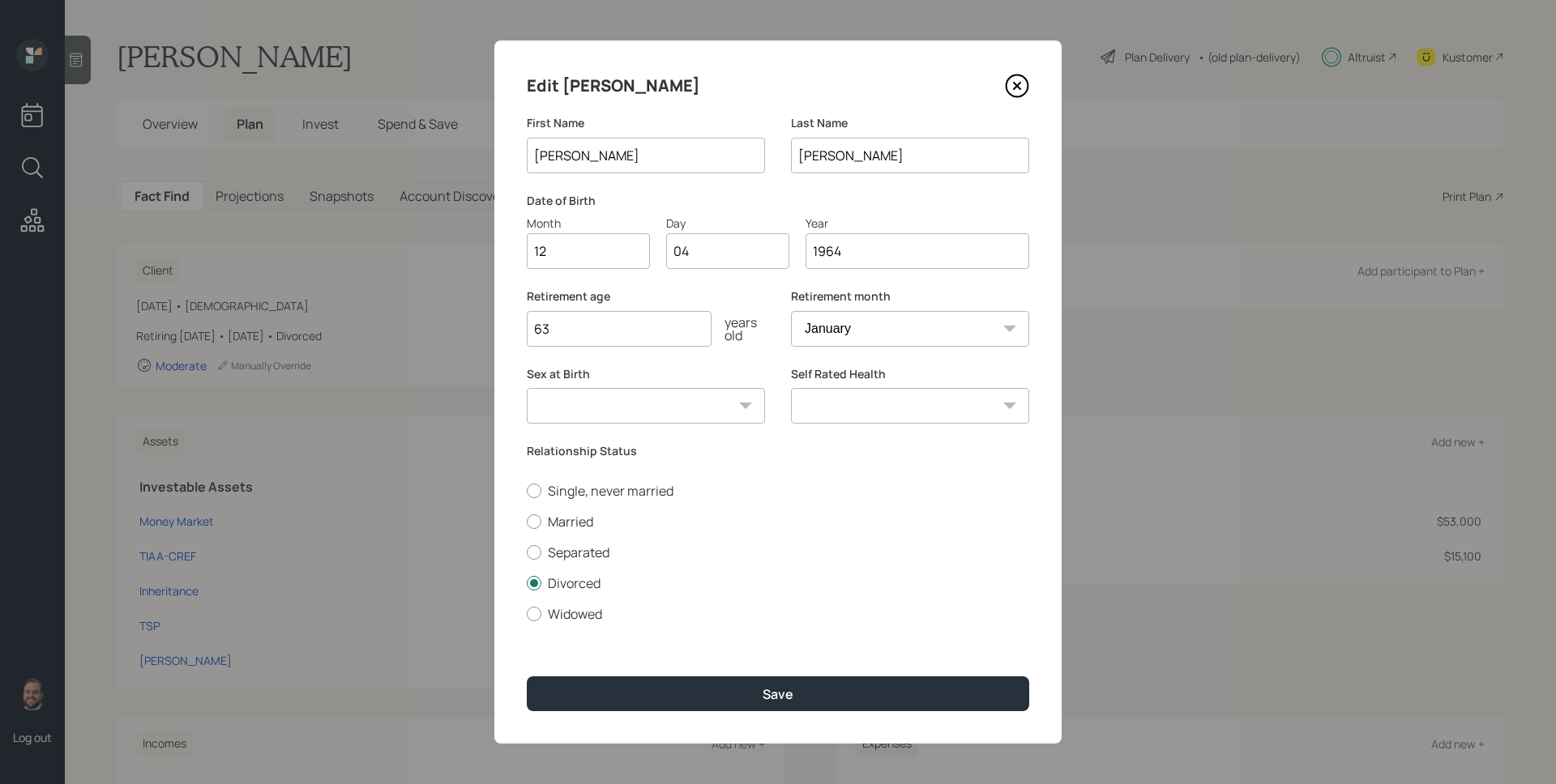click on "Excellent Very Good Good Fair Poor" at bounding box center [910, 406] 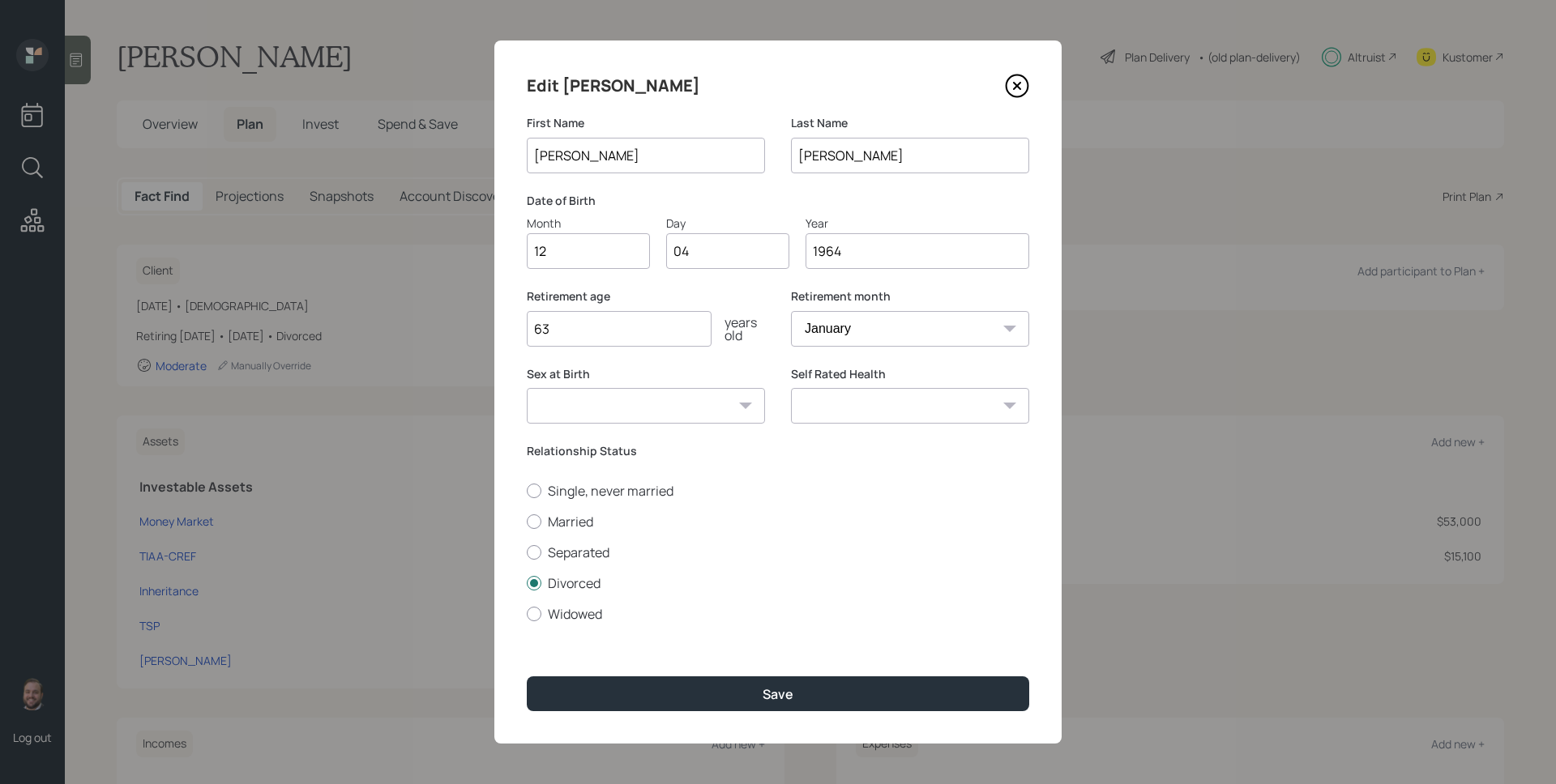 click on "Male Female Other / Prefer not to say" at bounding box center [646, 406] 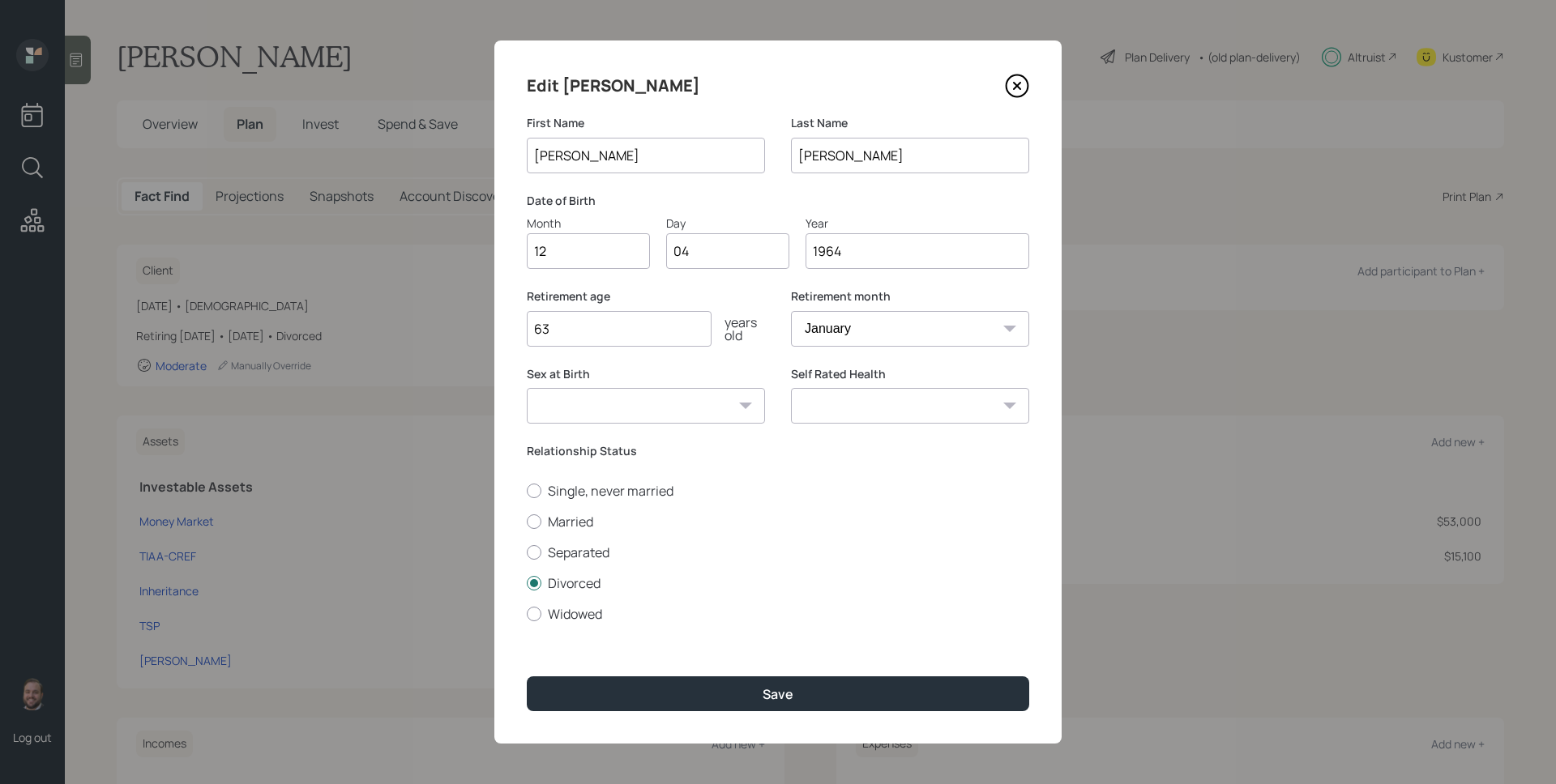 click on "Edit Marc First Name Marc Last Name Williams Date of Birth Month 12 Day 04 Year 1964 Retirement age 63 years old Retirement month January February March April May June July August September October November December Sex at Birth Male Female Other / Prefer not to say Self Rated Health Excellent Very Good Good Fair Poor Relationship Status Single, never married Married Separated Divorced Widowed Save" at bounding box center [778, 392] 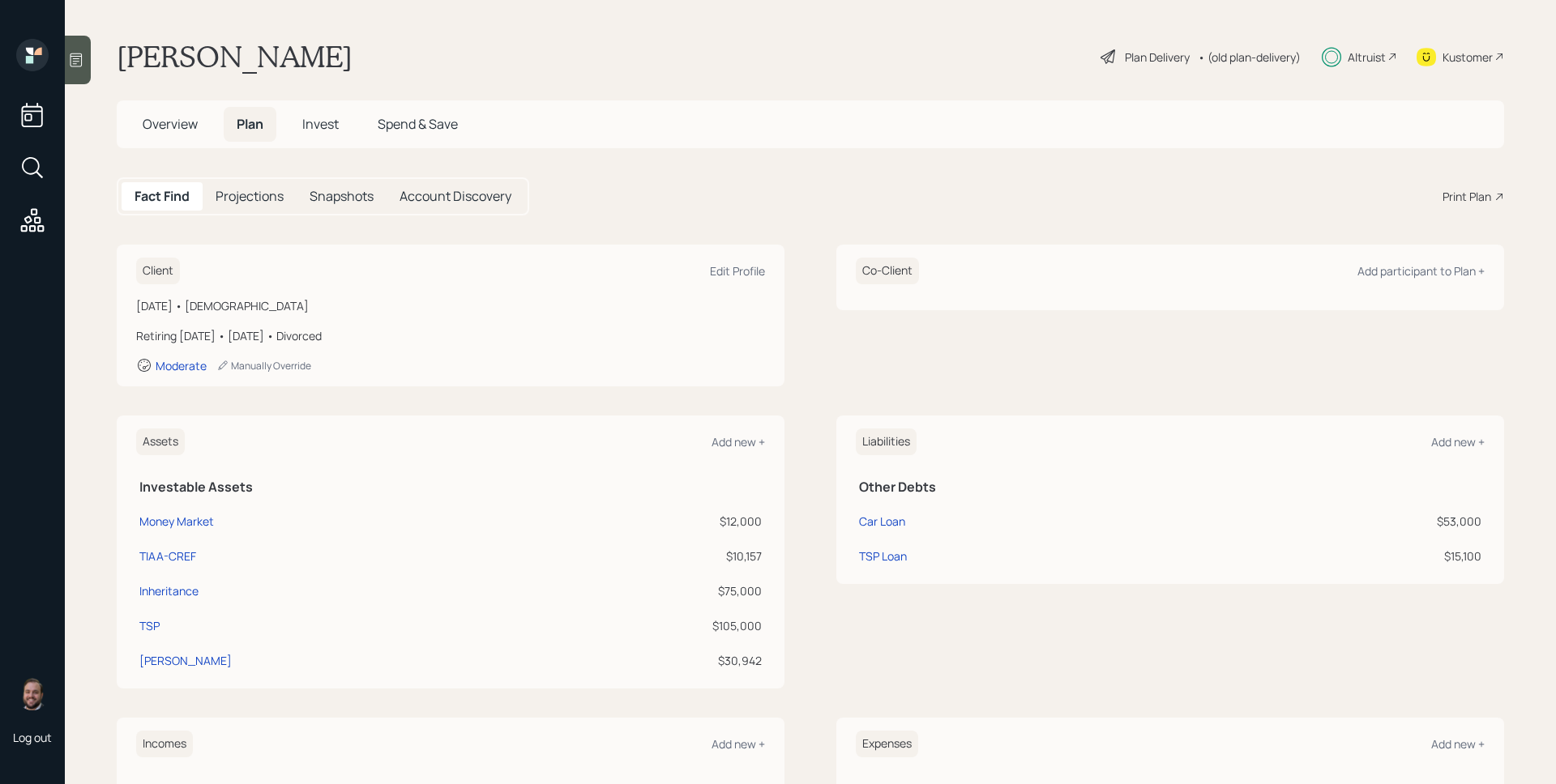 click on "Invest" at bounding box center [320, 124] 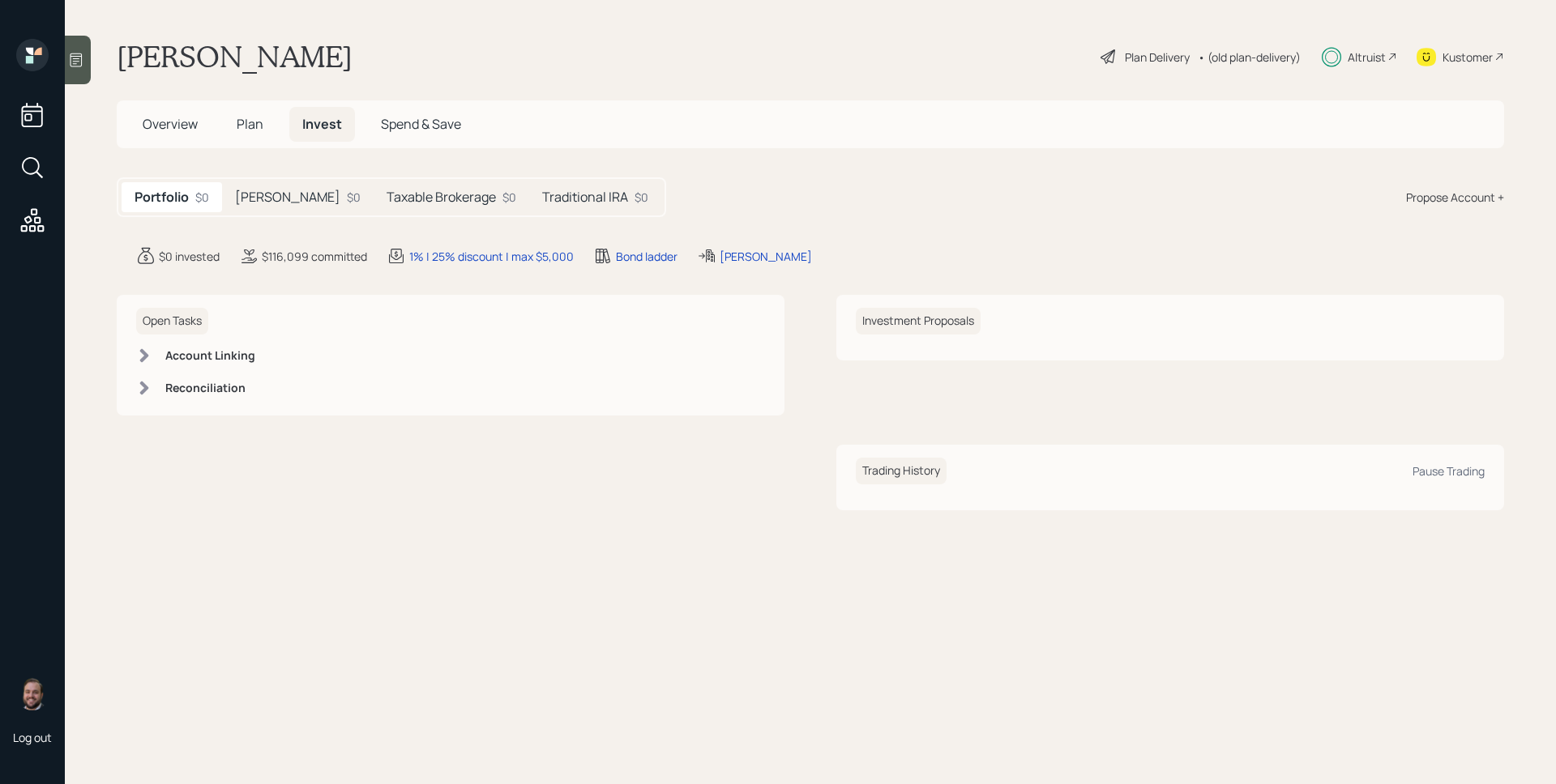 click on "Traditional IRA" at bounding box center (585, 197) 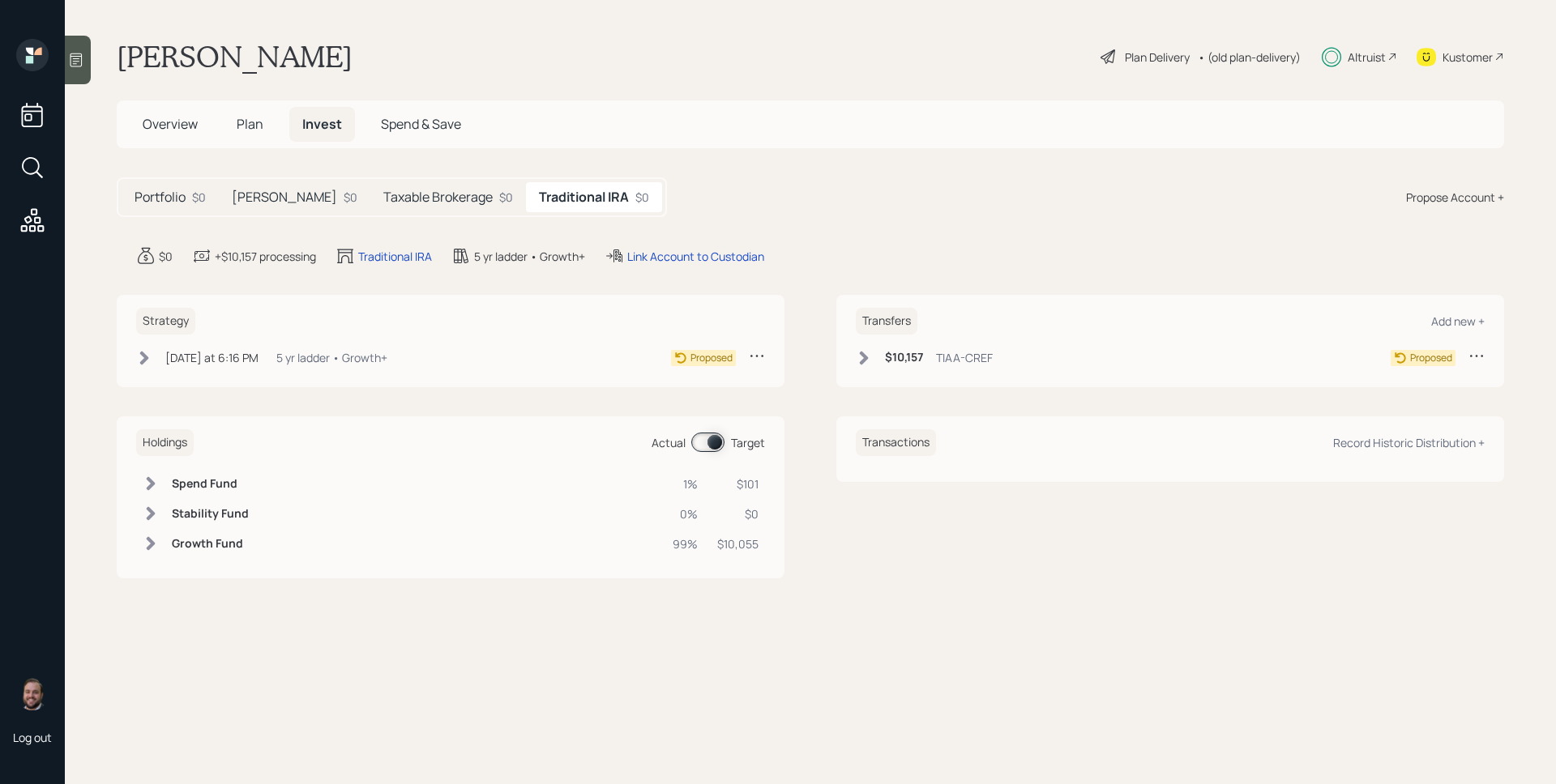 click on "• (old plan-delivery)" at bounding box center [1249, 57] 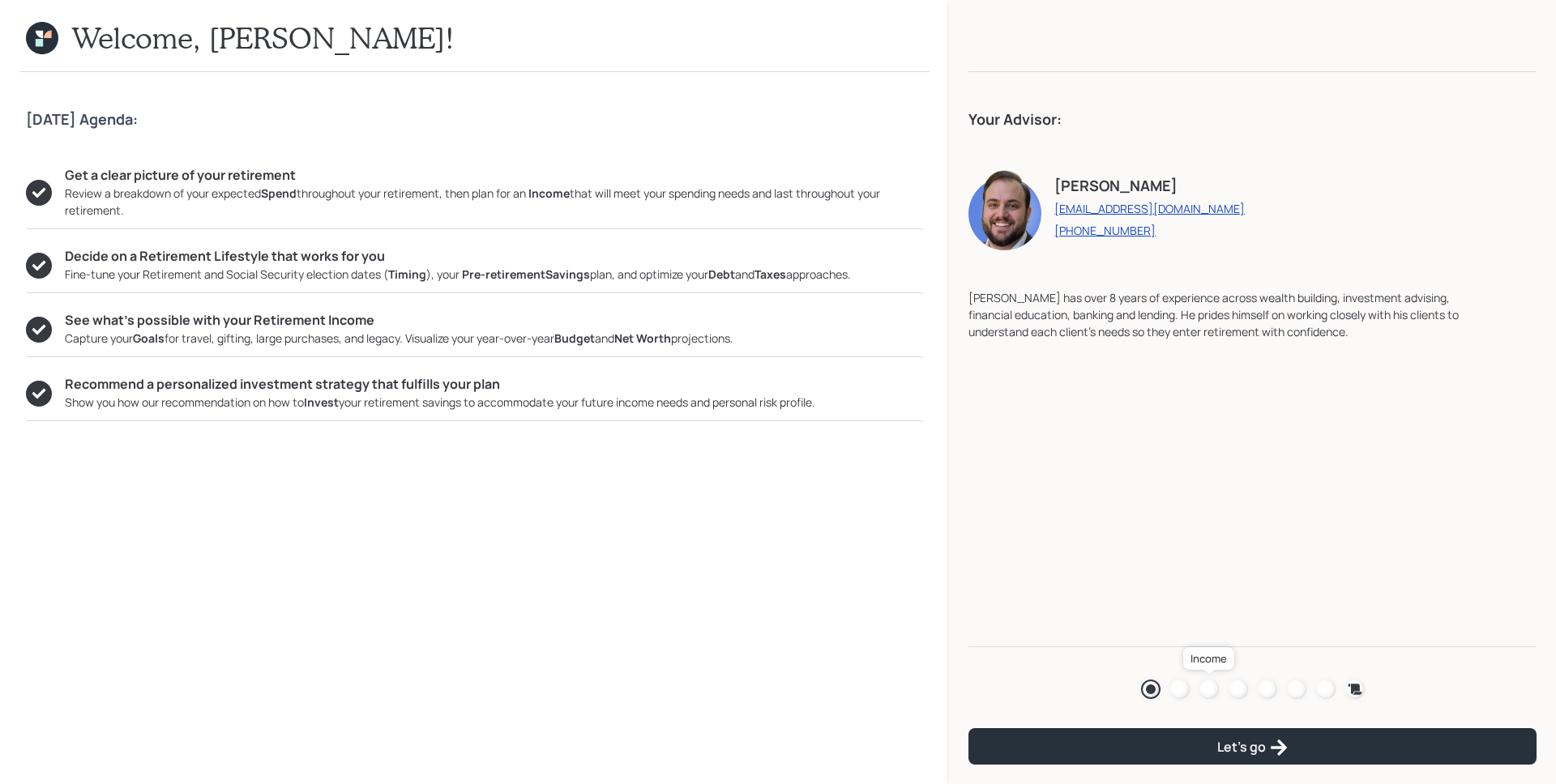 click at bounding box center [1180, 689] 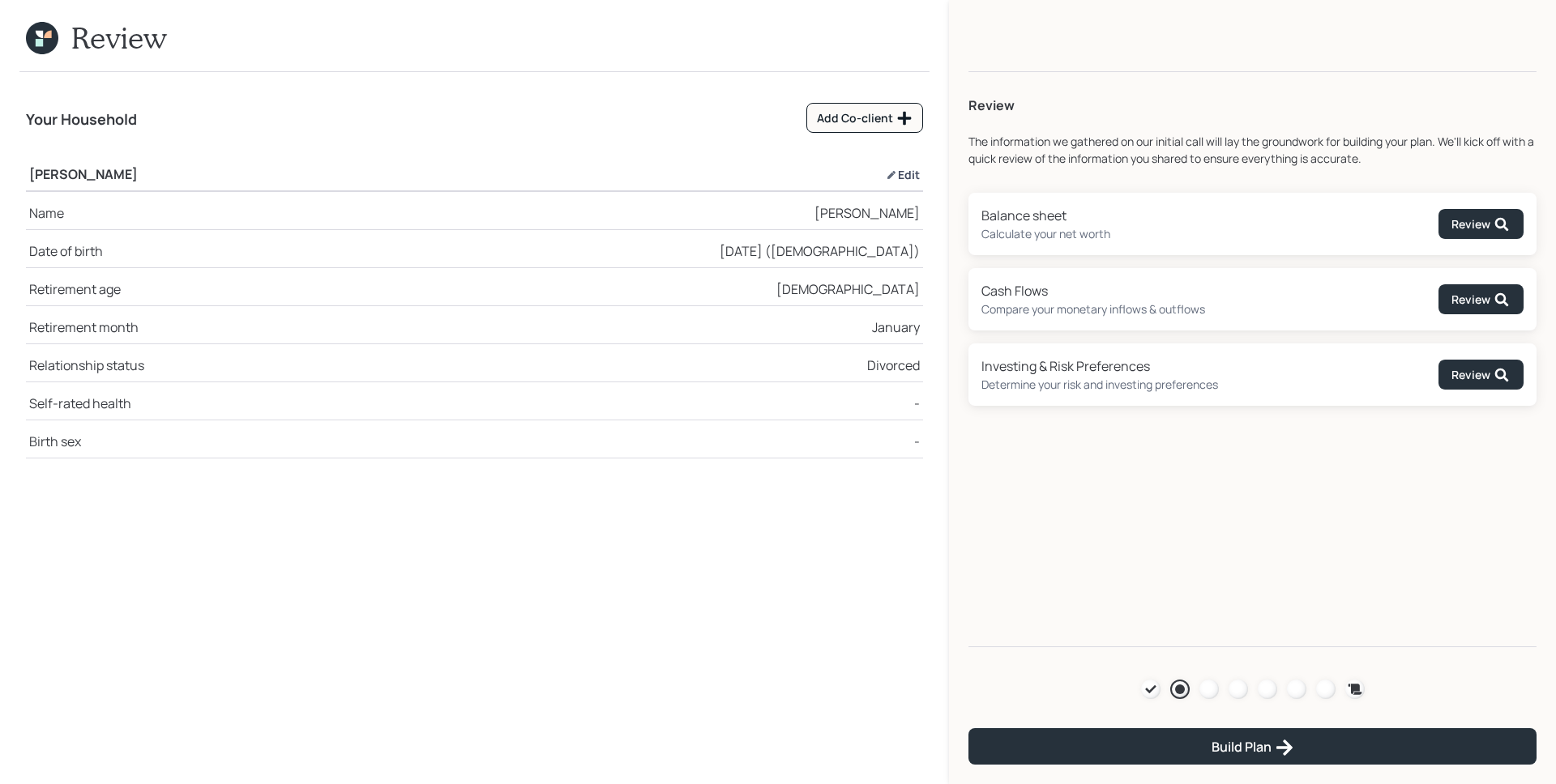 click on "Edit" at bounding box center [903, 174] 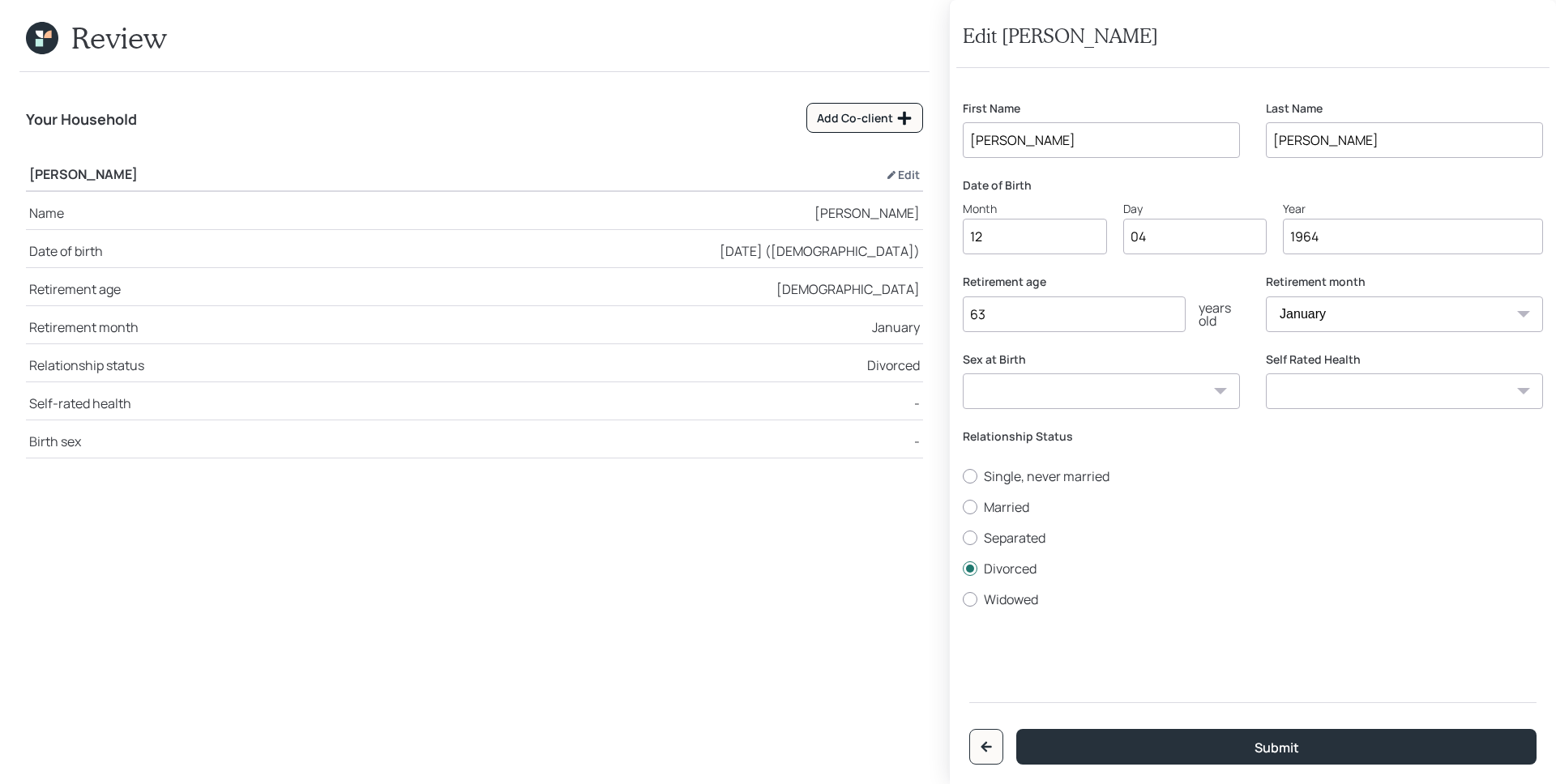 click on "Your Household Add Co-client Marc Edit Name Marc Williams Date of birth 12/04/1964    (60 years old) Retirement age 63 years old Retirement month January Relationship status Divorced Self-rated health  -  Birth sex  -" at bounding box center (474, 428) 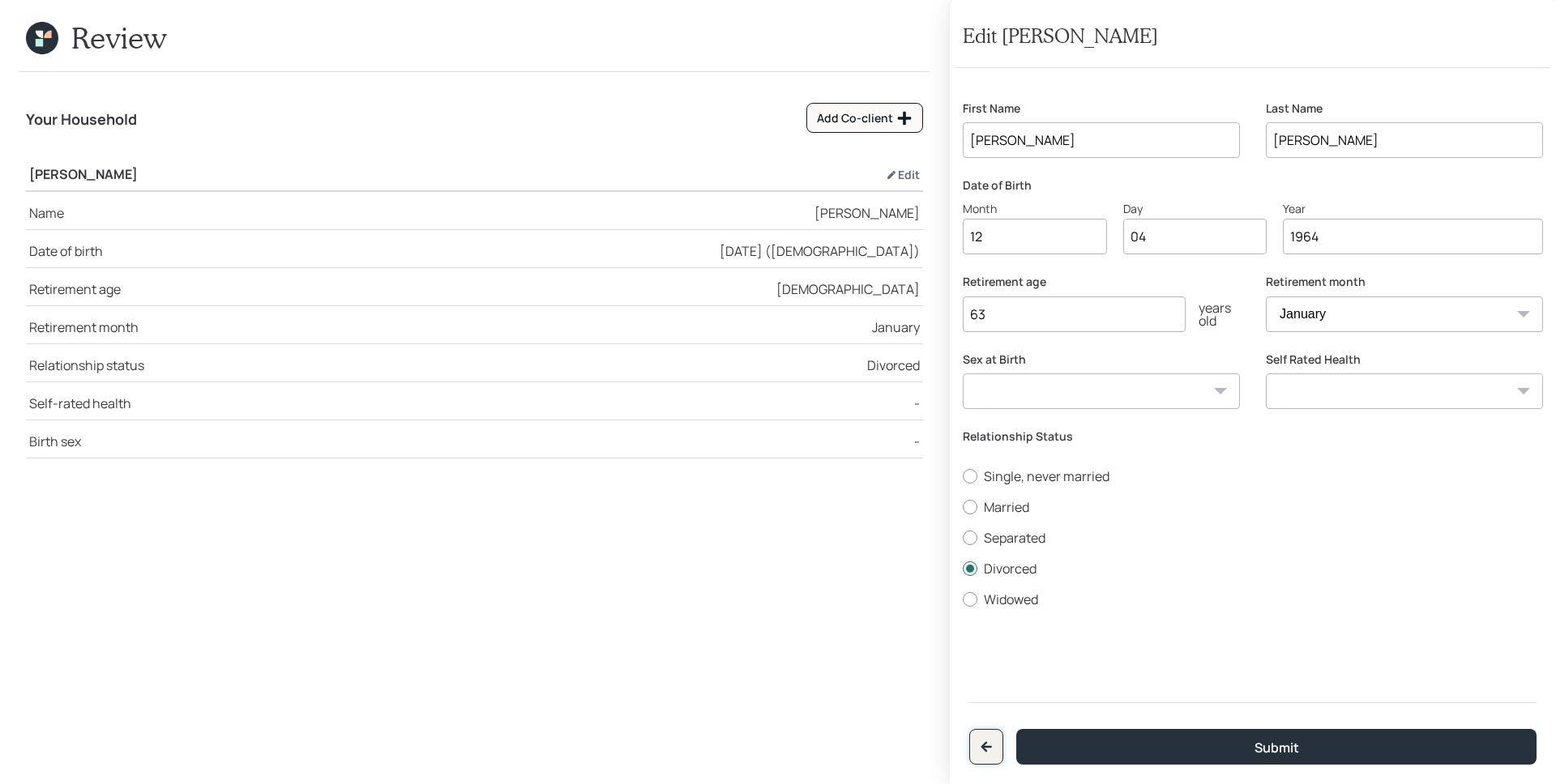 click at bounding box center [986, 747] 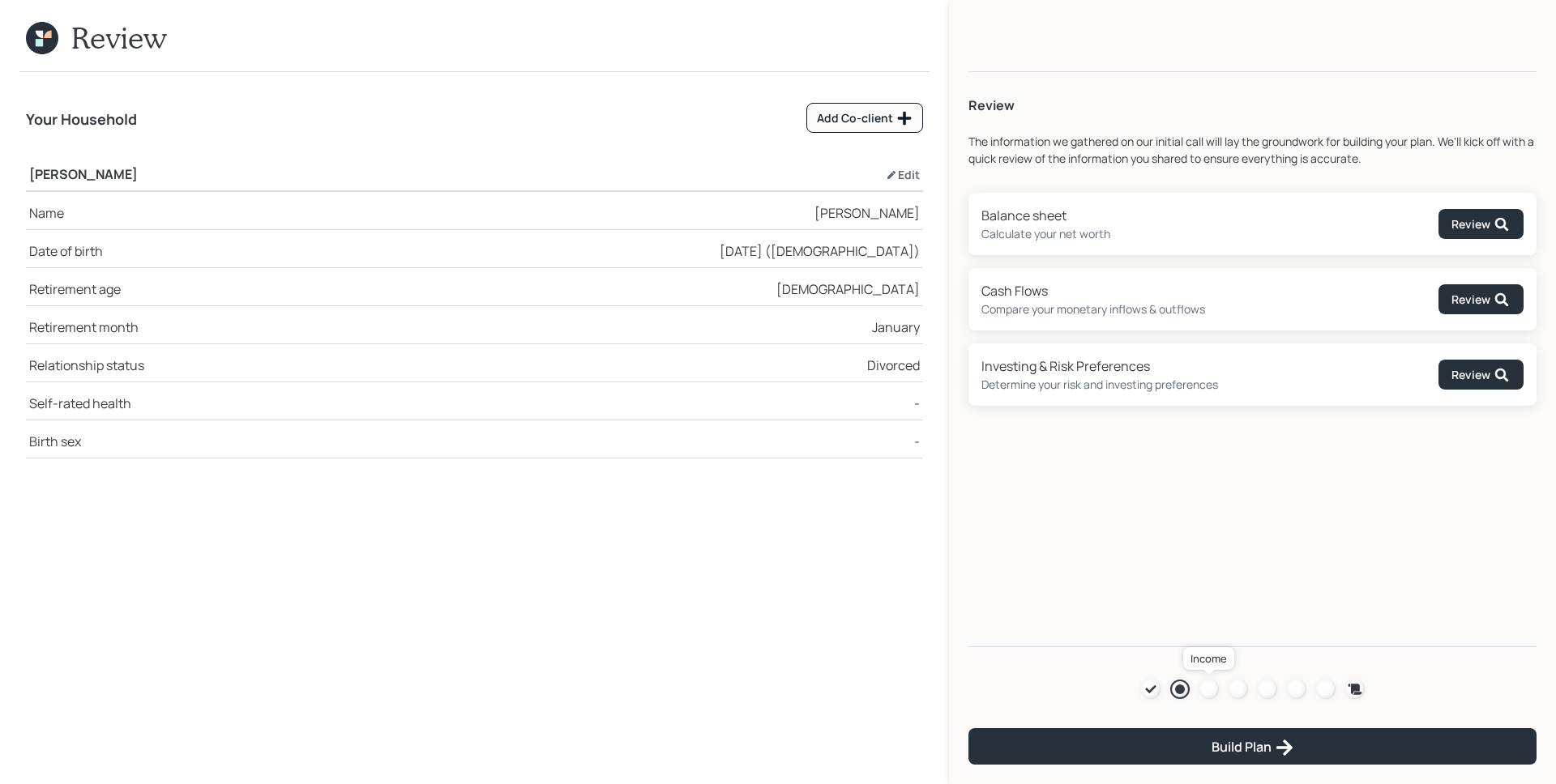 click at bounding box center [1209, 689] 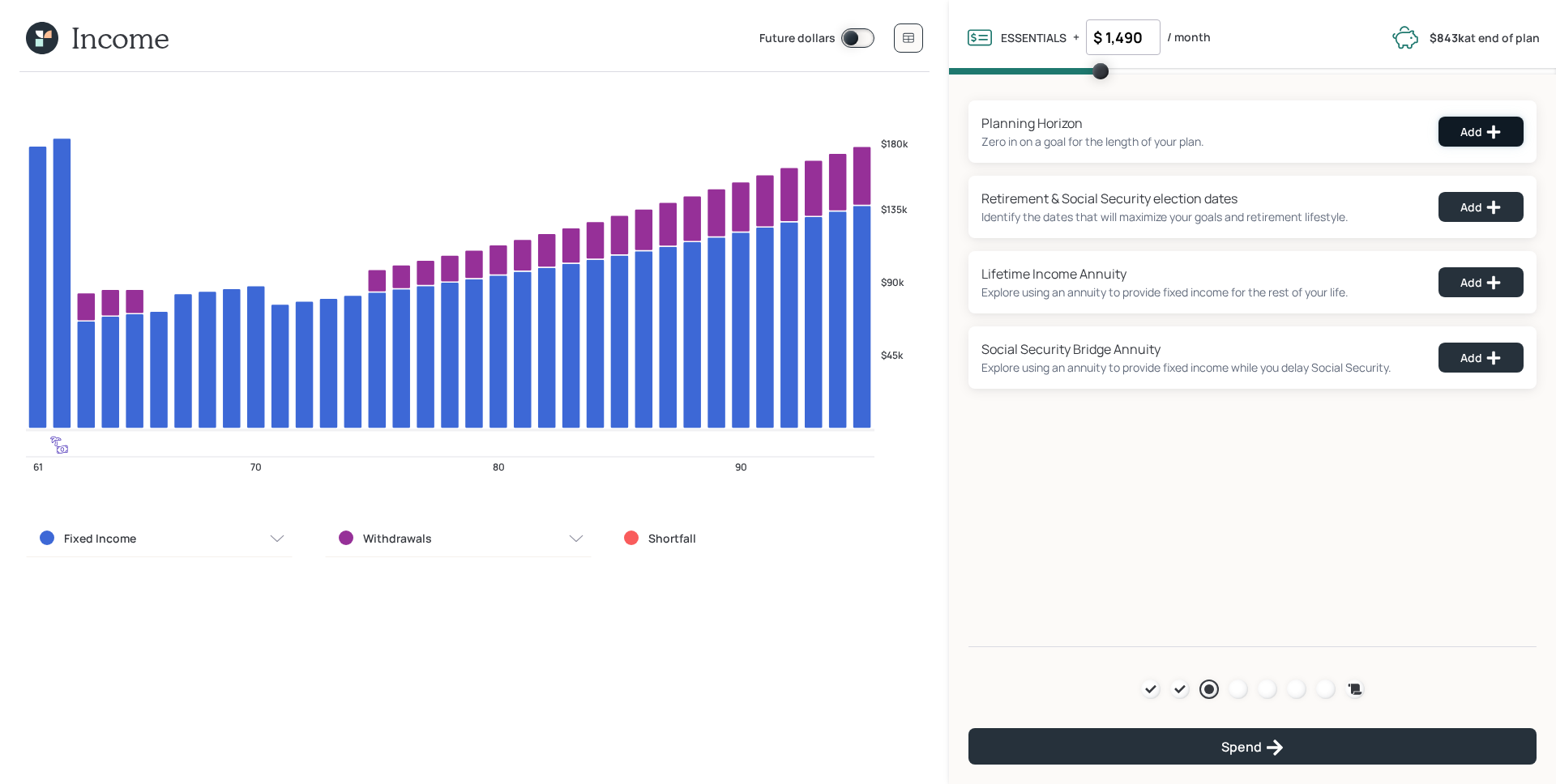 click on "Add" at bounding box center (1481, 132) 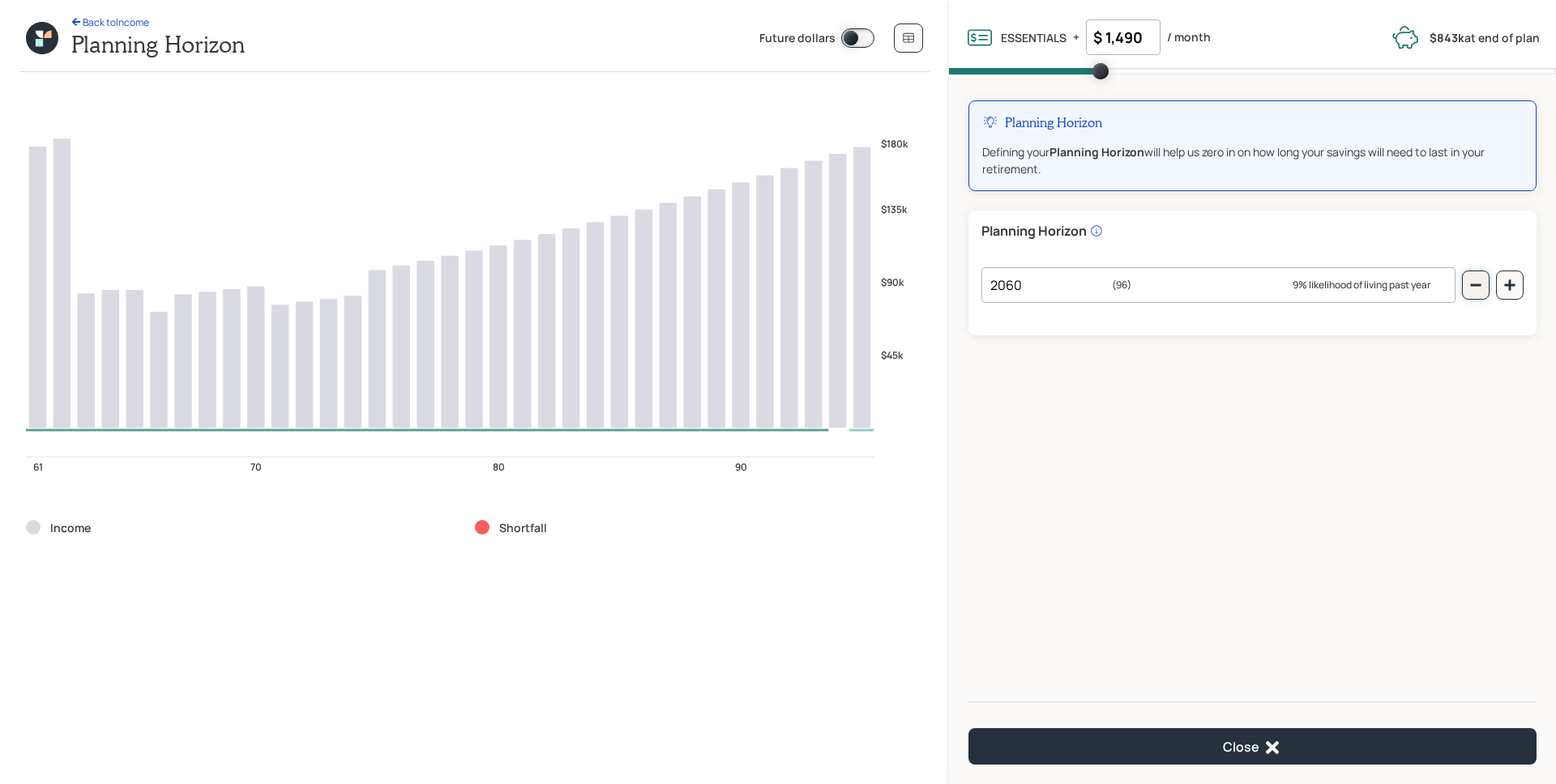click at bounding box center (1476, 285) 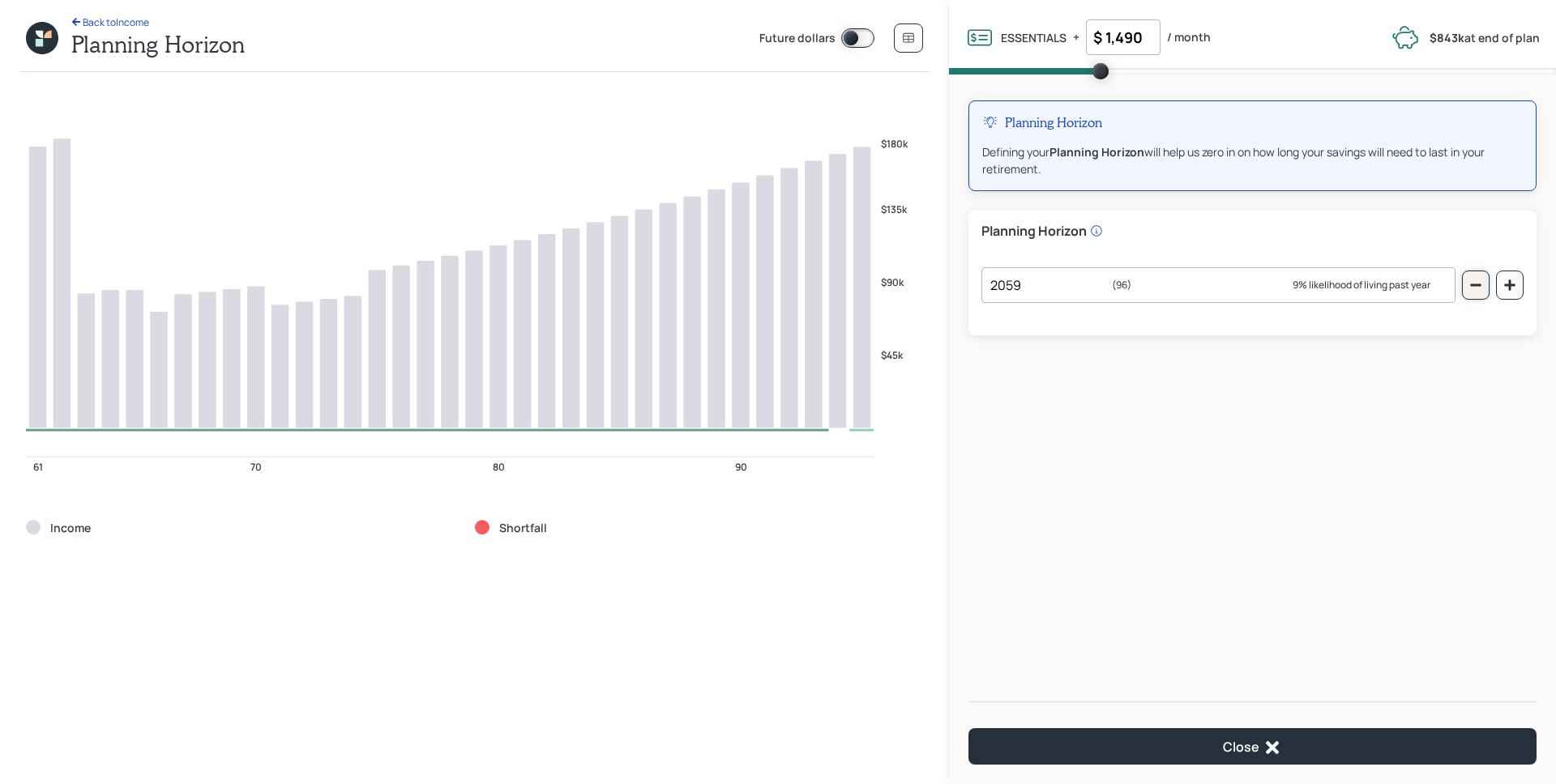 click at bounding box center (1476, 285) 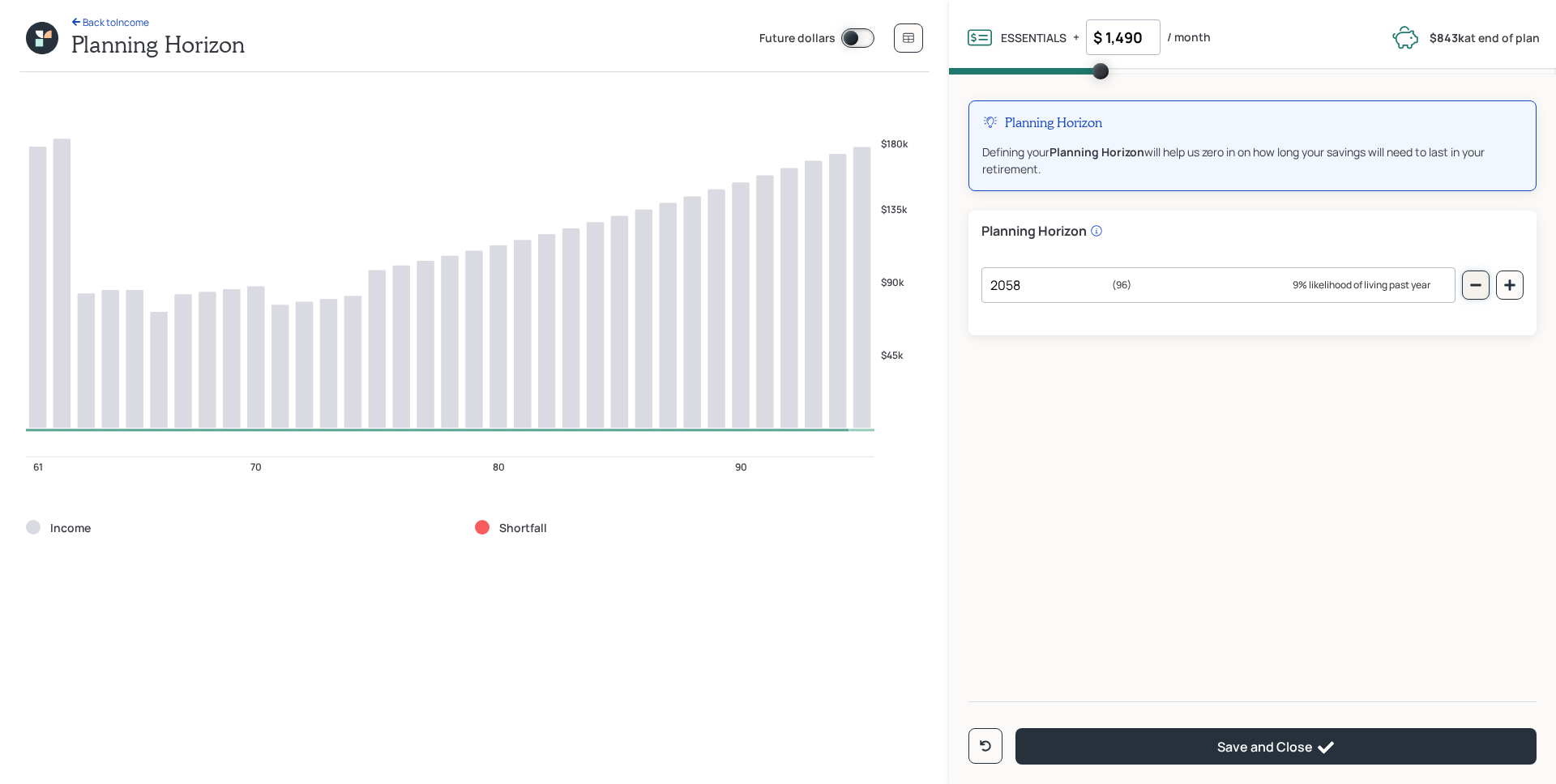 click at bounding box center (1476, 285) 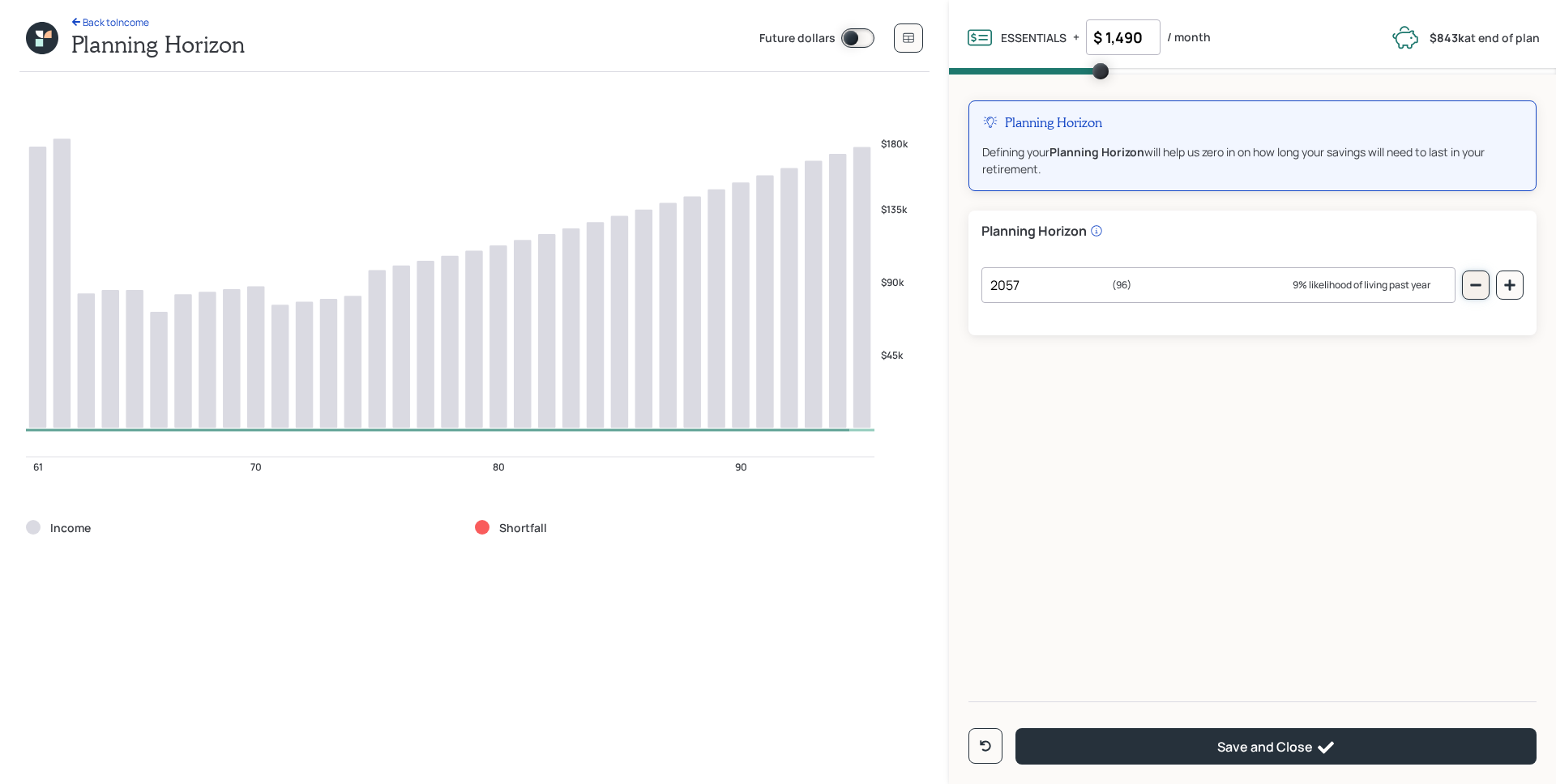 click at bounding box center [1476, 285] 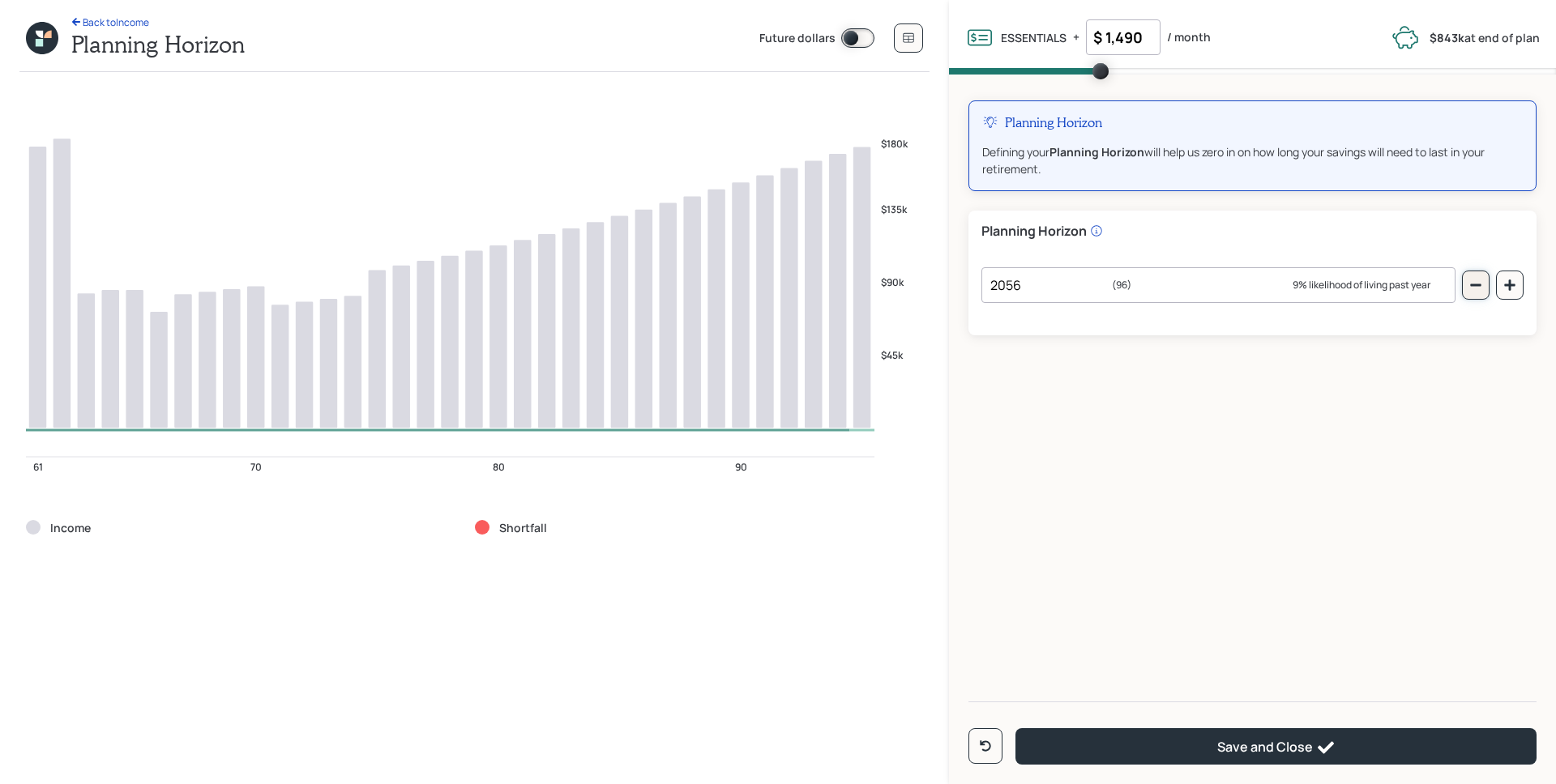 click at bounding box center [1476, 285] 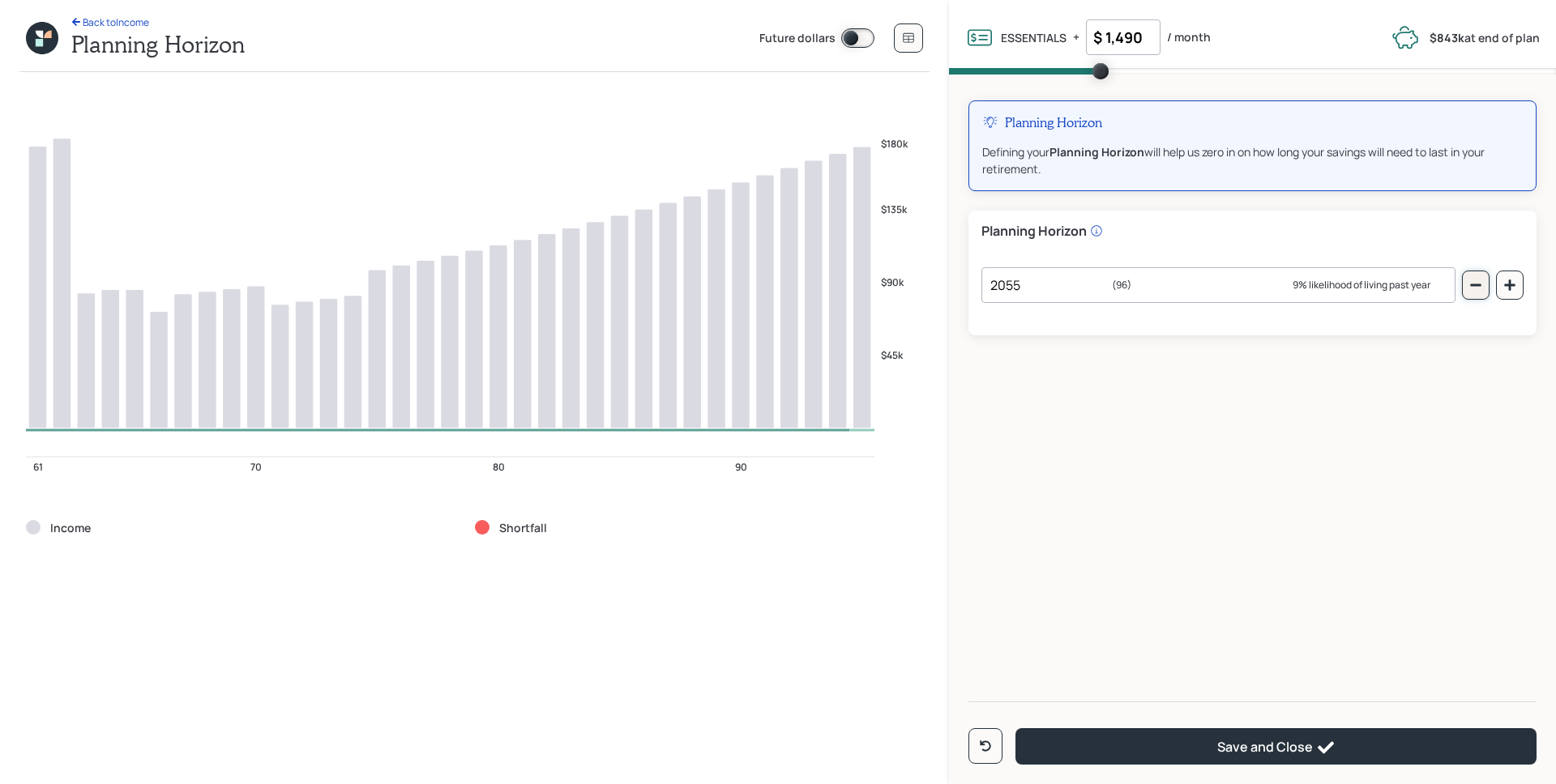 click at bounding box center [1476, 285] 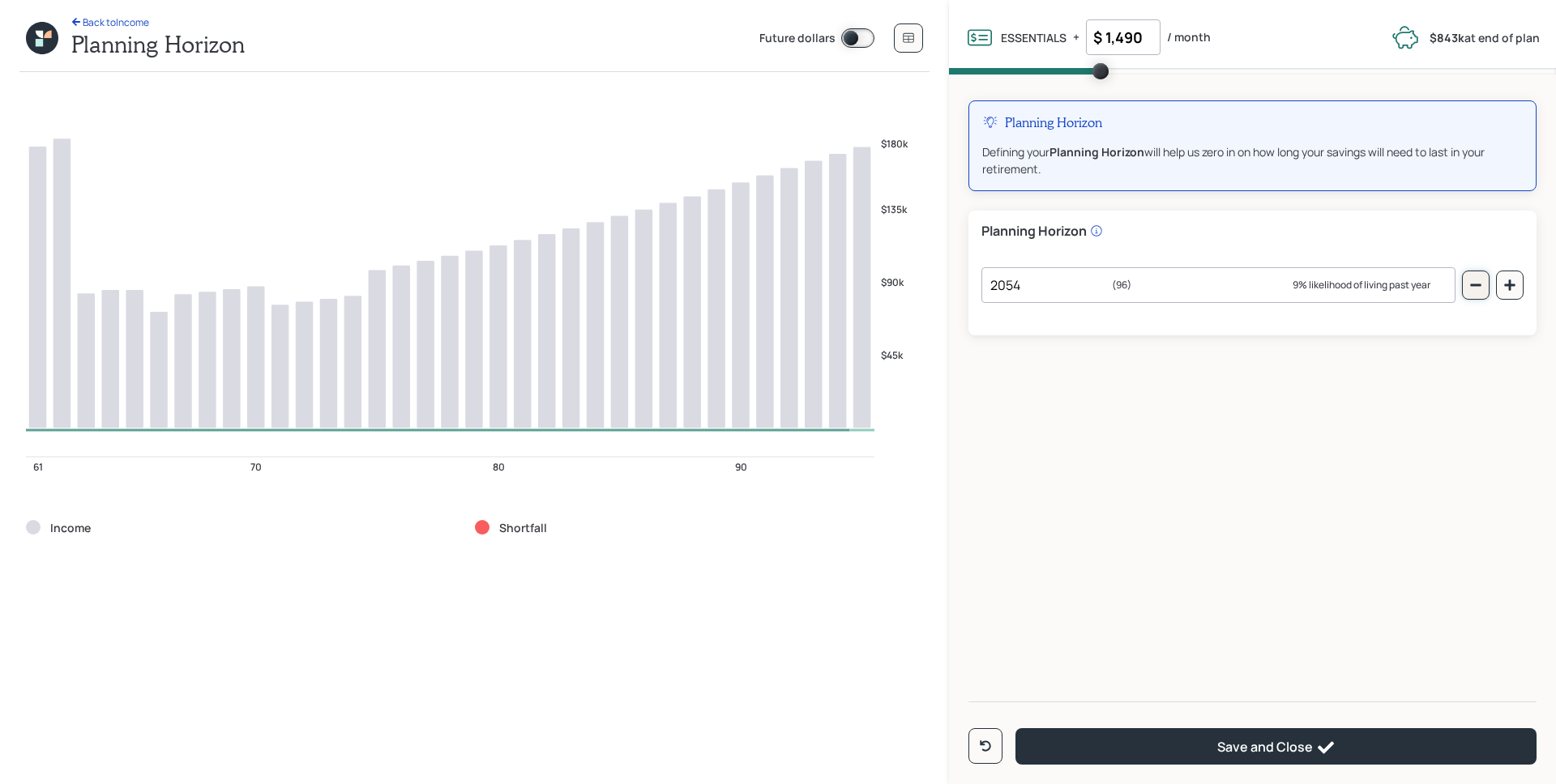 click at bounding box center [1476, 285] 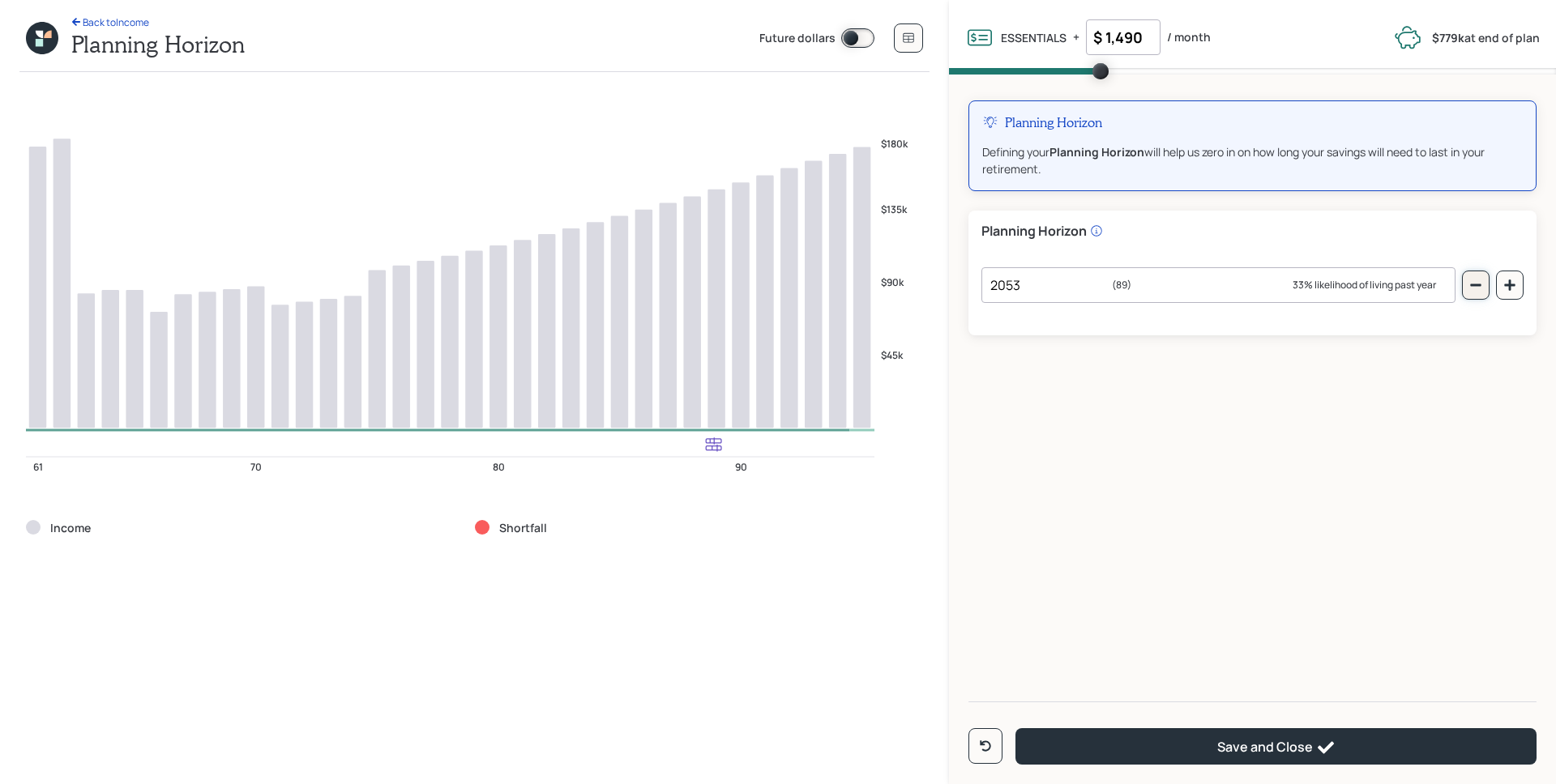 click at bounding box center (1476, 285) 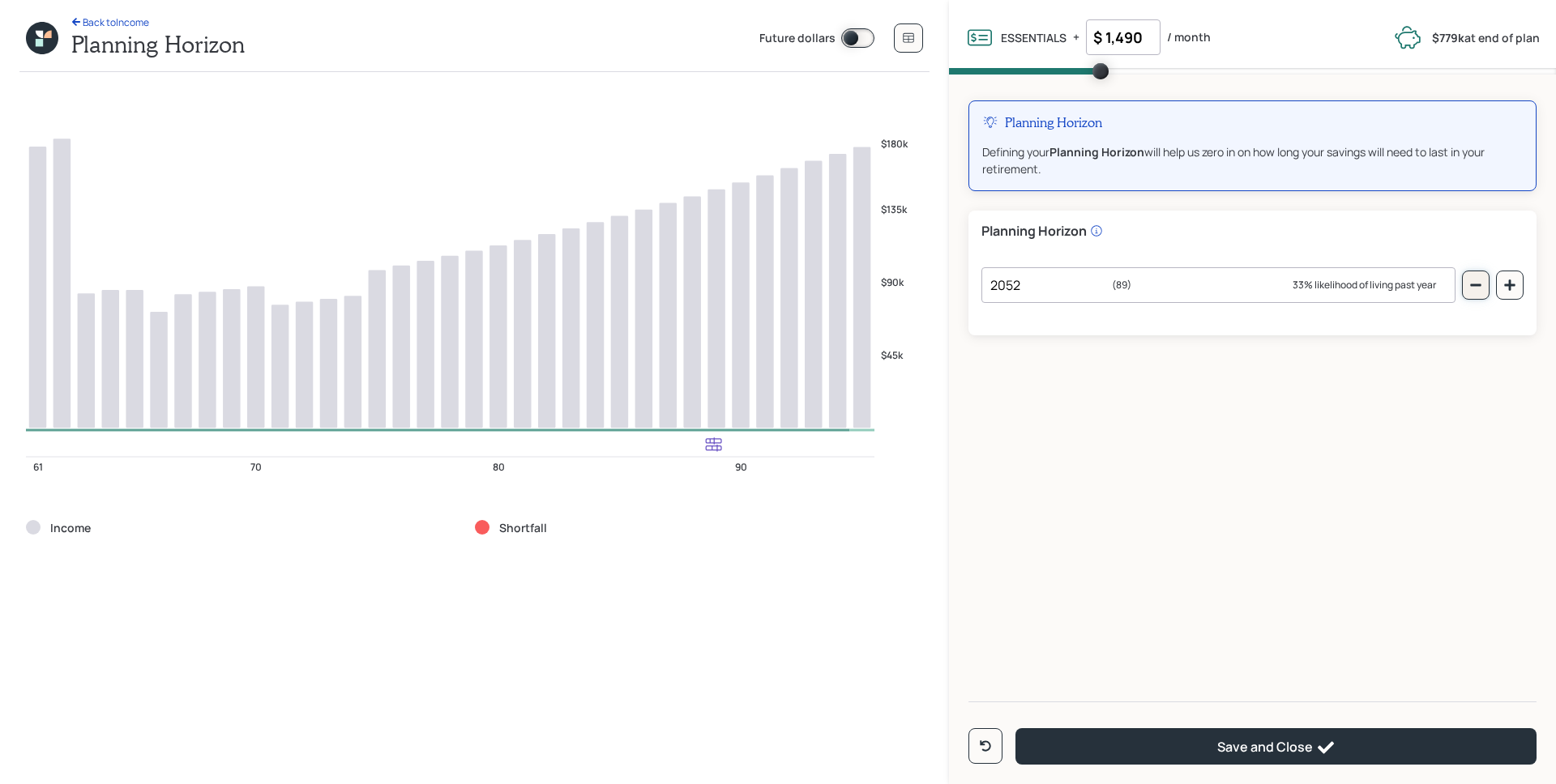 click at bounding box center [1476, 285] 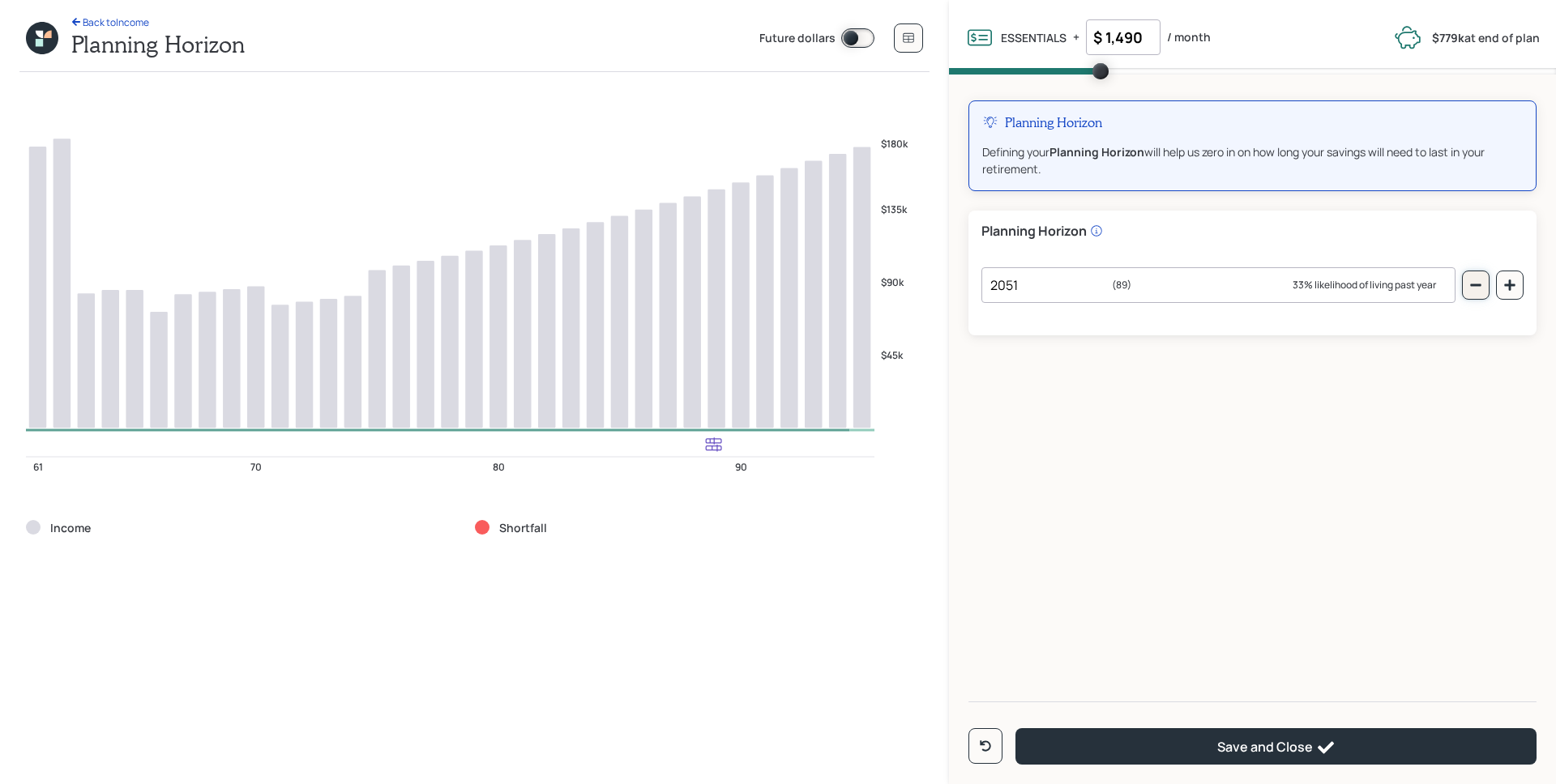 click at bounding box center (1476, 285) 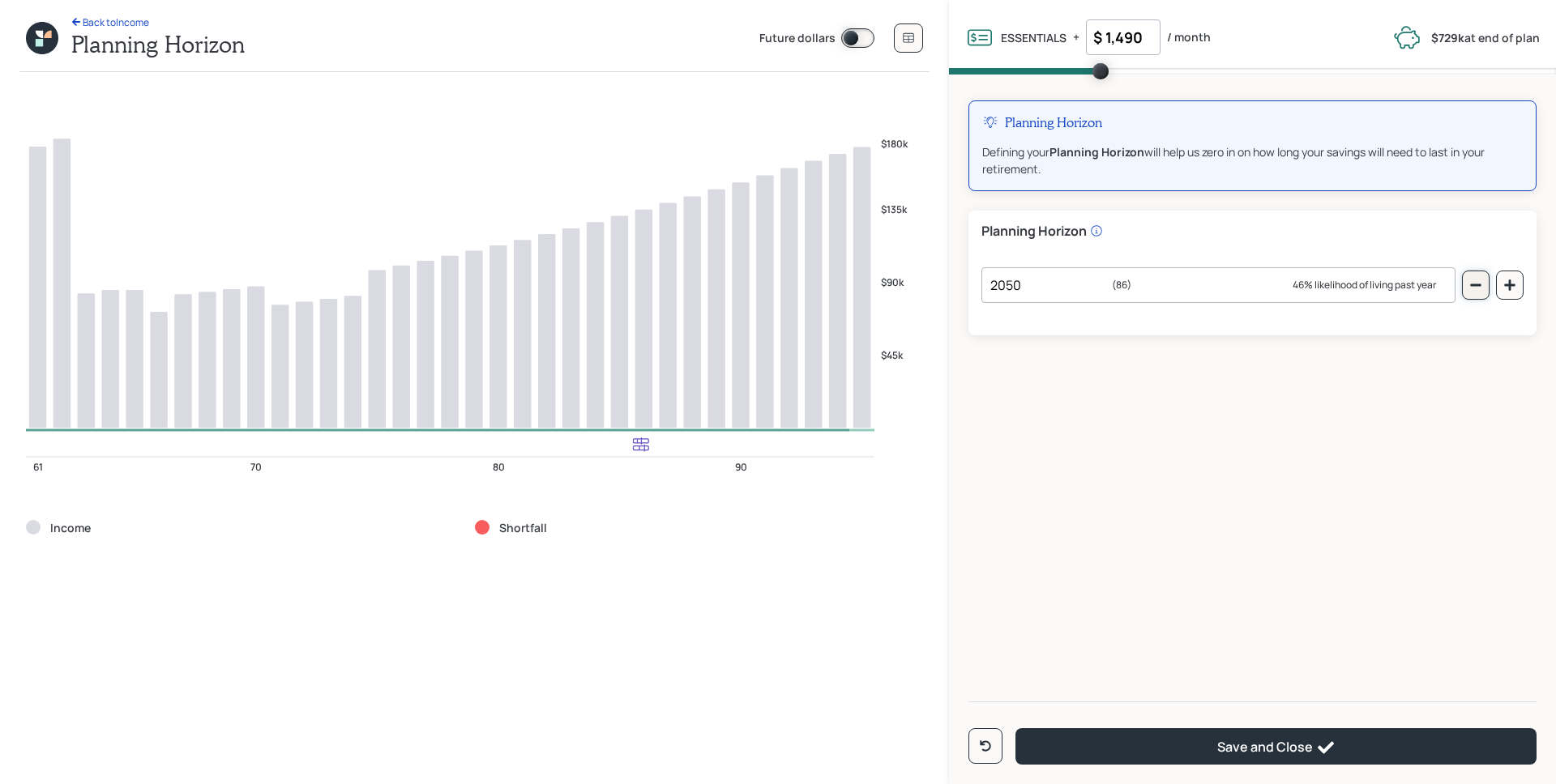 click at bounding box center [1476, 285] 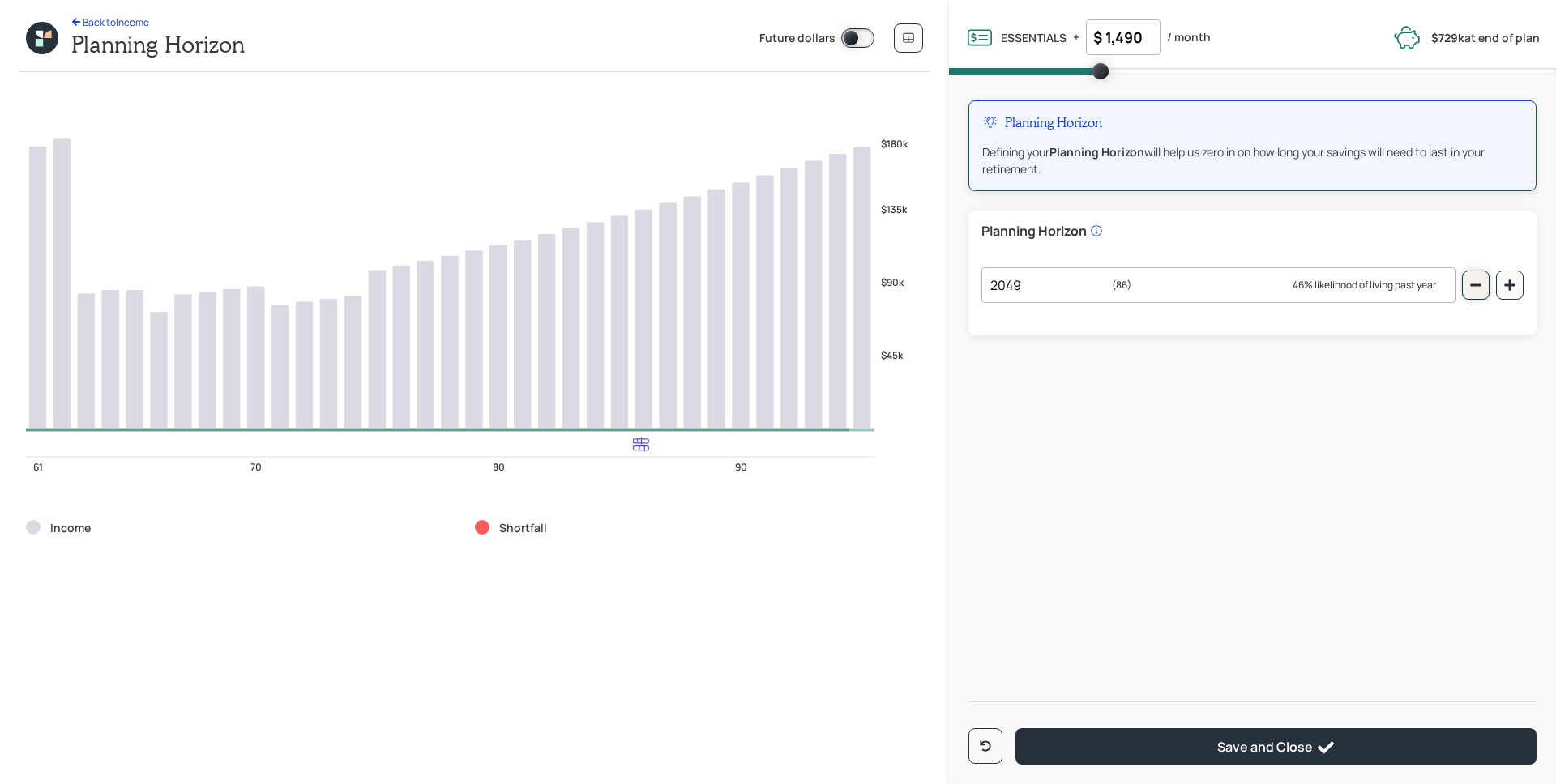 click at bounding box center (1476, 285) 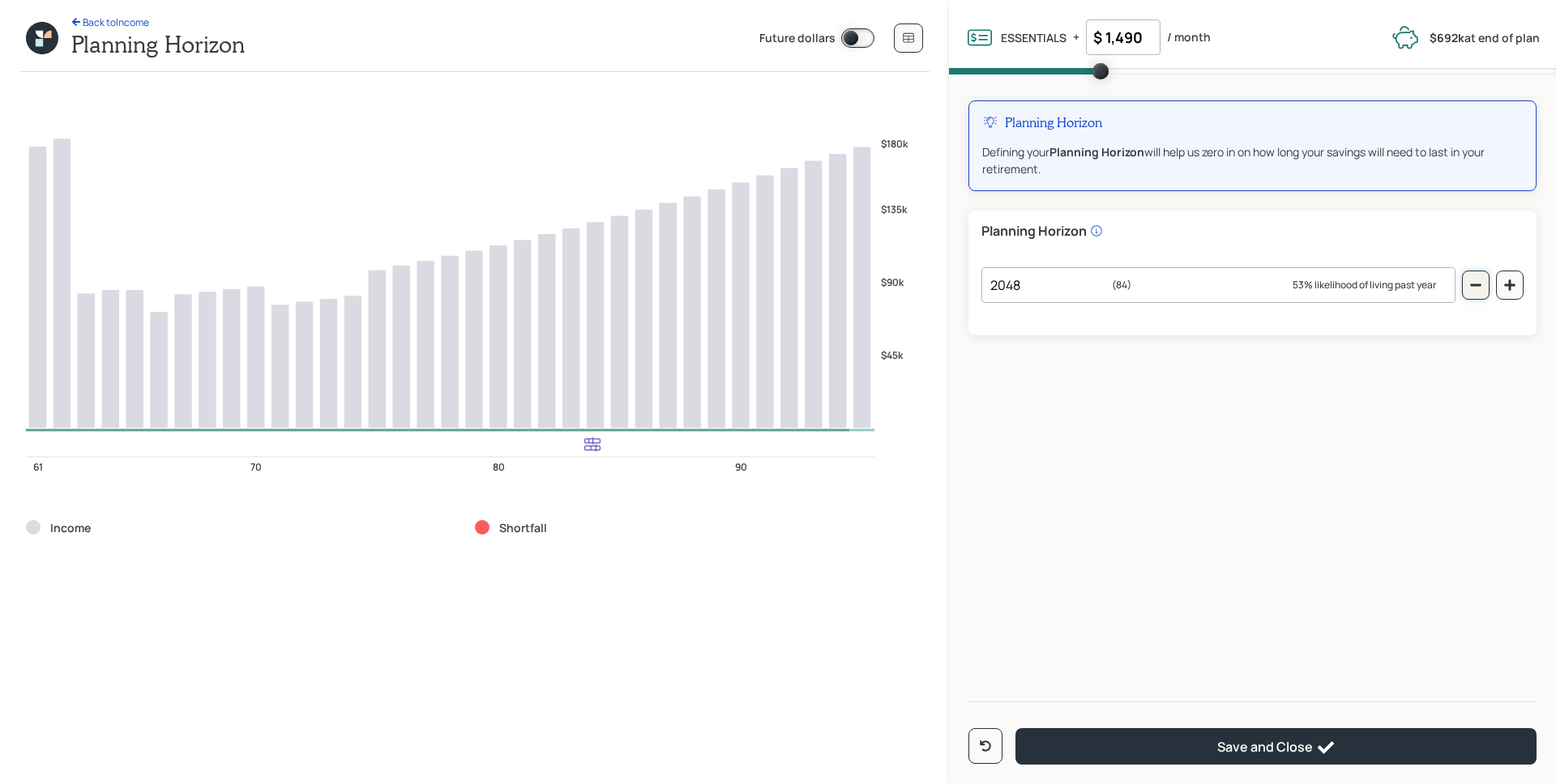 click at bounding box center [1476, 285] 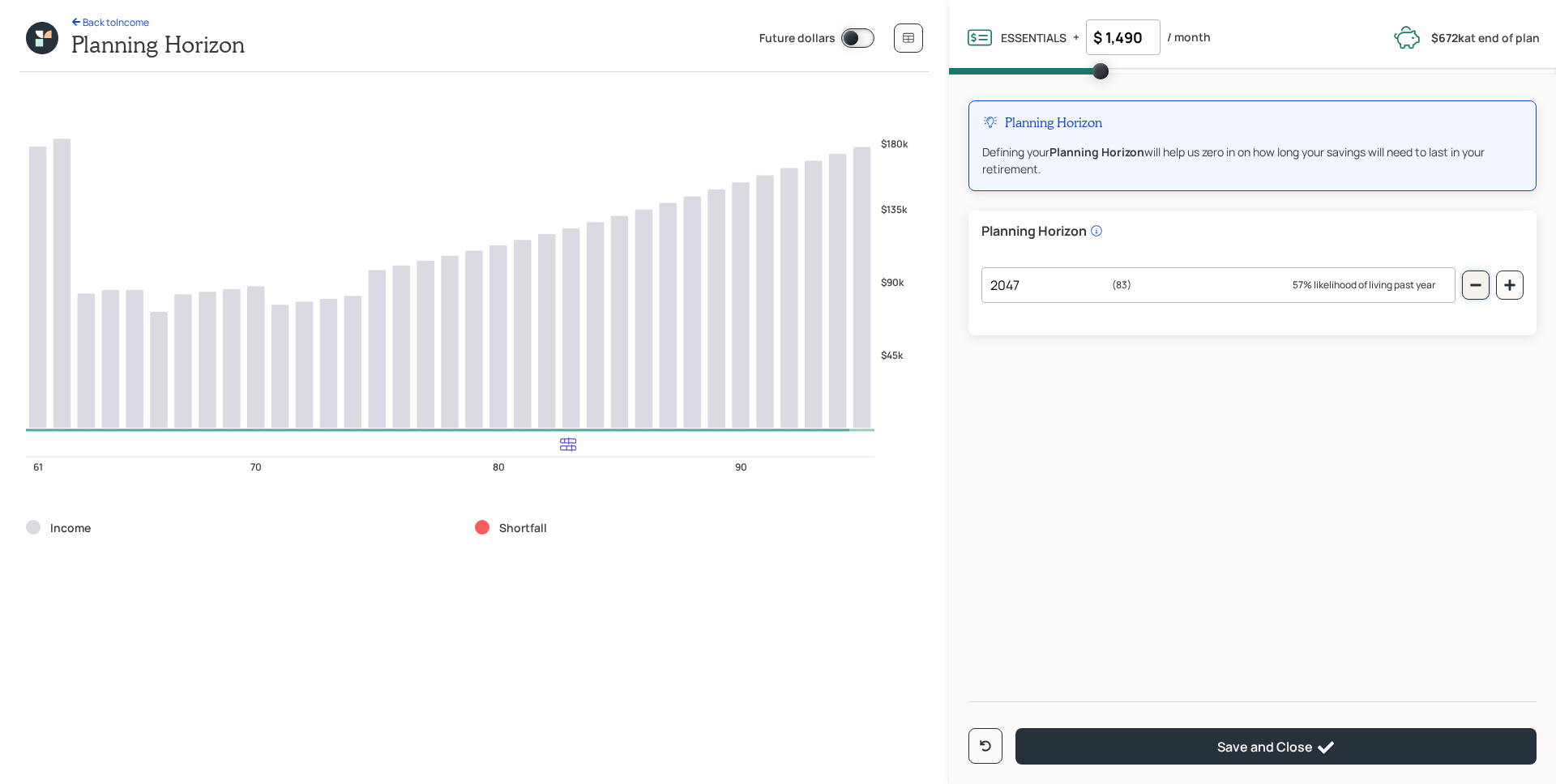 click 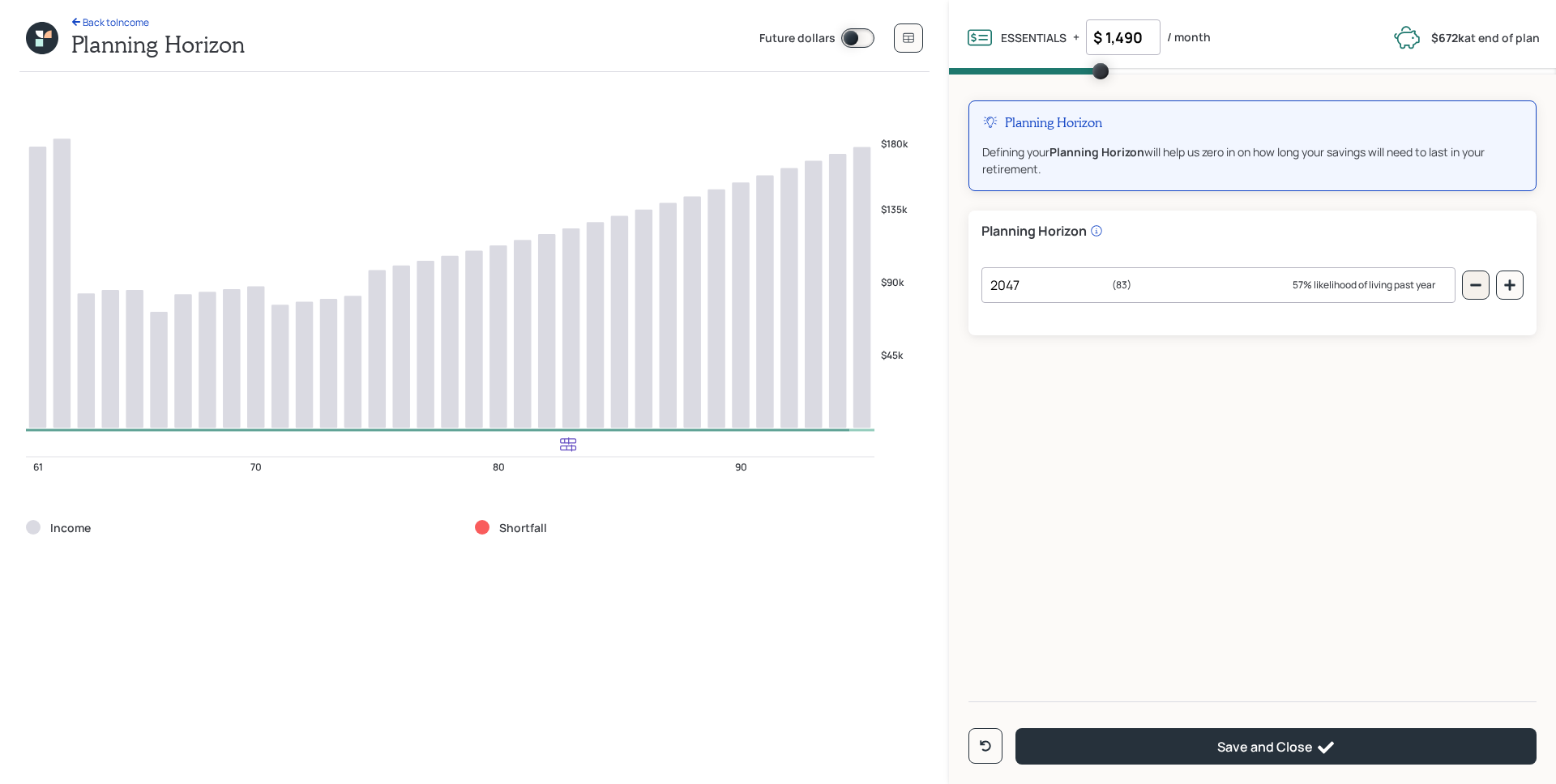 type on "2046" 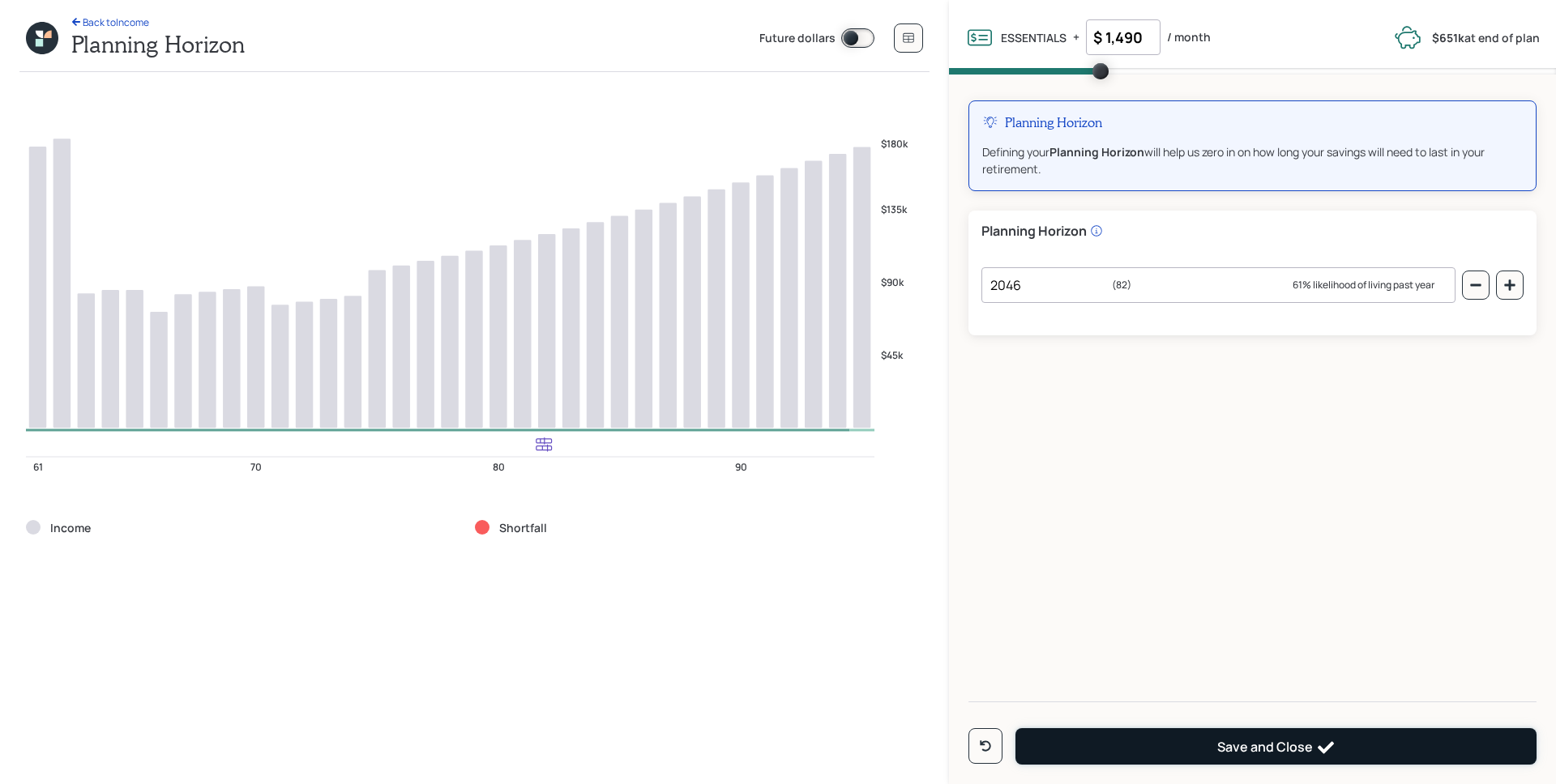 click 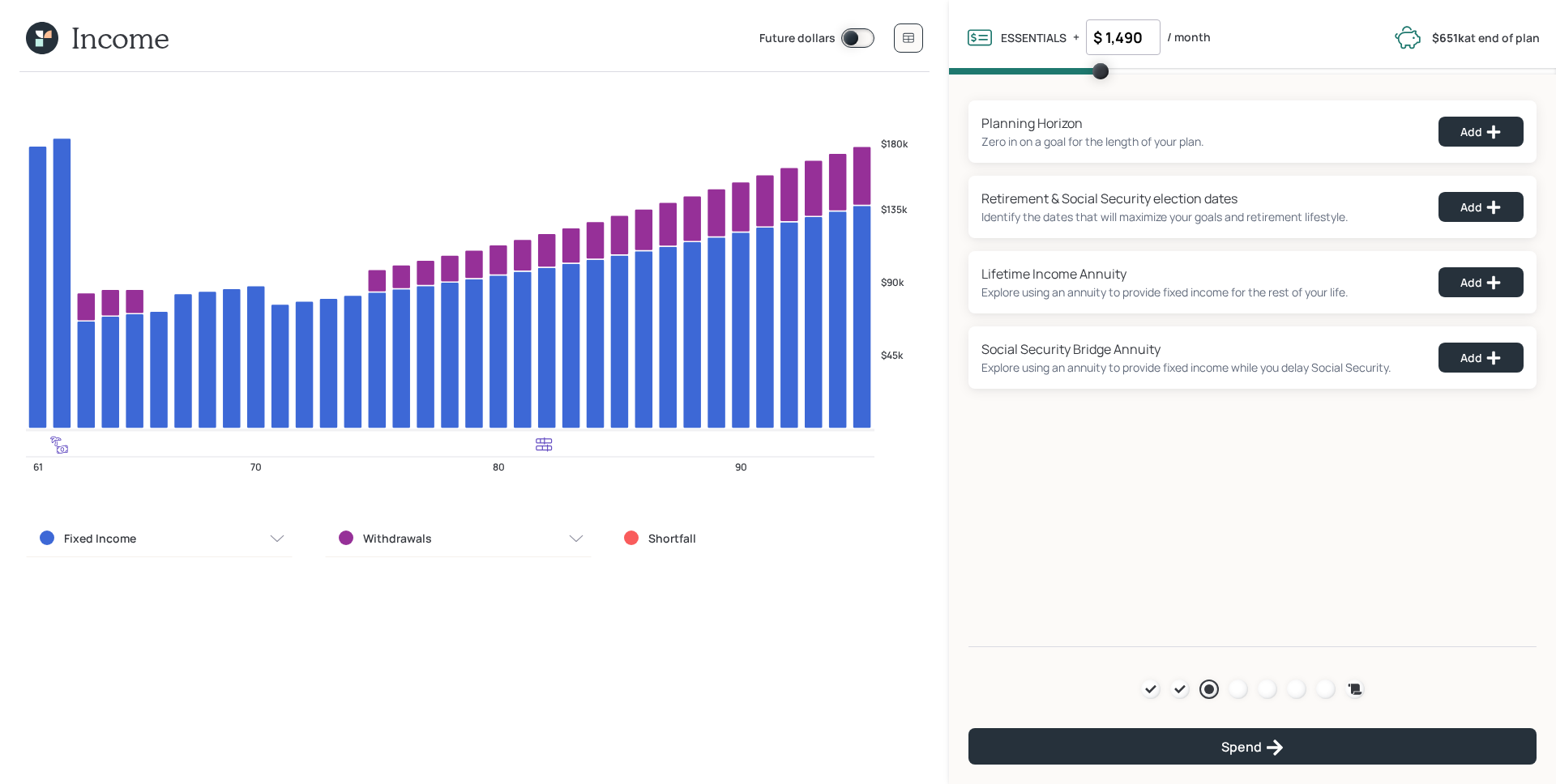 click 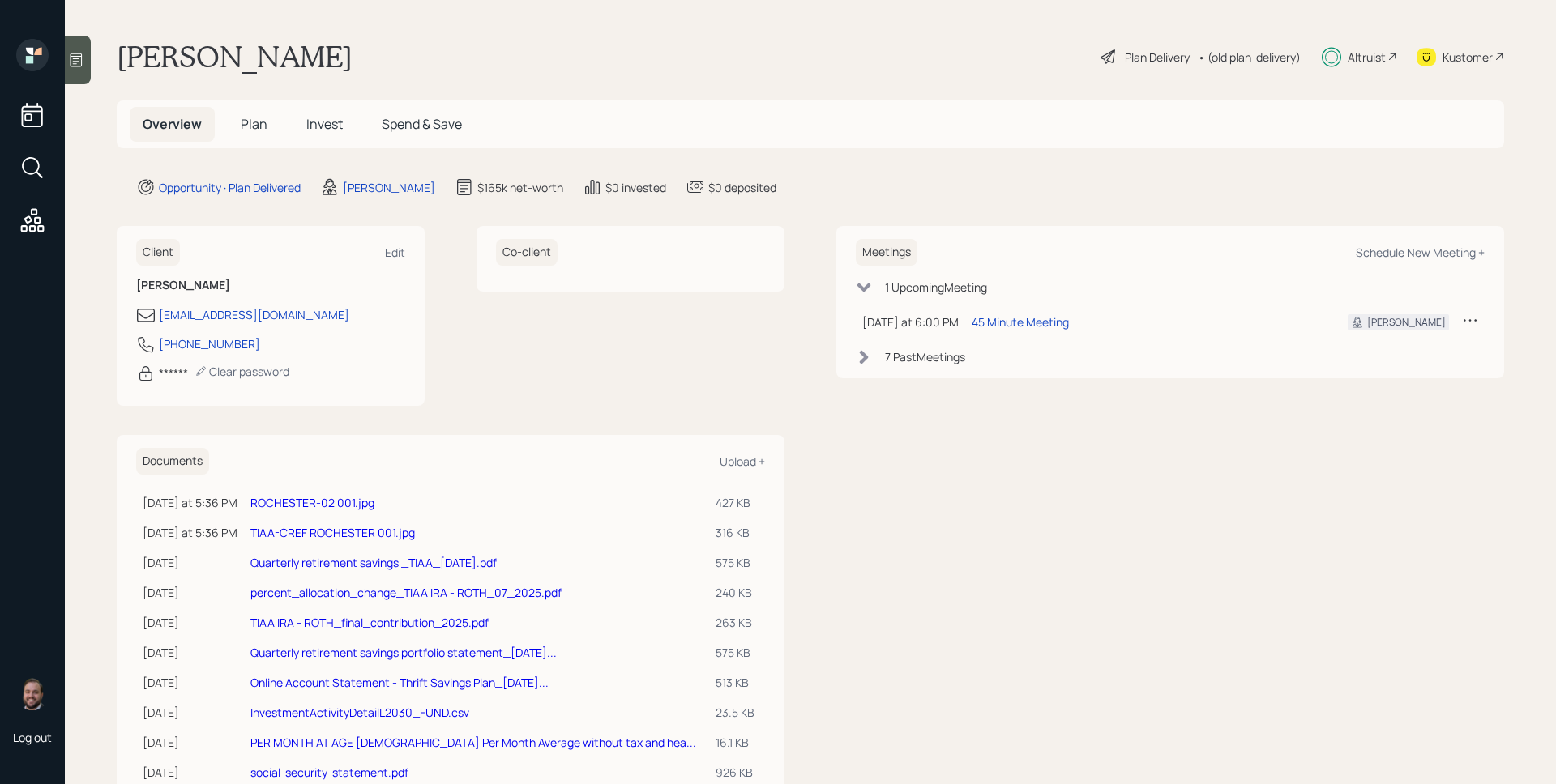 click on "Plan Delivery" at bounding box center (1157, 57) 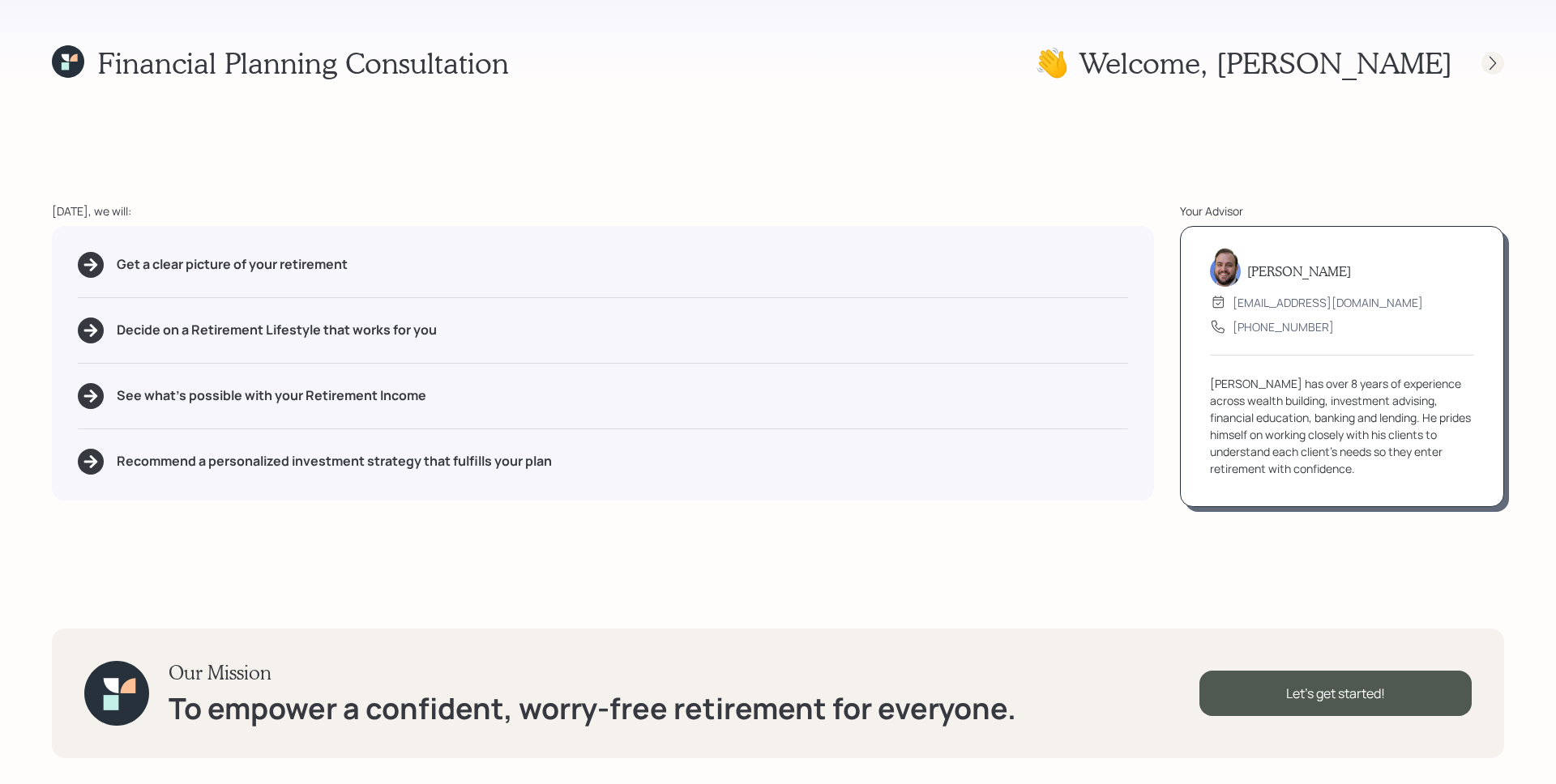 click at bounding box center [1478, 63] 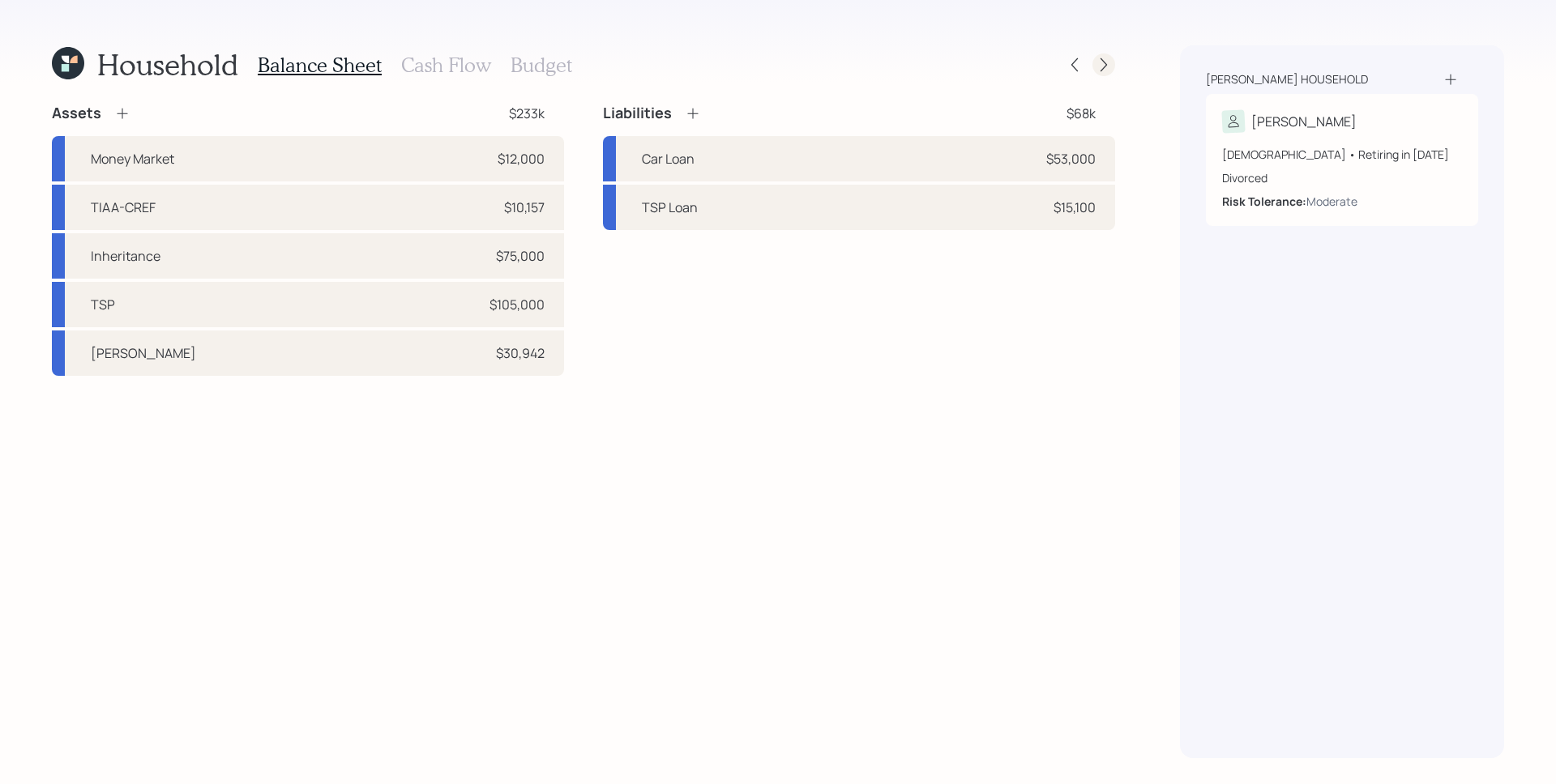 click 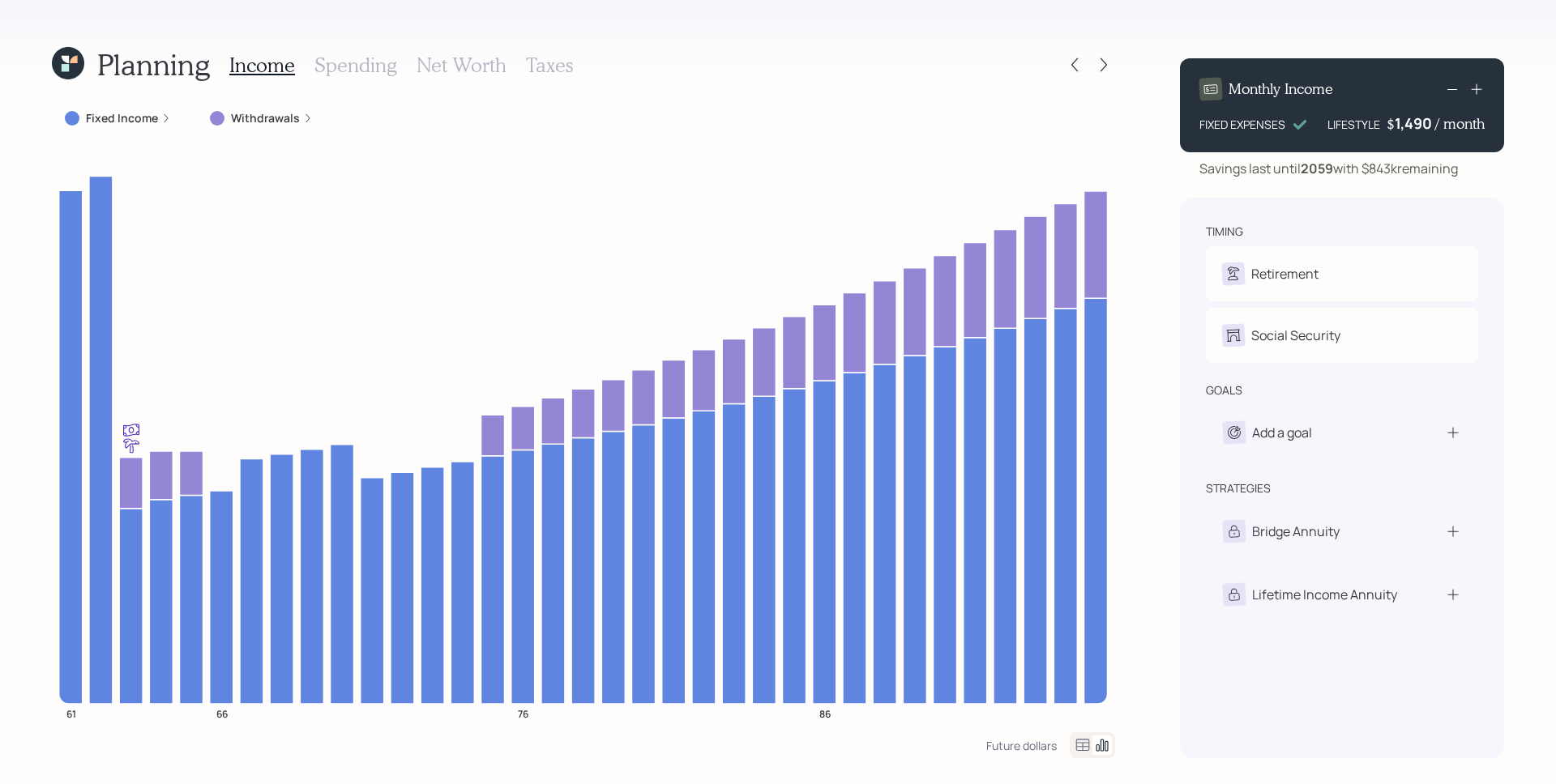 click on "Withdrawals" at bounding box center [261, 118] 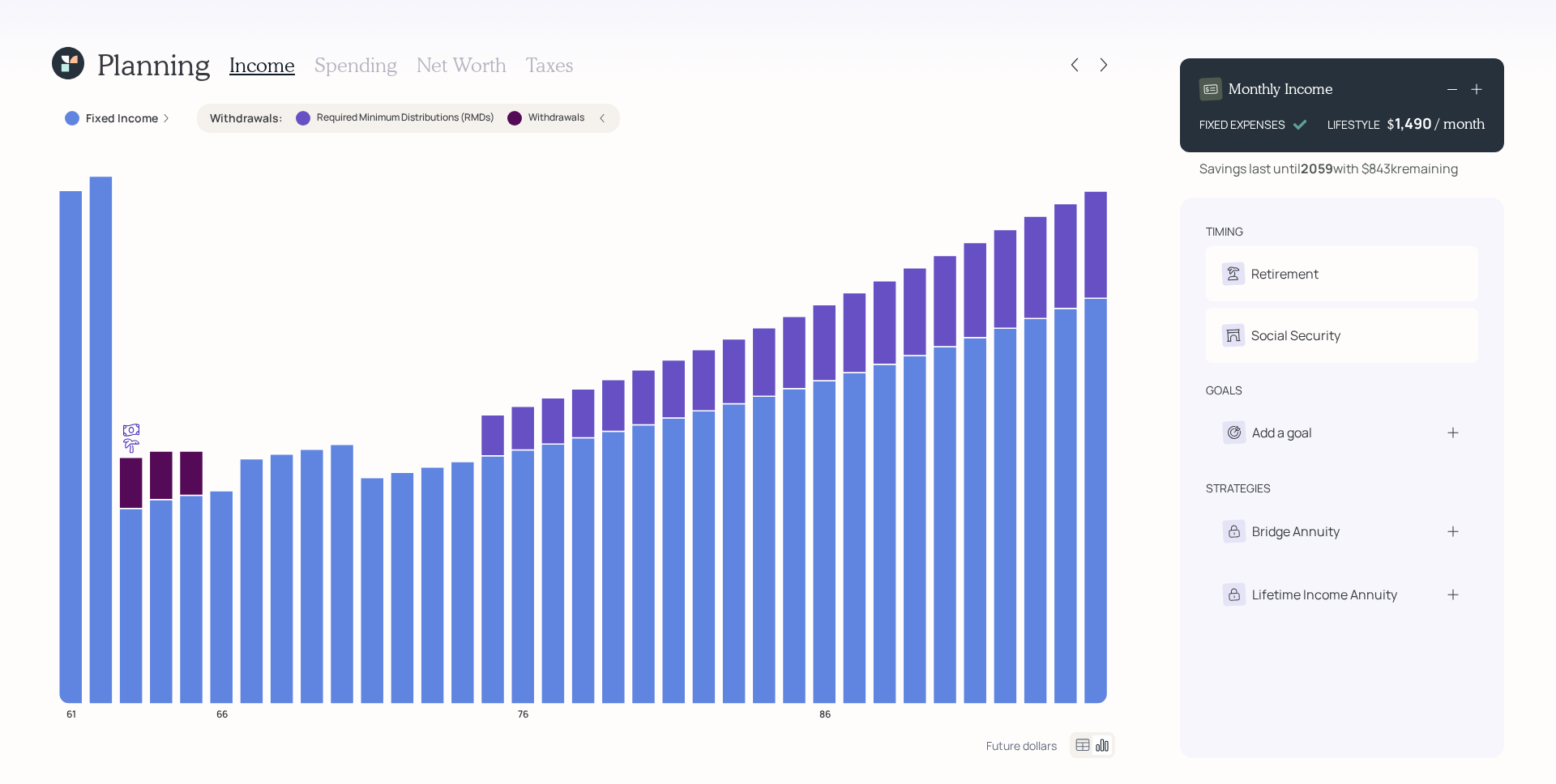 click on "Fixed Income" at bounding box center [122, 118] 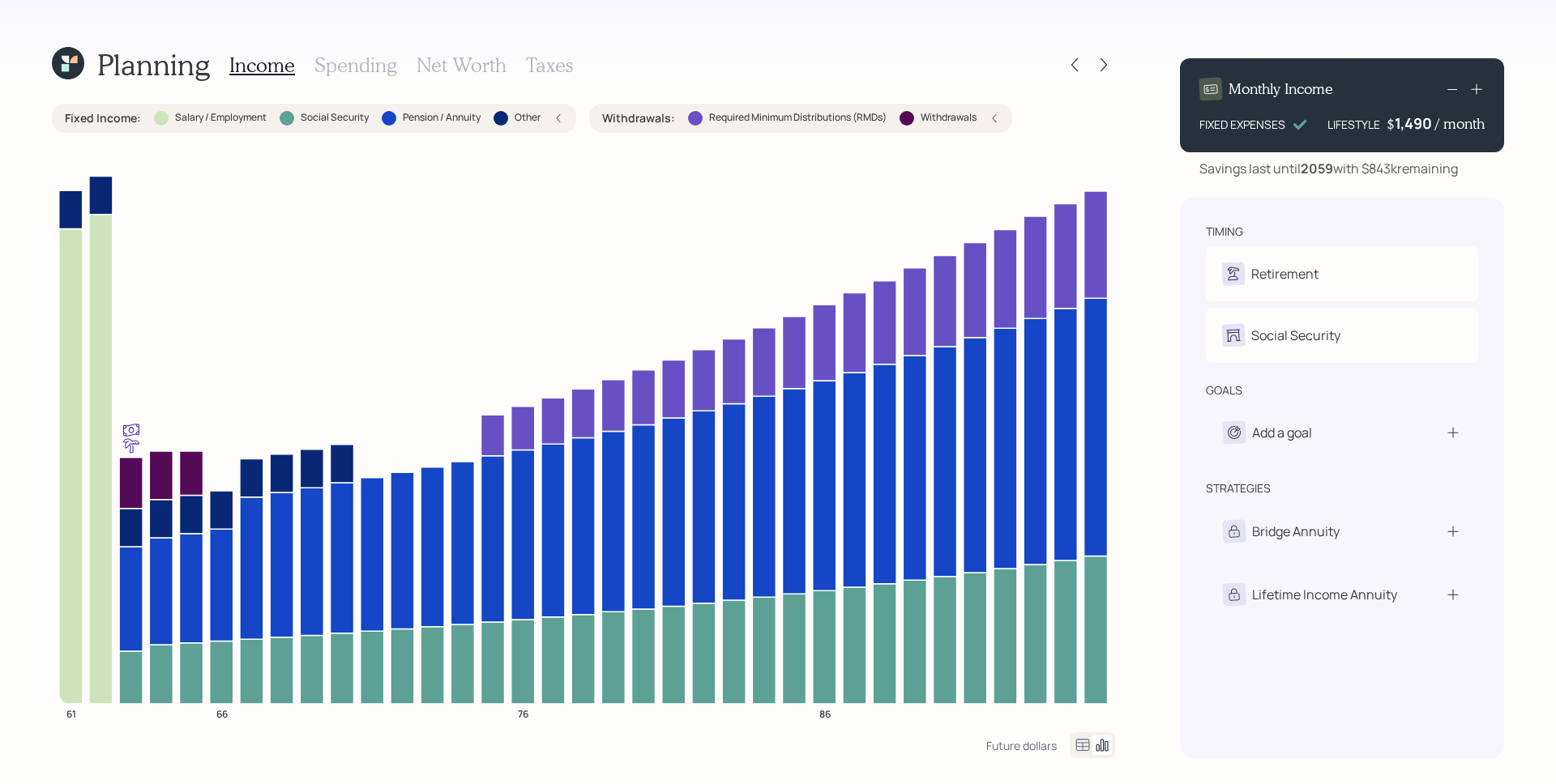 click 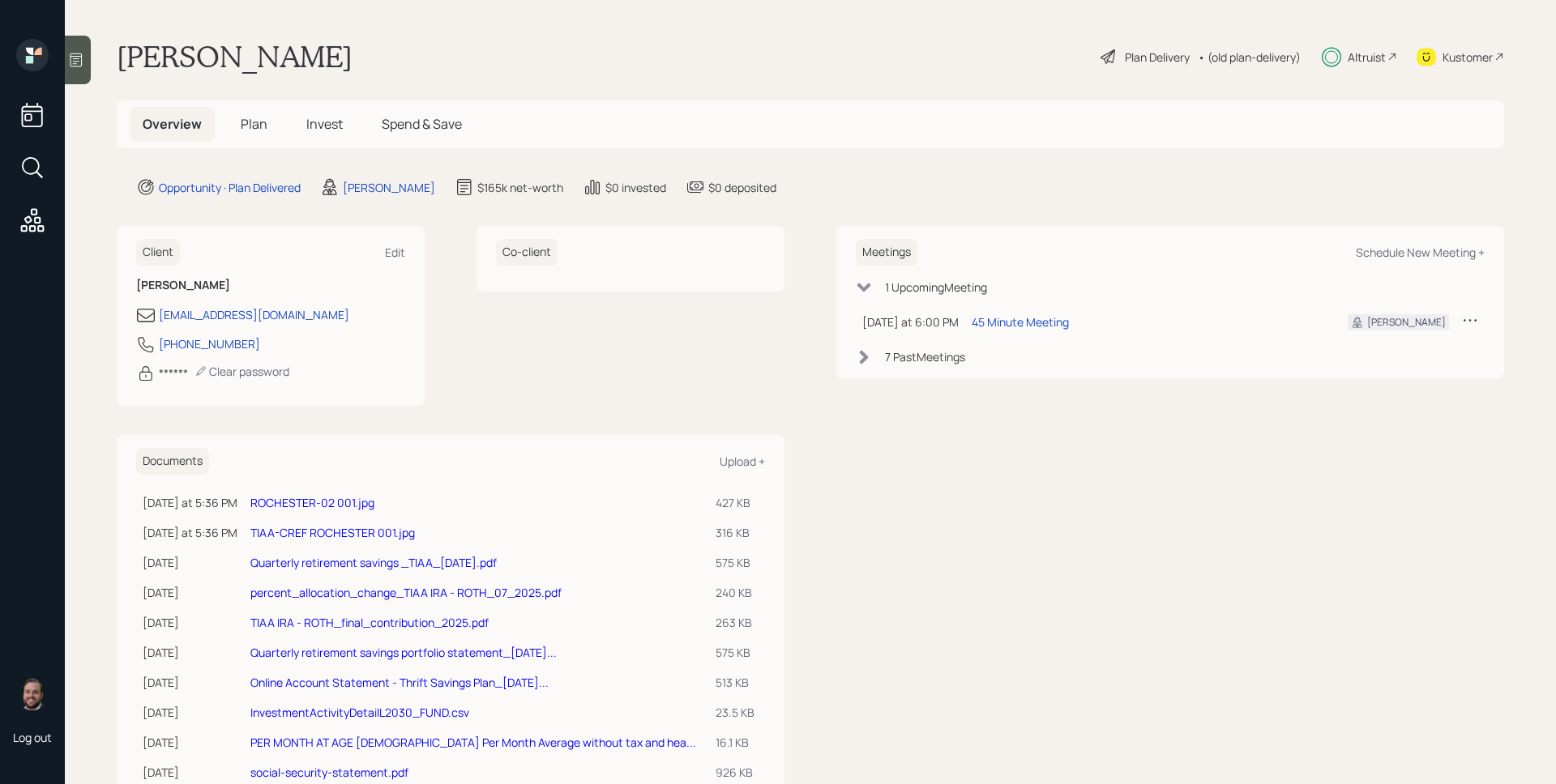 click on "• (old plan-delivery)" at bounding box center (1249, 57) 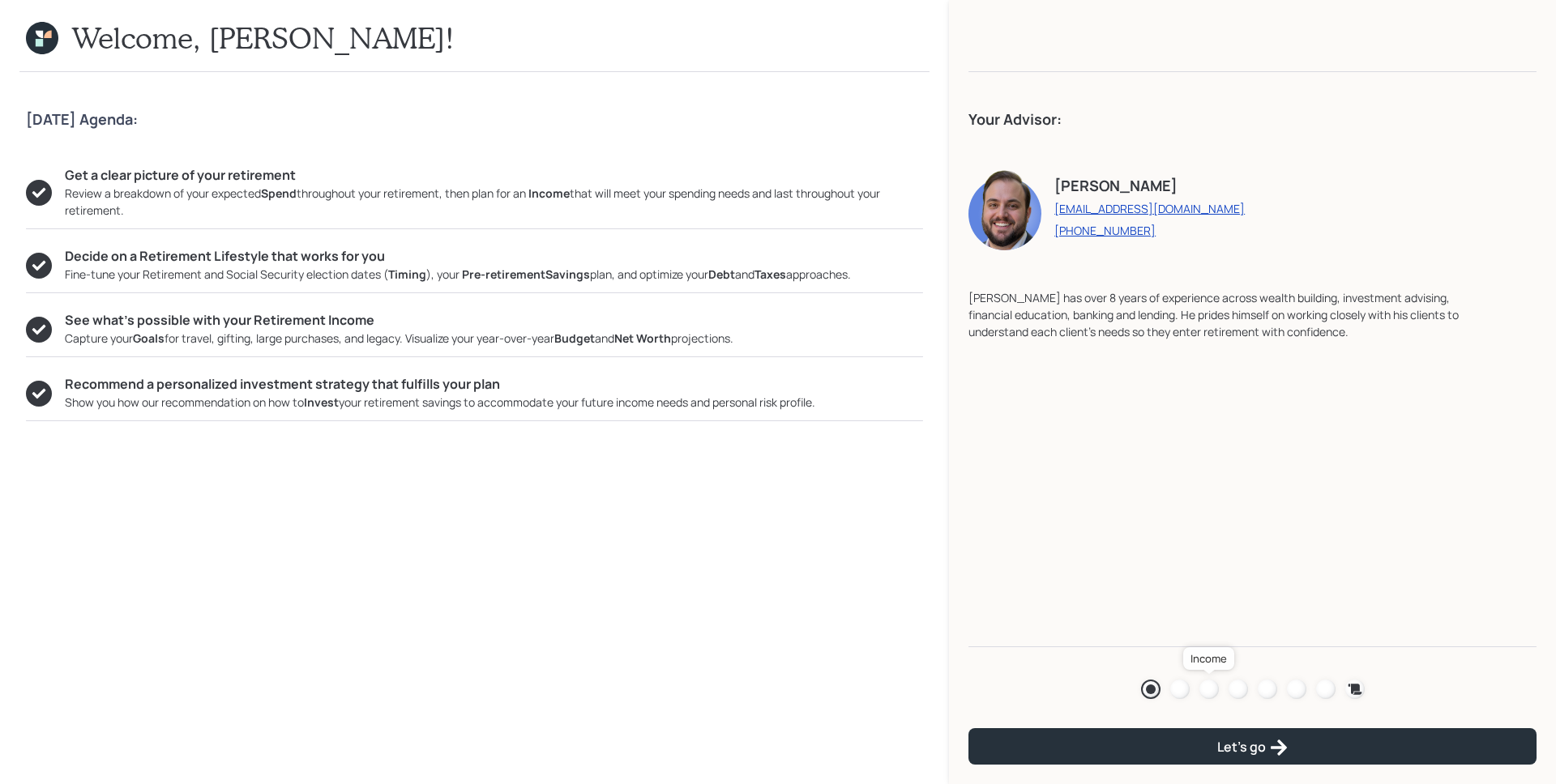 click at bounding box center [1209, 689] 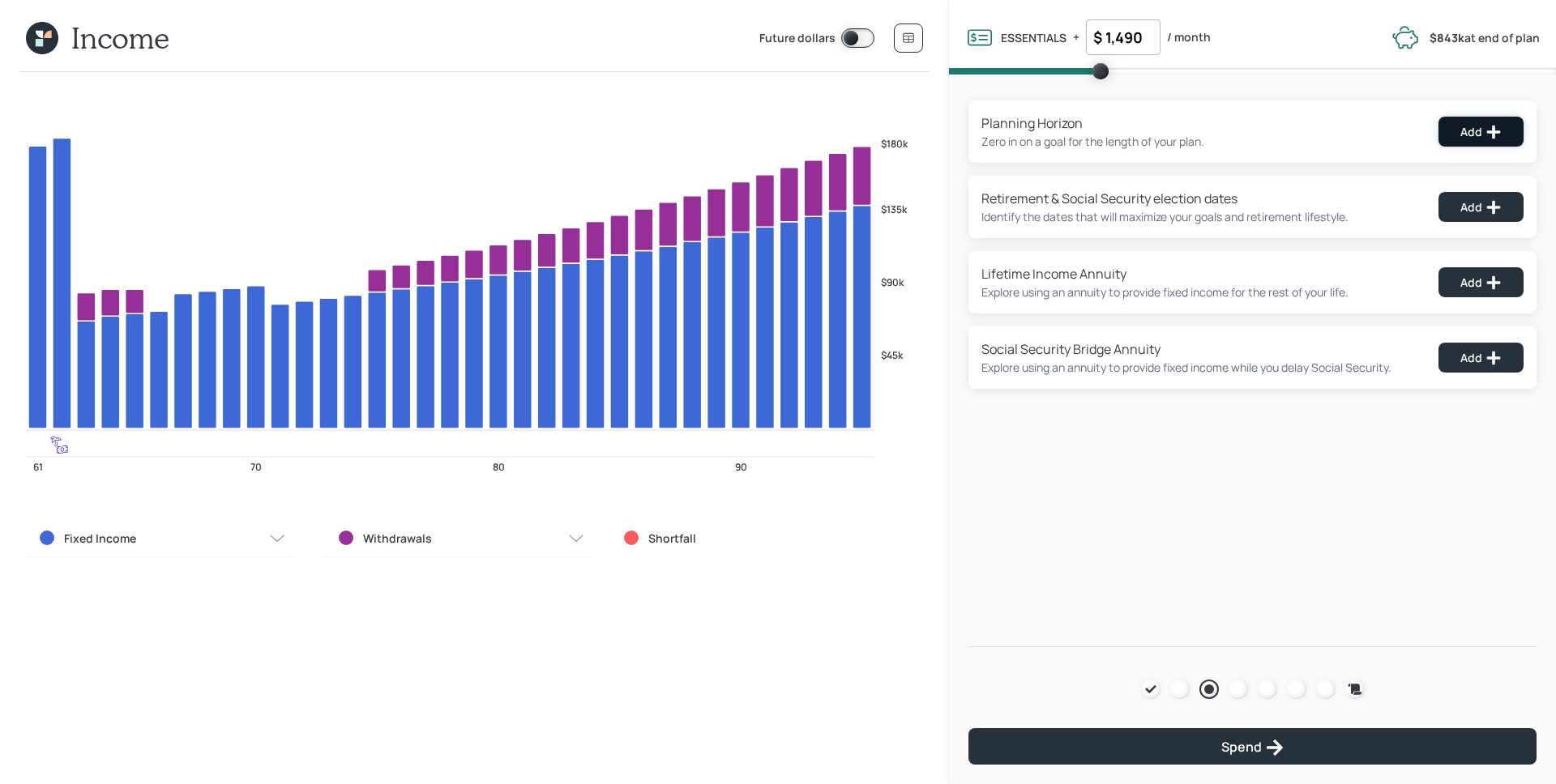click on "Add" at bounding box center (1481, 132) 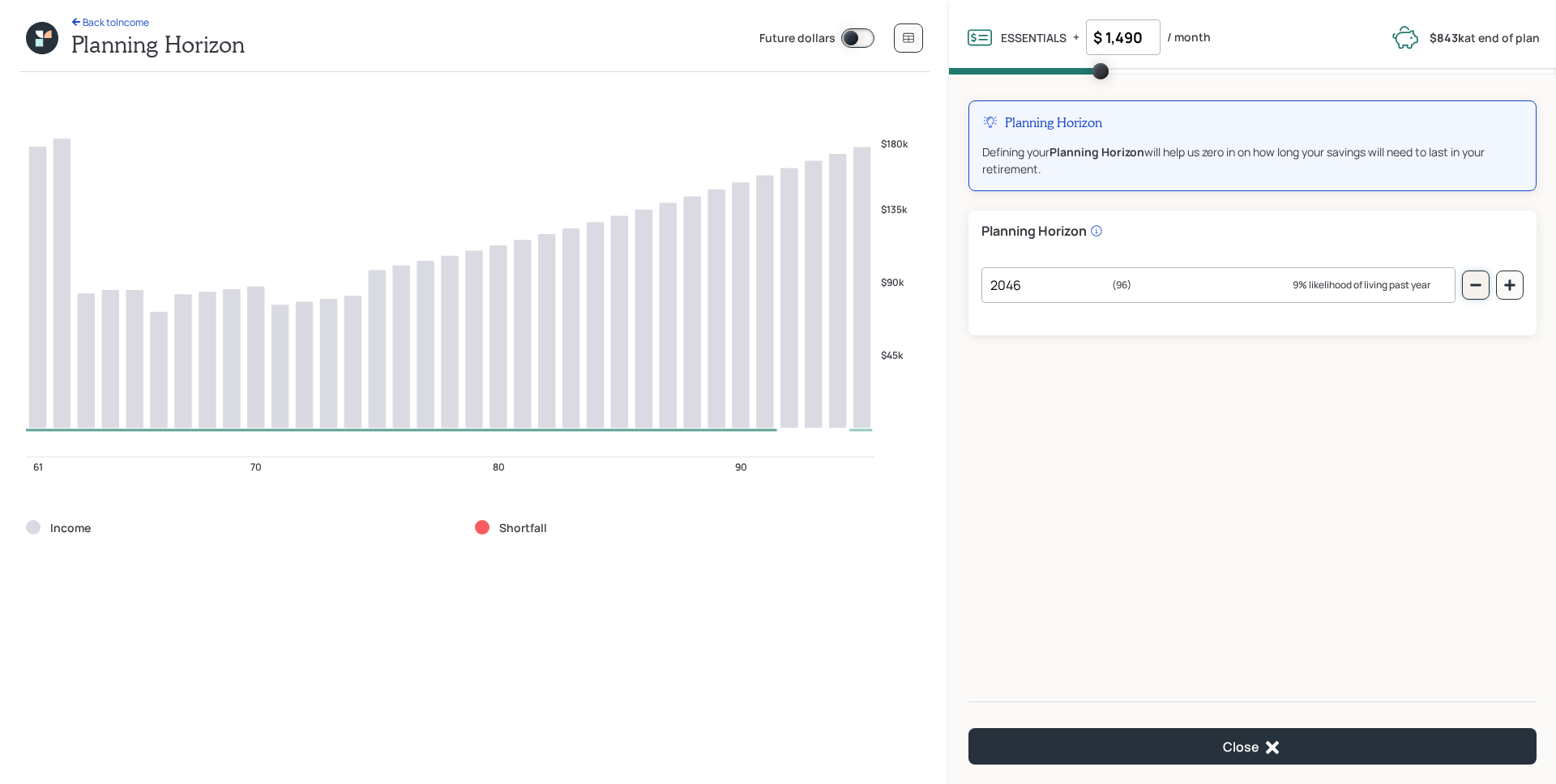 click 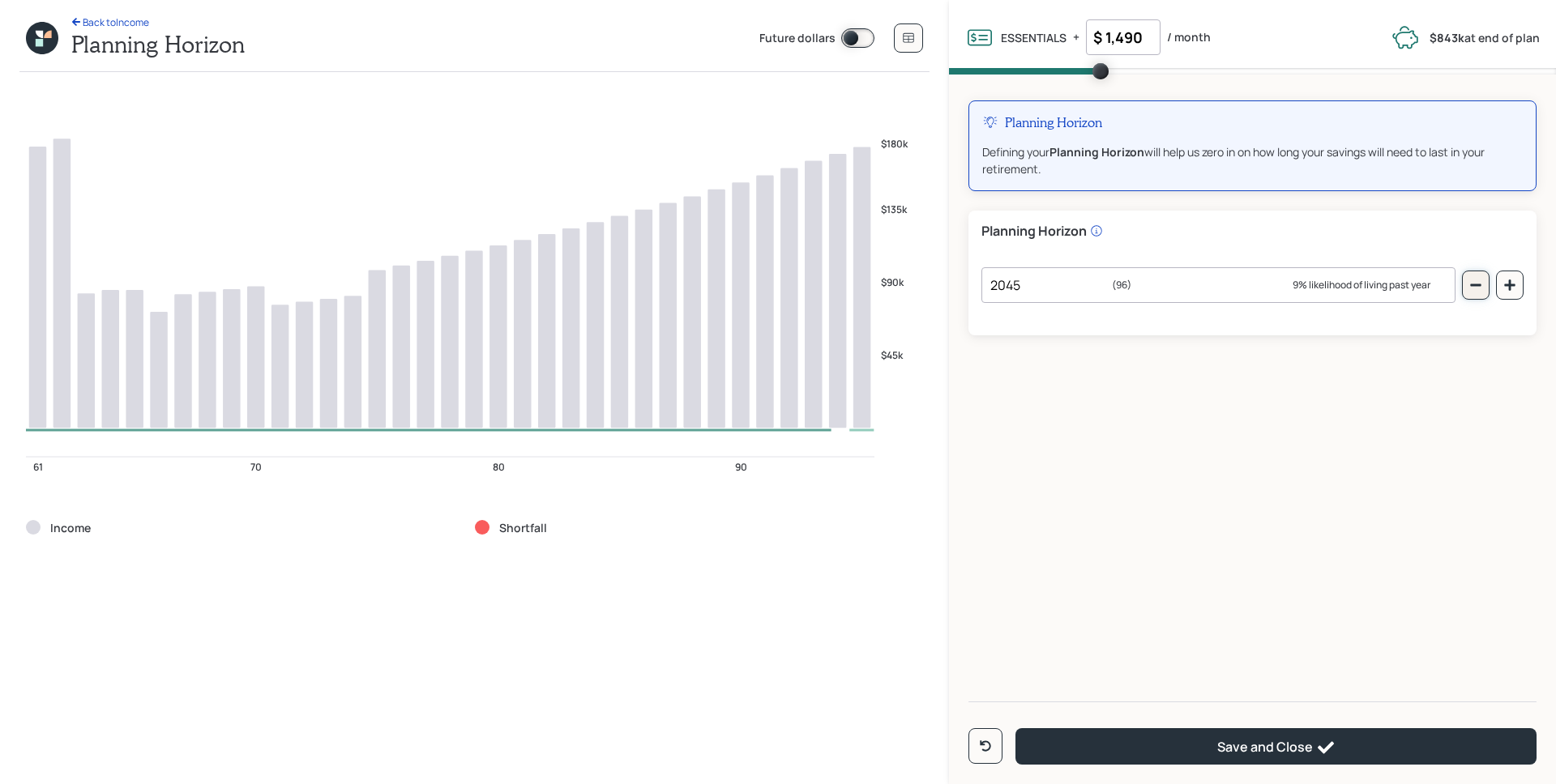 click 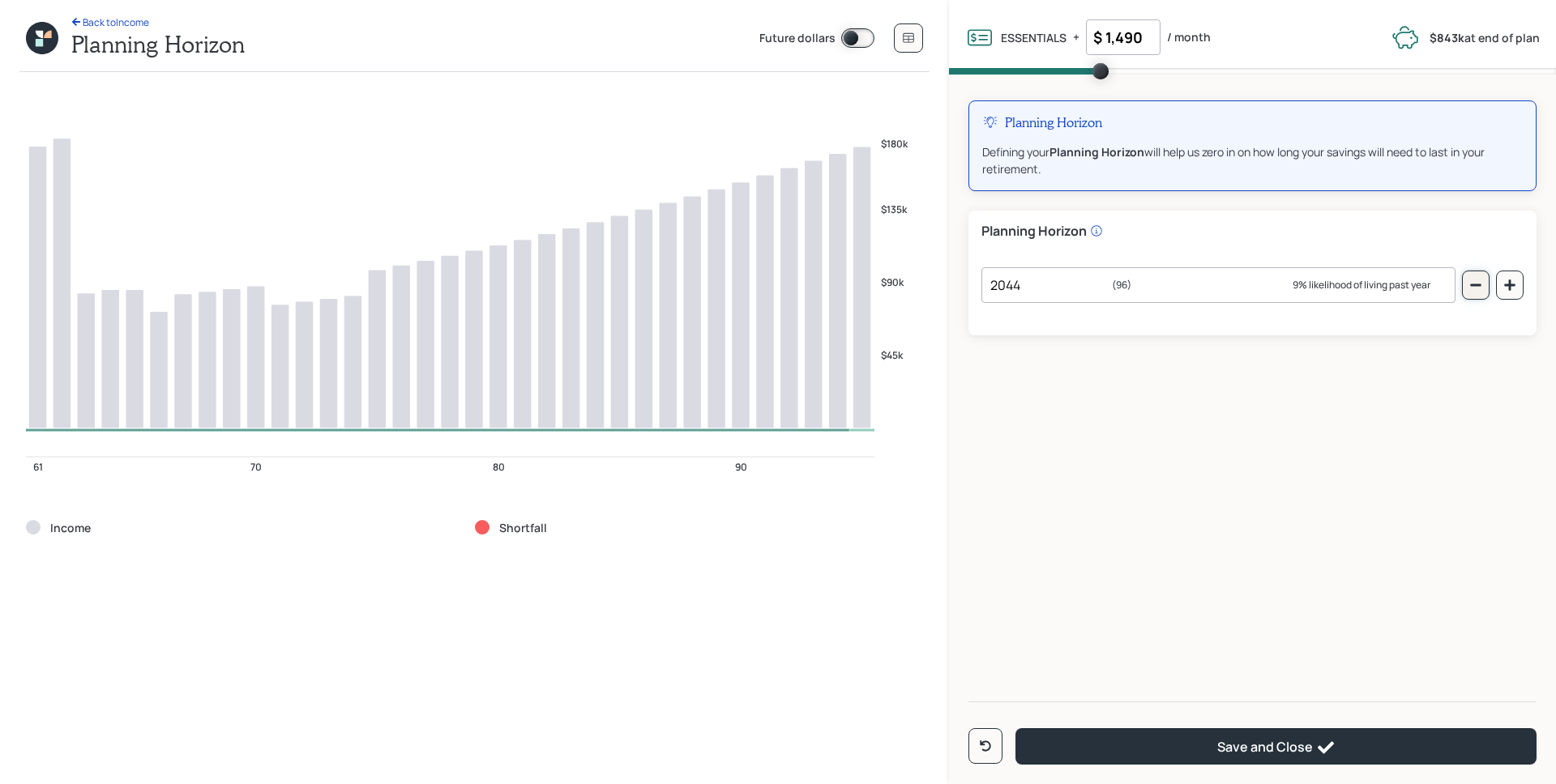 click 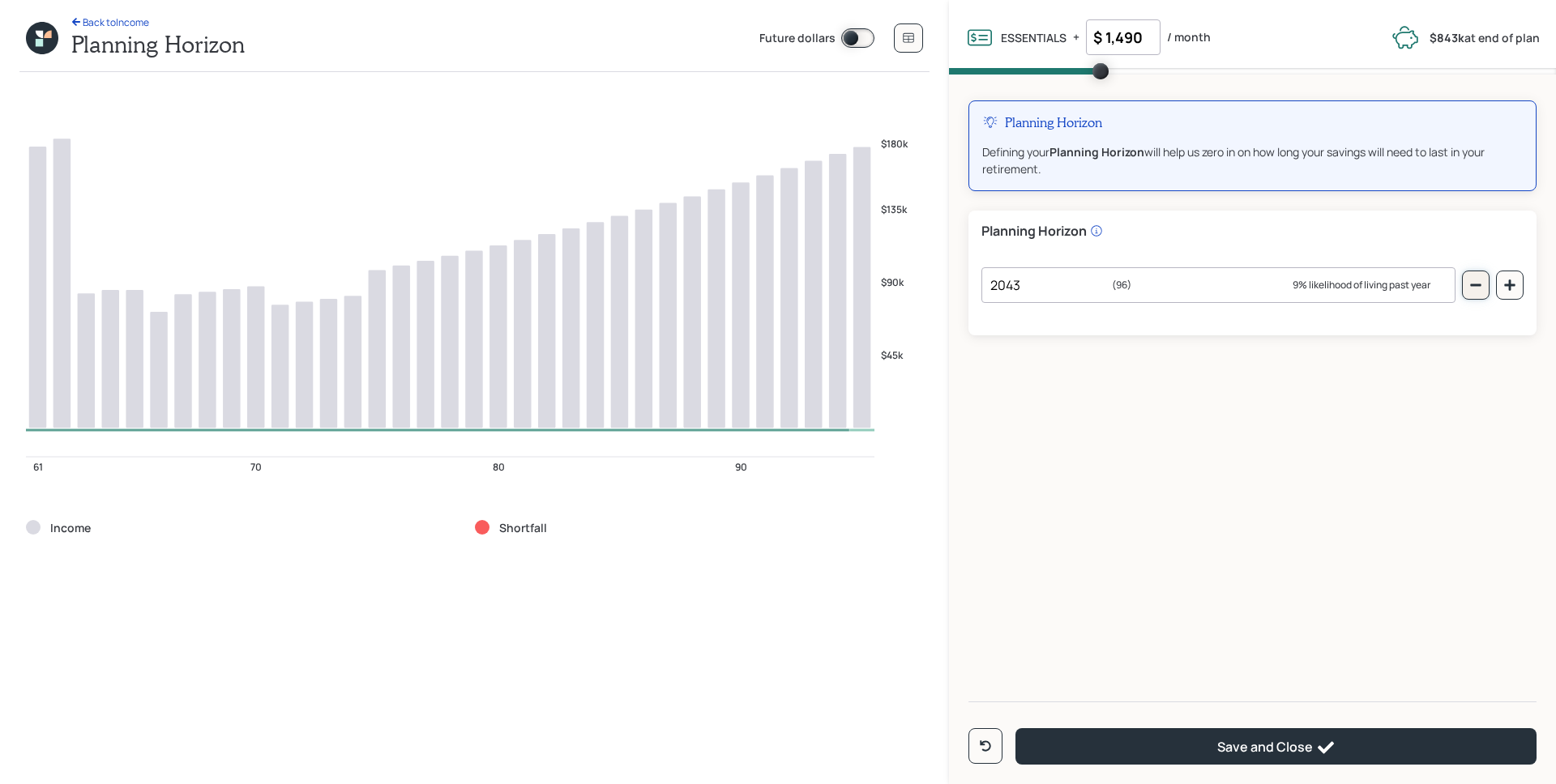 click 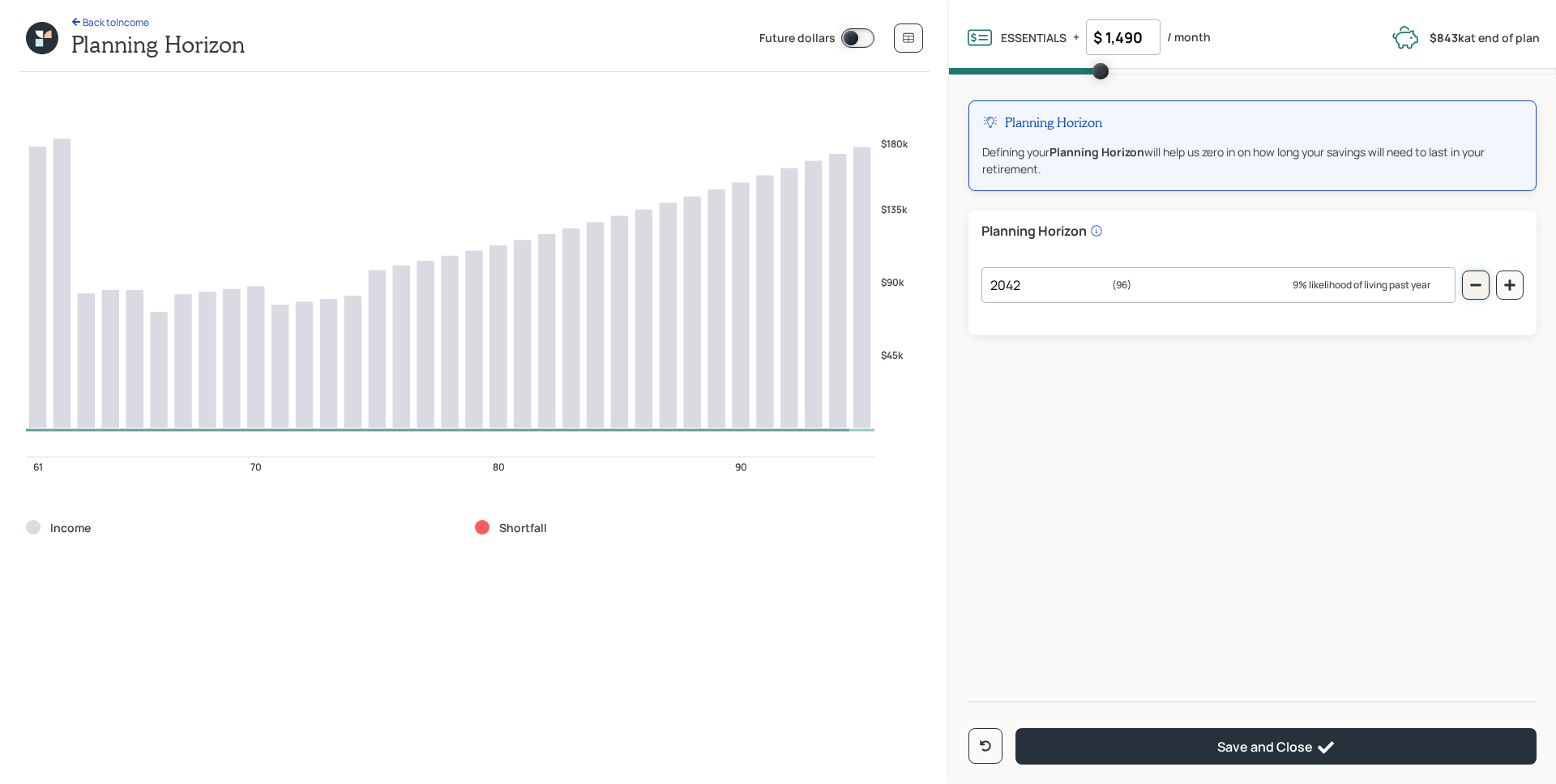 click 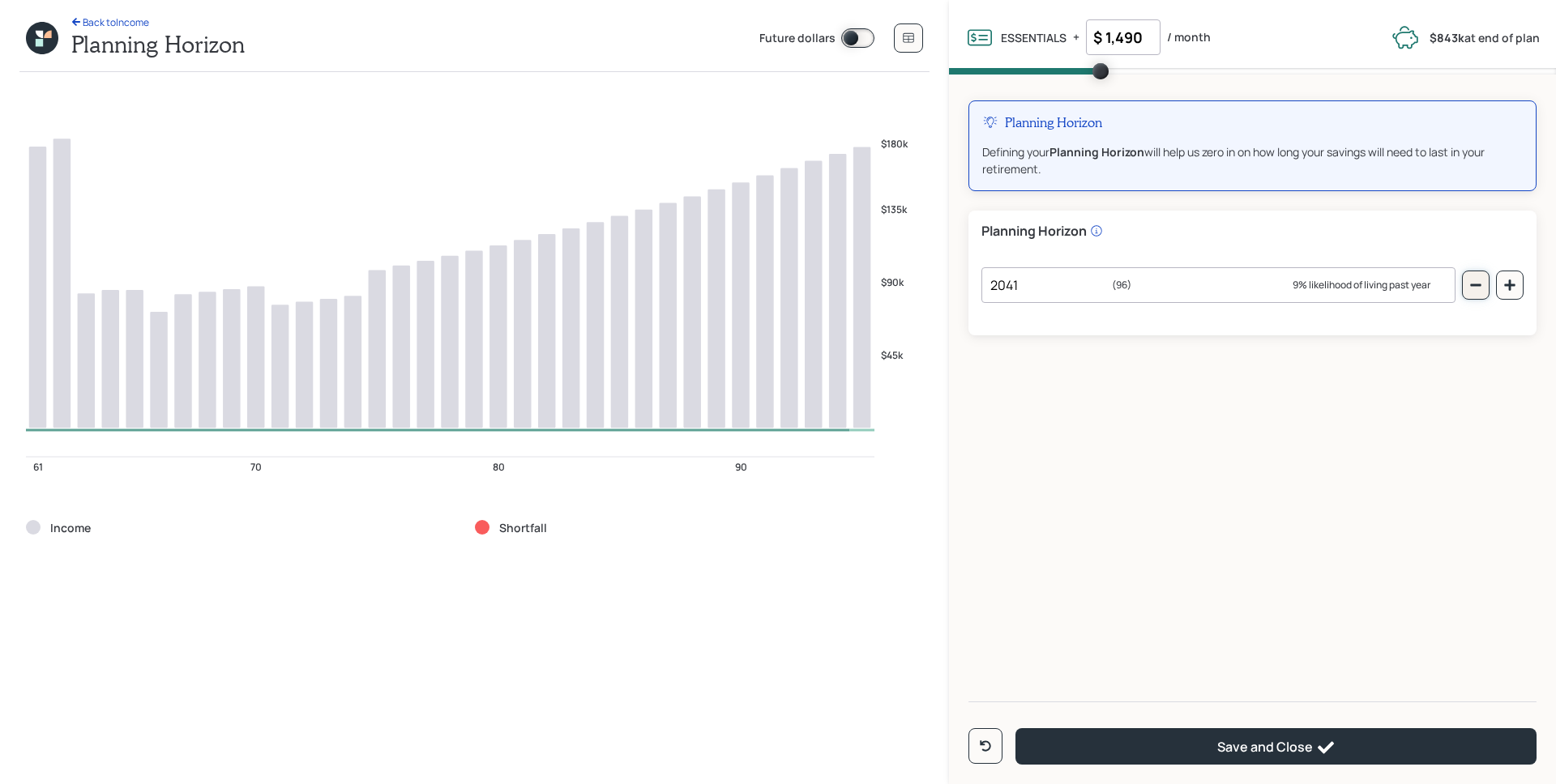click 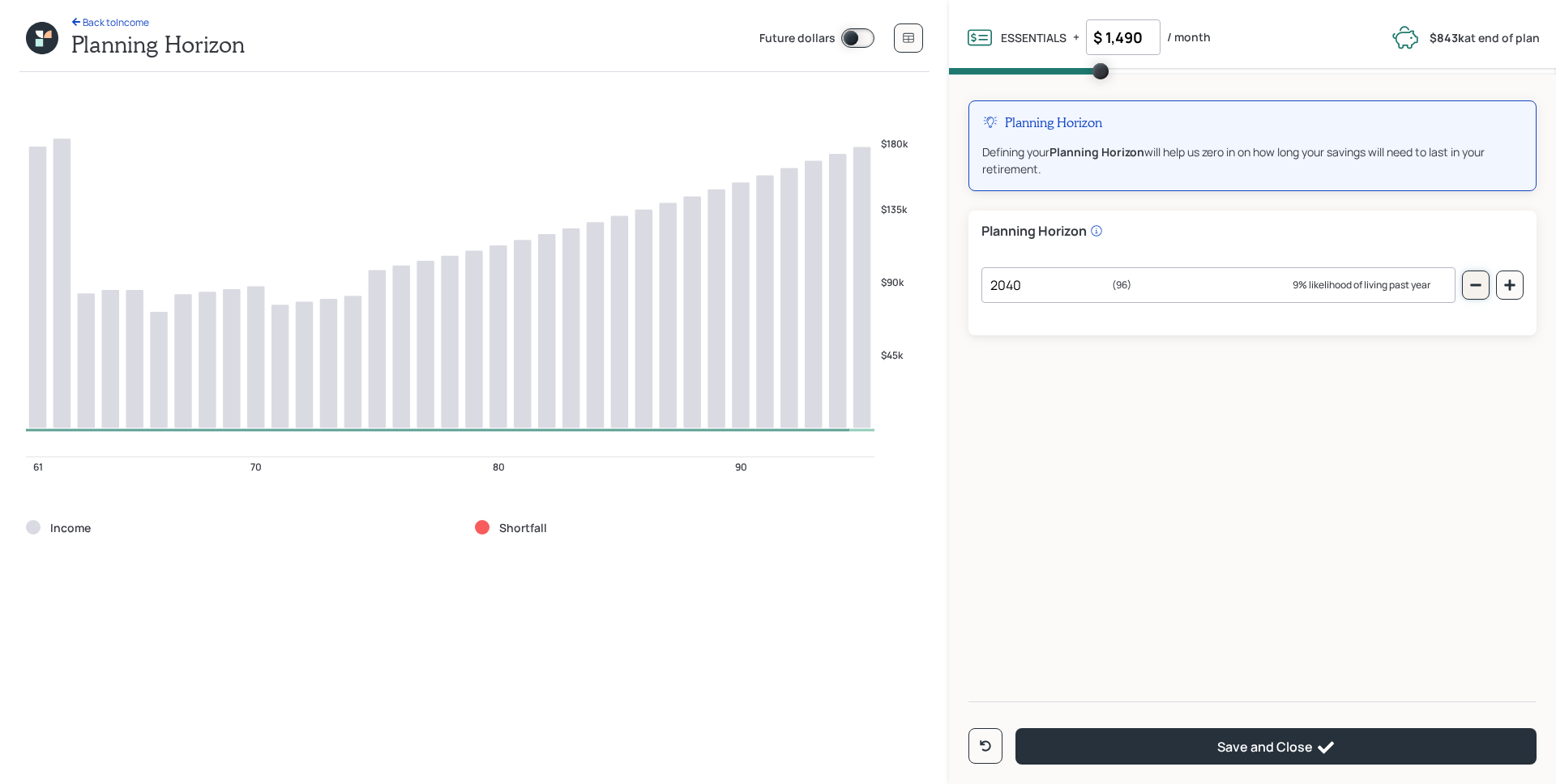 click 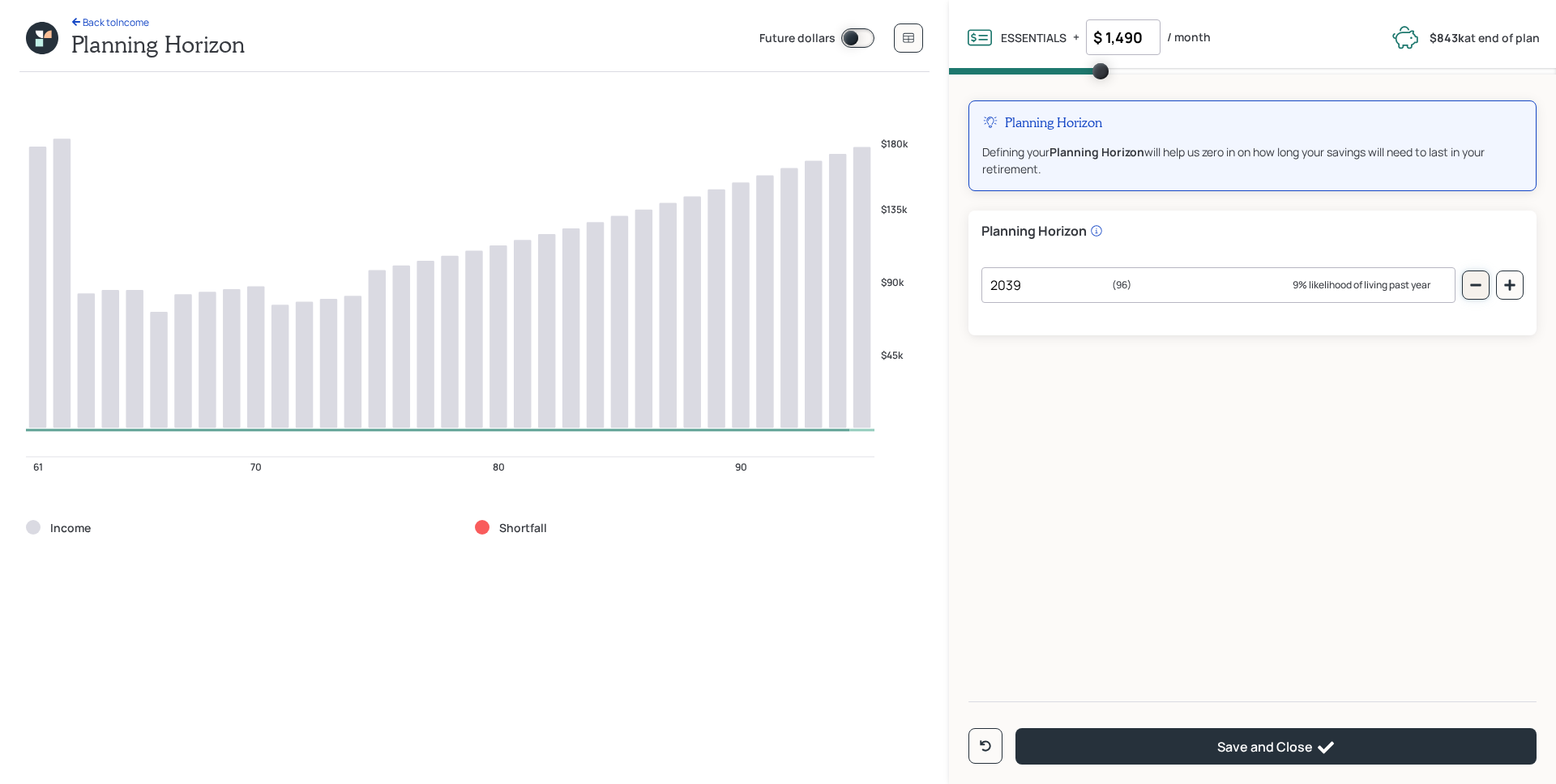click 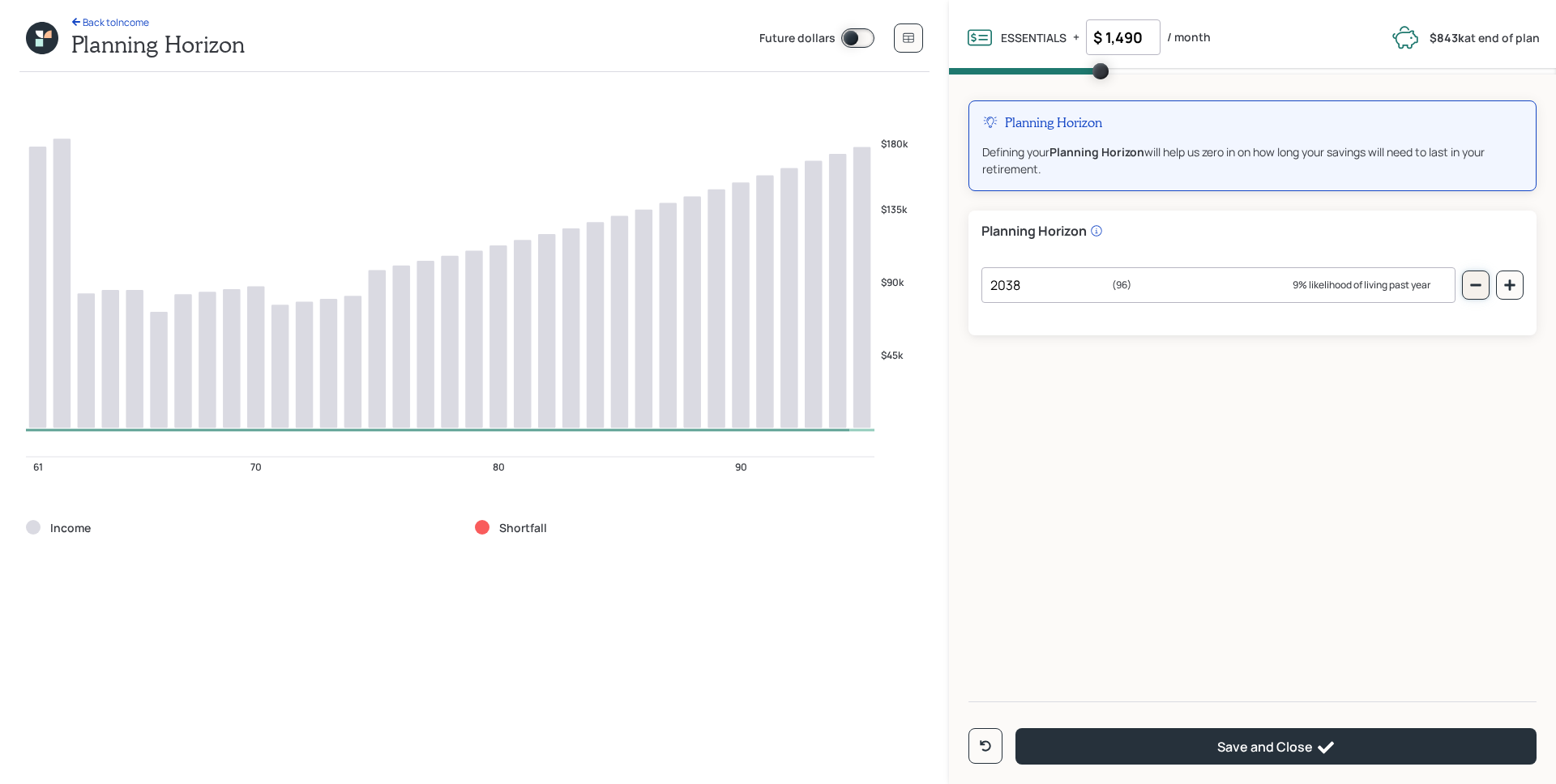 click 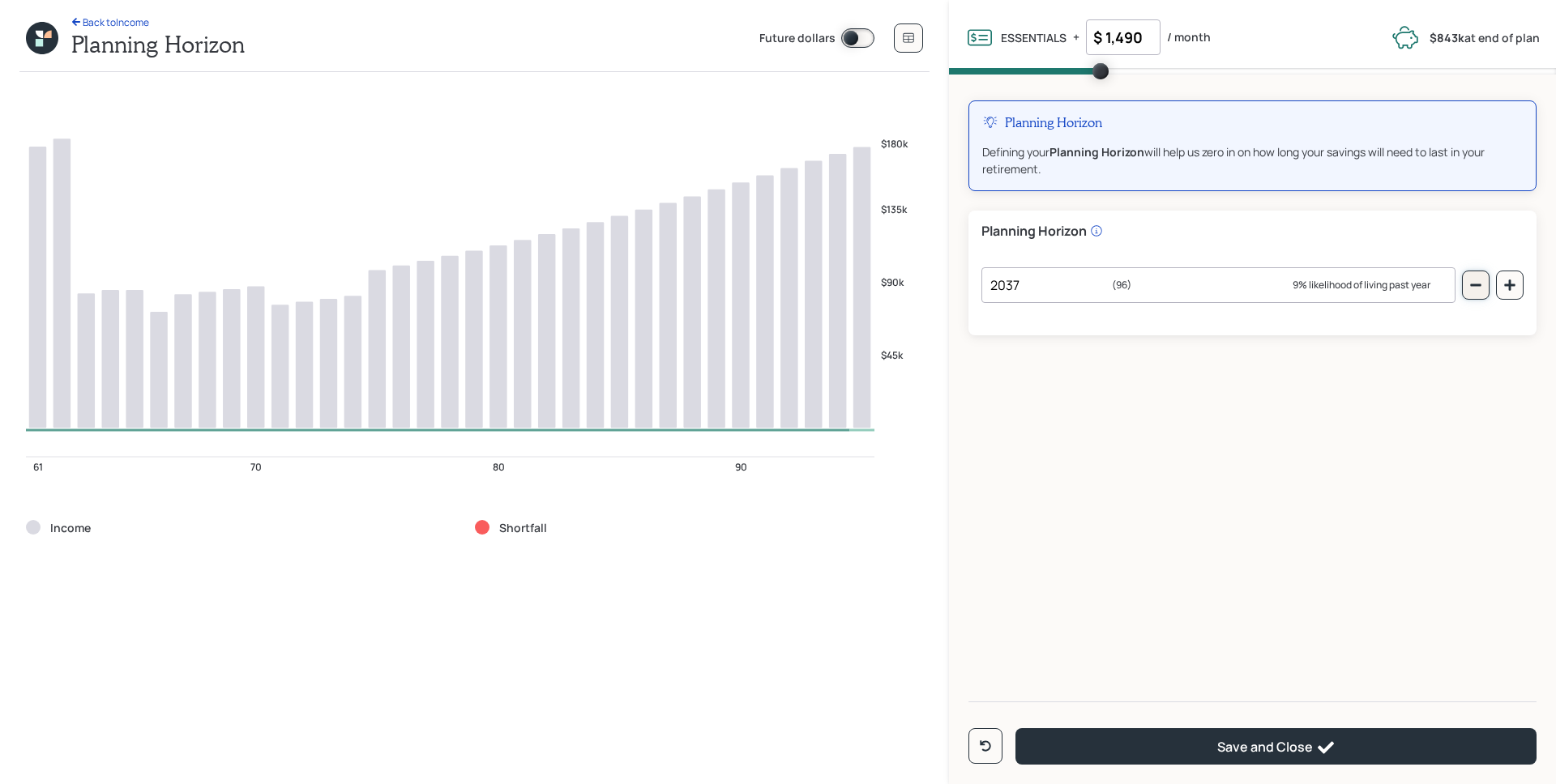 click 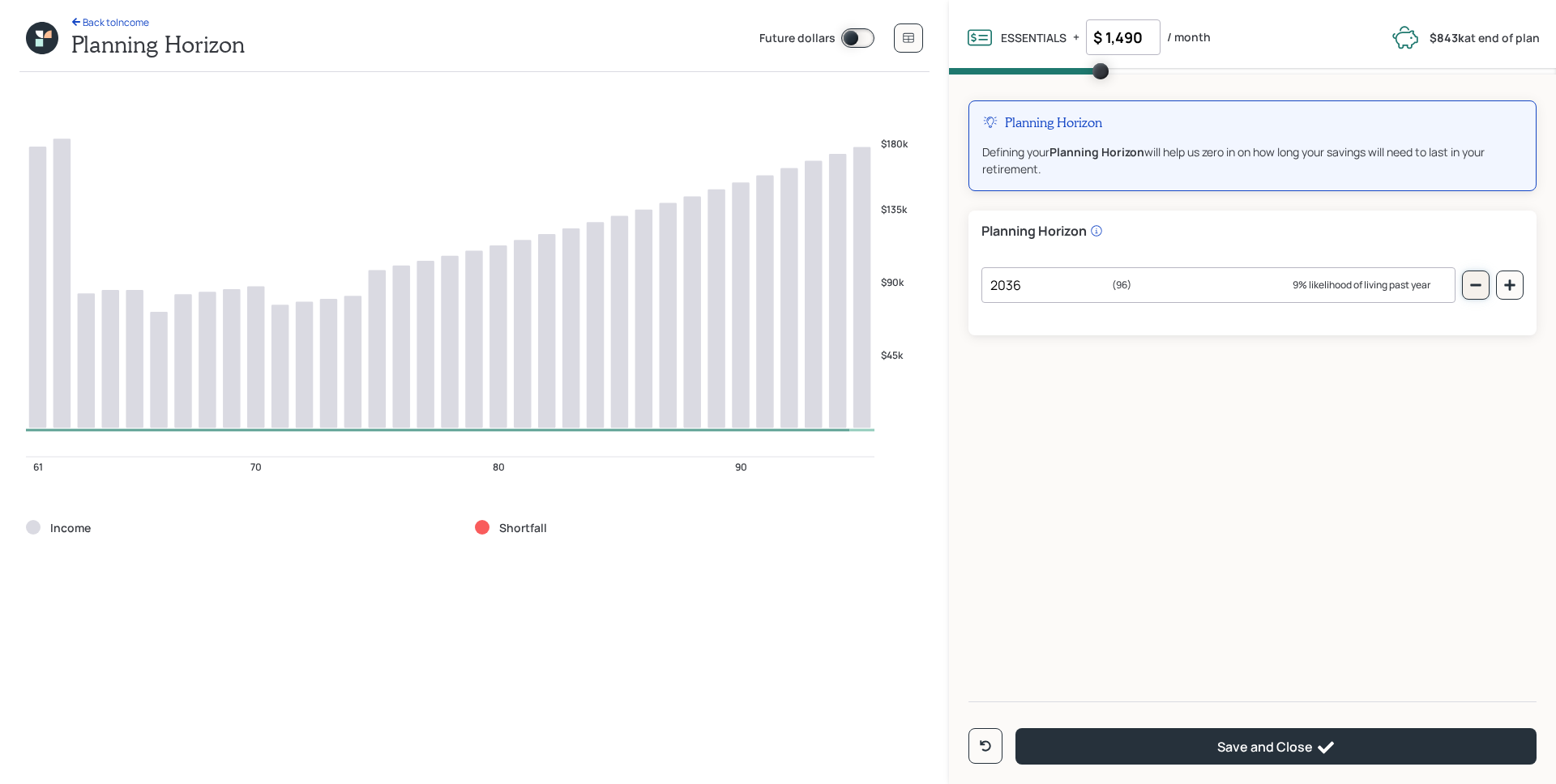click 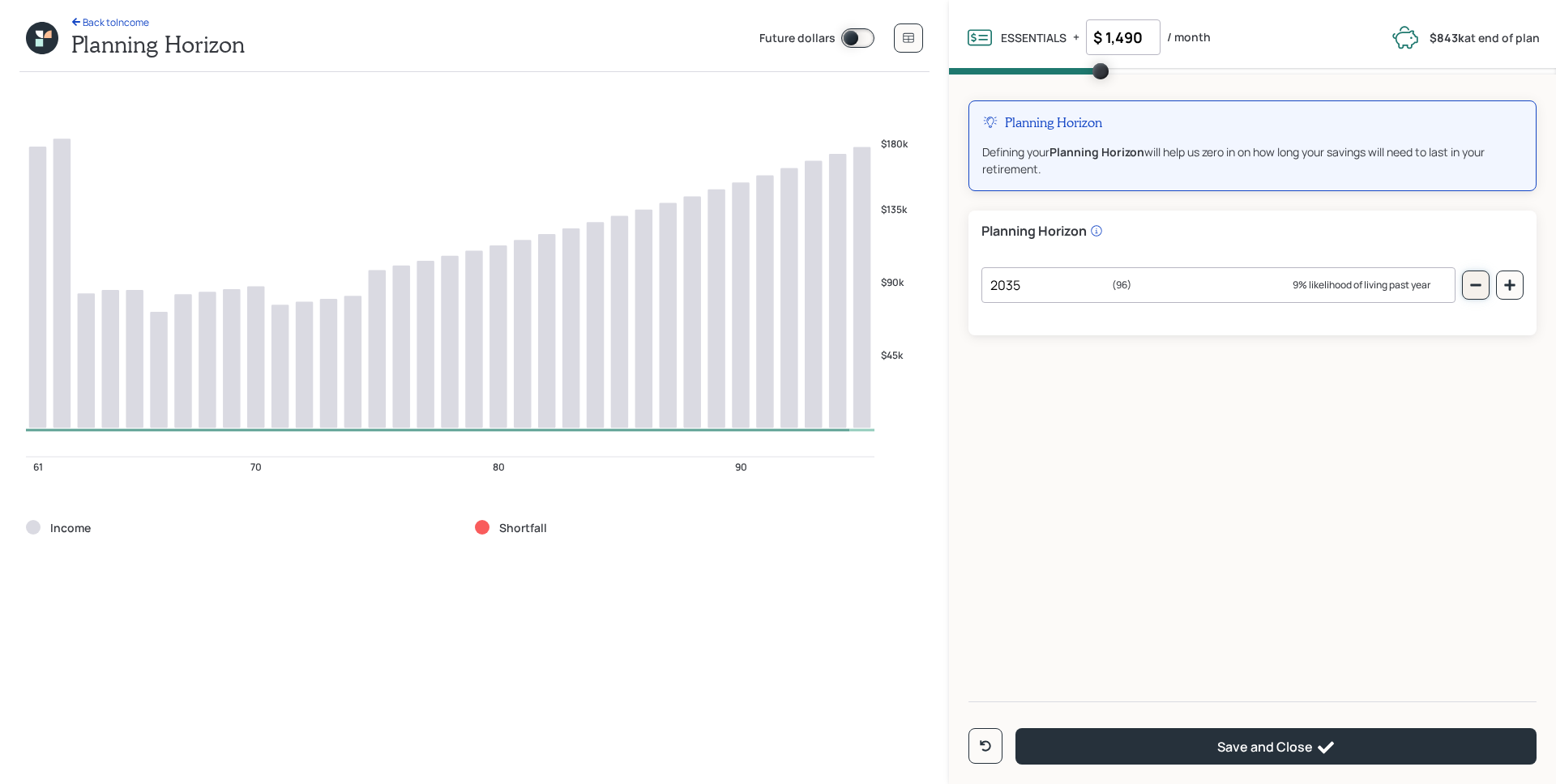 click 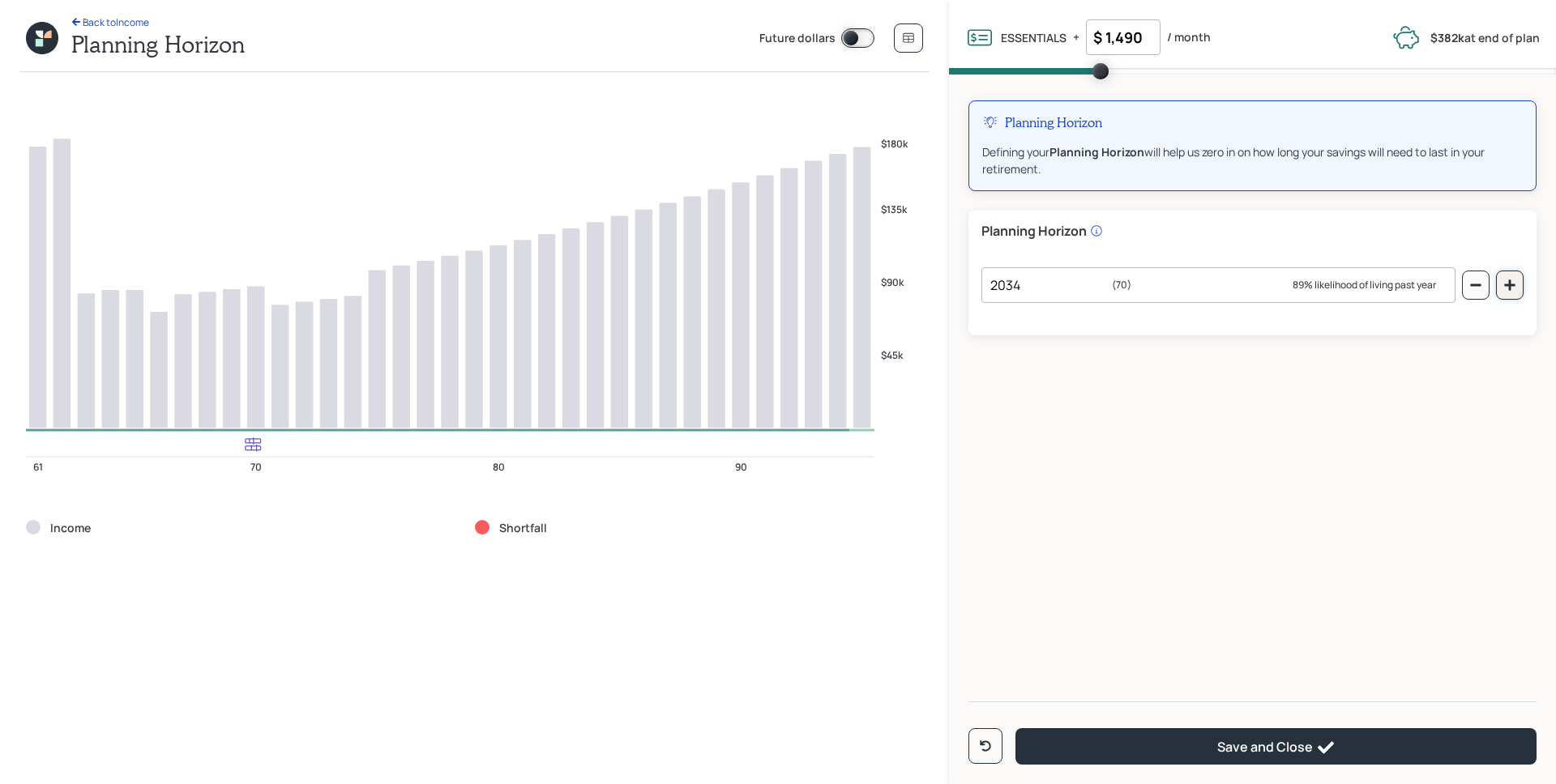 click 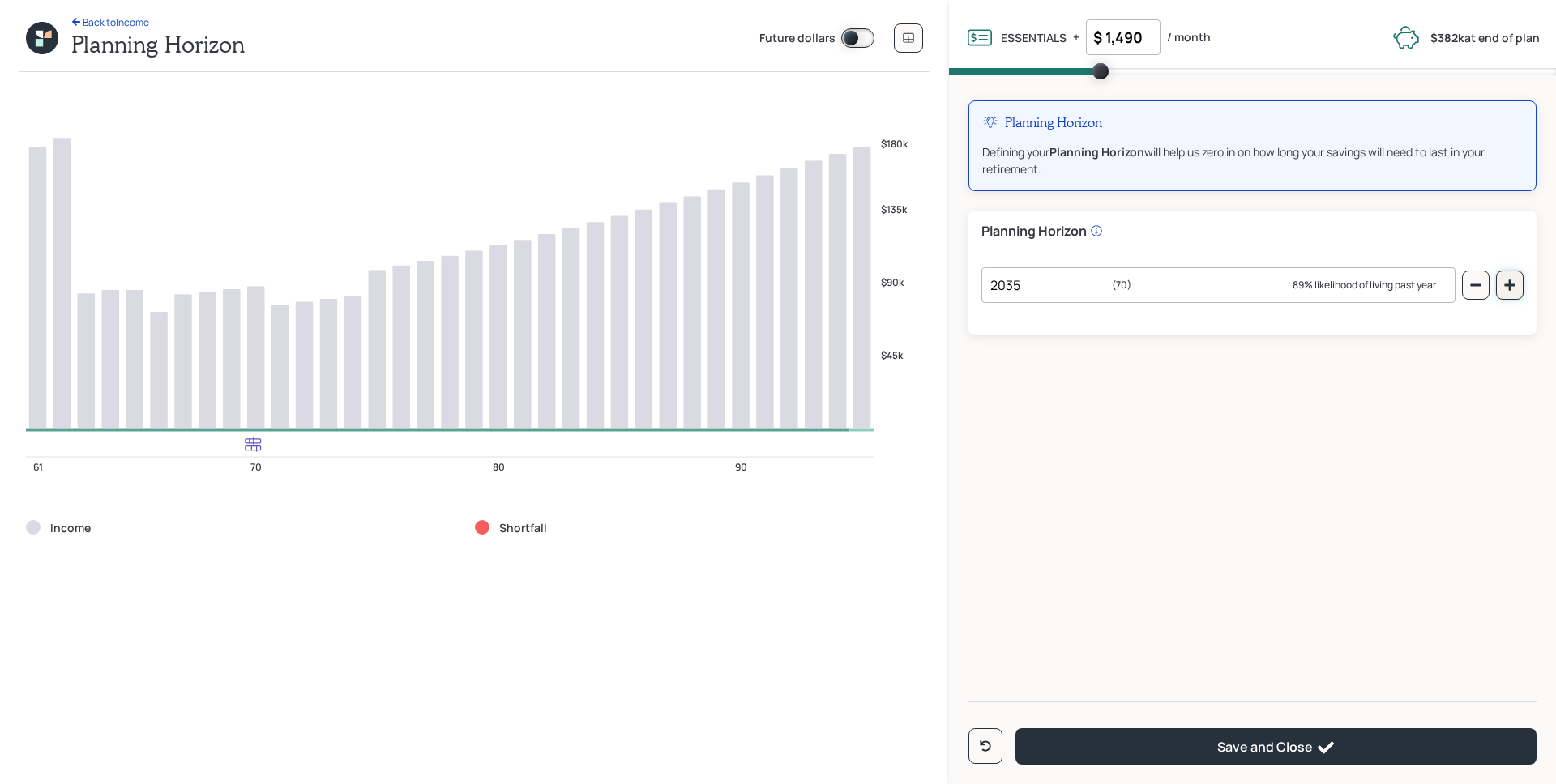 click 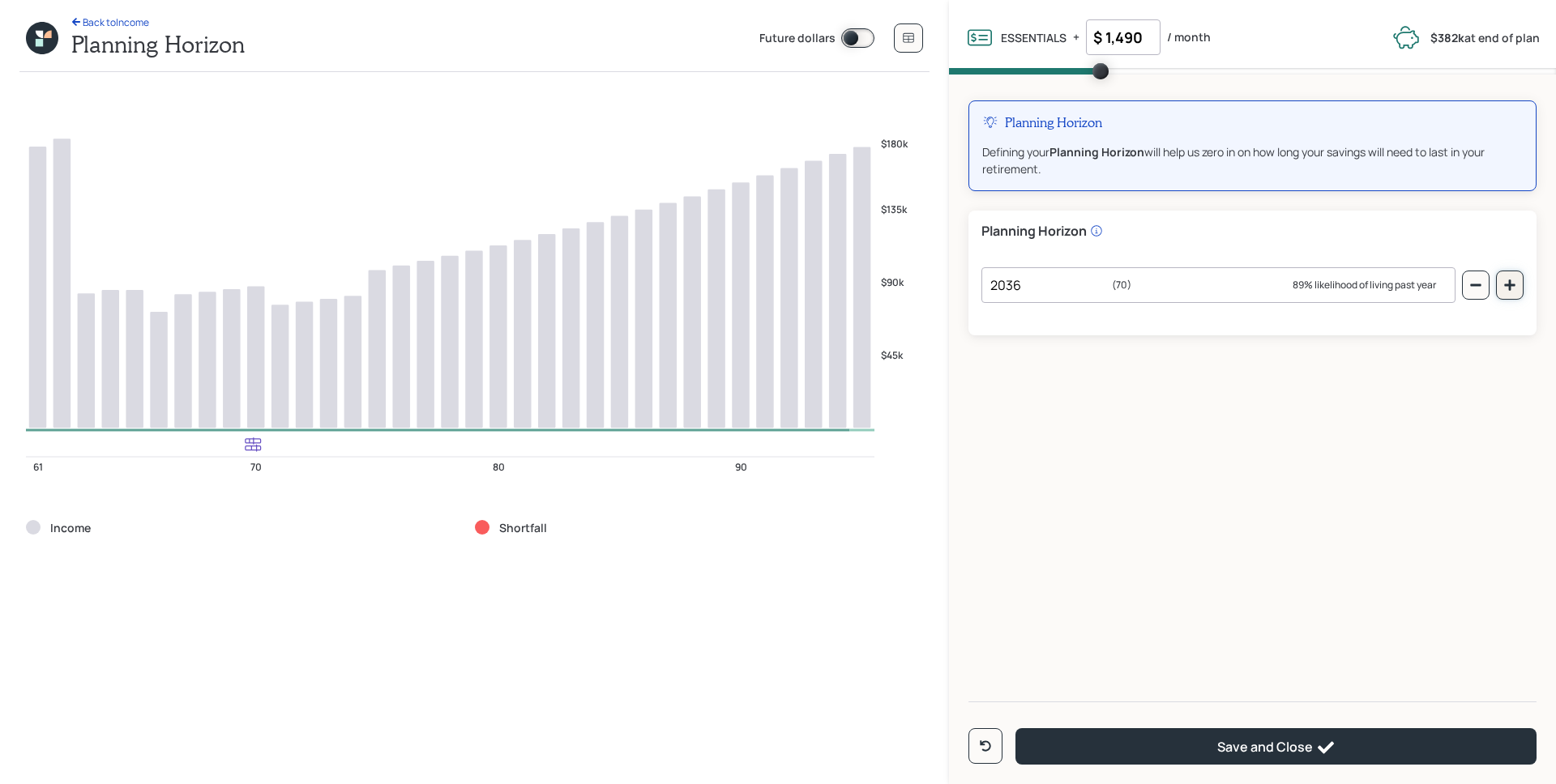 click 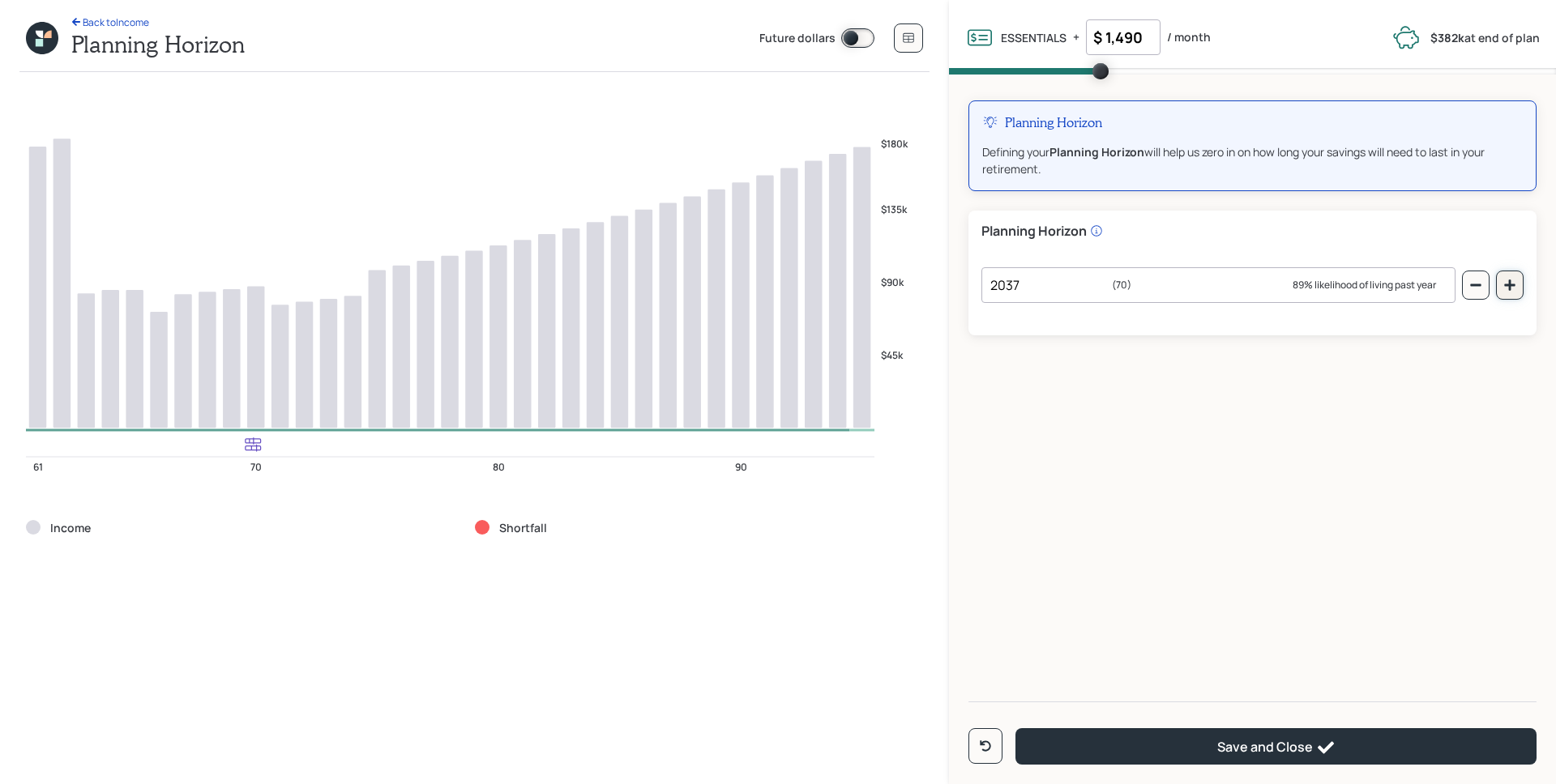 click 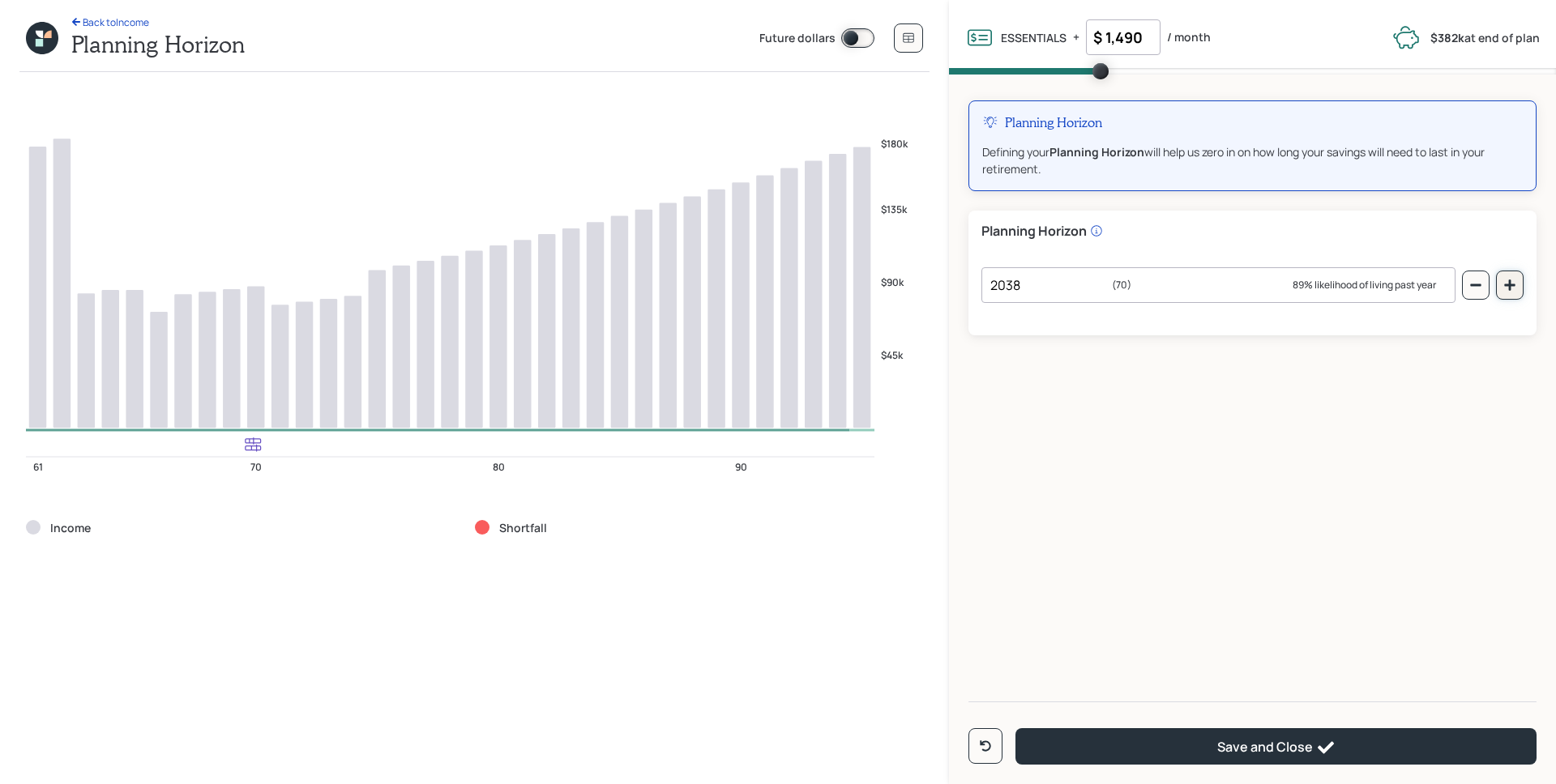 click 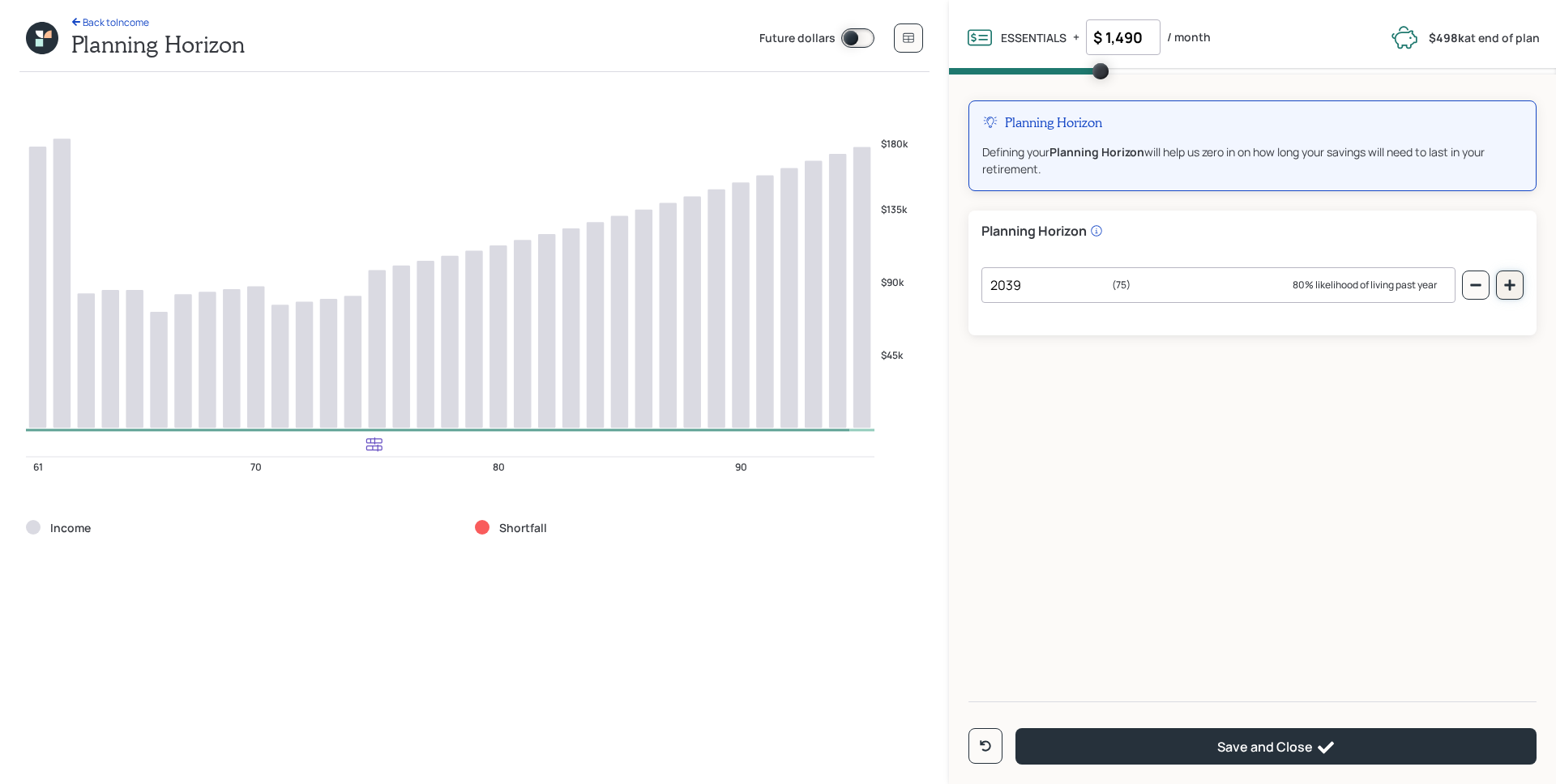 click 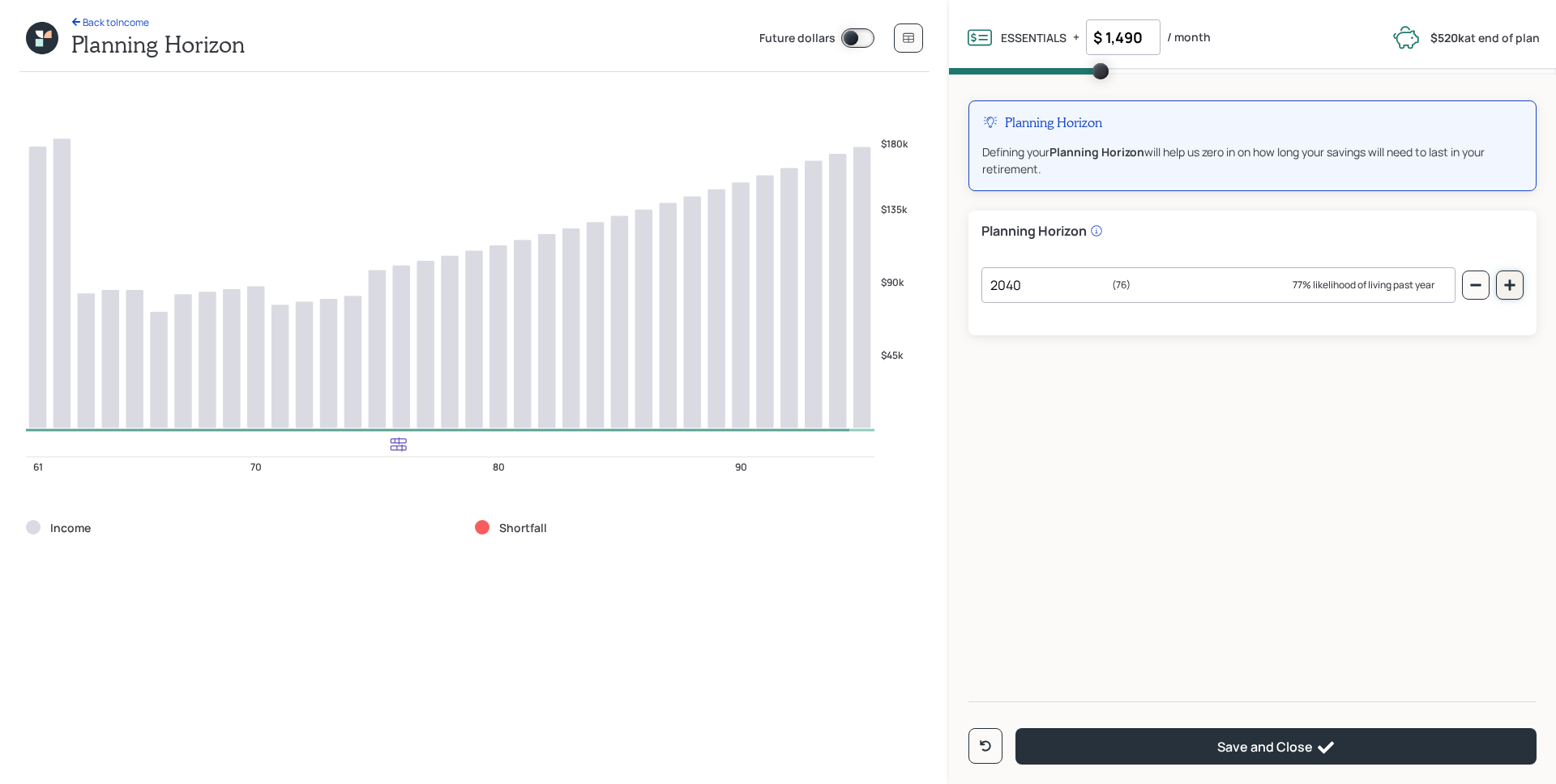 click 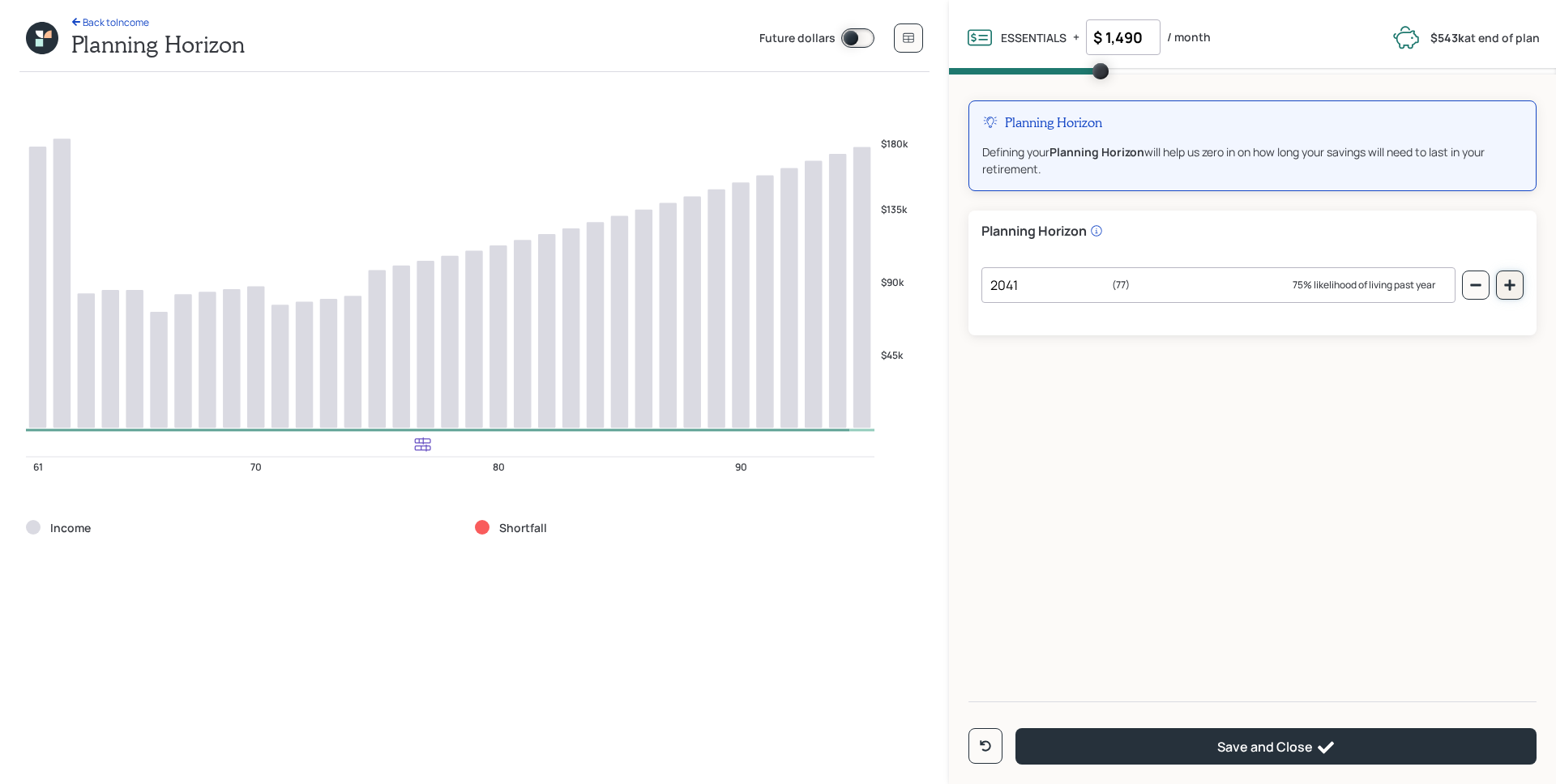 click at bounding box center (1510, 285) 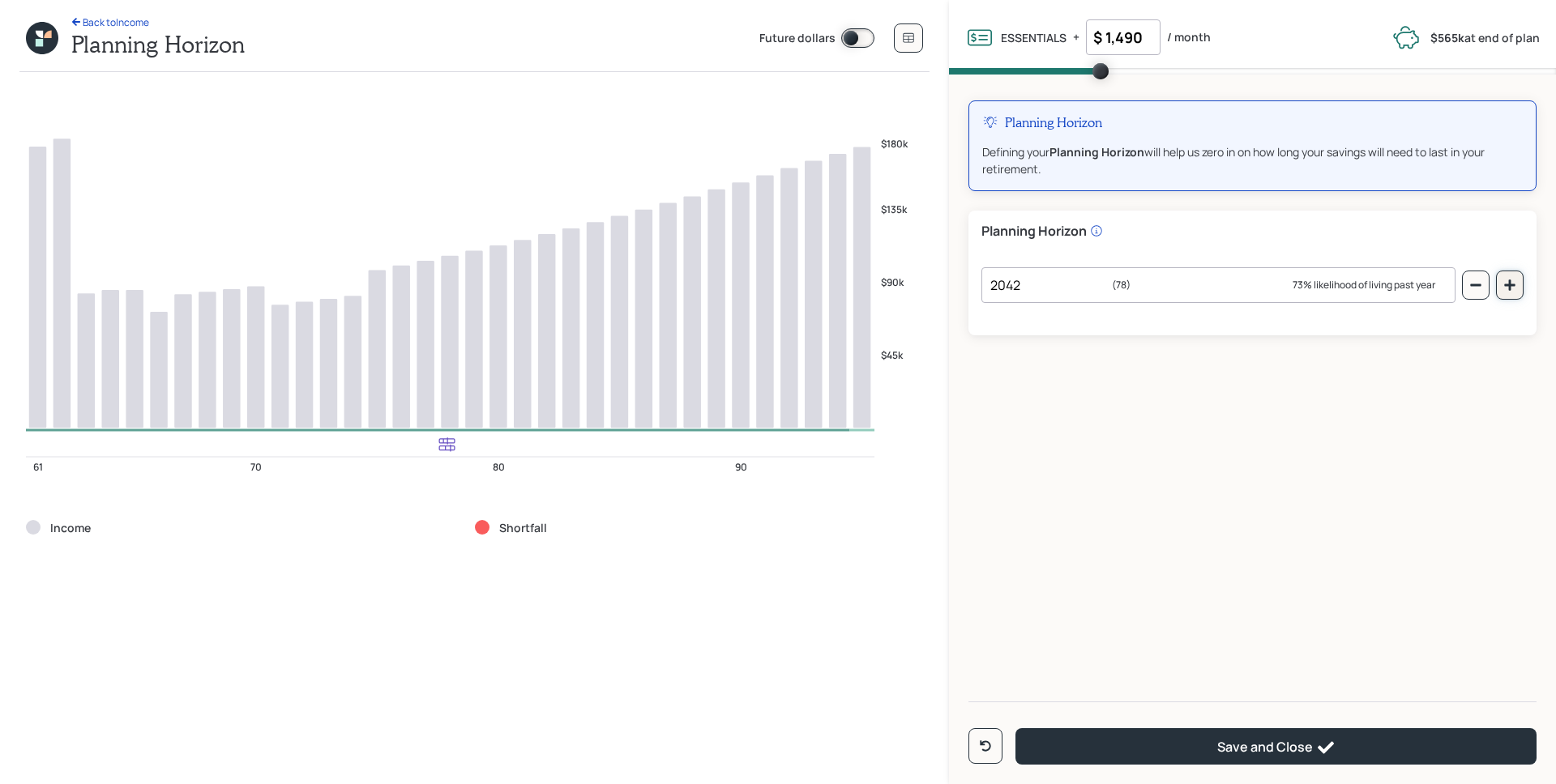 click at bounding box center (1510, 285) 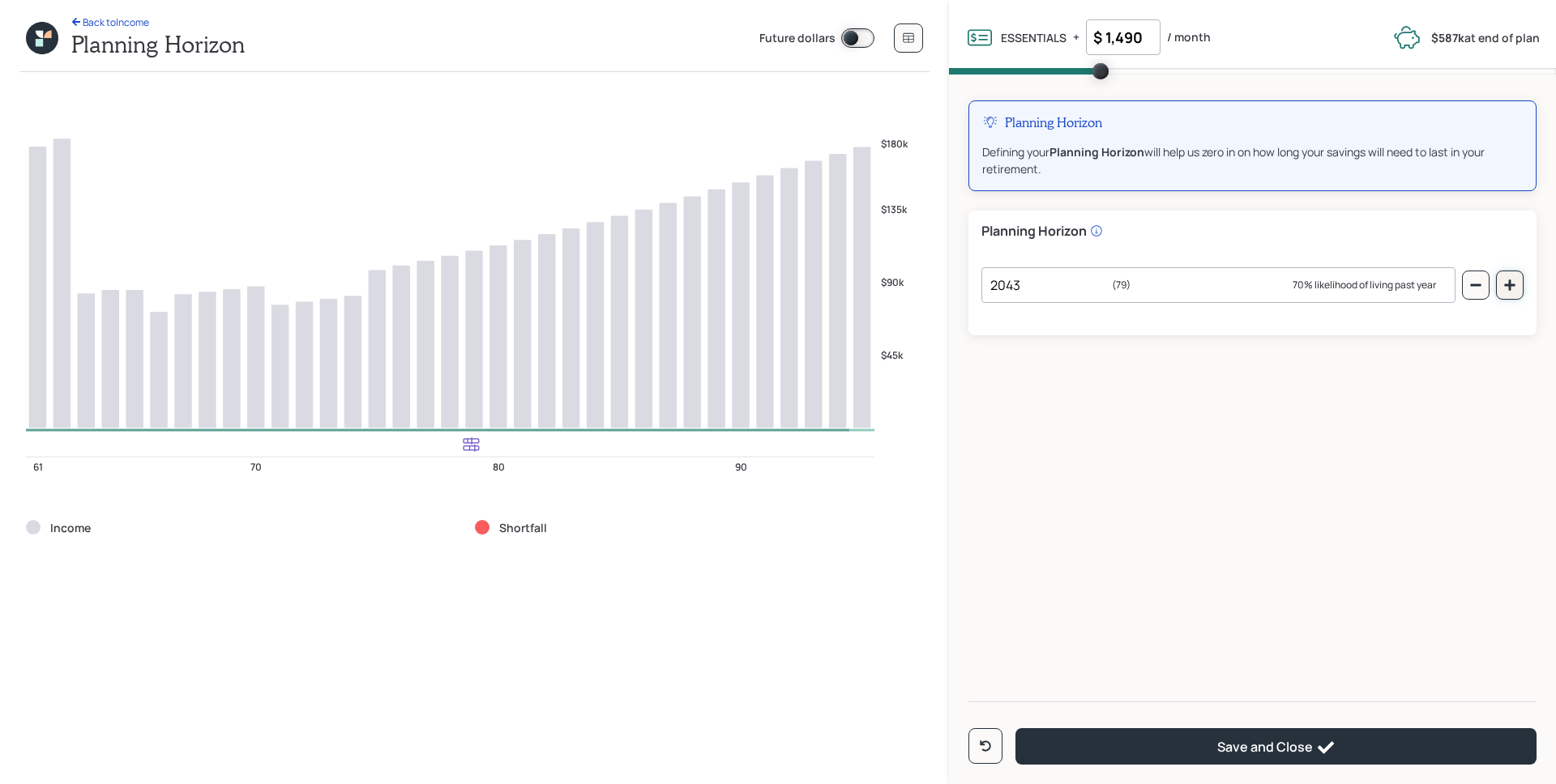 click at bounding box center (1510, 285) 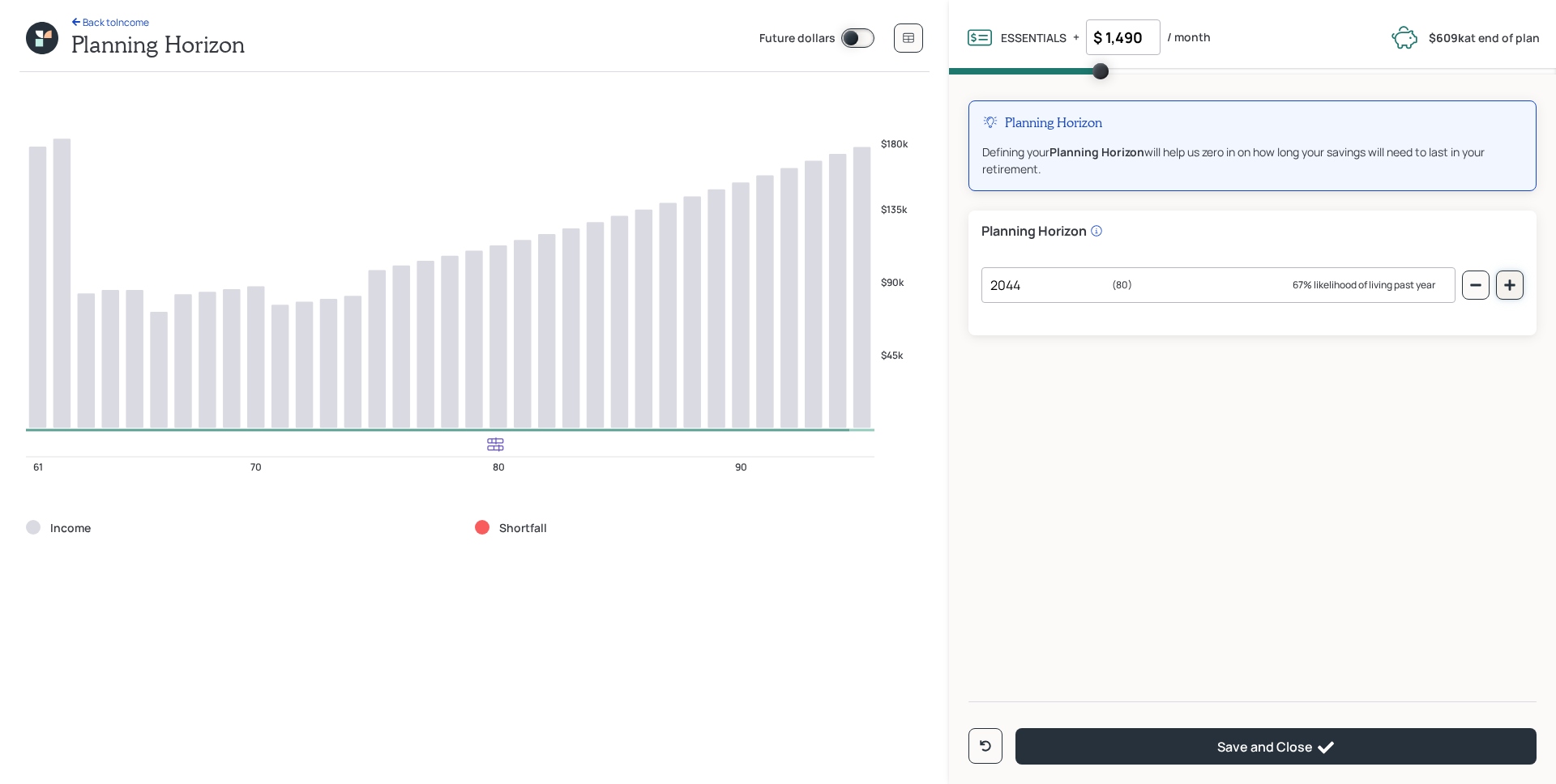 click at bounding box center [1510, 285] 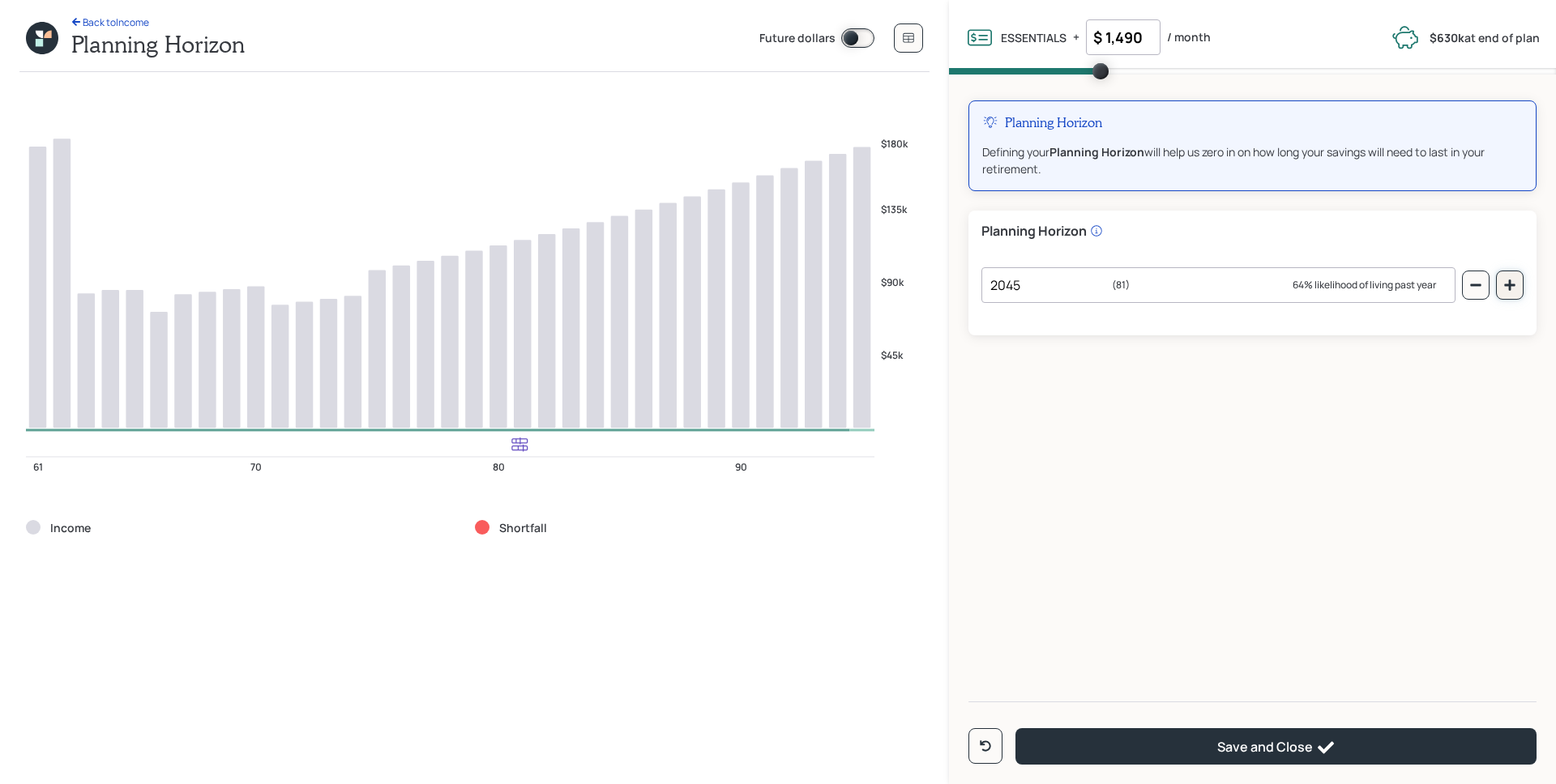 click at bounding box center (1510, 285) 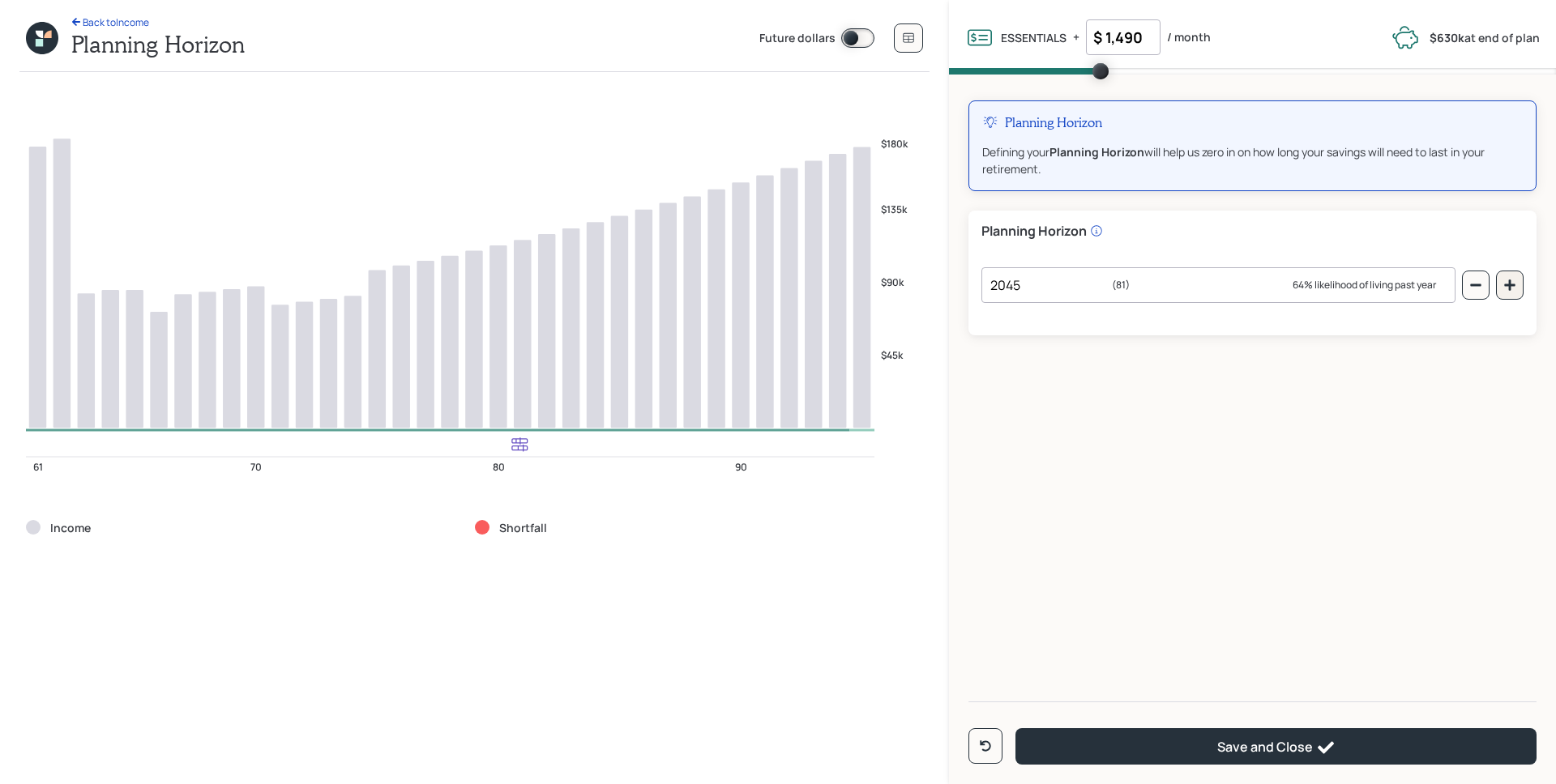 type on "2046" 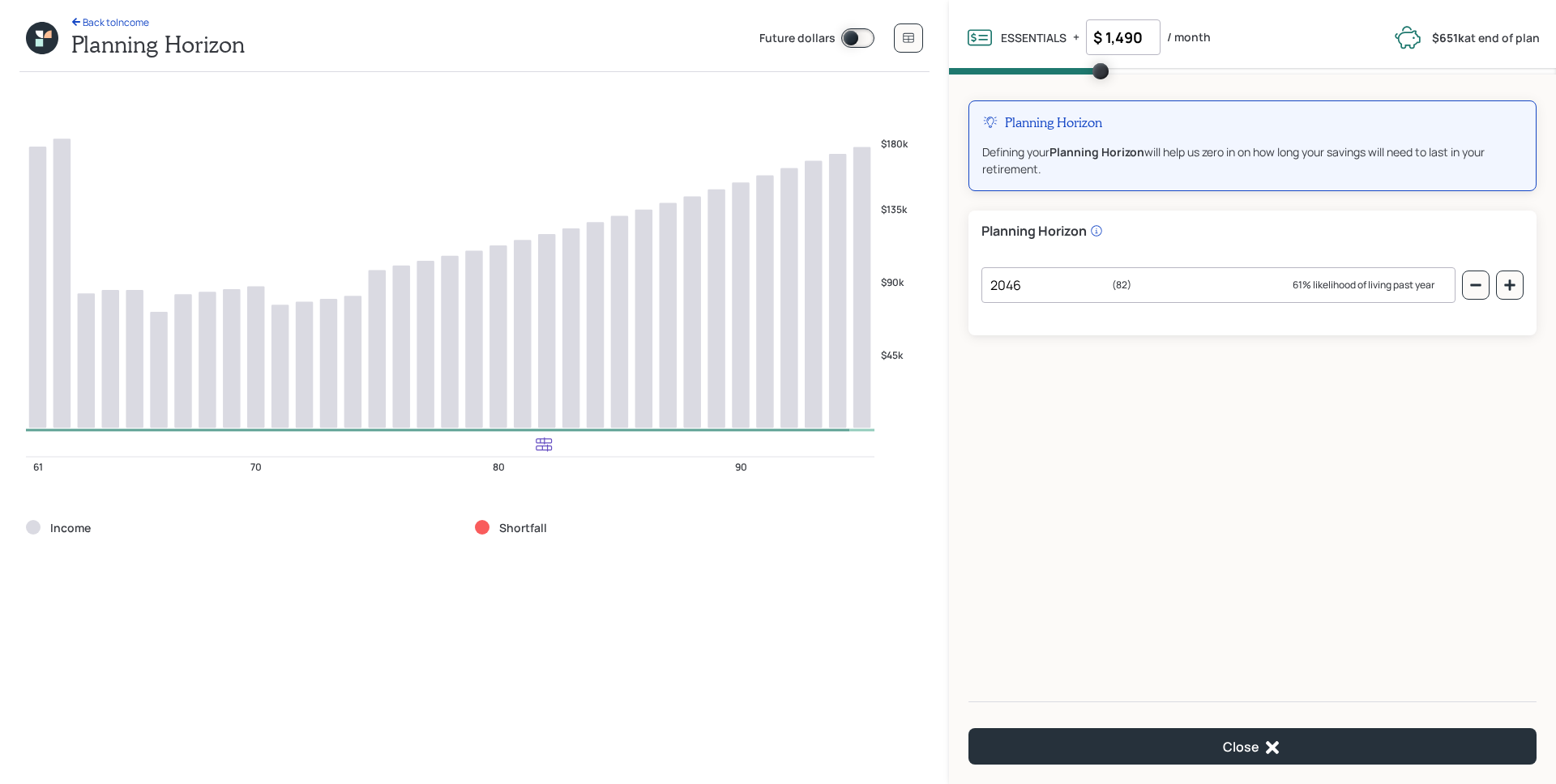 click on "Planning Horizon Defining your  Planning Horizon  will help us zero in on how long your savings will need to last in your retirement. Planning Horizon 2046 ( 82 ) 61% likelihood of living past year Close" at bounding box center [1252, 381] 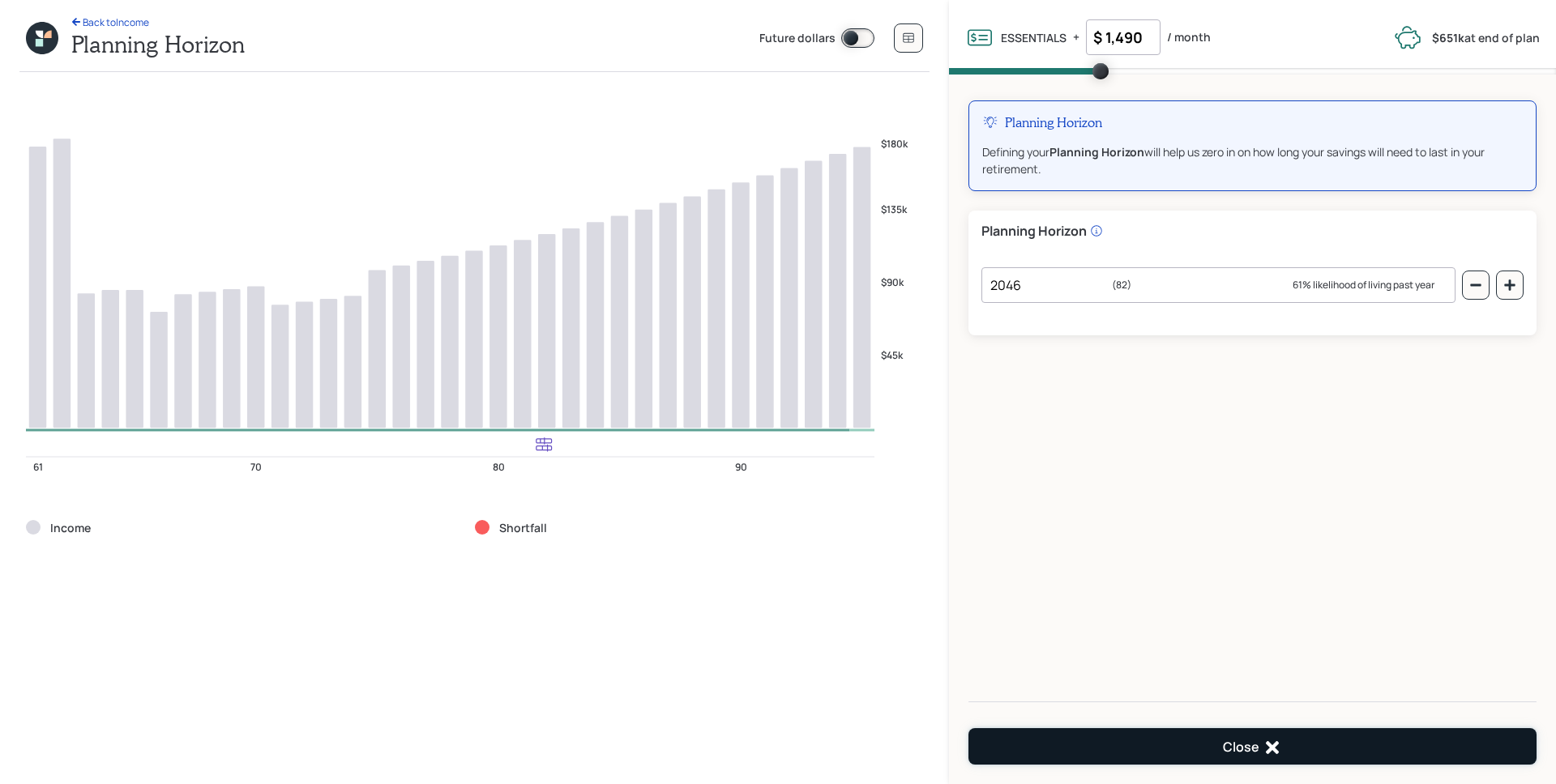 click on "Close" at bounding box center [1252, 746] 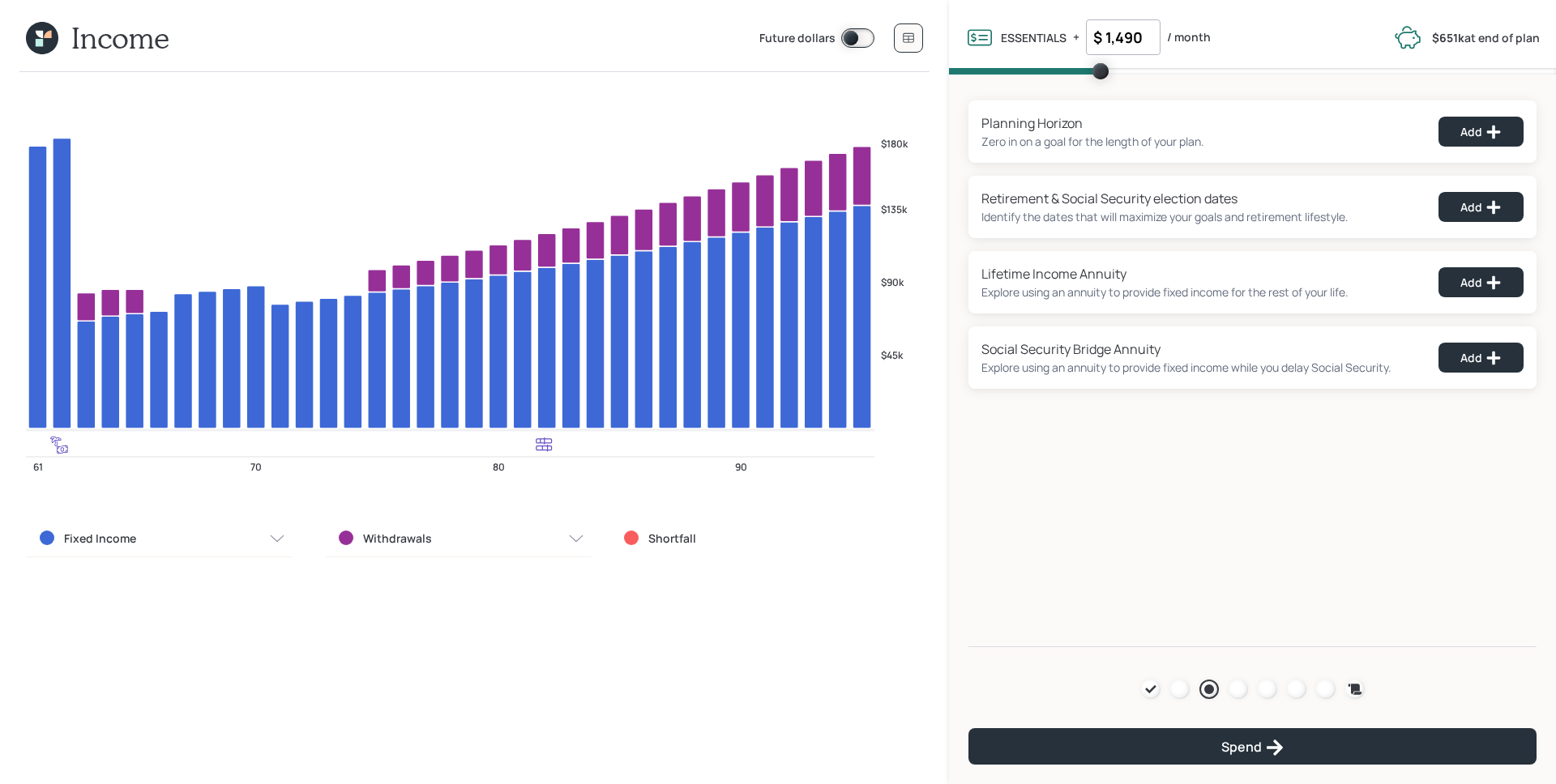 click on "Planning Horizon Zero in on a goal for the length of your plan. Add Retirement & Social Security election dates Identify the dates that will maximize your goals and retirement lifestyle. Add Lifetime Income Annuity   Explore using an annuity to provide fixed income for the rest of your life. Add Social Security Bridge Annuity   Explore using an annuity to provide fixed income while you delay Social Security. Add   Agenda Review Income Spend Net-worth Budget Taxes Invest   Spend" at bounding box center (1252, 360) 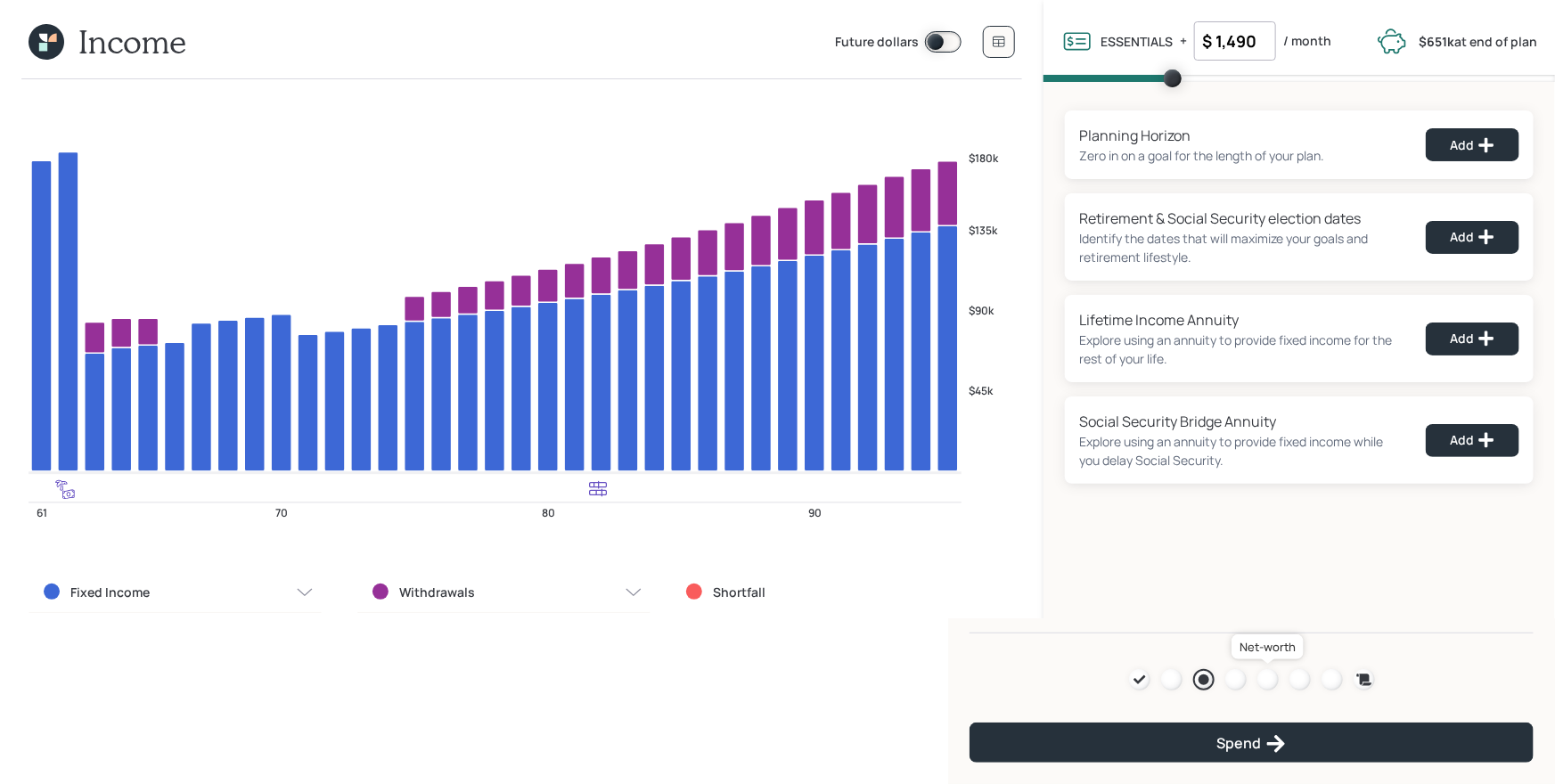 click at bounding box center (1268, 680) 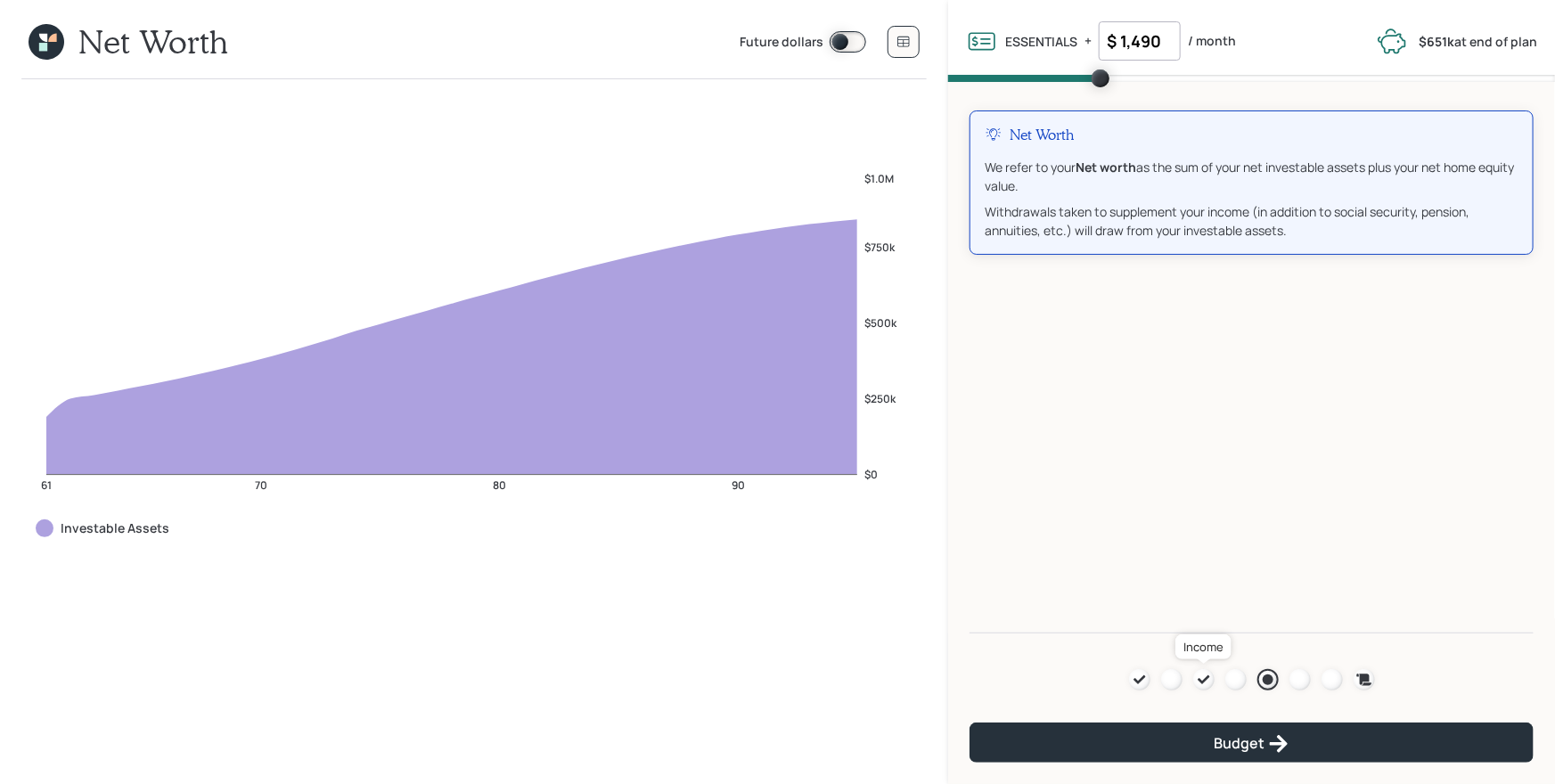 click 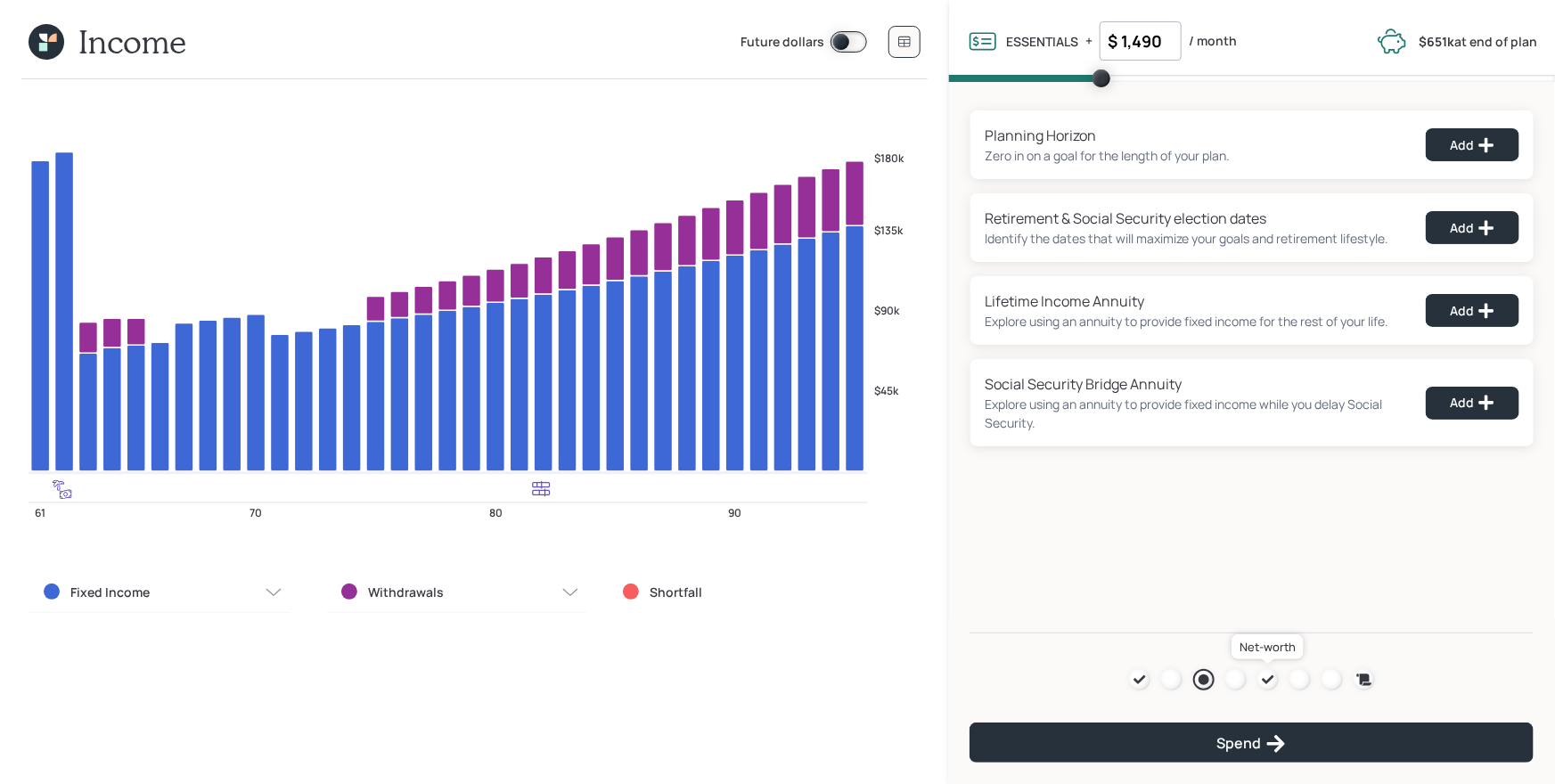 click 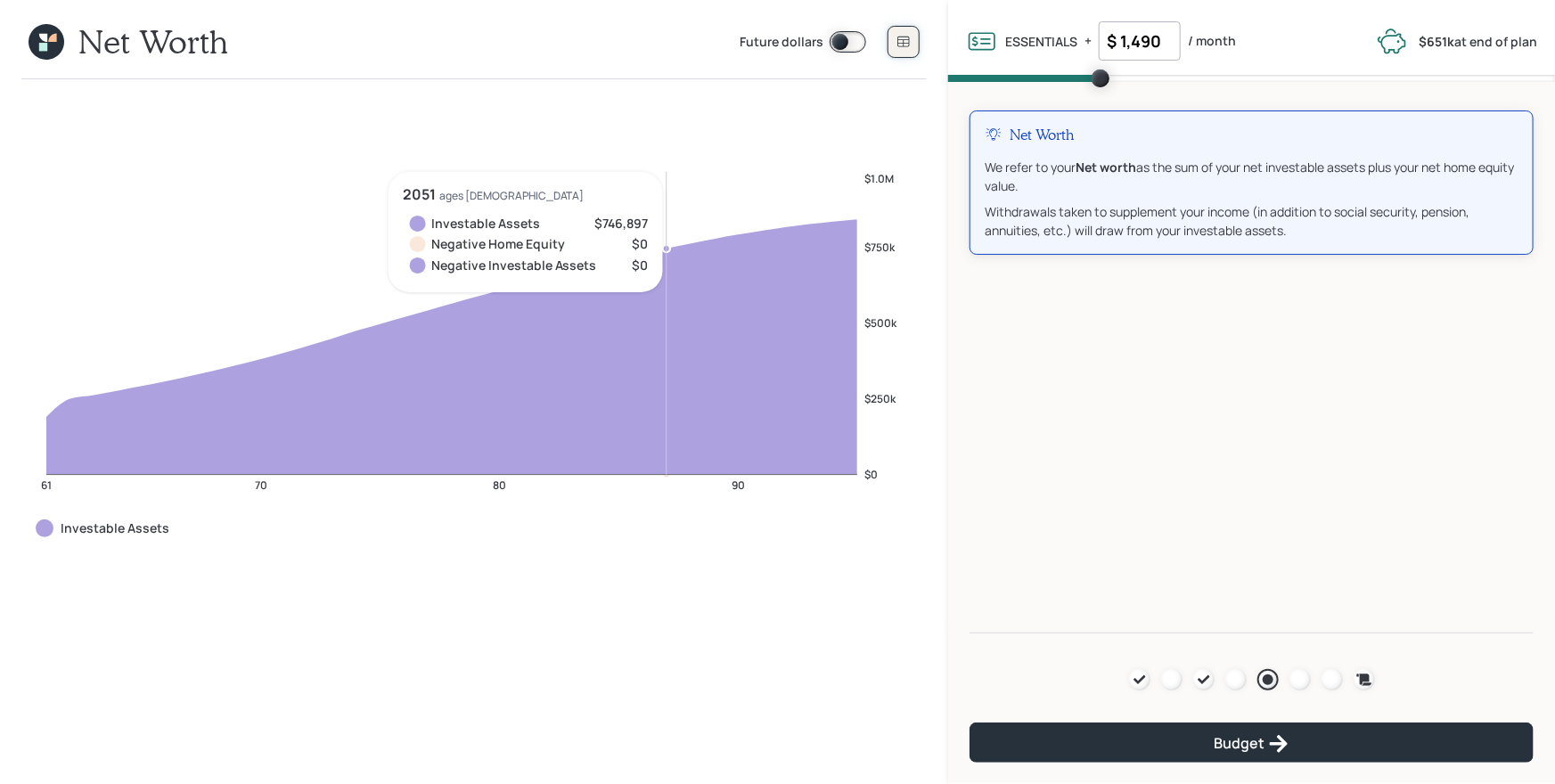 click 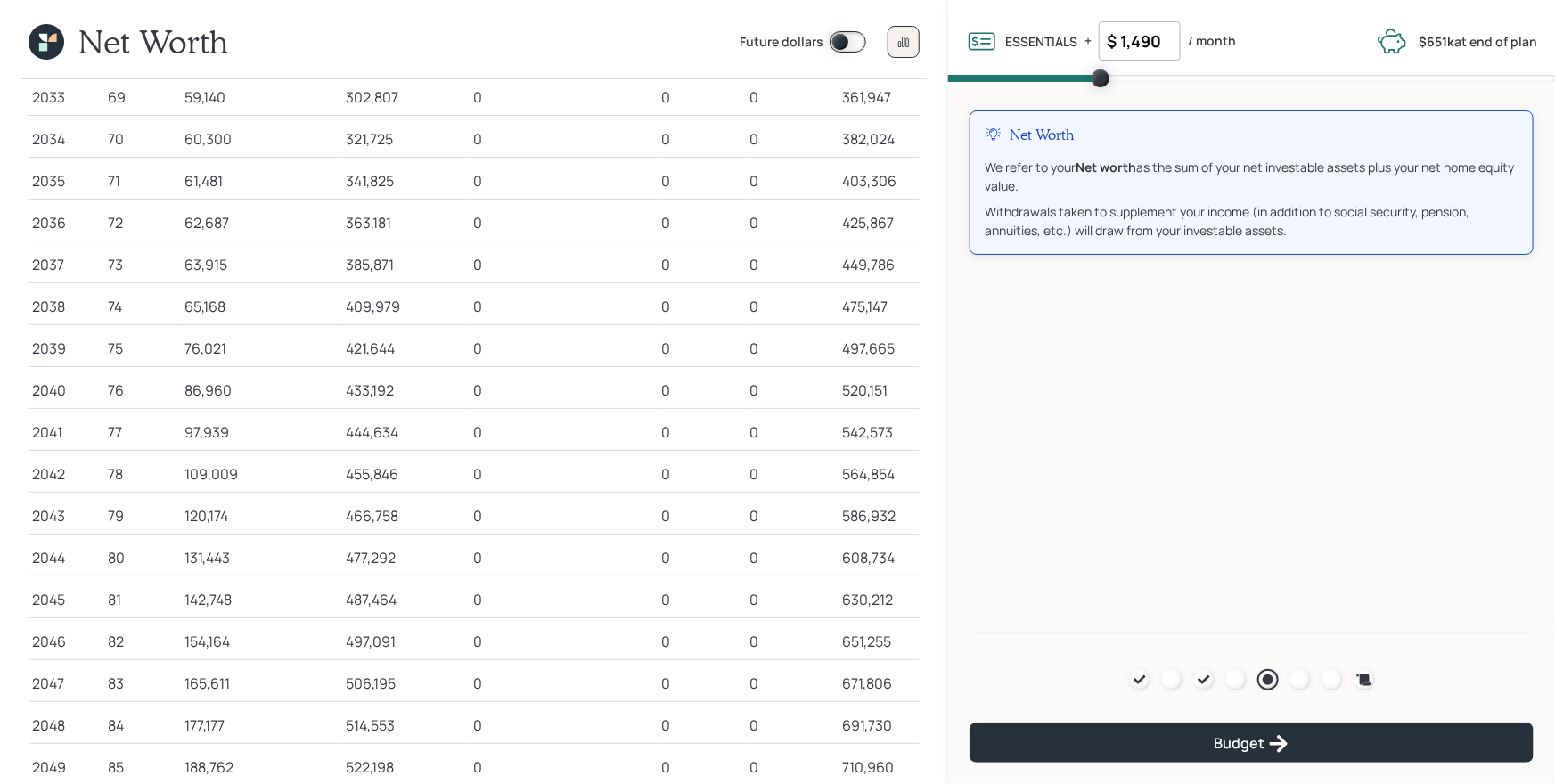 scroll, scrollTop: 488, scrollLeft: 0, axis: vertical 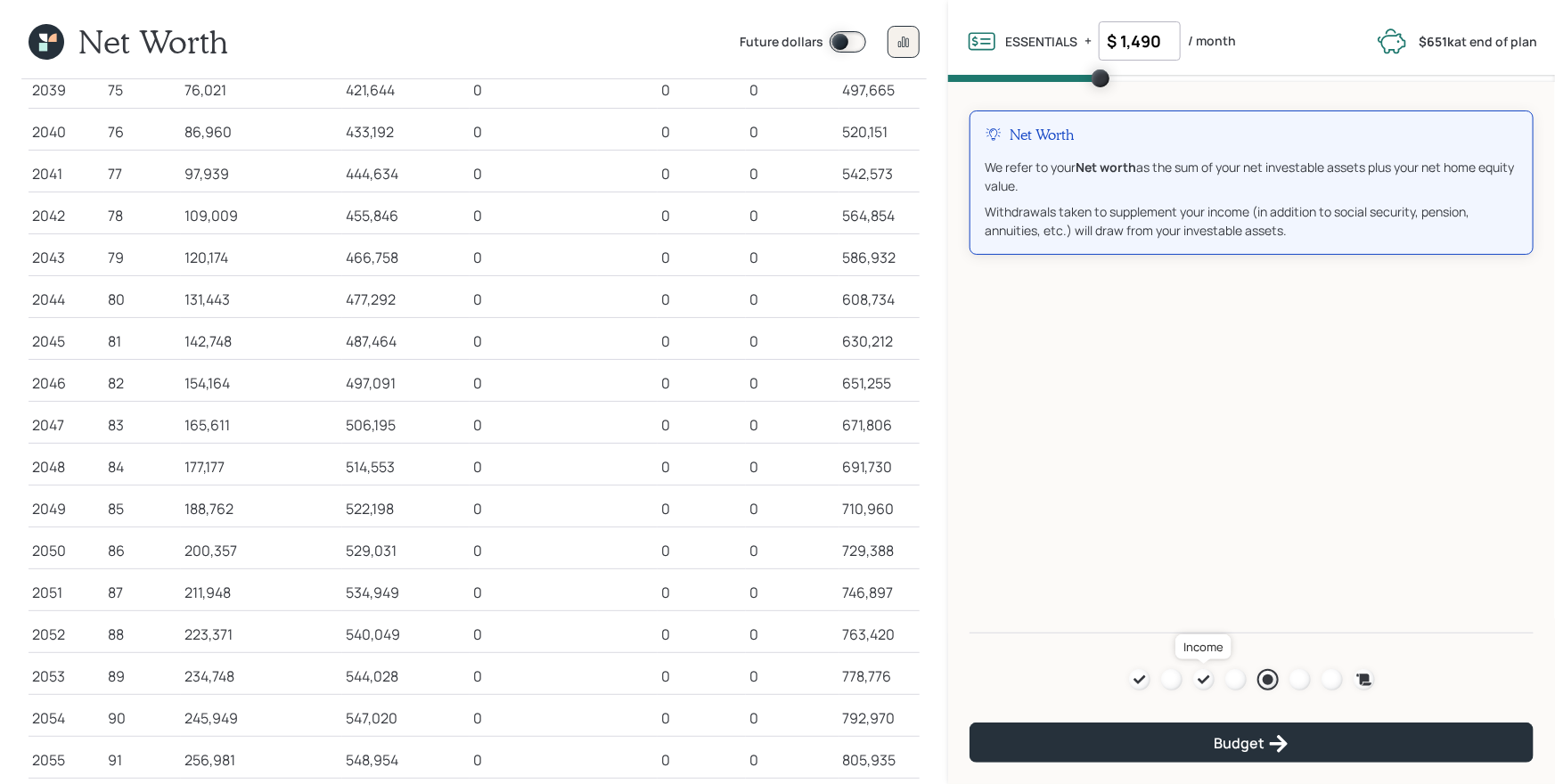 click 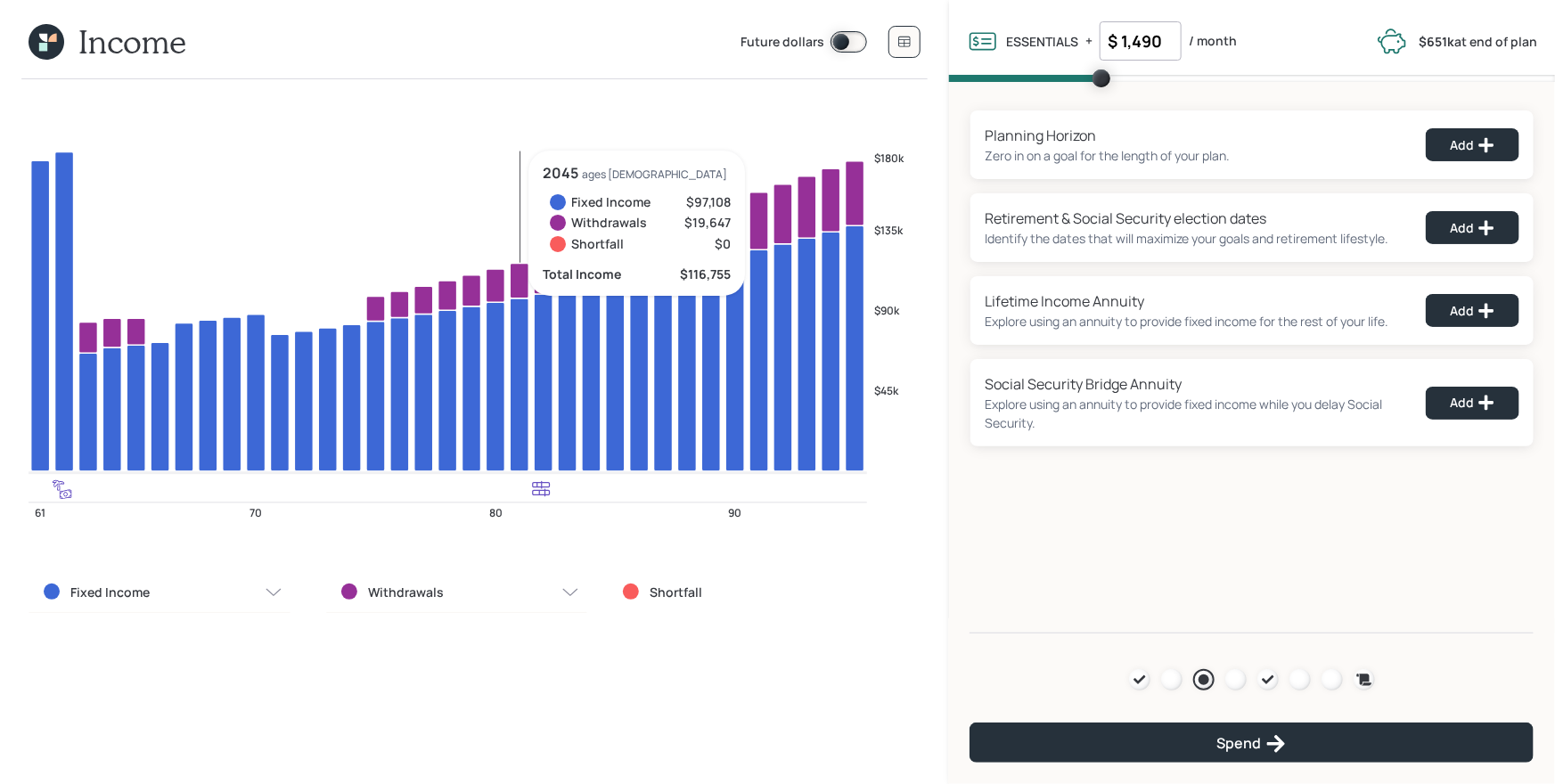click 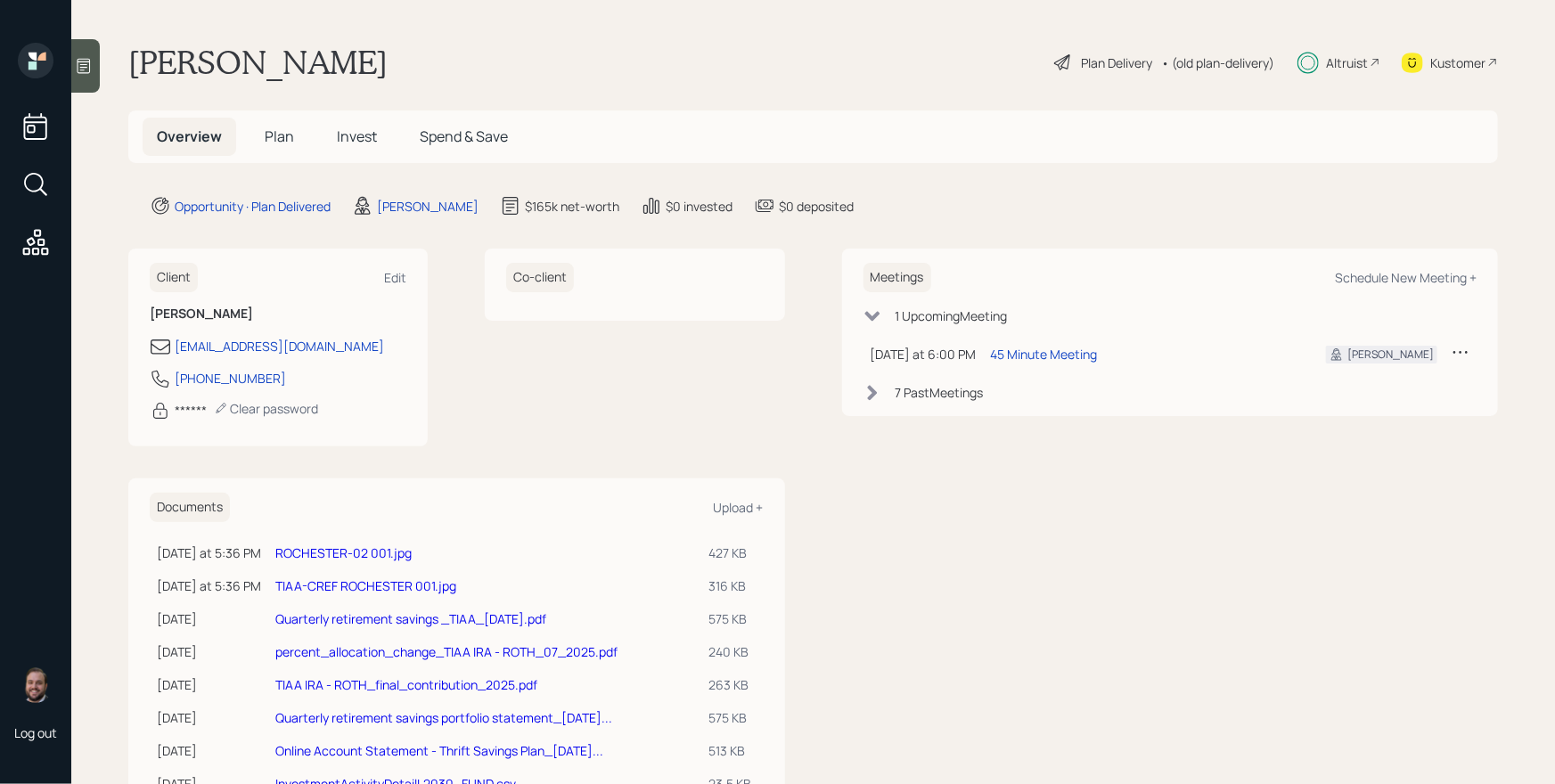 click on "• (old plan-delivery)" at bounding box center (1217, 62) 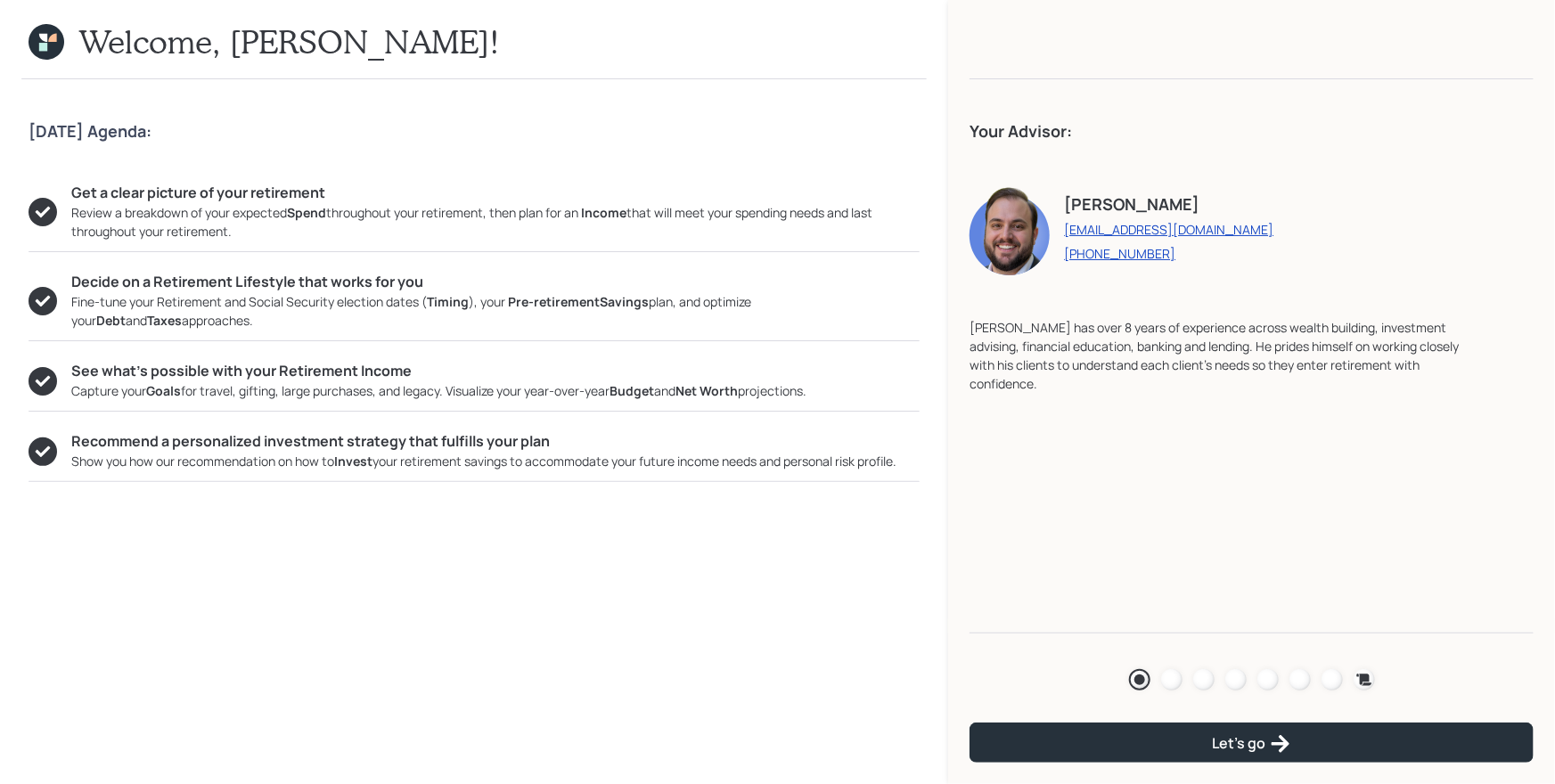 click on "Agenda Review Income Spend Net-worth Budget Taxes Invest" at bounding box center [1251, 680] 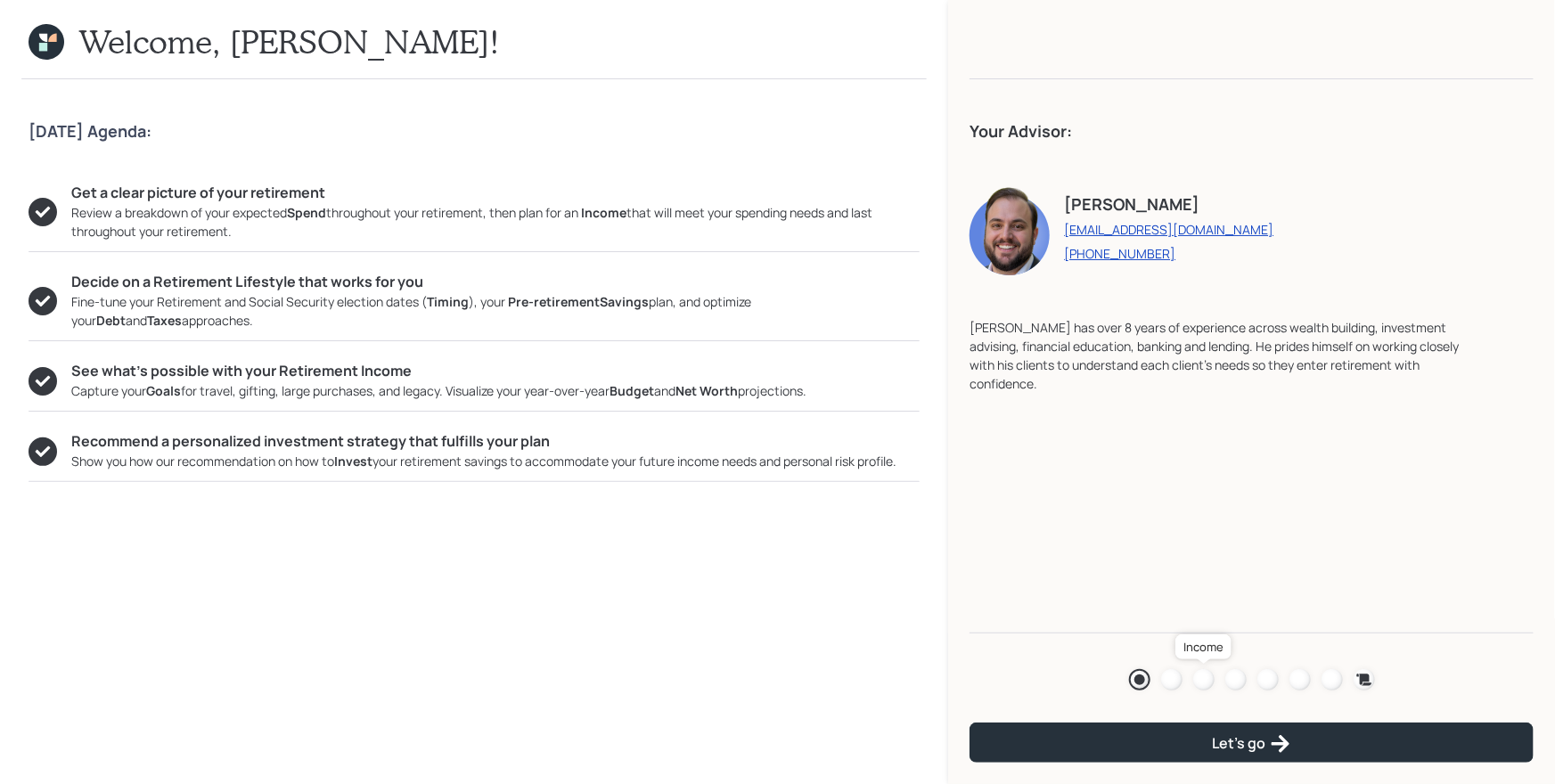 click at bounding box center [1204, 680] 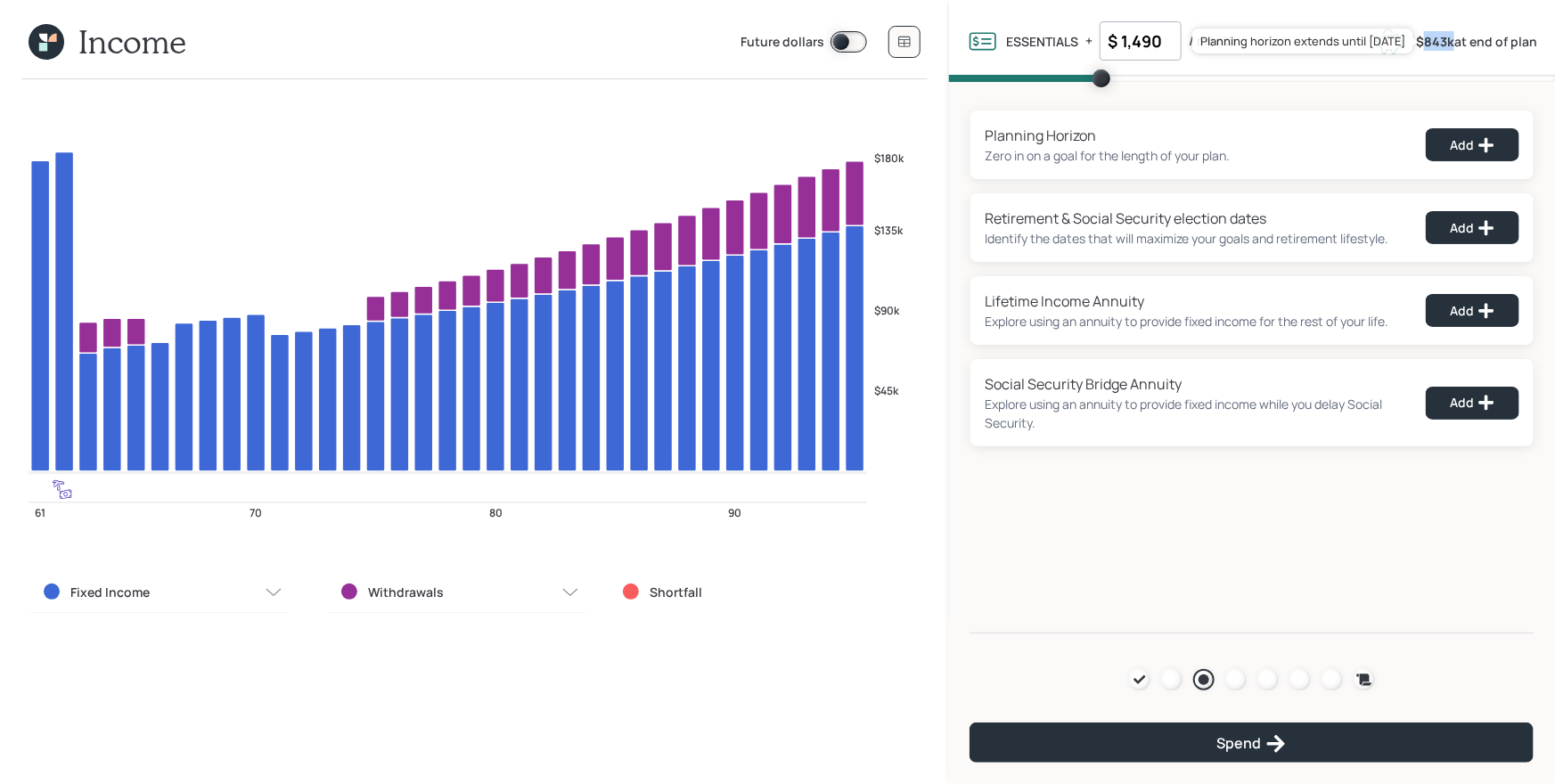drag, startPoint x: 1454, startPoint y: 44, endPoint x: 1423, endPoint y: 43, distance: 31.016125 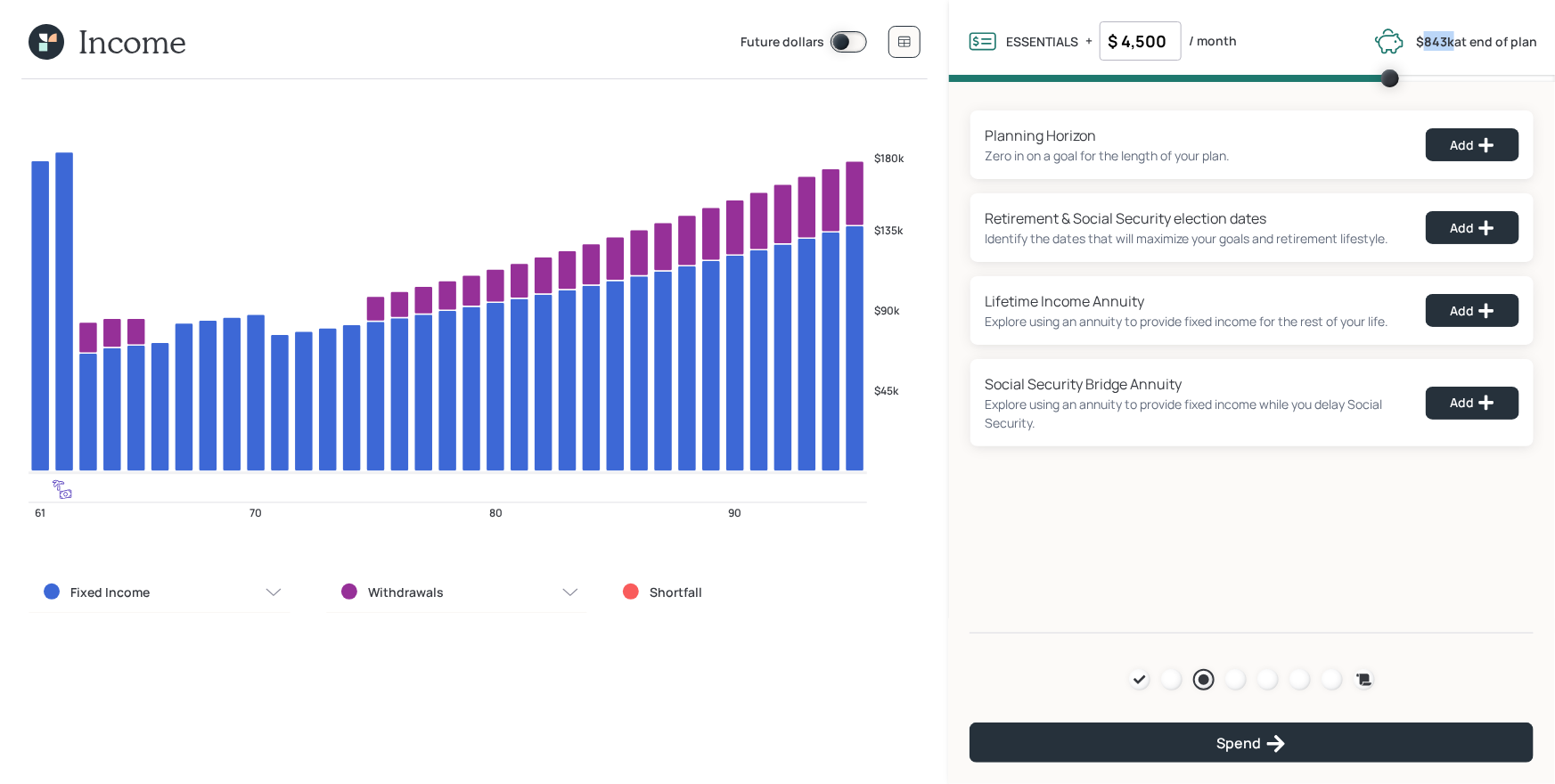 click at bounding box center [1252, 78] 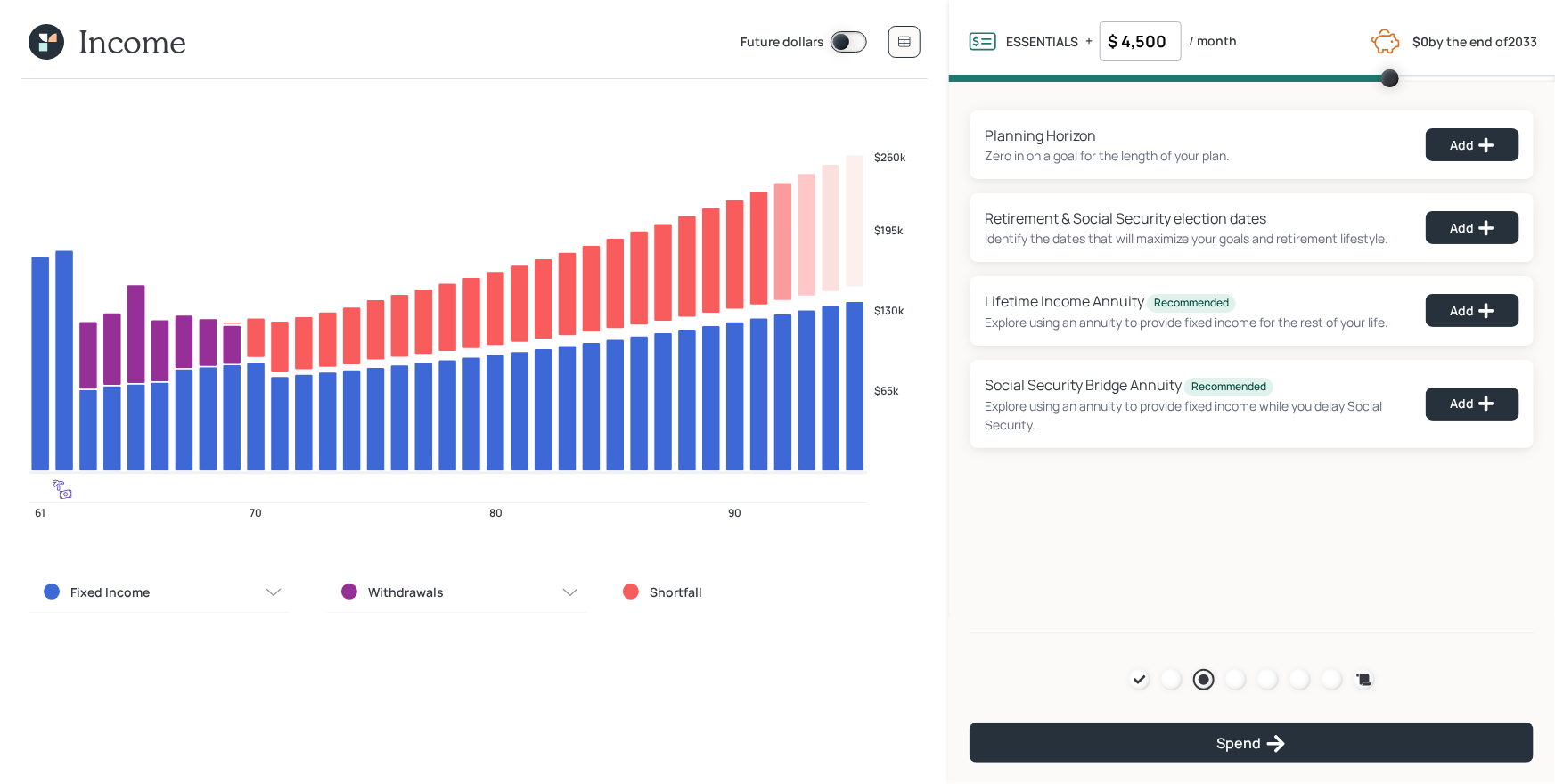 click on "$ 4,500" at bounding box center [1141, 41] 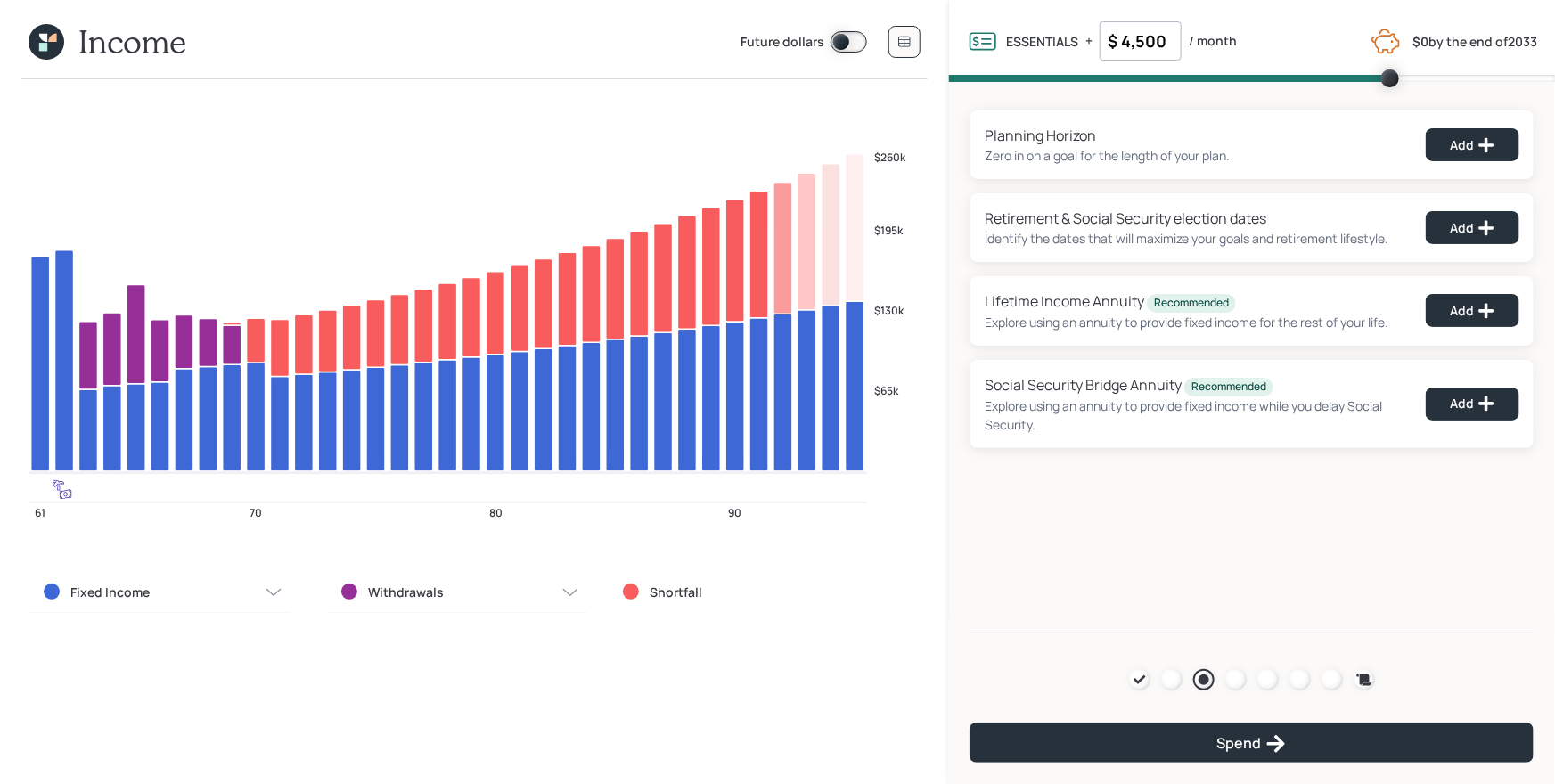click on "$ 4,500" at bounding box center (1141, 41) 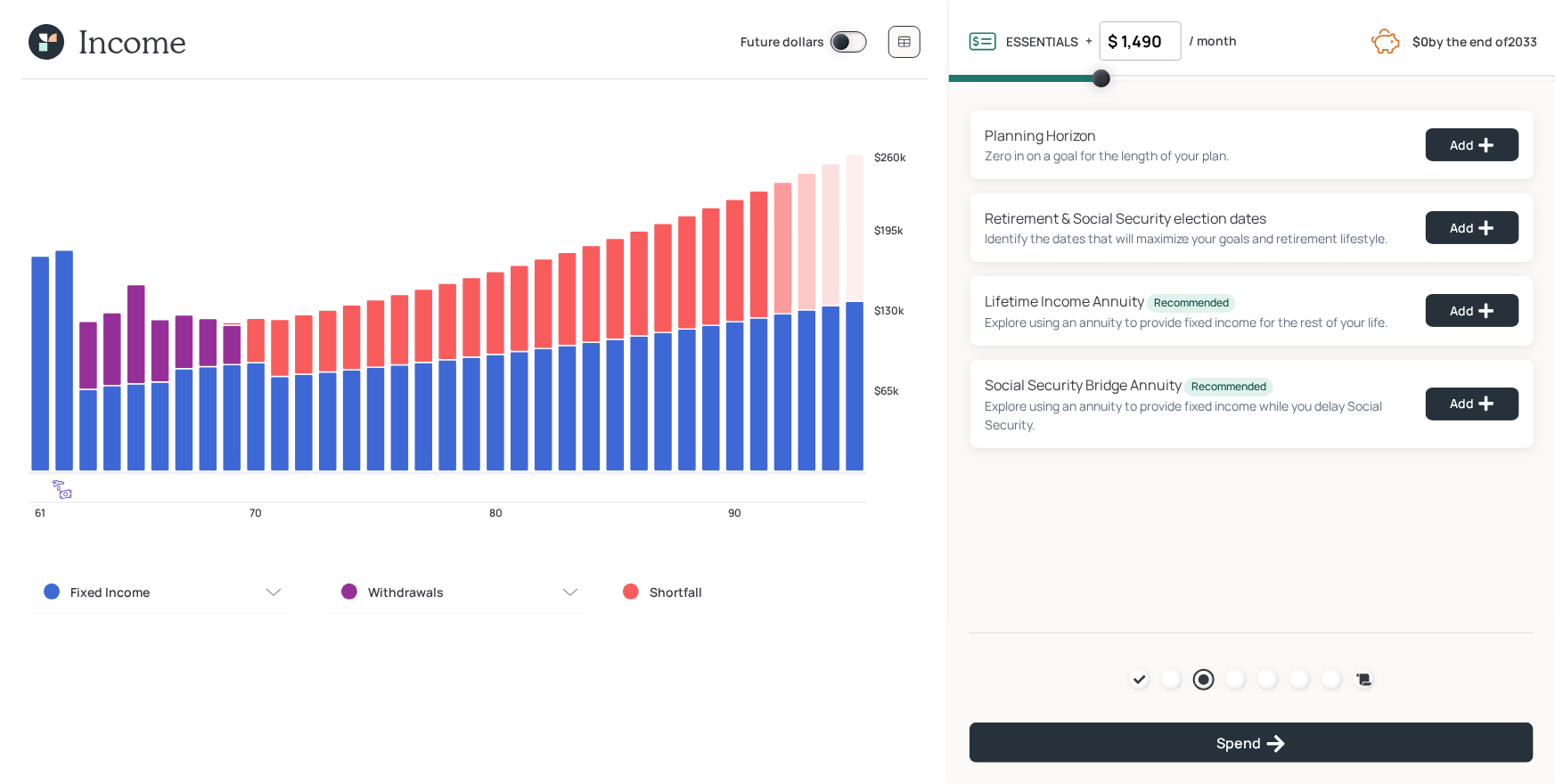 type on "$ 1,490" 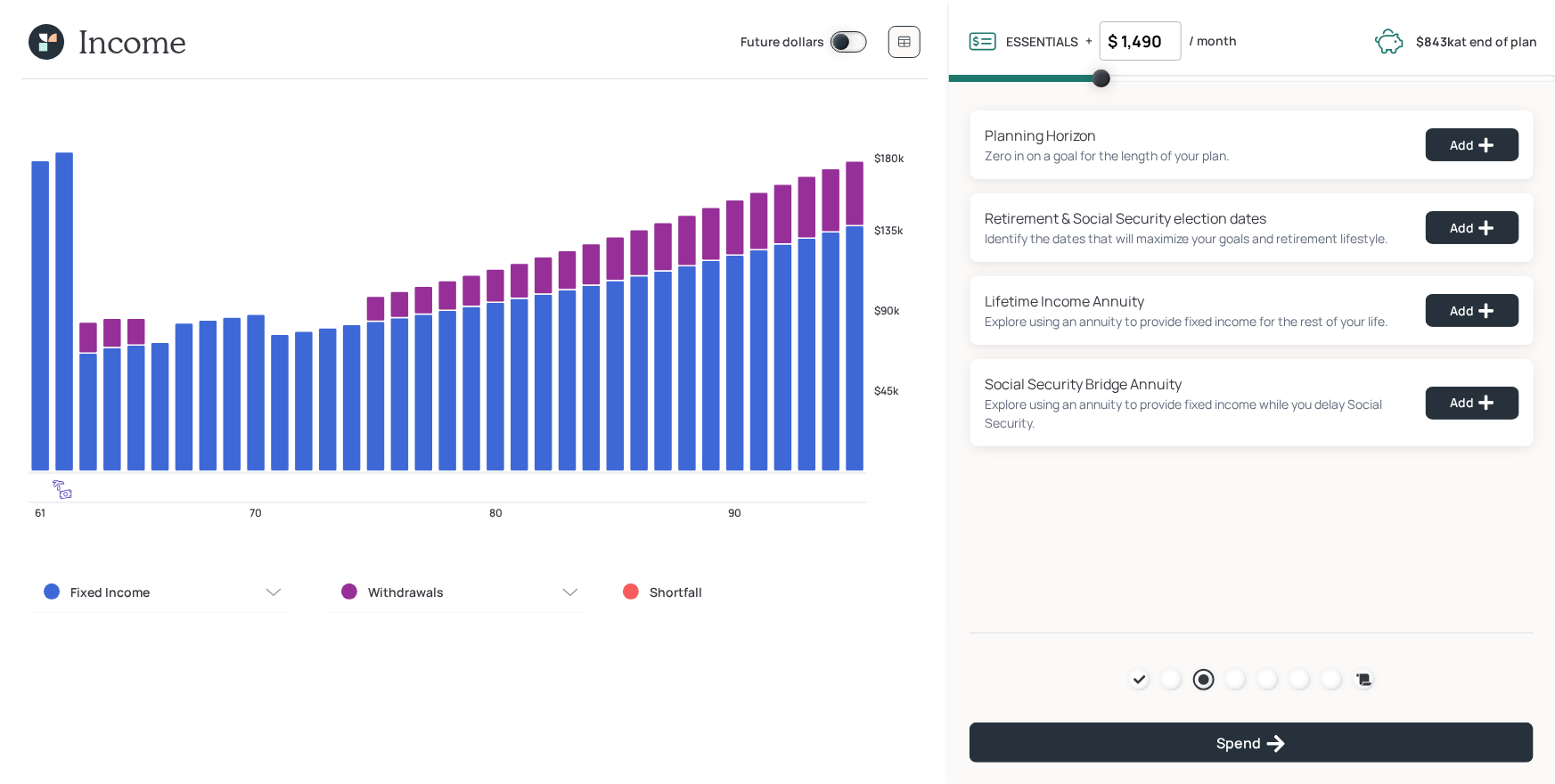 click on "Planning Horizon Zero in on a goal for the length of your plan. Add Retirement & Social Security election dates Identify the dates that will maximize your goals and retirement lifestyle. Add Lifetime Income Annuity   Explore using an annuity to provide fixed income for the rest of your life. Add Social Security Bridge Annuity   Explore using an annuity to provide fixed income while you delay Social Security. Add   Agenda Review Income Spend Net-worth Budget Taxes Invest   Spend" at bounding box center (1252, 357) 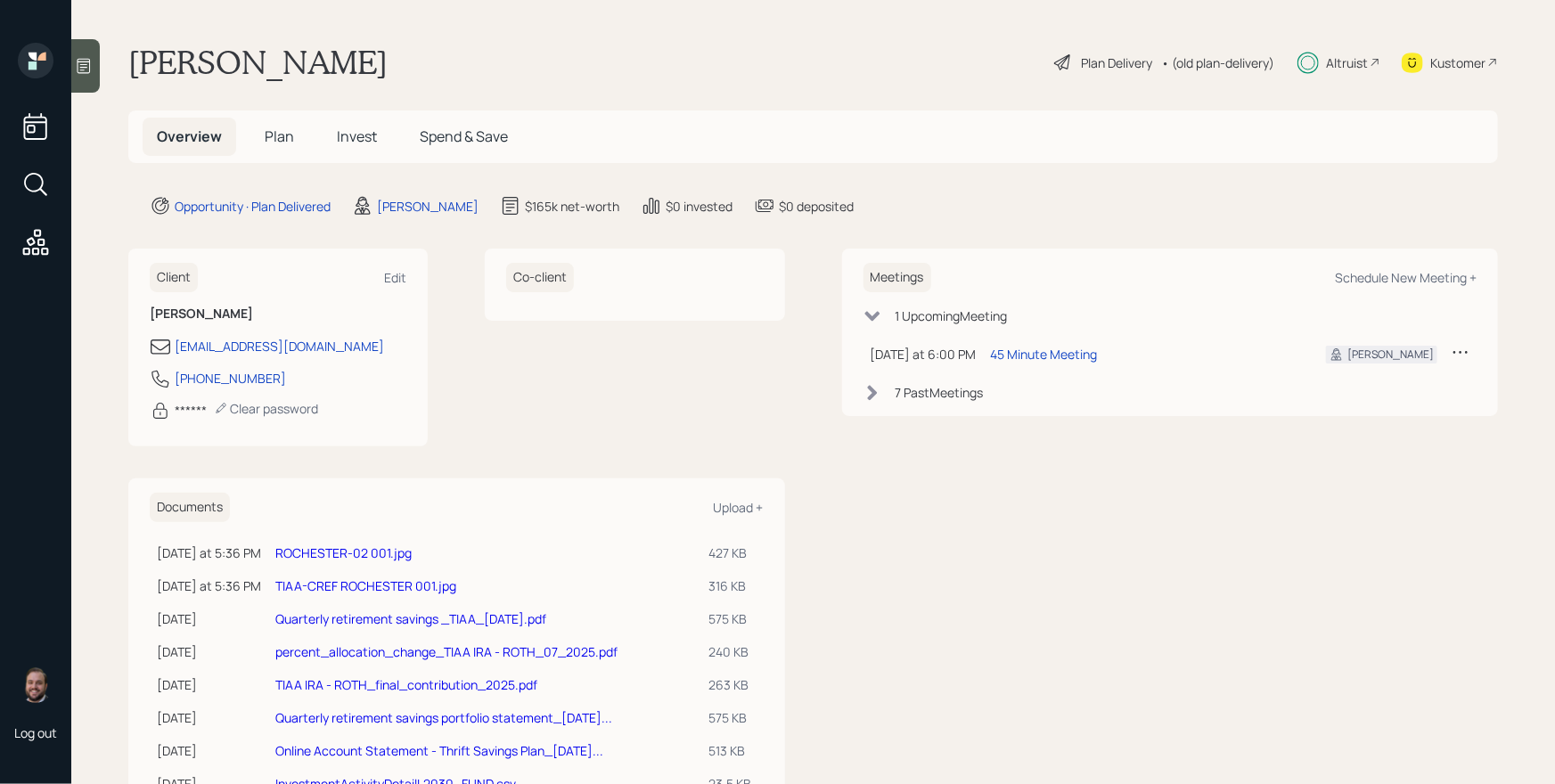 click on "Plan Delivery" at bounding box center [1117, 62] 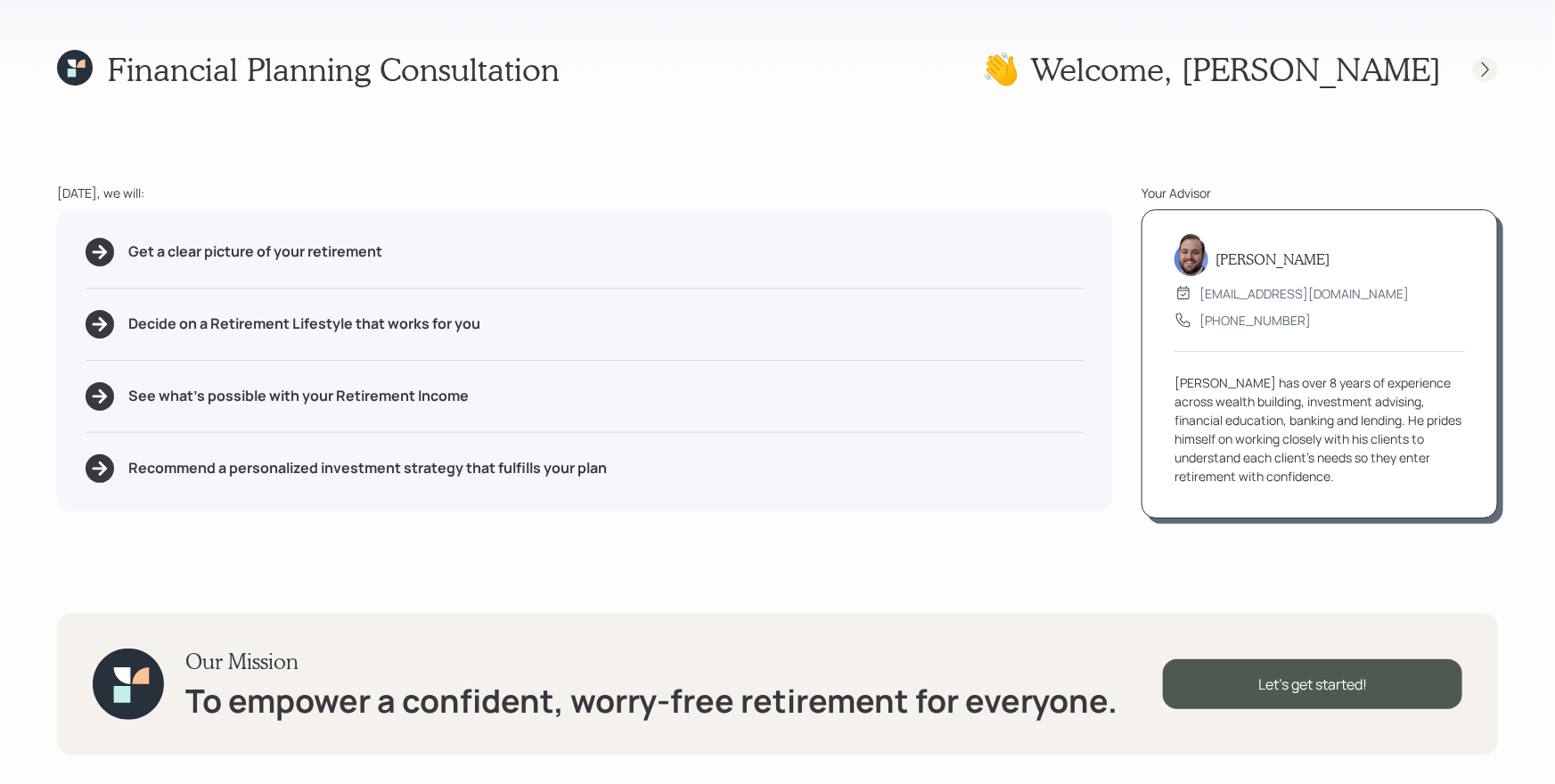 click 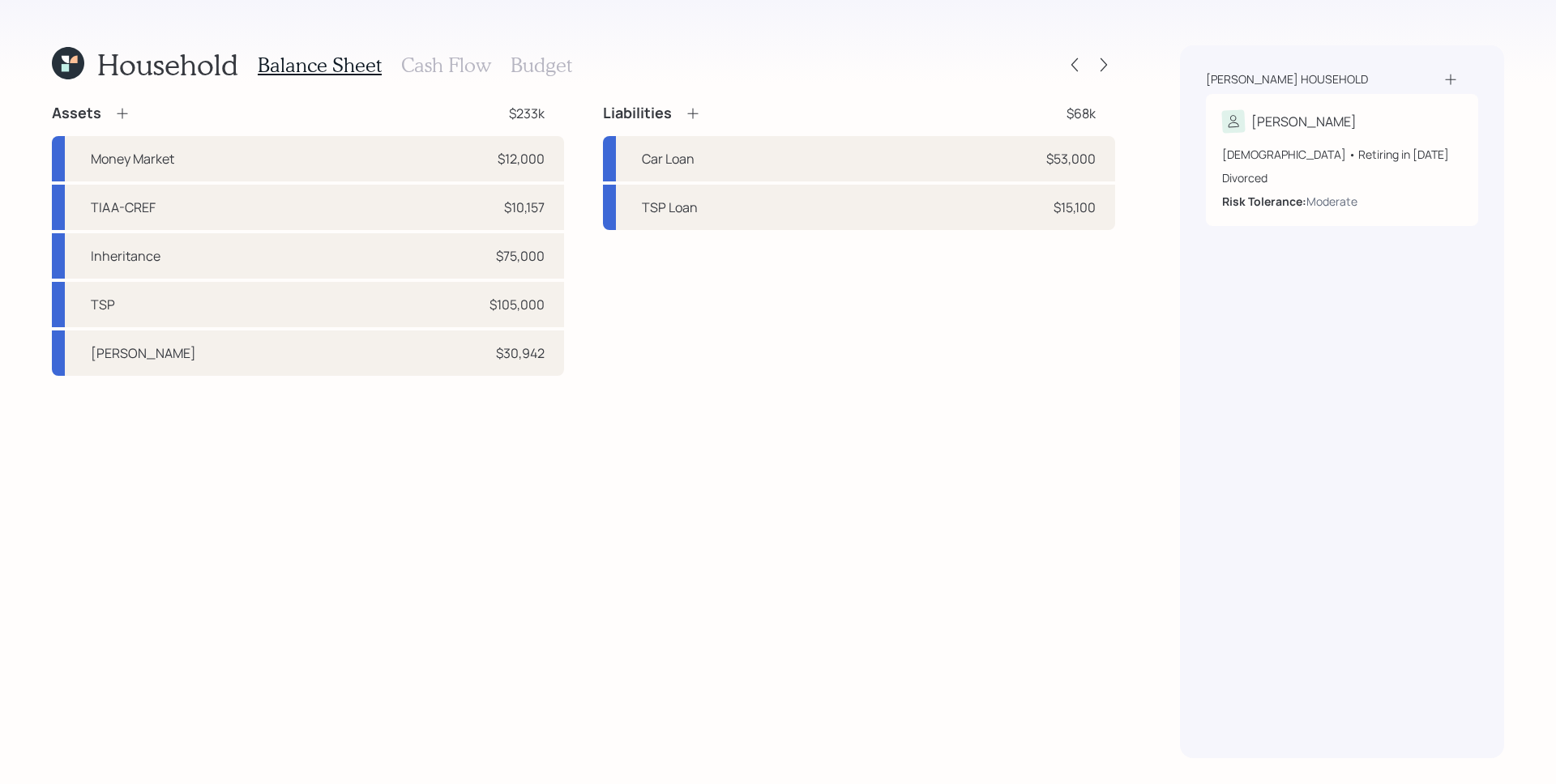 click on "Household Balance Sheet Cash Flow Budget" at bounding box center (584, 65) 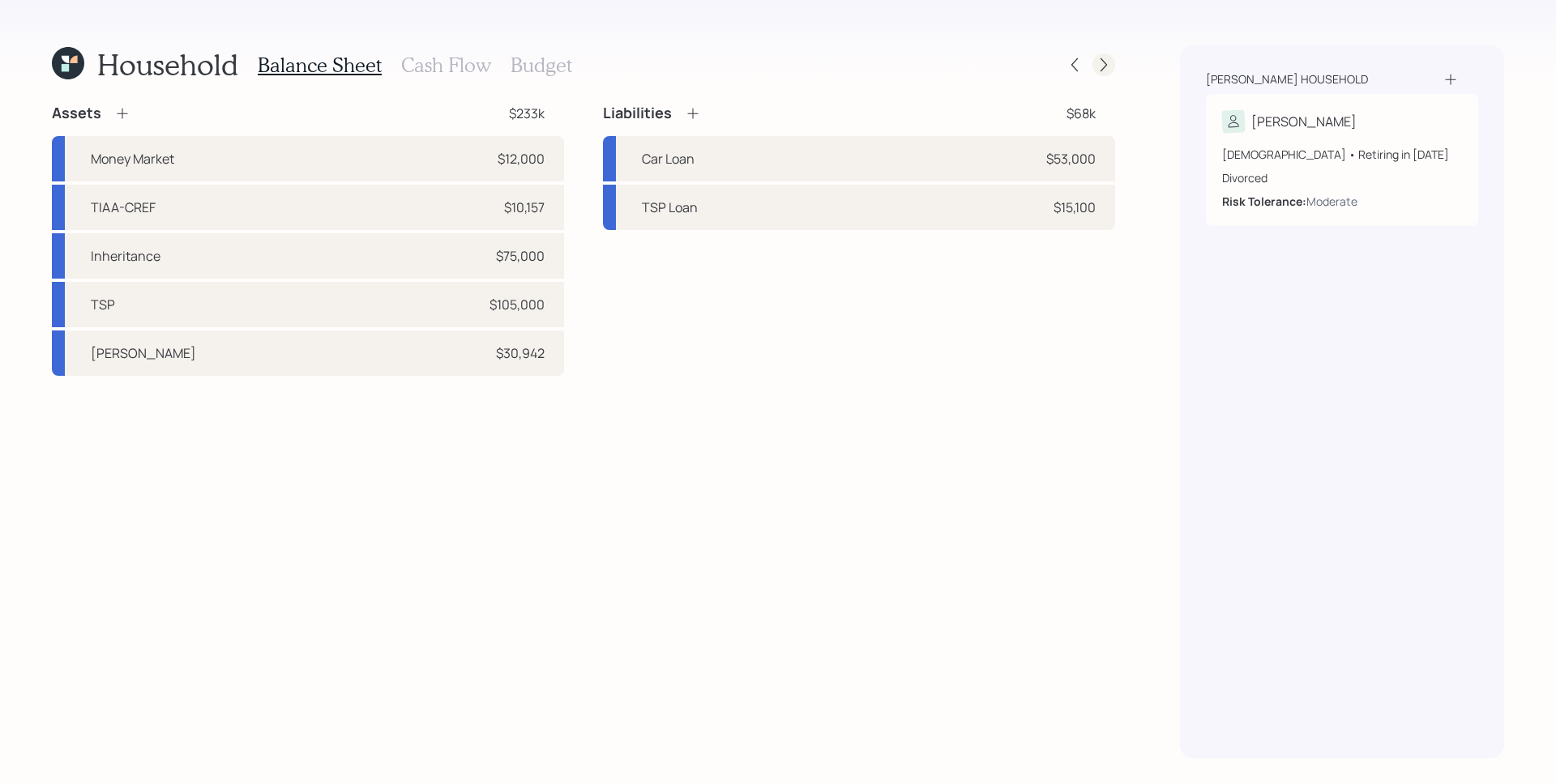 click 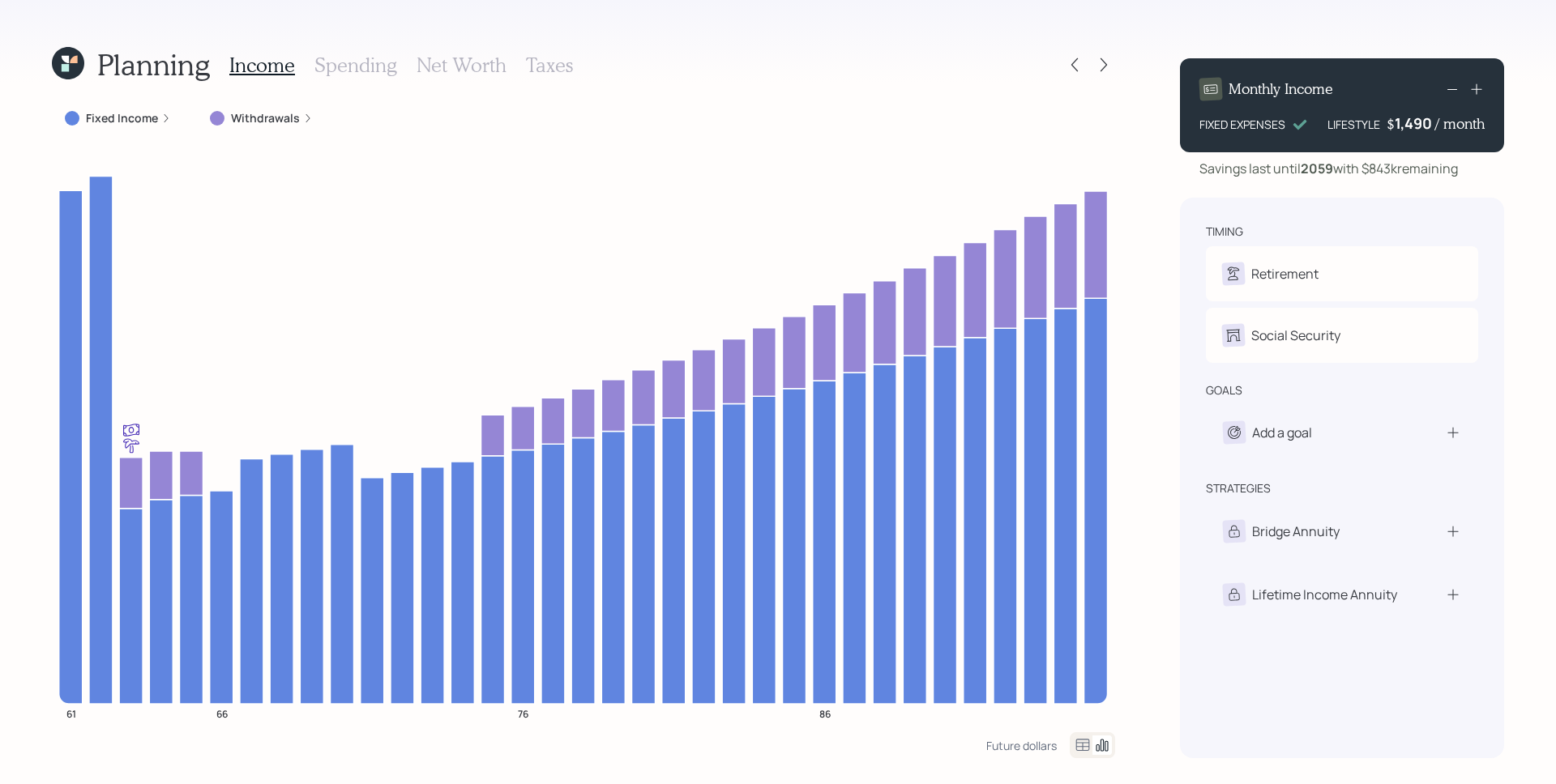 click 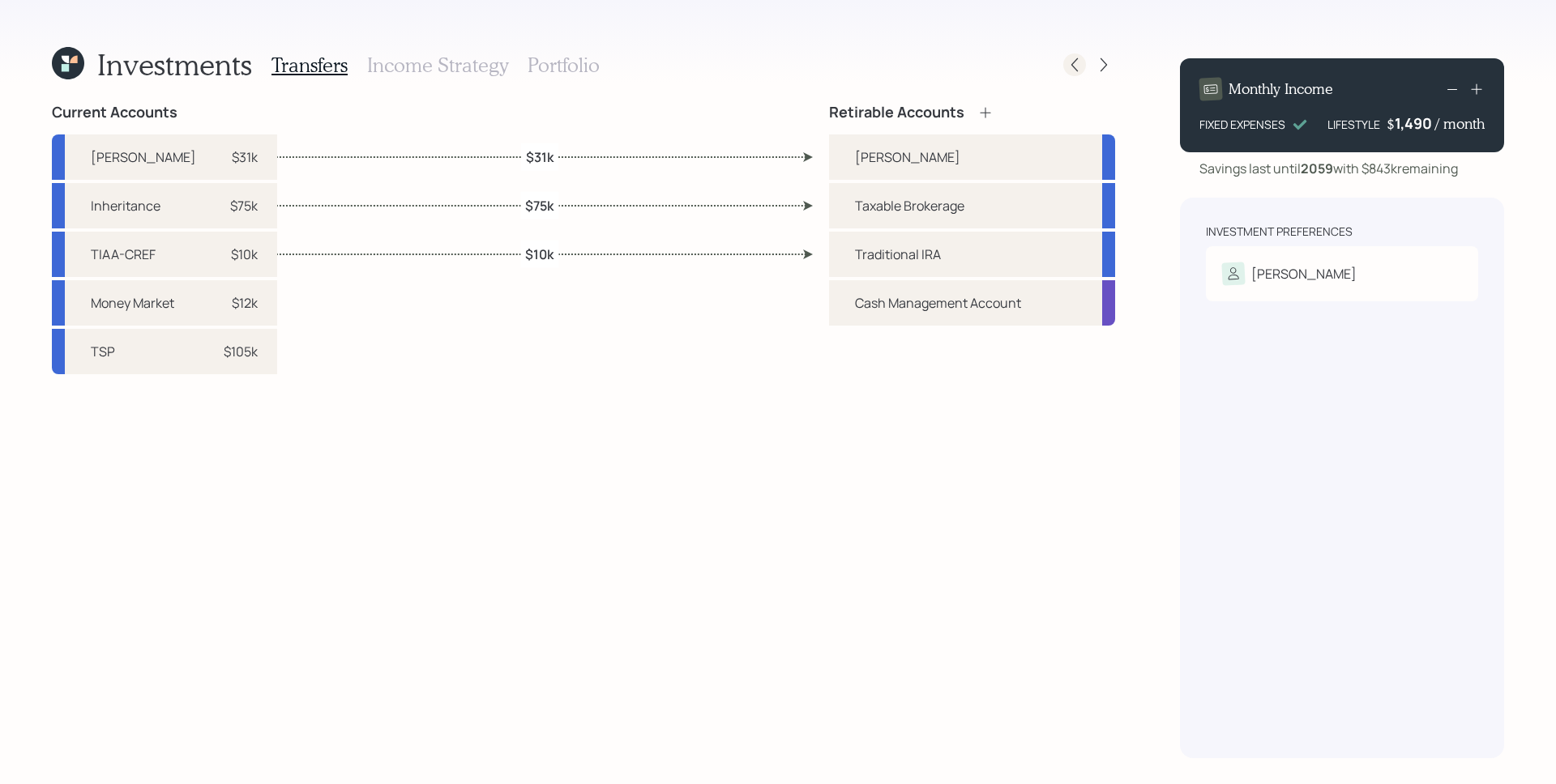 click 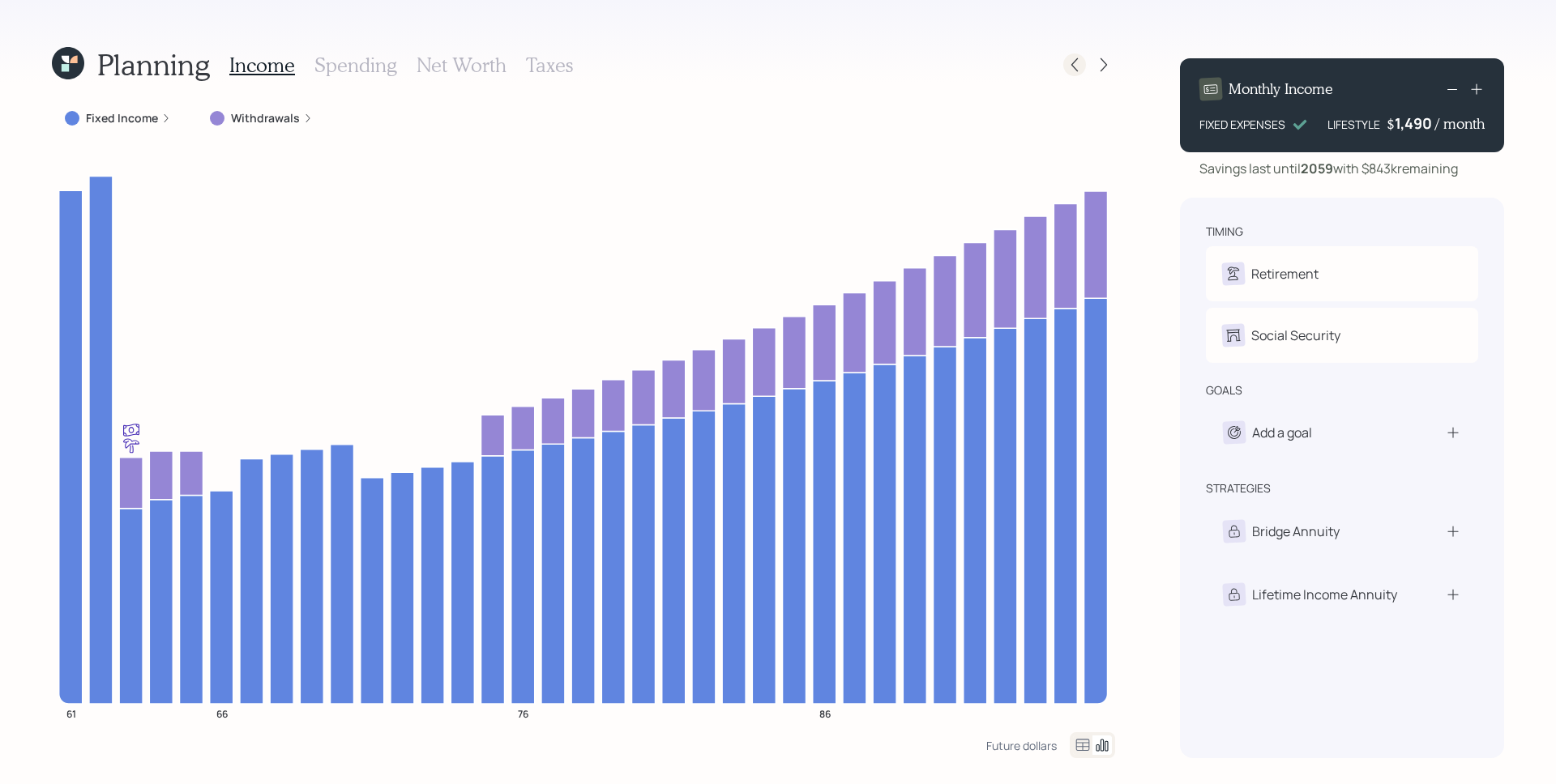 click 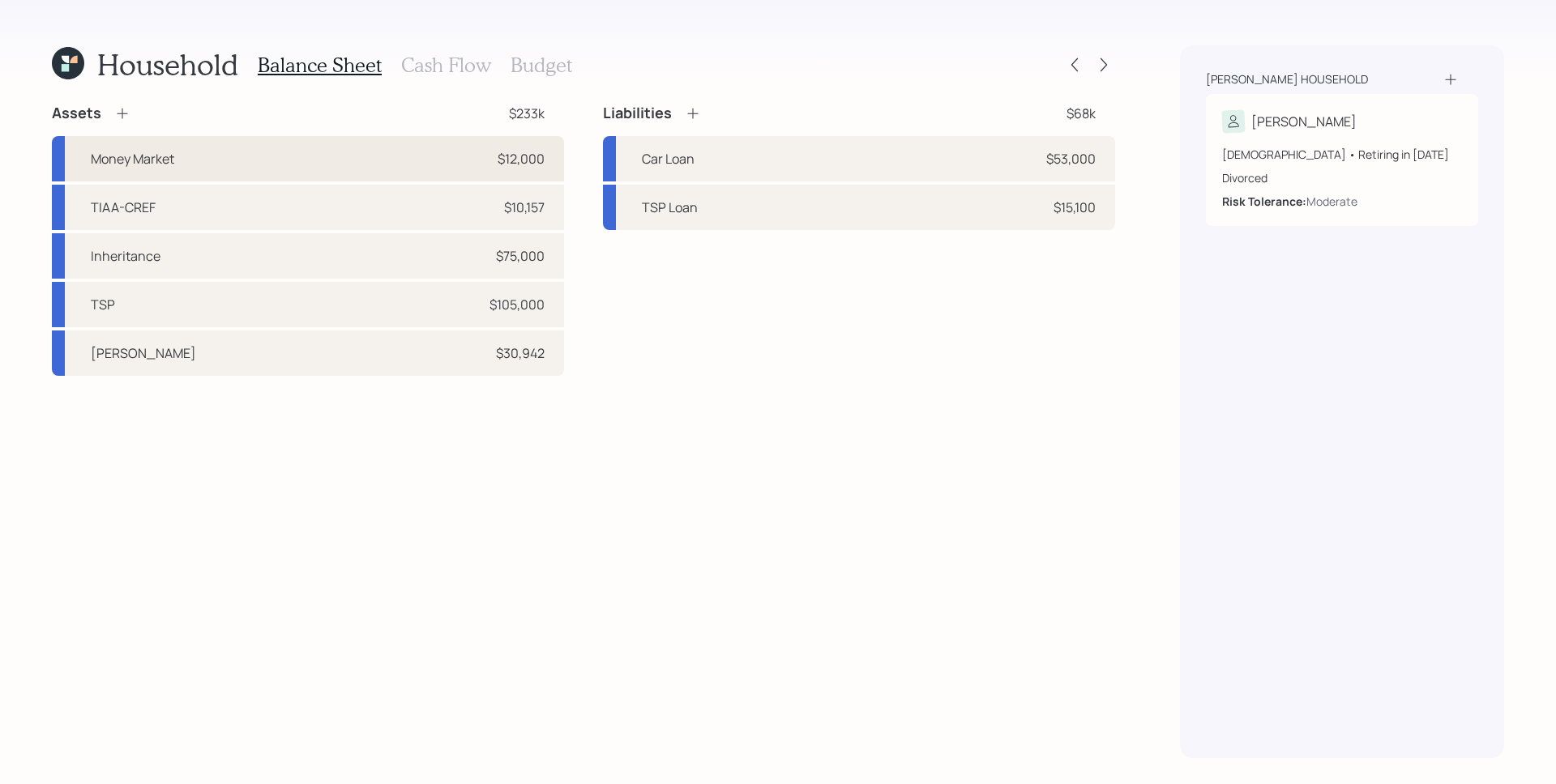 click on "Money Market $12,000" at bounding box center (308, 159) 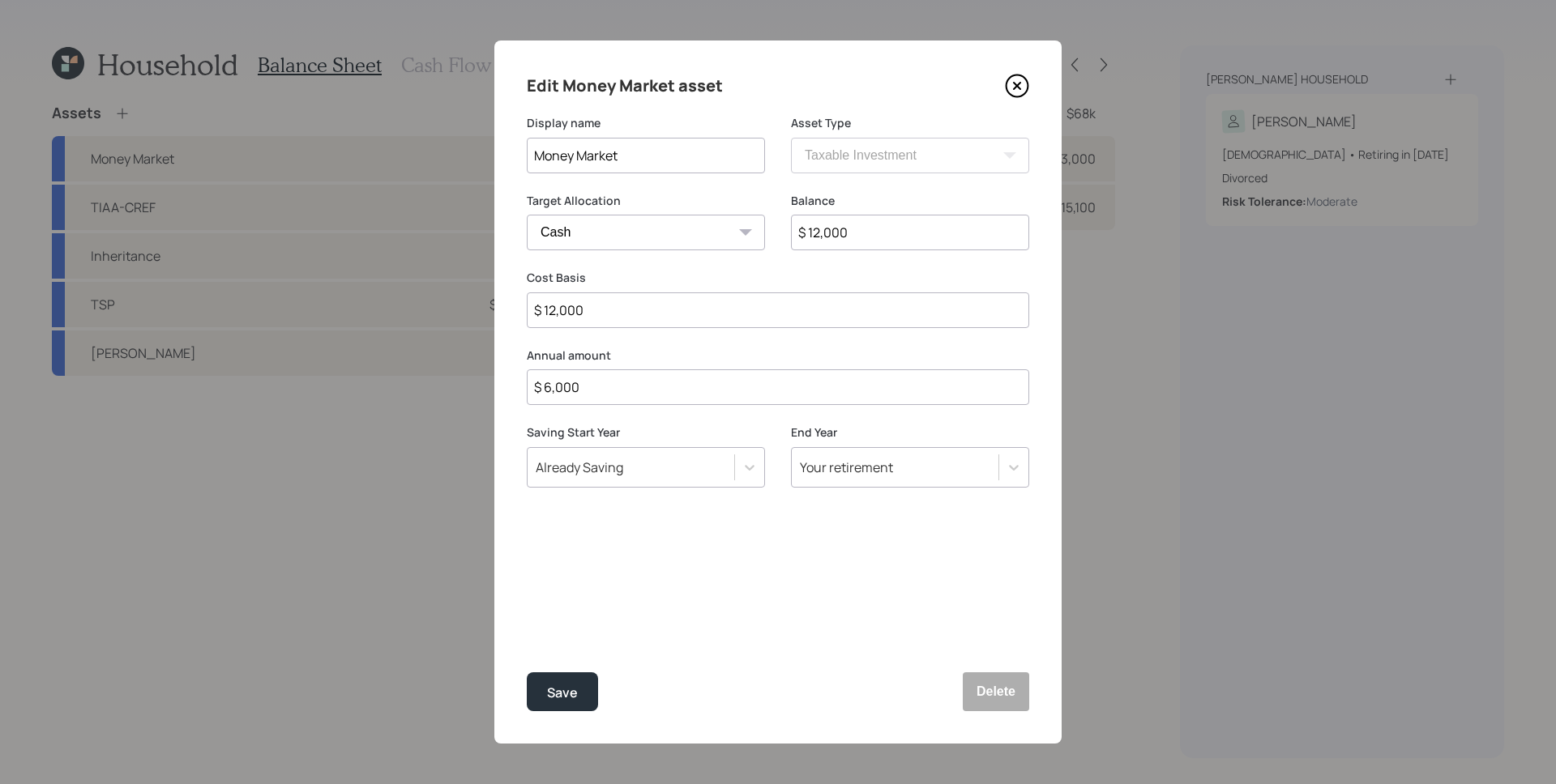 click on "$ 12,000" at bounding box center (910, 232) 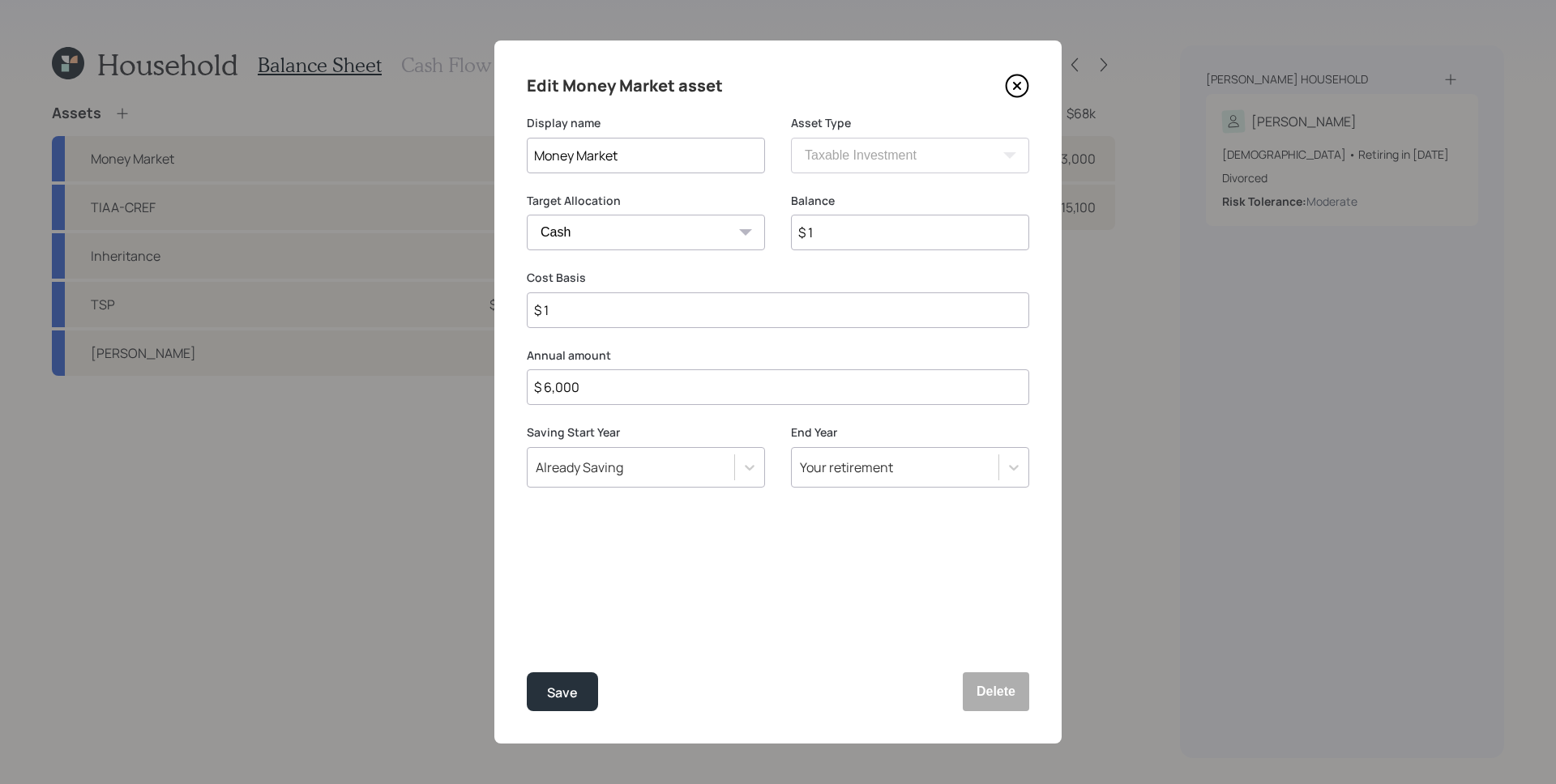 type on "$ 14" 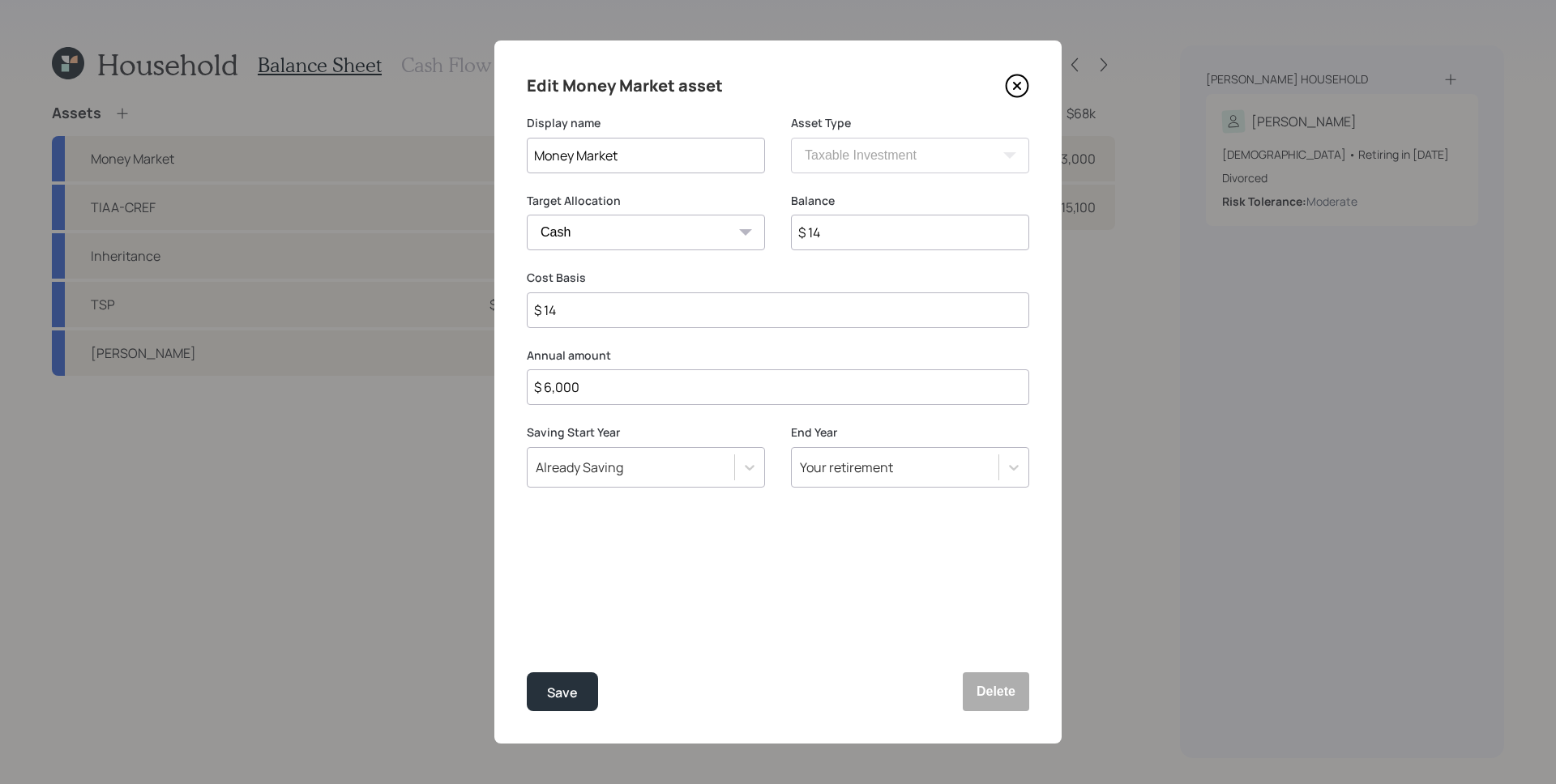 type on "$ 140" 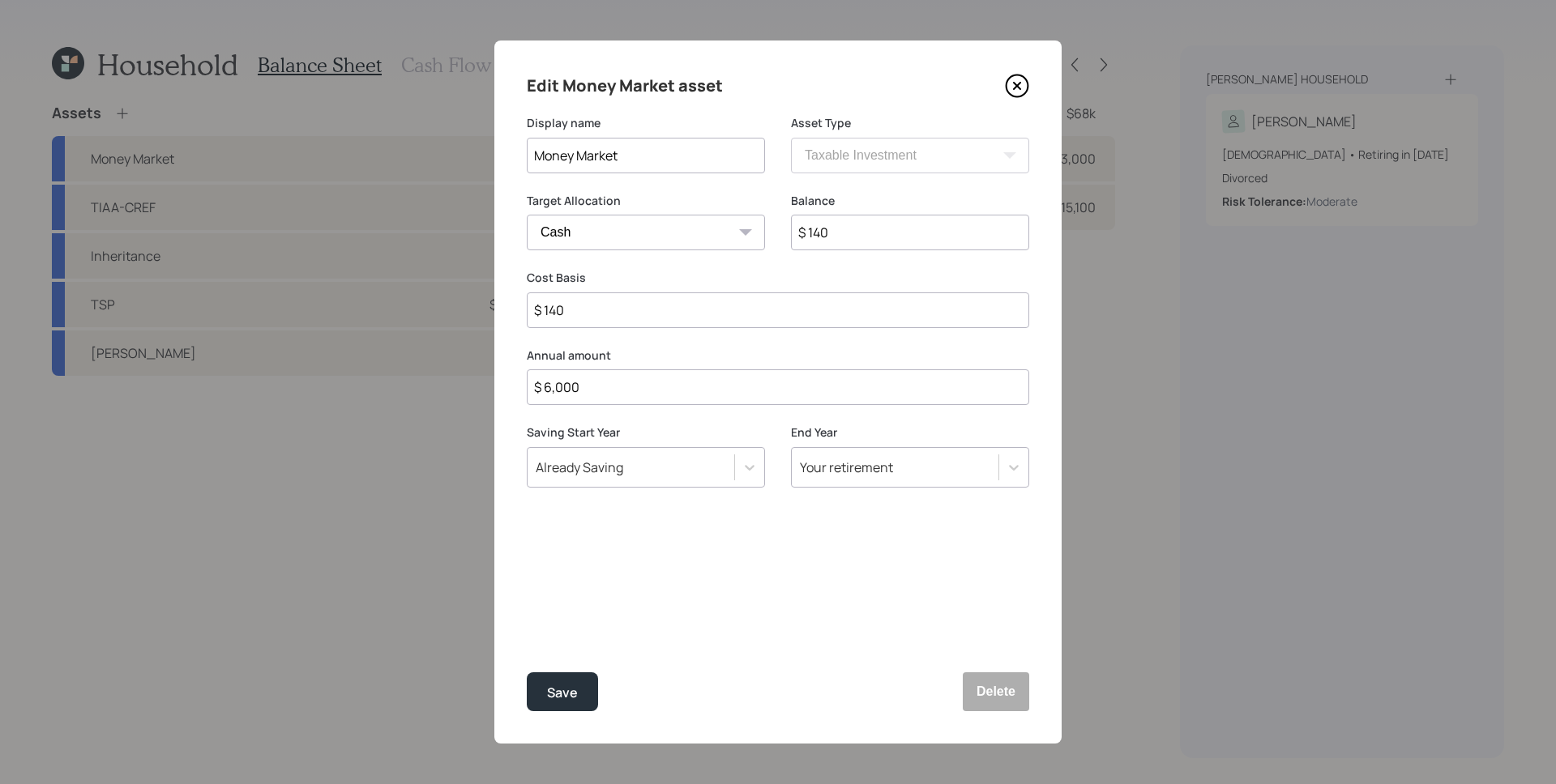 type on "$ 1,400" 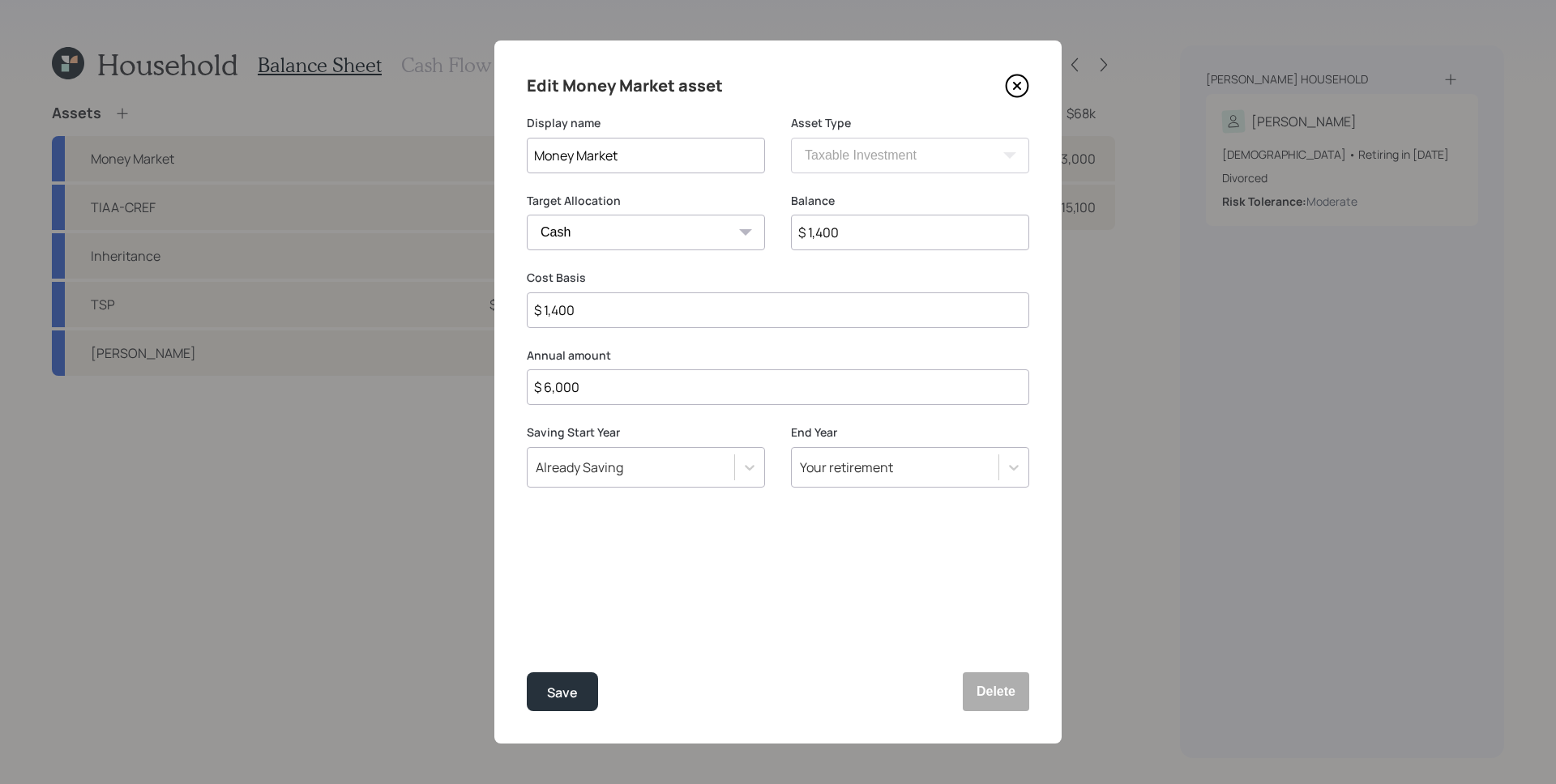 type on "$ 14,000" 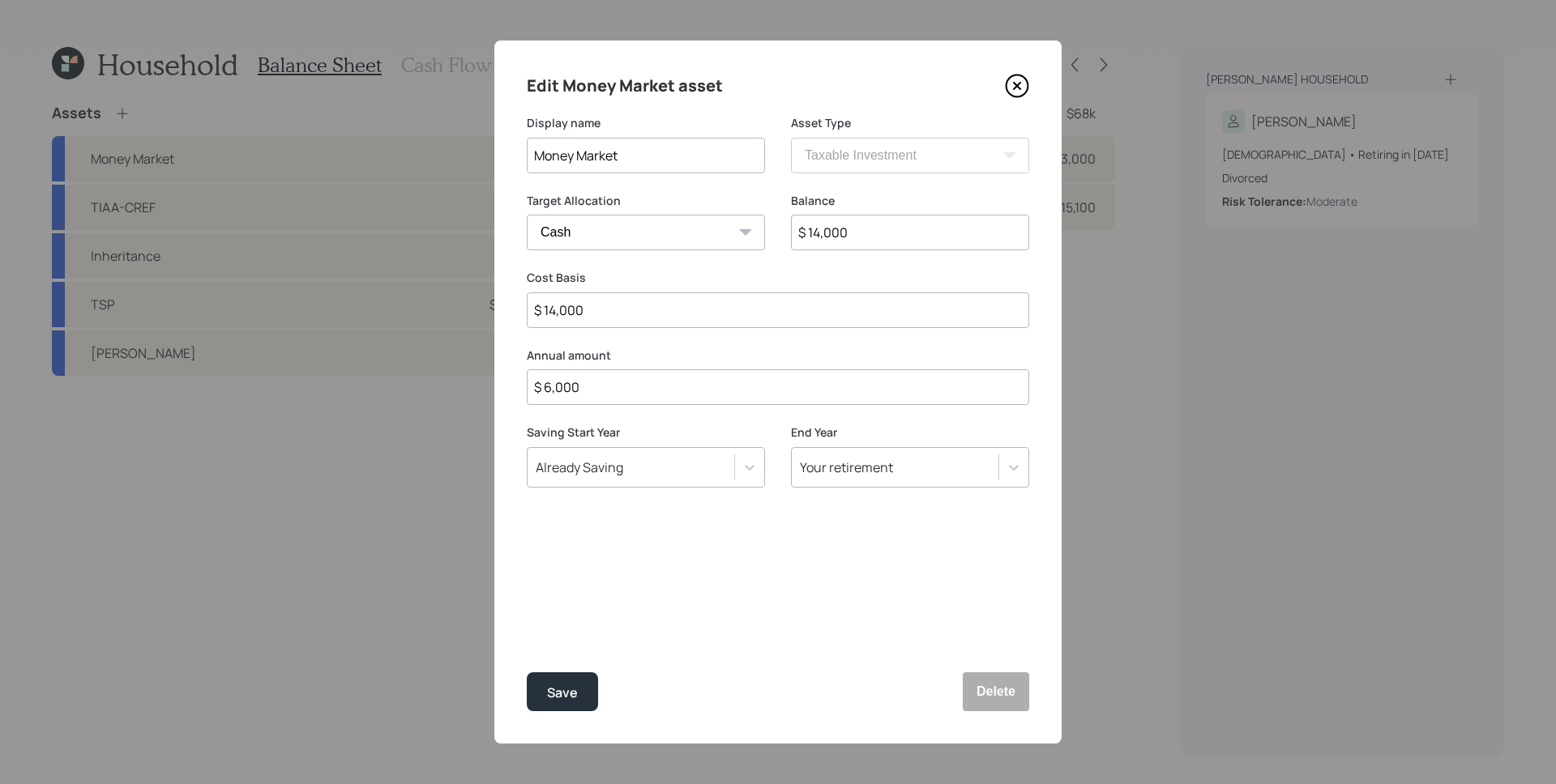 type on "$ 14,000" 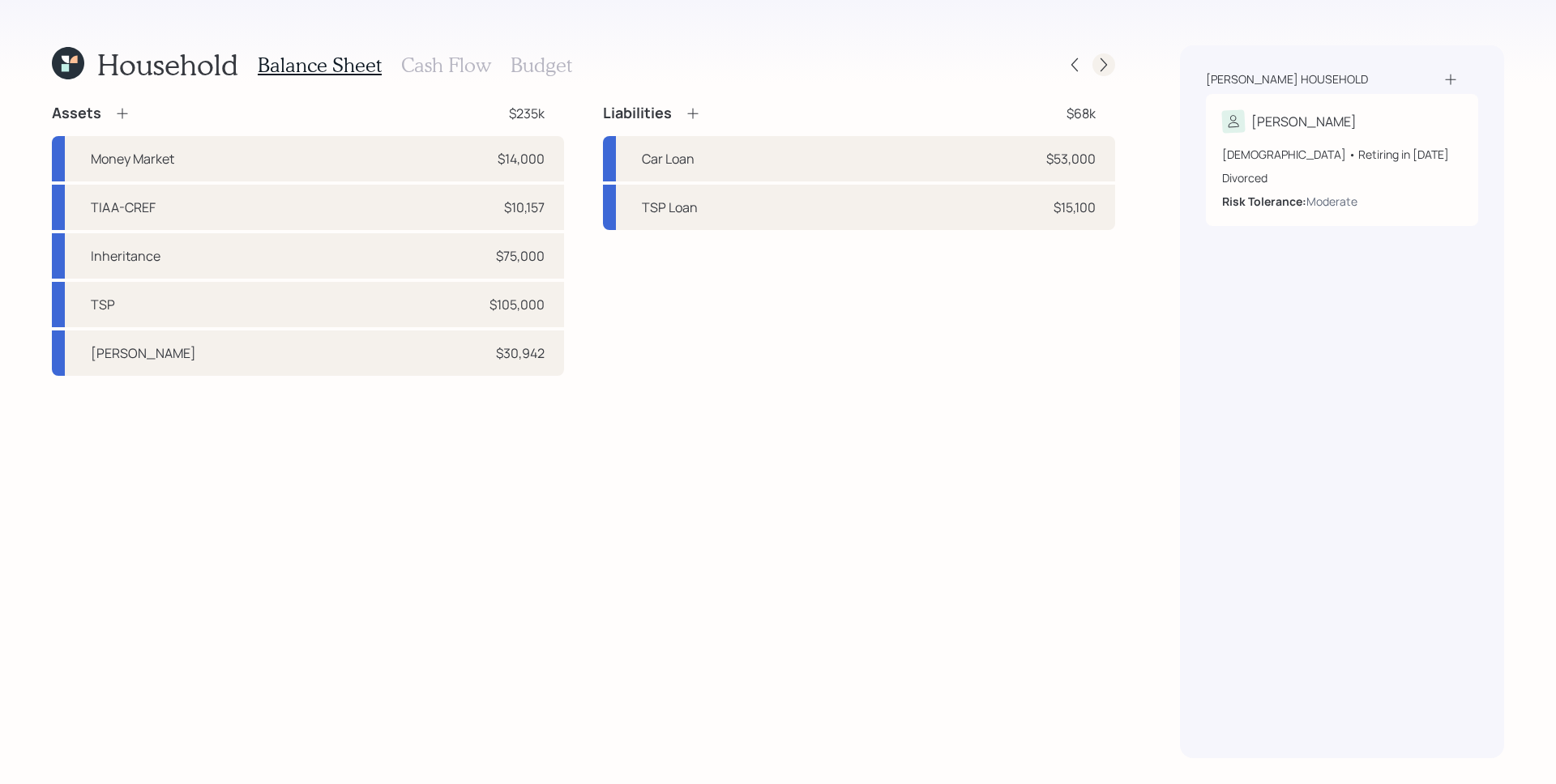 click 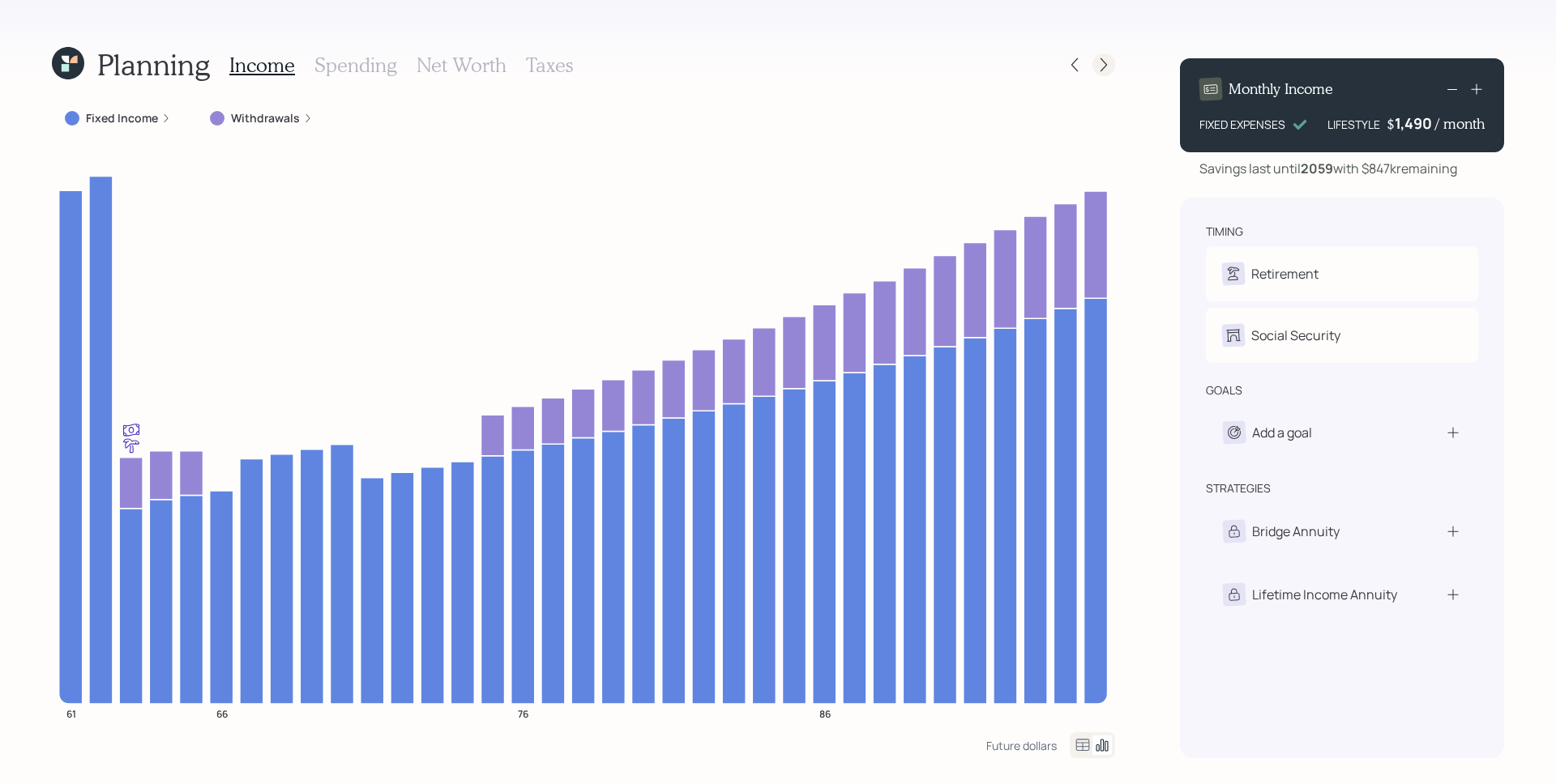click at bounding box center [1104, 65] 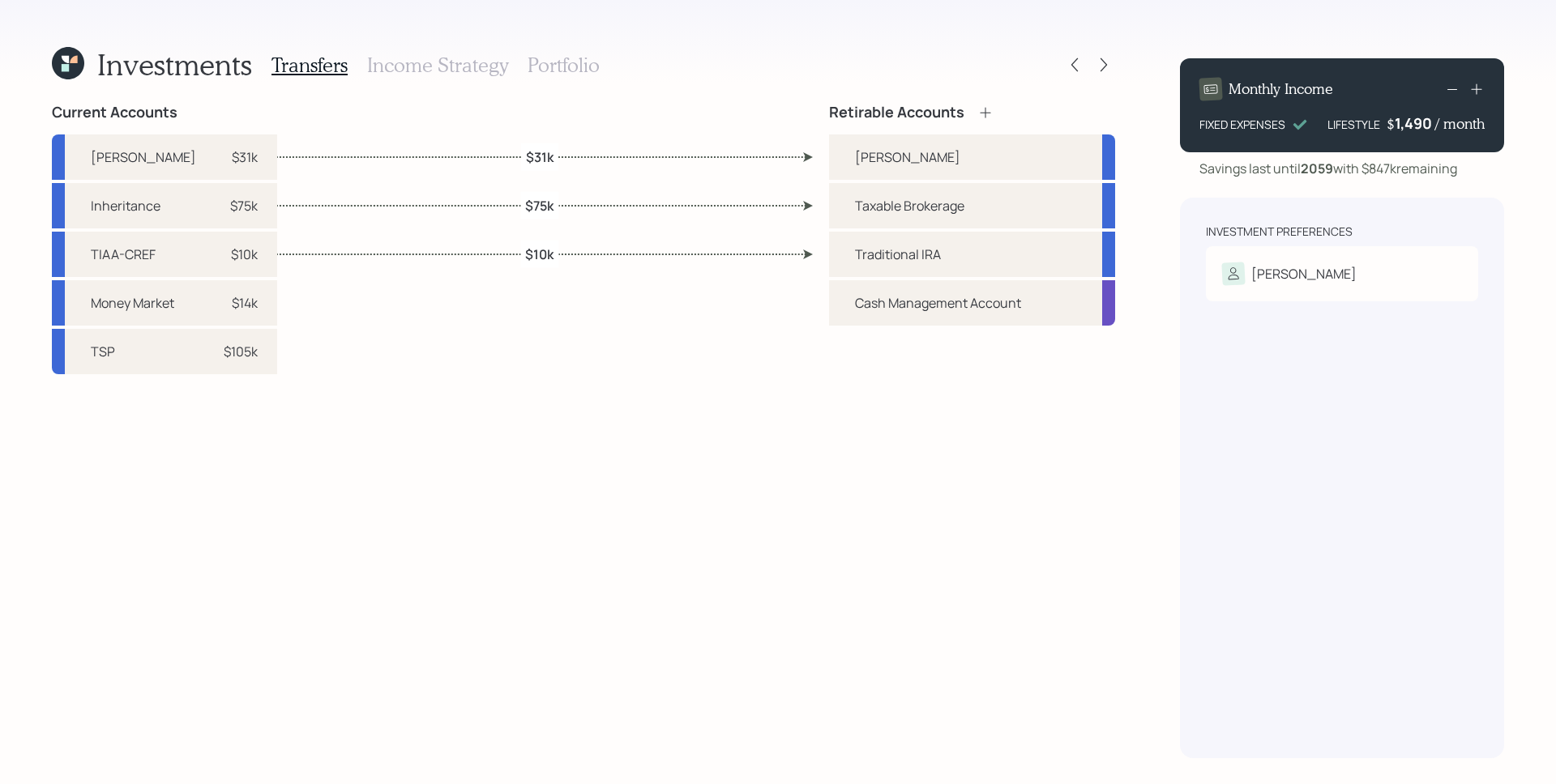 click on "Investments Transfers Income Strategy Portfolio Current Accounts Roth IRA $31k Inheritance $75k TIAA-CREF $10k Money Market $14k TSP $105k Retirable Accounts Roth IRA Taxable Brokerage Traditional IRA Cash Management Account $31k $75k $10k Monthly Income FIXED EXPENSES LIFESTYLE $ 1,490  / month Savings last until  2059  with   $847k  remaining Investment Preferences Marc Risk Tolerance:   Moderate" at bounding box center (778, 392) 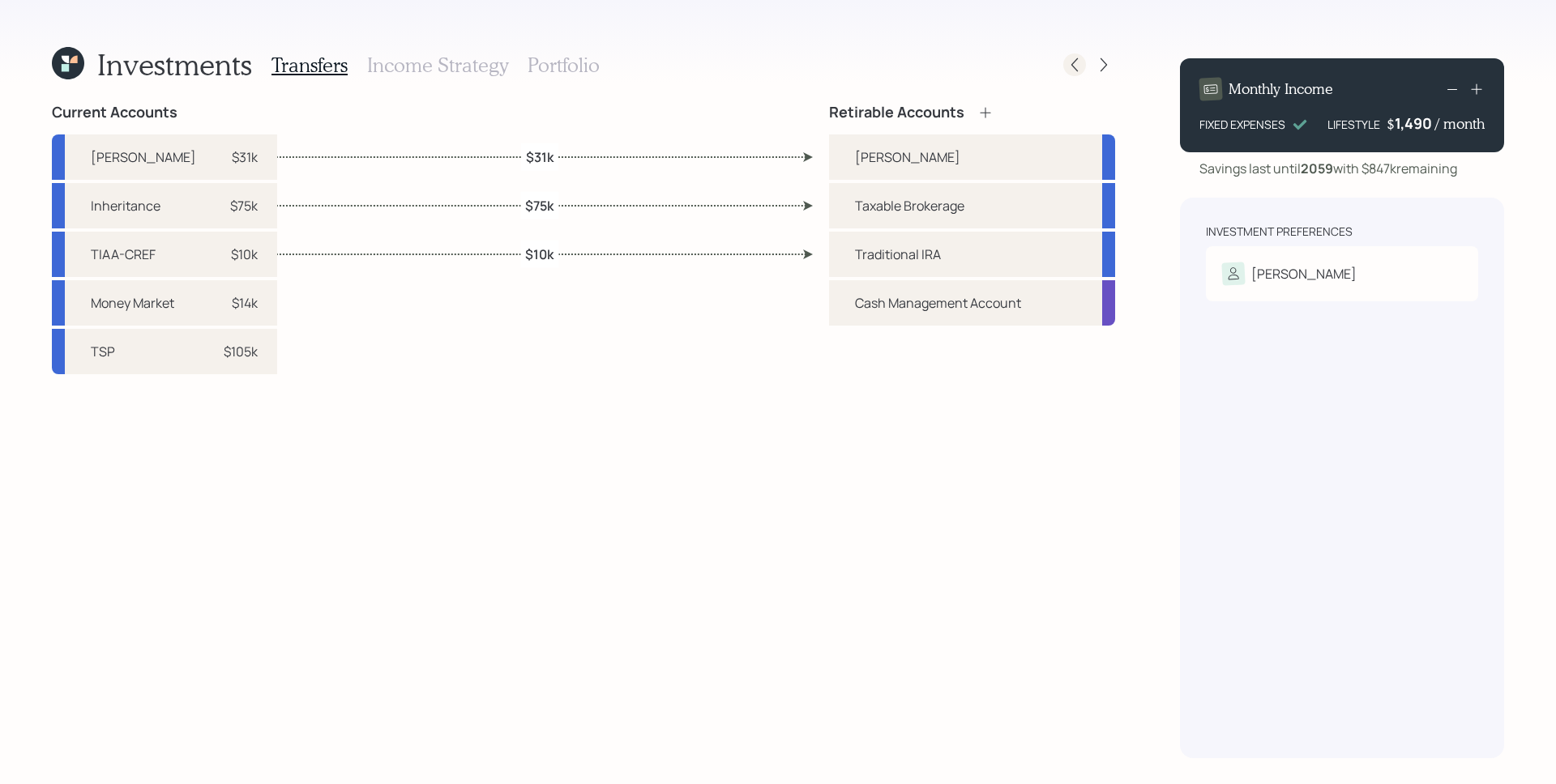 click 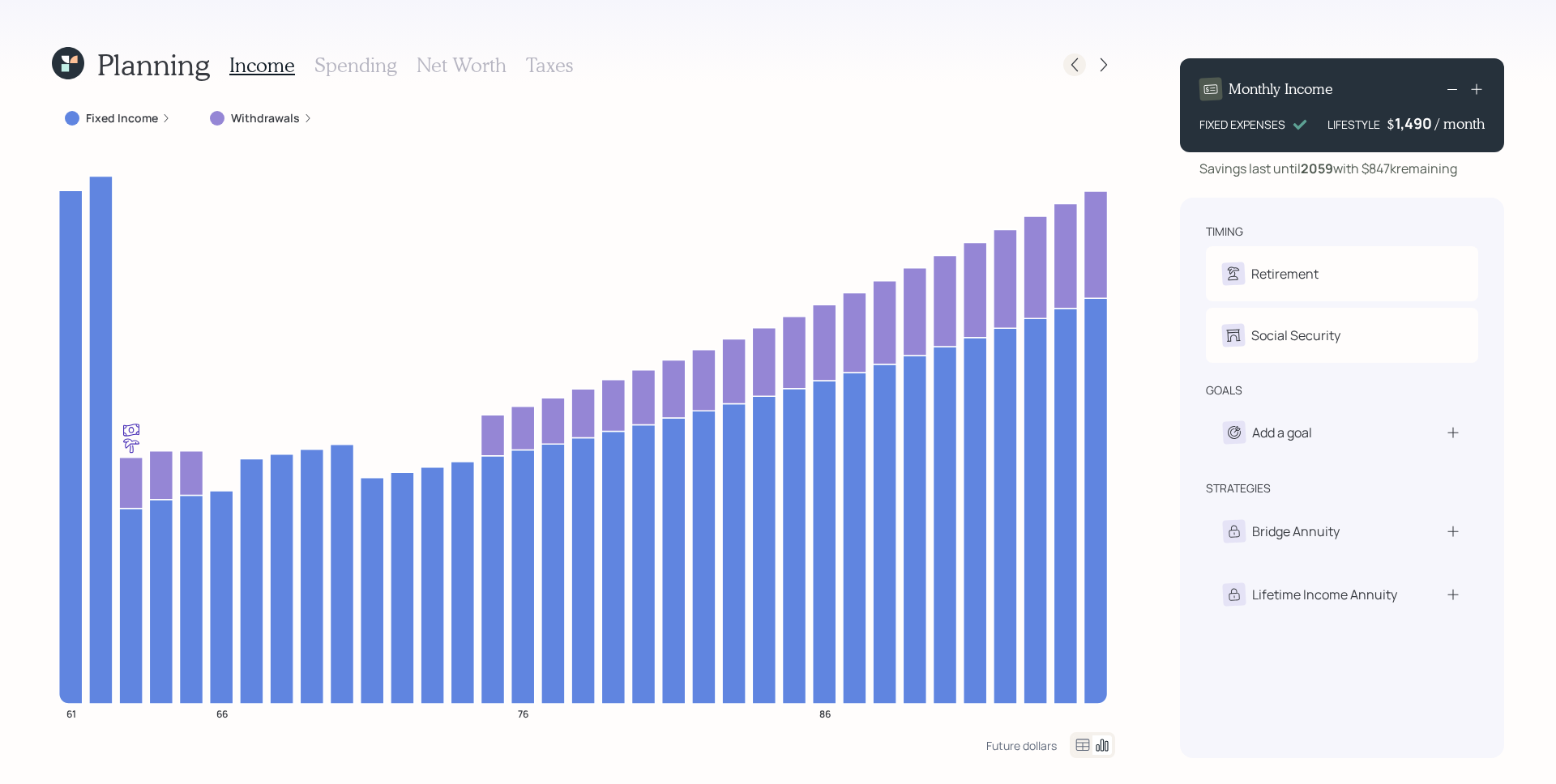 click 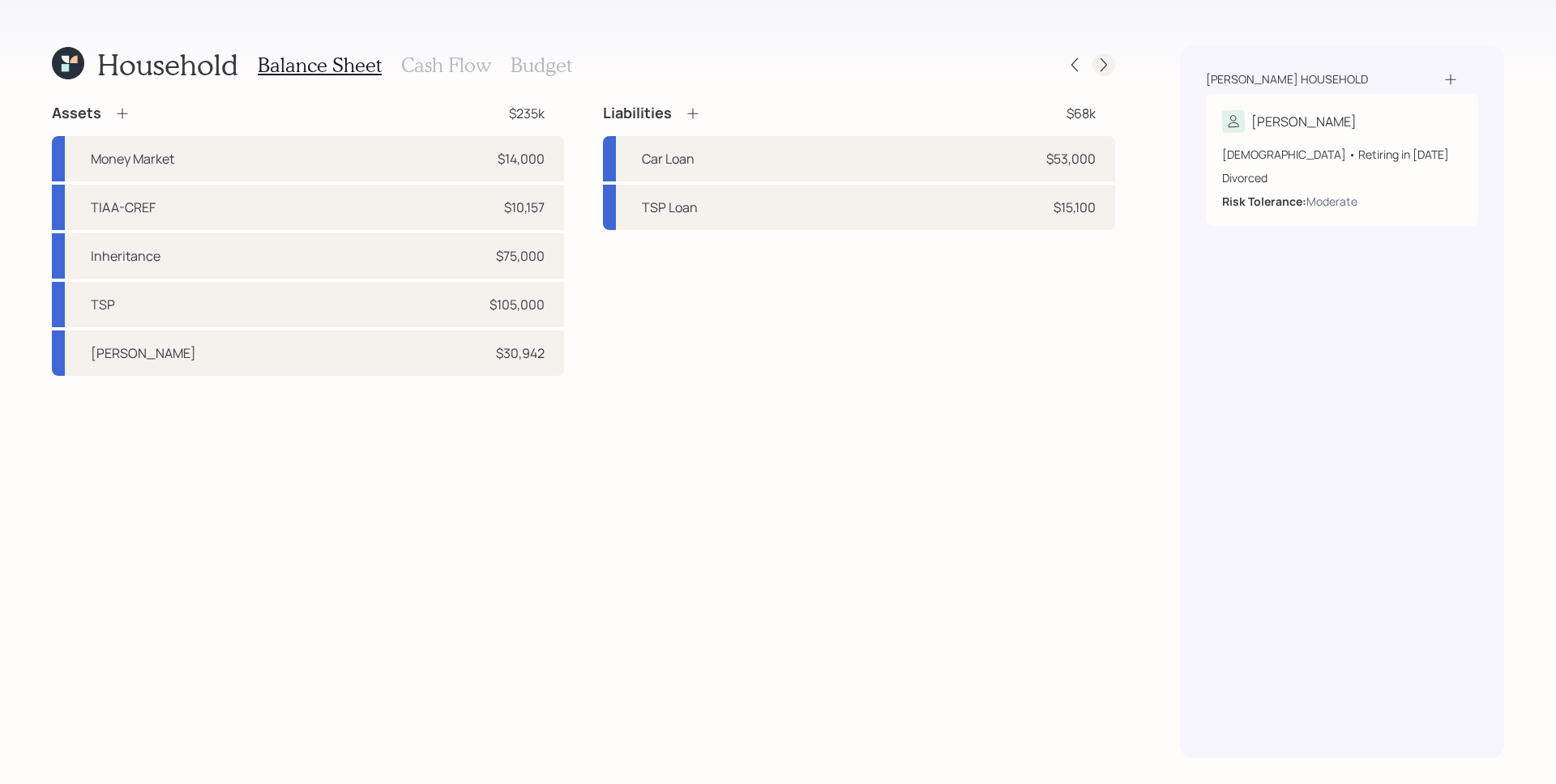 click 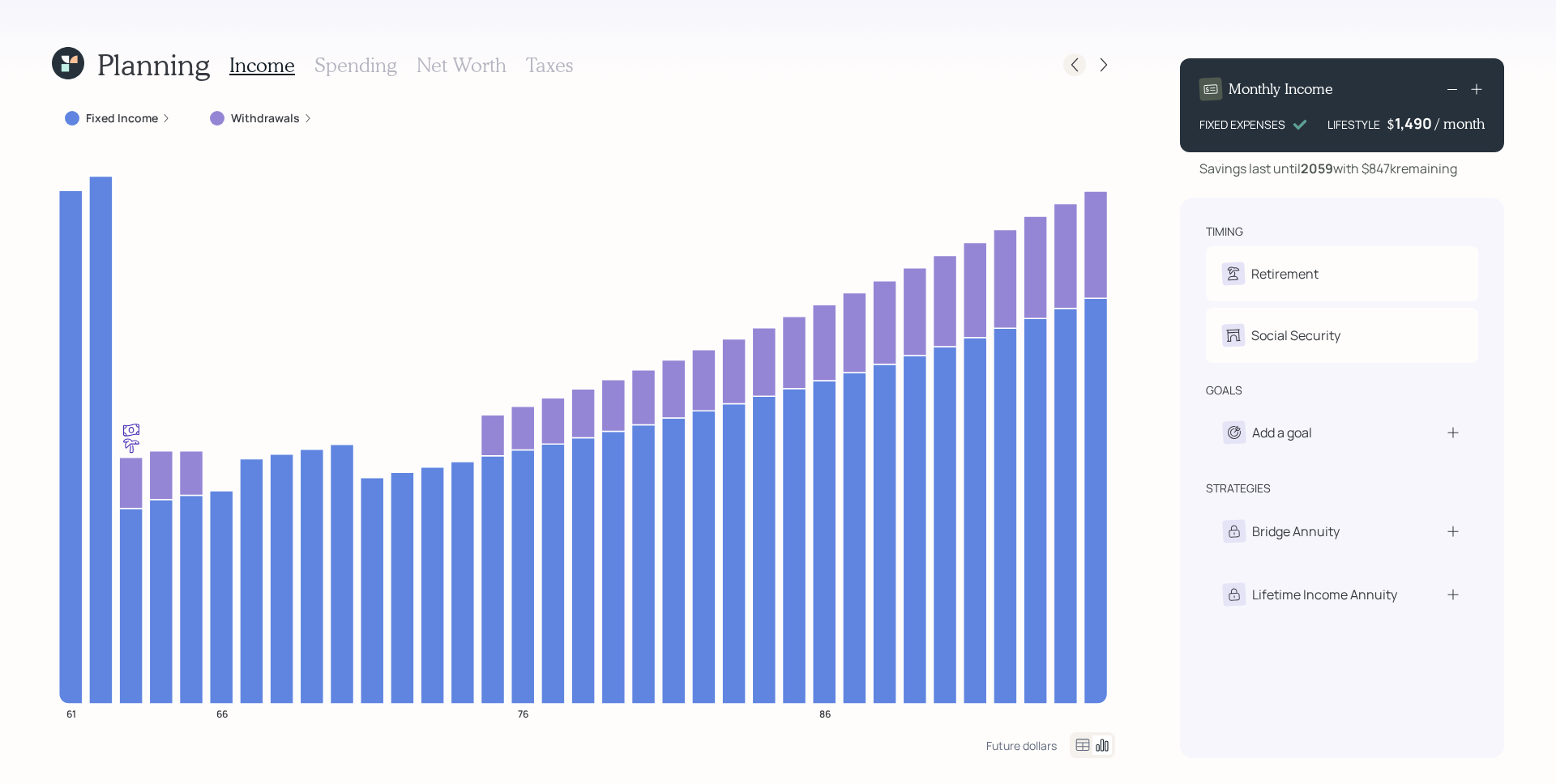click 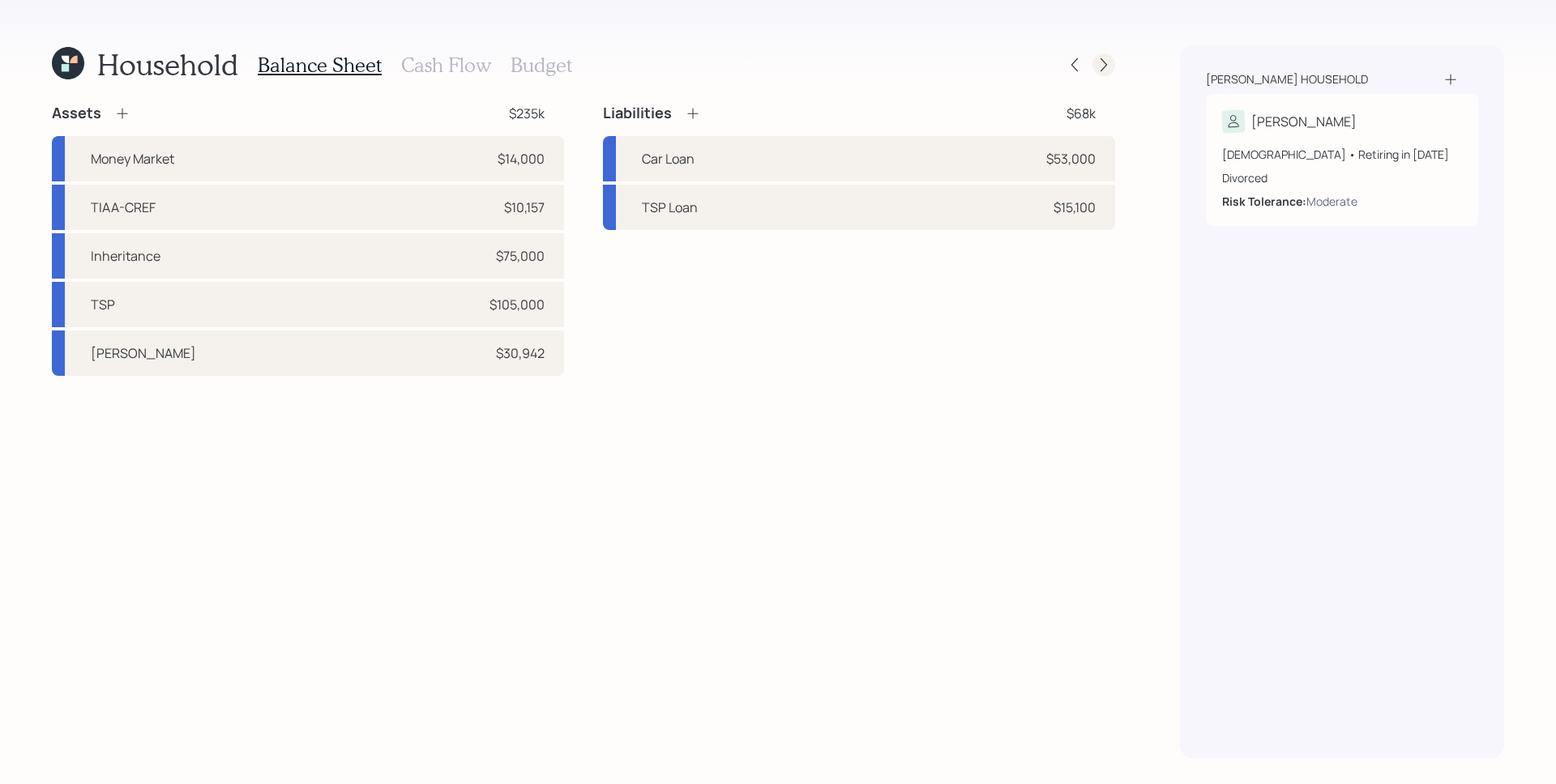 click 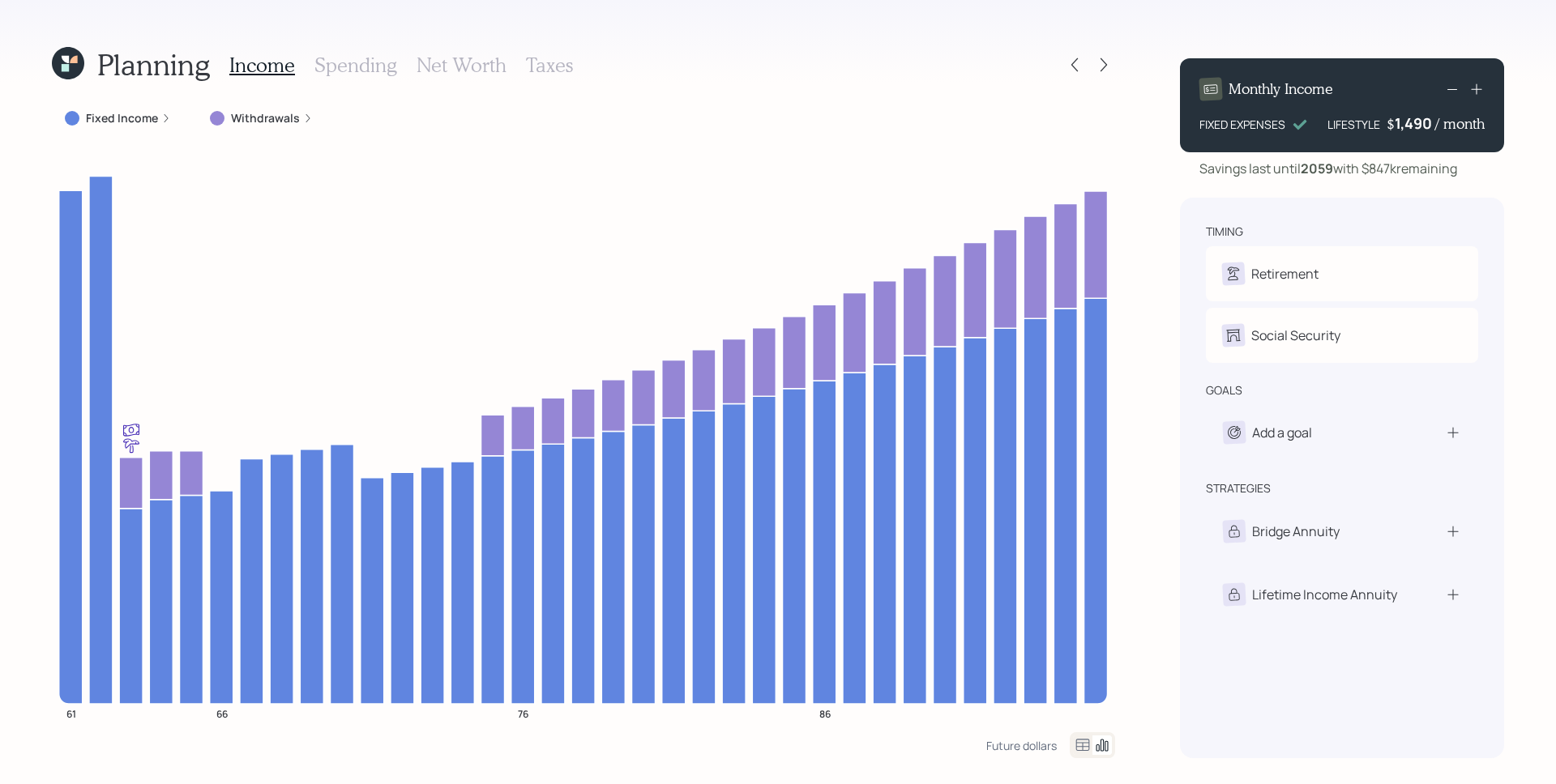 click 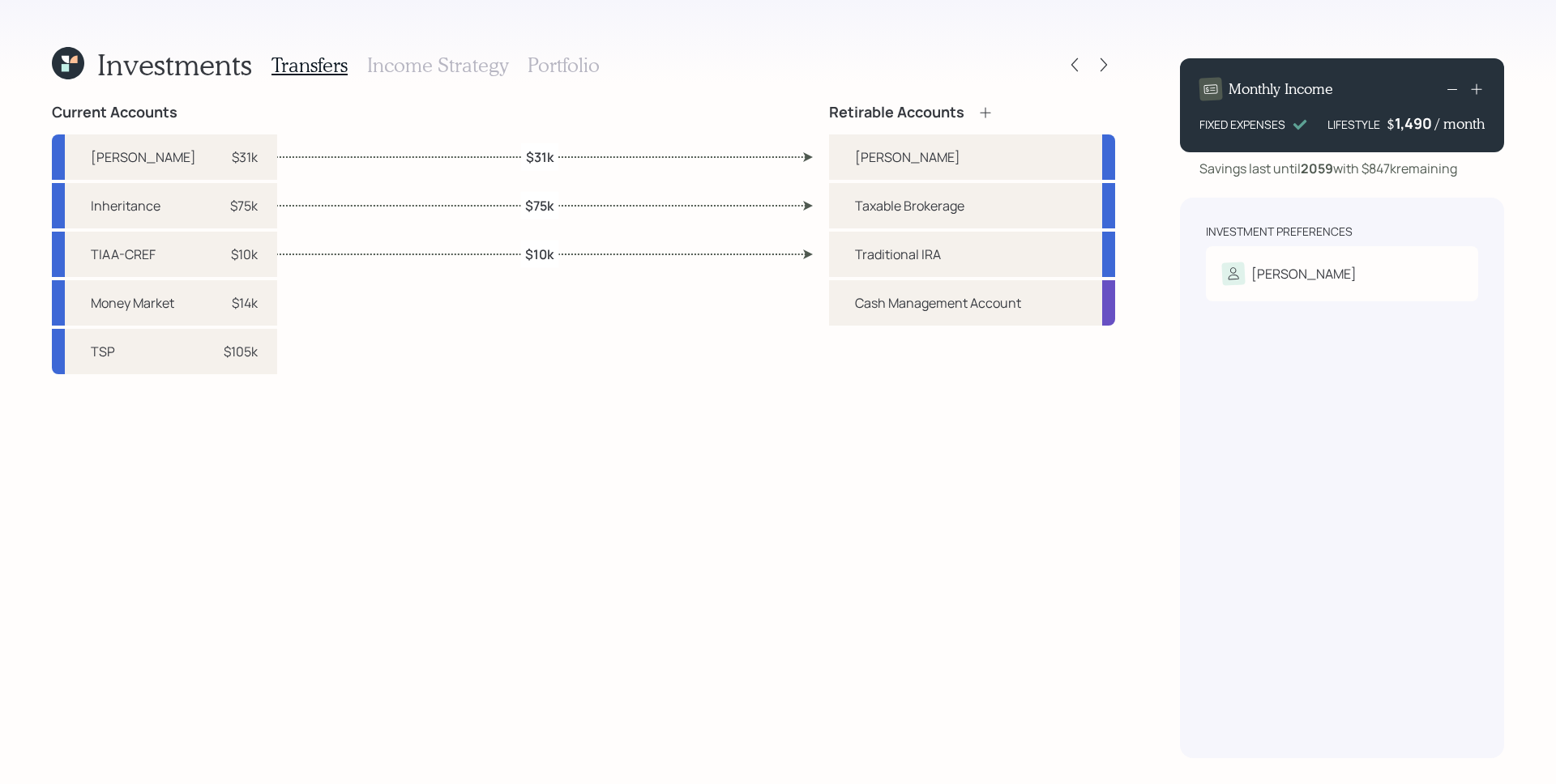 click on "Investments Transfers Income Strategy Portfolio" at bounding box center (584, 65) 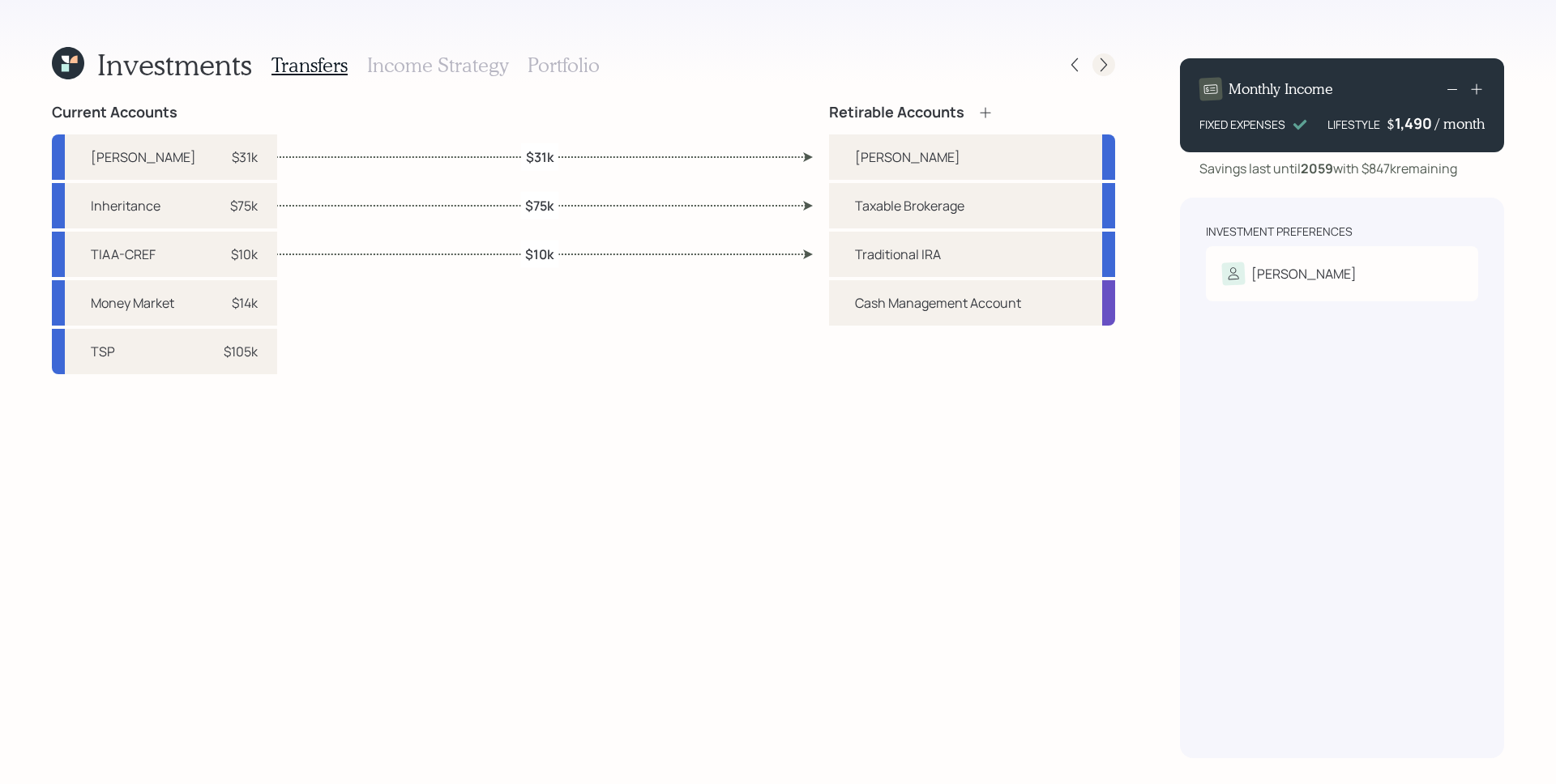 click 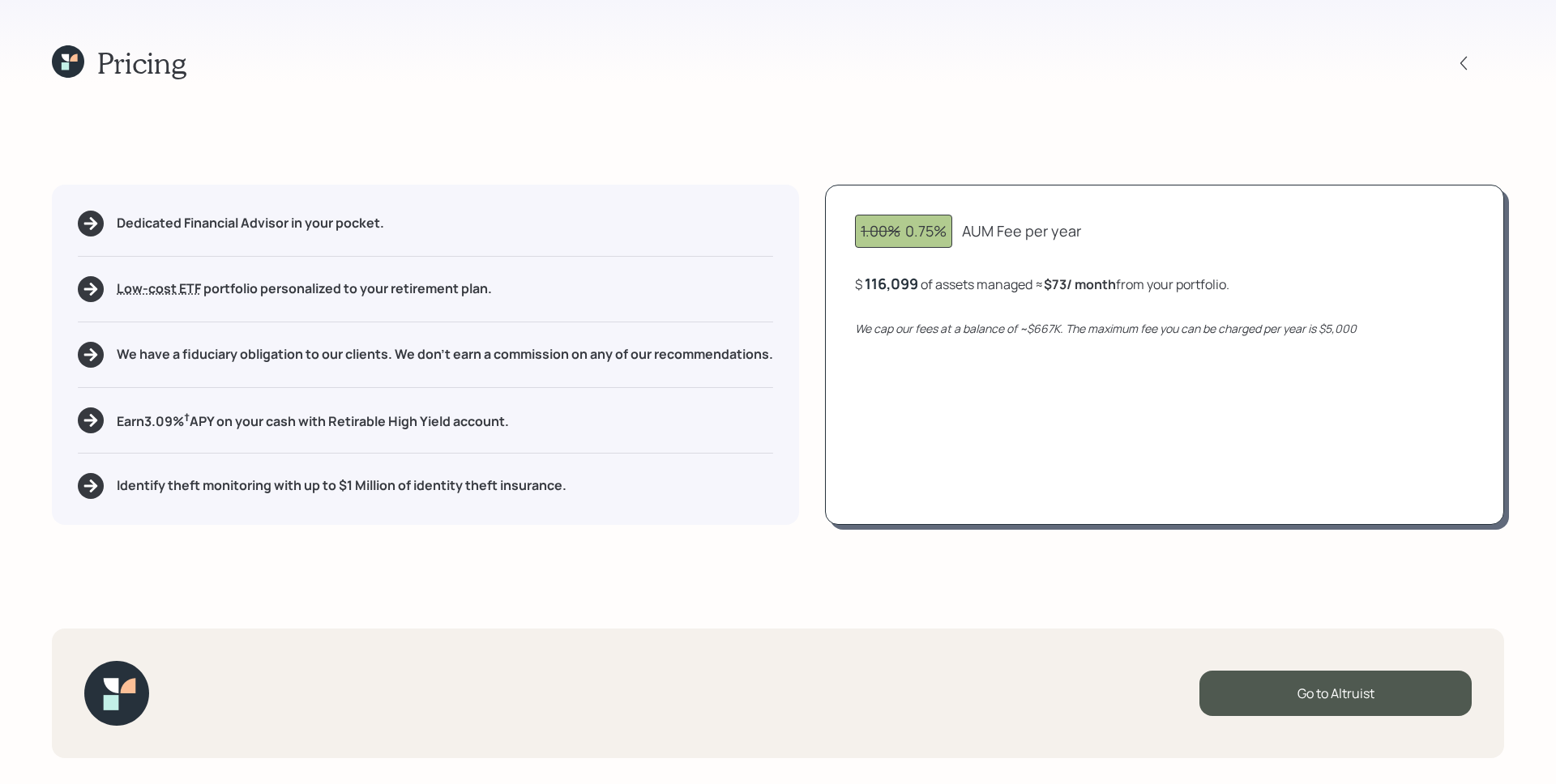 click on "1.00% 0.75% AUM Fee per year $   116,099   of assets managed ≈  $73  / month  from your portfolio . We cap our fees at a balance of ~$667K. The maximum fee you can be charged per year is $5,000" at bounding box center (1165, 355) 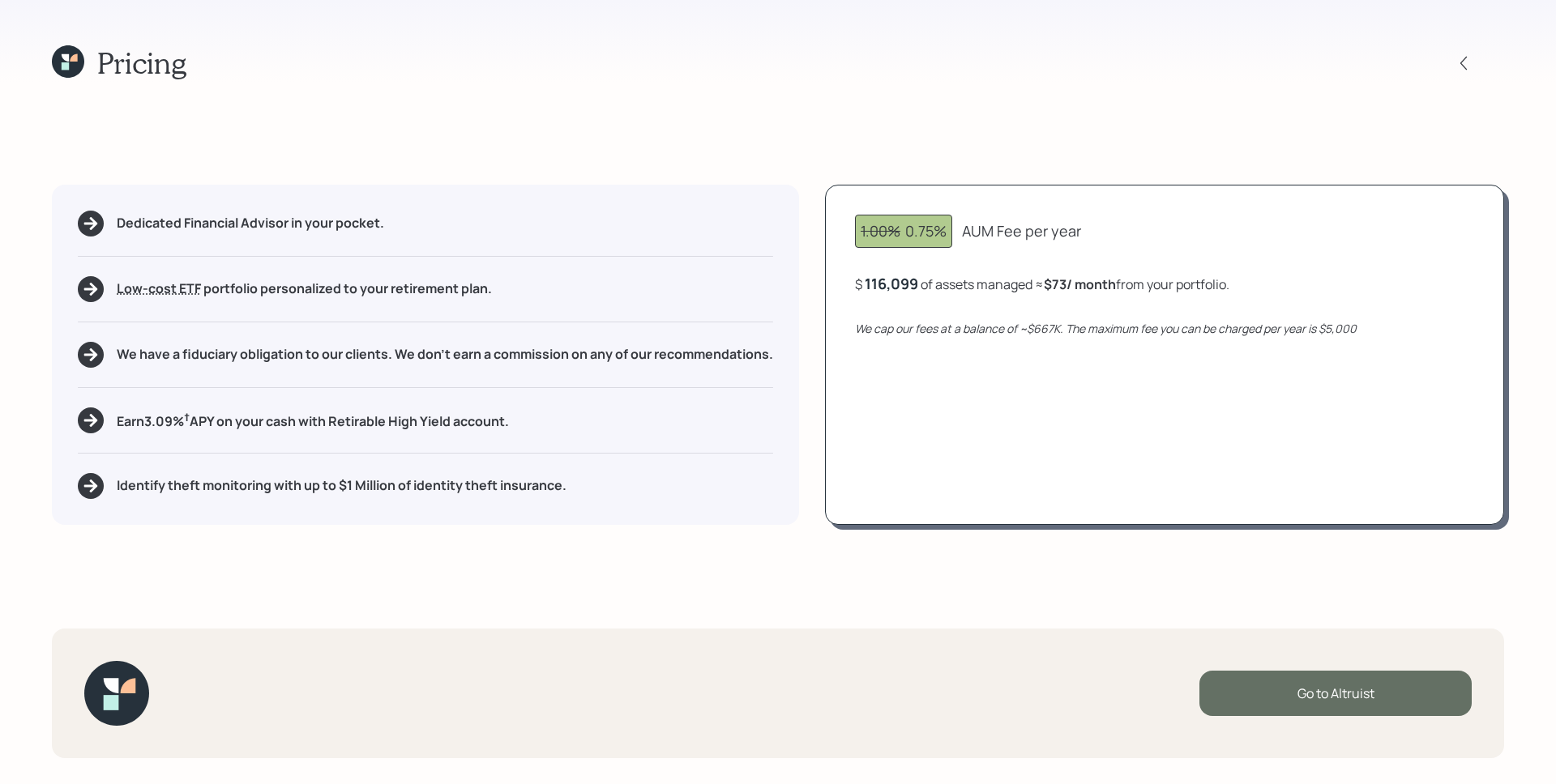 click on "Go to Altruist" at bounding box center [1336, 693] 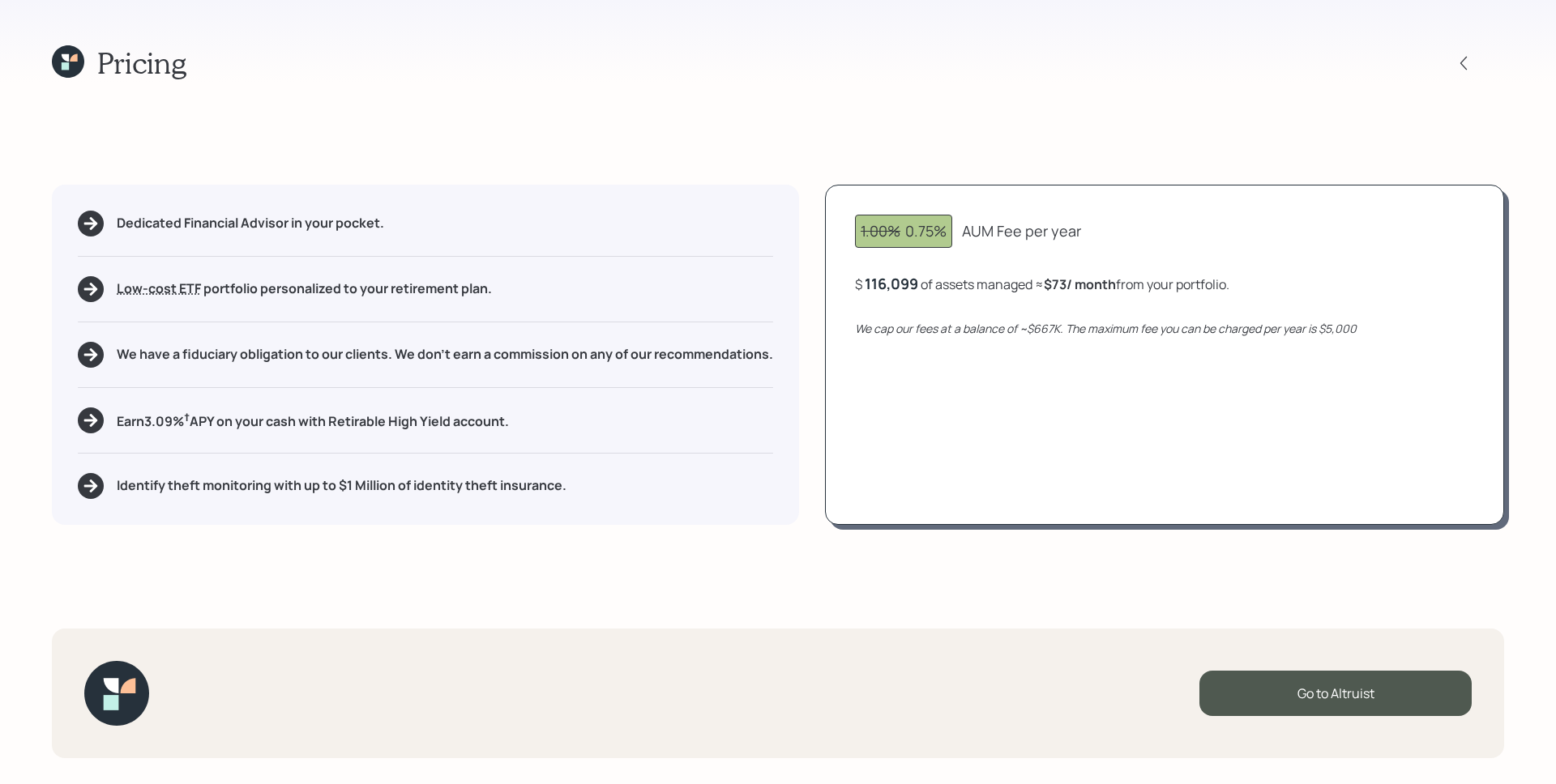 click on "Pricing Dedicated Financial Advisor in your pocket. Low-cost ETF Retirable uses diversified Exchange Traded Funds from trusted managers such as Vanguard, iShares, and Invesco. We select ETFs that have low-cost expense ratios, typically < 0.15%   portfolio personalized to your retirement plan. We have a fiduciary obligation to our clients. We don't earn a commission on any of our recommendations. Earn  3.09 % †  APY on your cash with Retirable High Yield account. Identify theft monitoring with up to $1 Million of identity theft insurance. 1.00% 0.75% AUM Fee per year $   116,099   of assets managed ≈  $73  / month  from your portfolio . We cap our fees at a balance of ~$667K. The maximum fee you can be charged per year is $5,000 Go to Altruist" at bounding box center (778, 392) 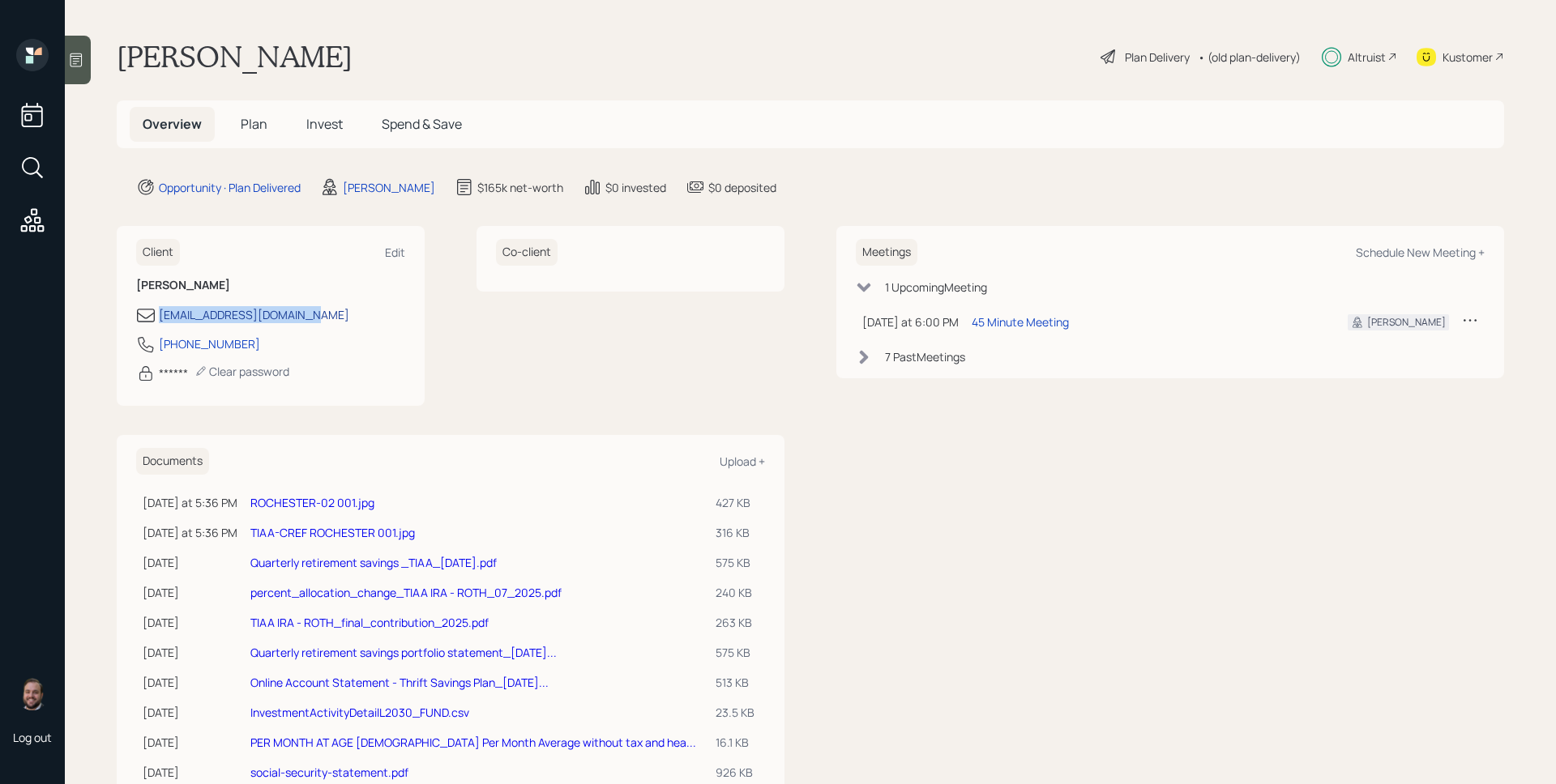 drag, startPoint x: 333, startPoint y: 313, endPoint x: 163, endPoint y: 317, distance: 170.04705 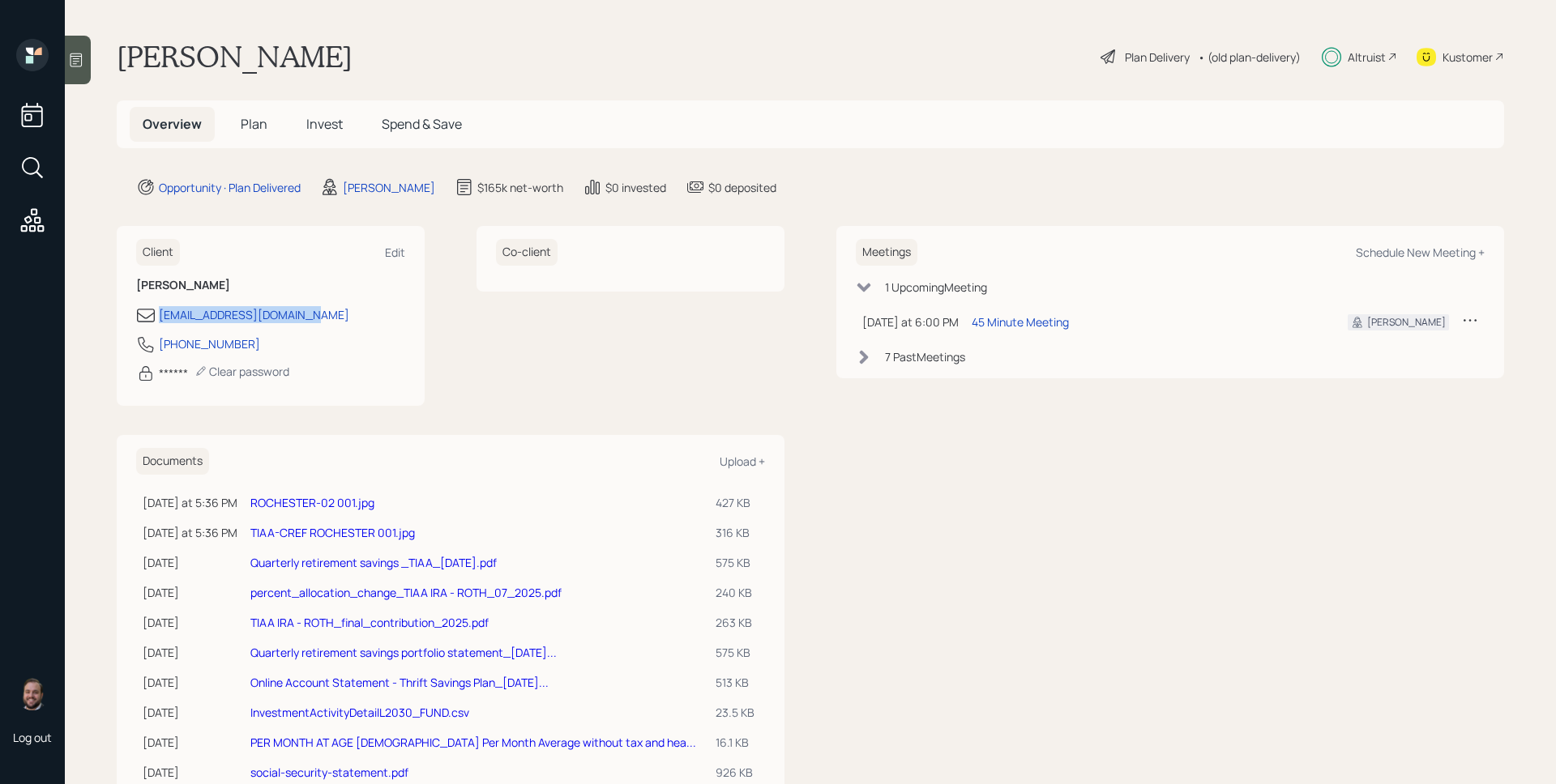 copy on "mawilliams8888@gmail.com" 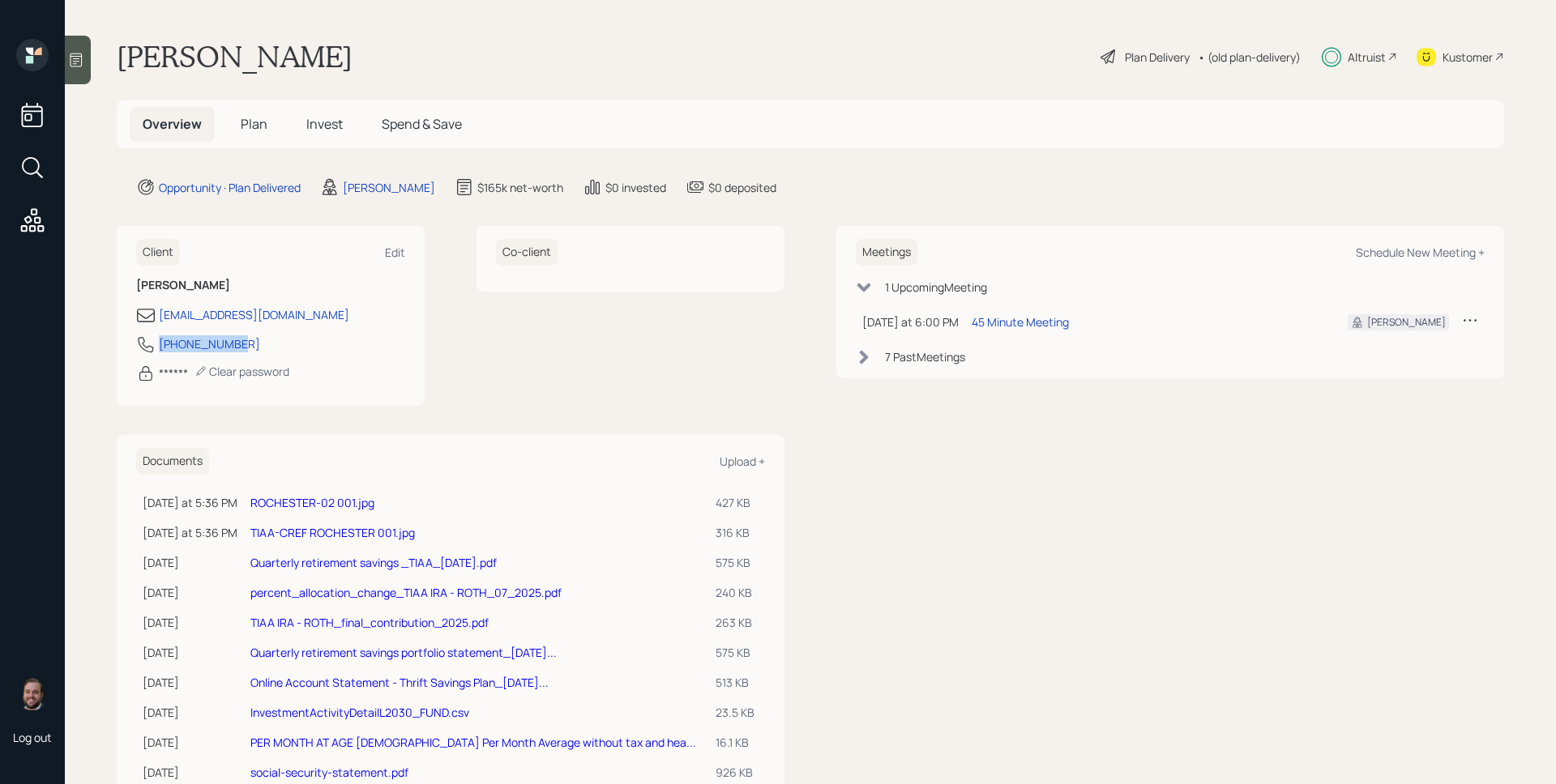 drag, startPoint x: 254, startPoint y: 340, endPoint x: 154, endPoint y: 345, distance: 100.12492 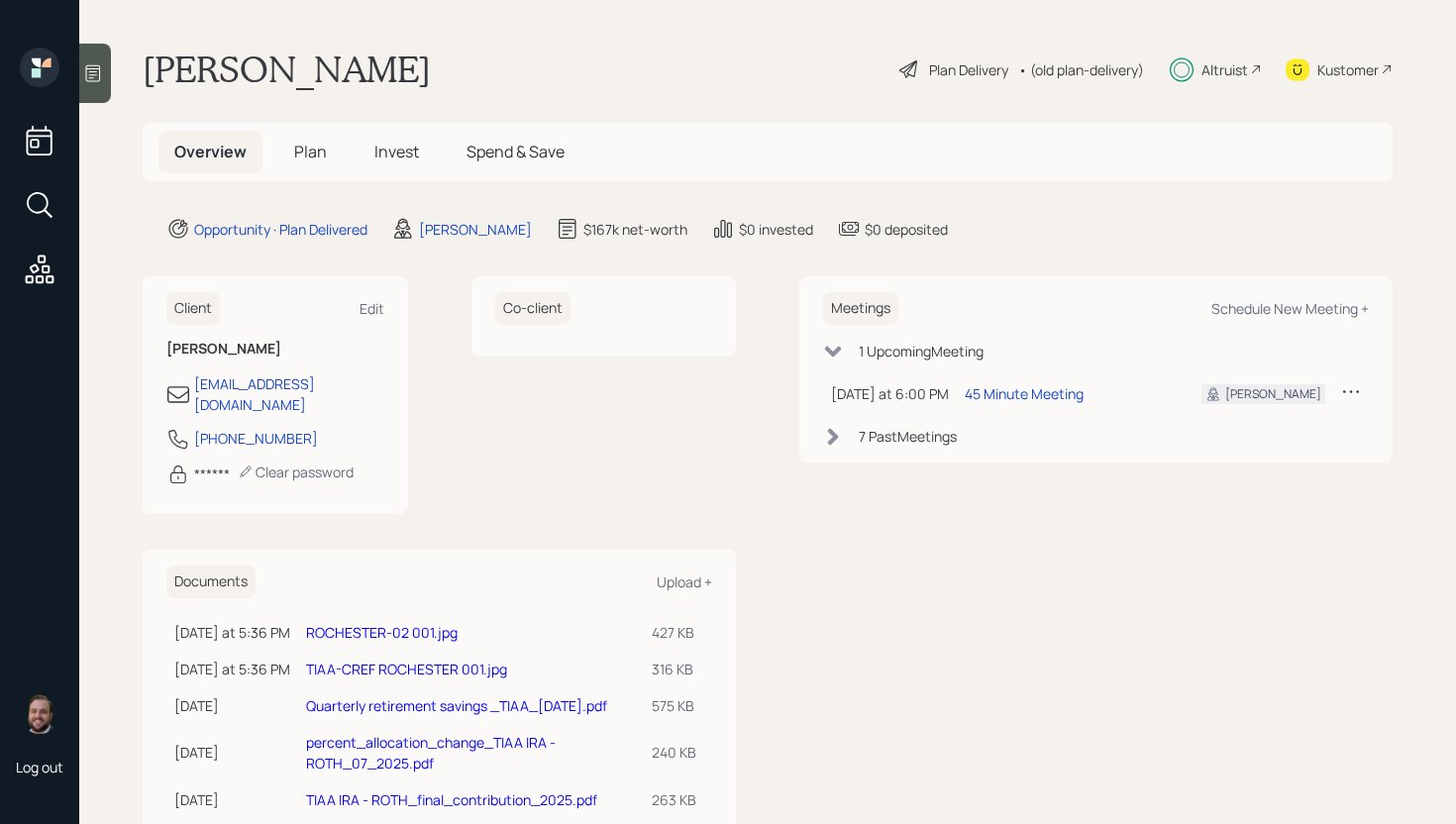 scroll, scrollTop: 0, scrollLeft: 0, axis: both 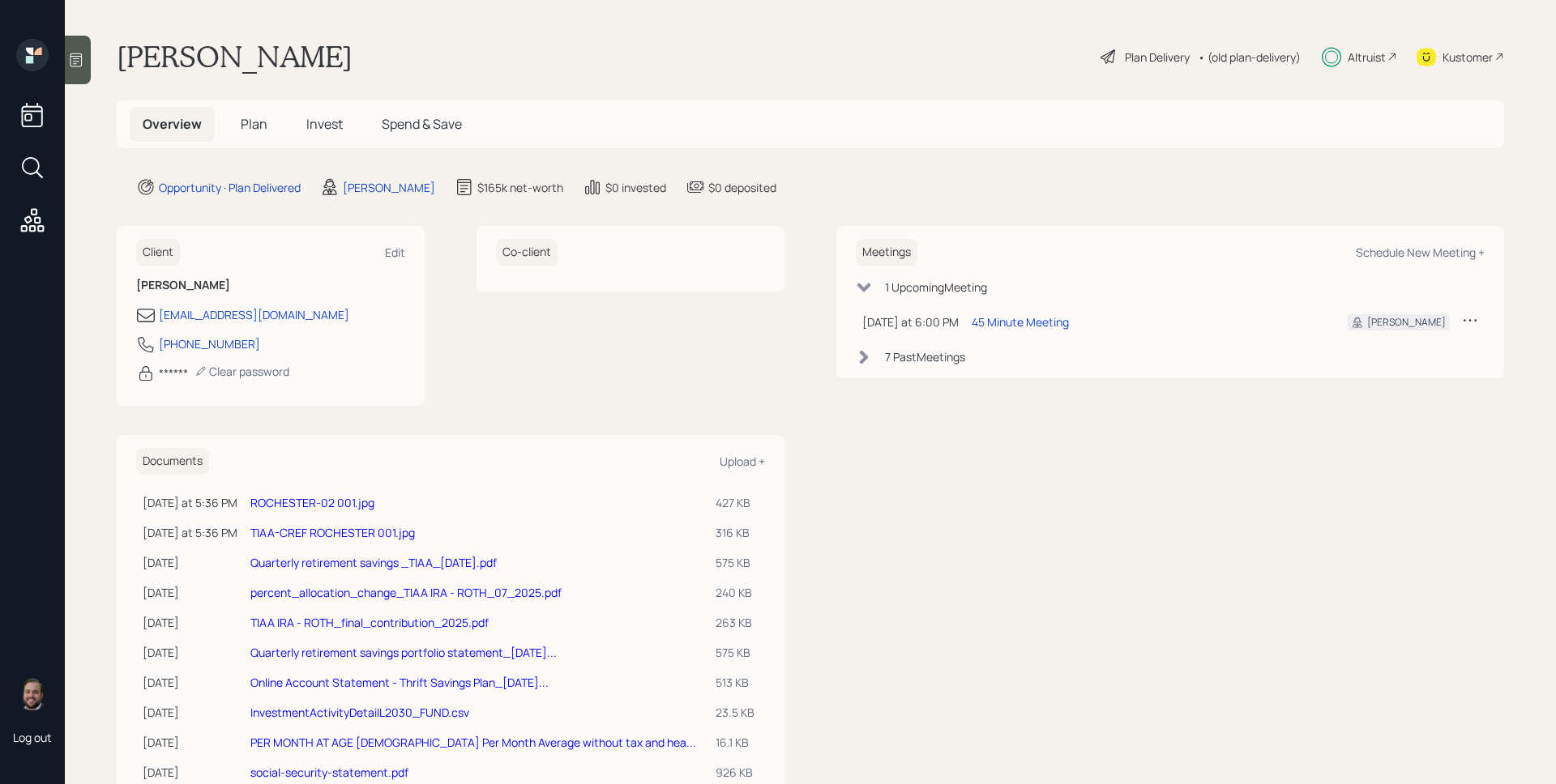 click on "Plan Delivery • (old plan-delivery)" at bounding box center (1200, 57) 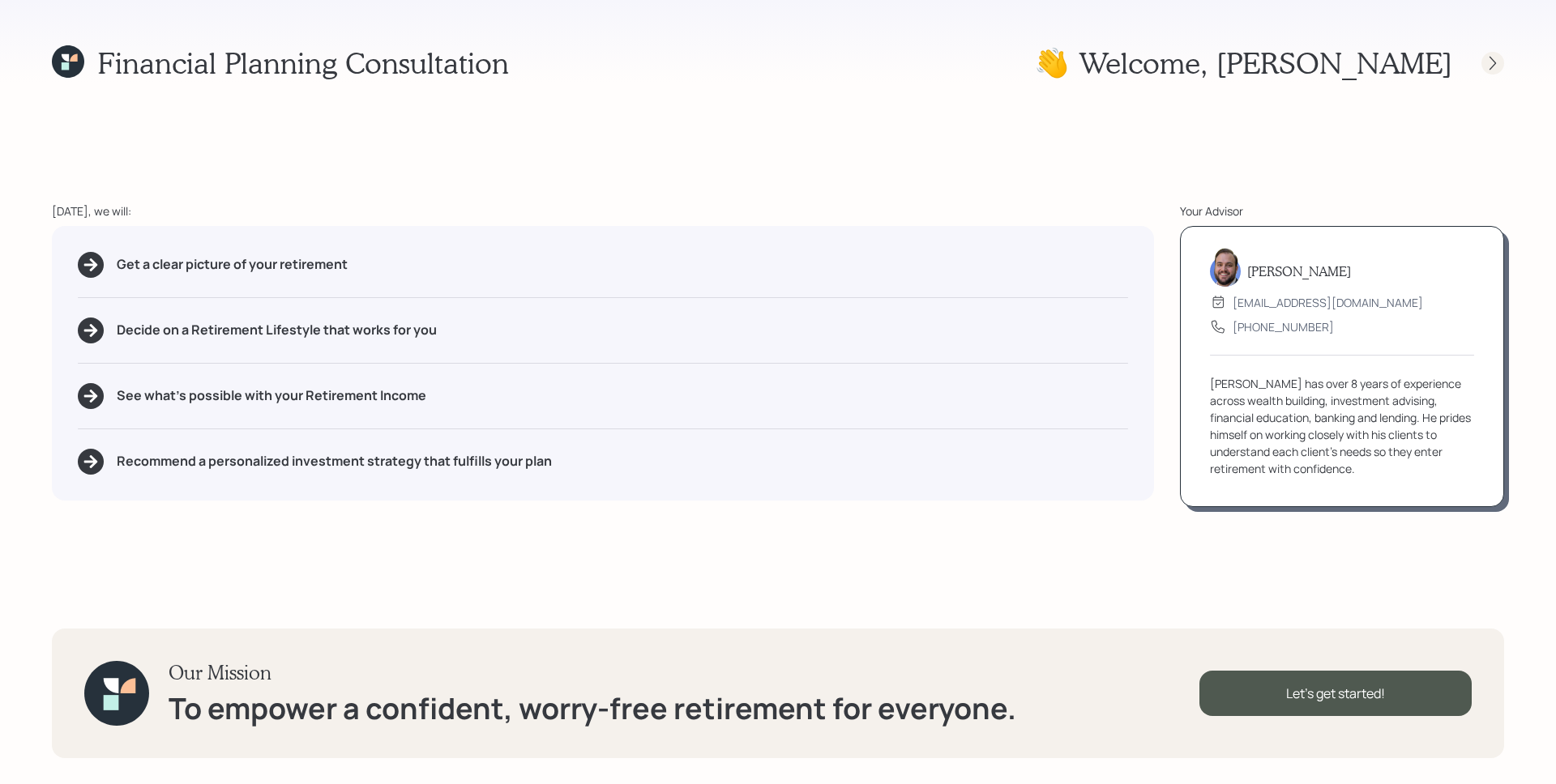 drag, startPoint x: 1468, startPoint y: 62, endPoint x: 1482, endPoint y: 61, distance: 14.035669 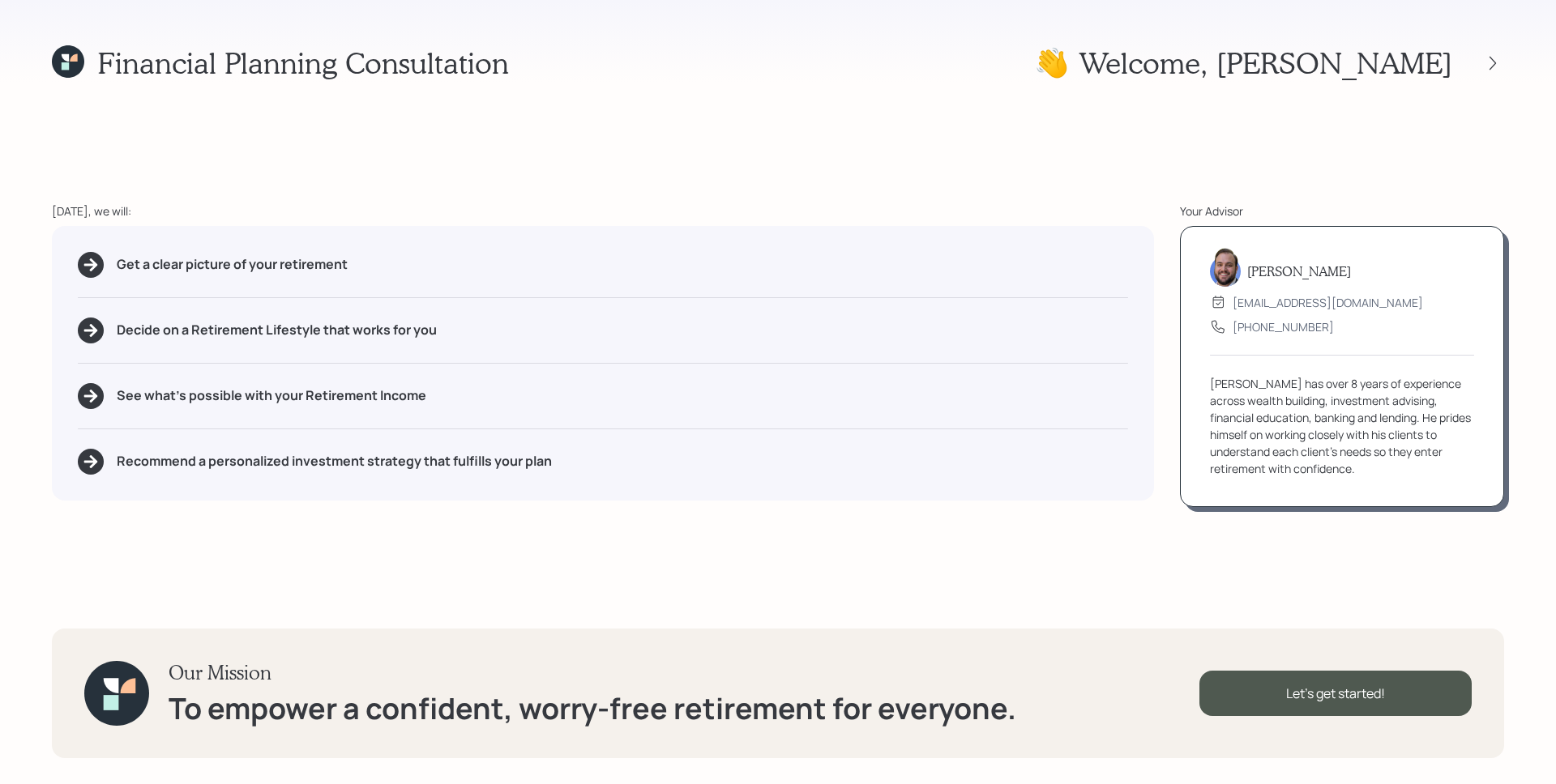 click at bounding box center (1478, 63) 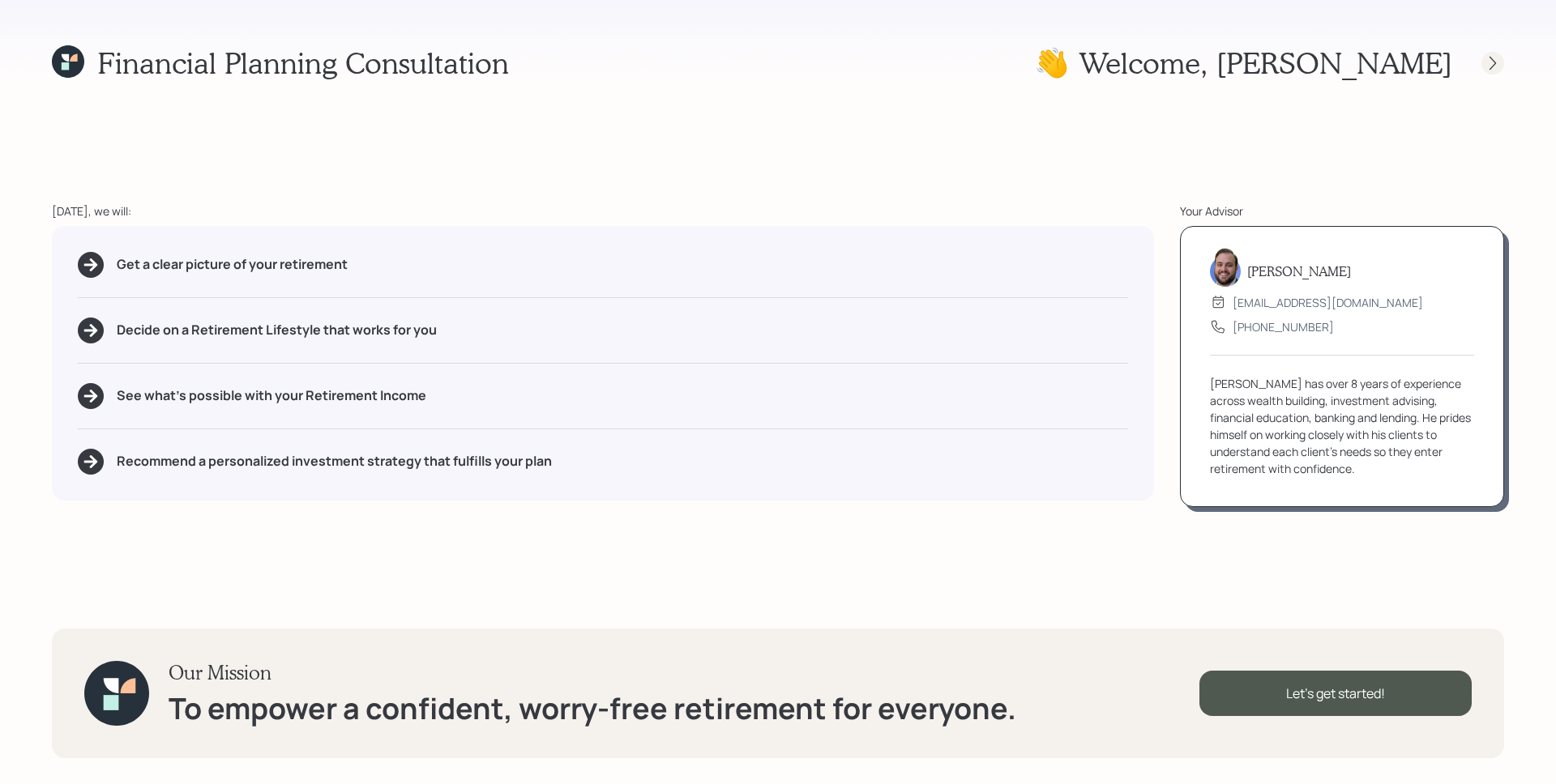 click 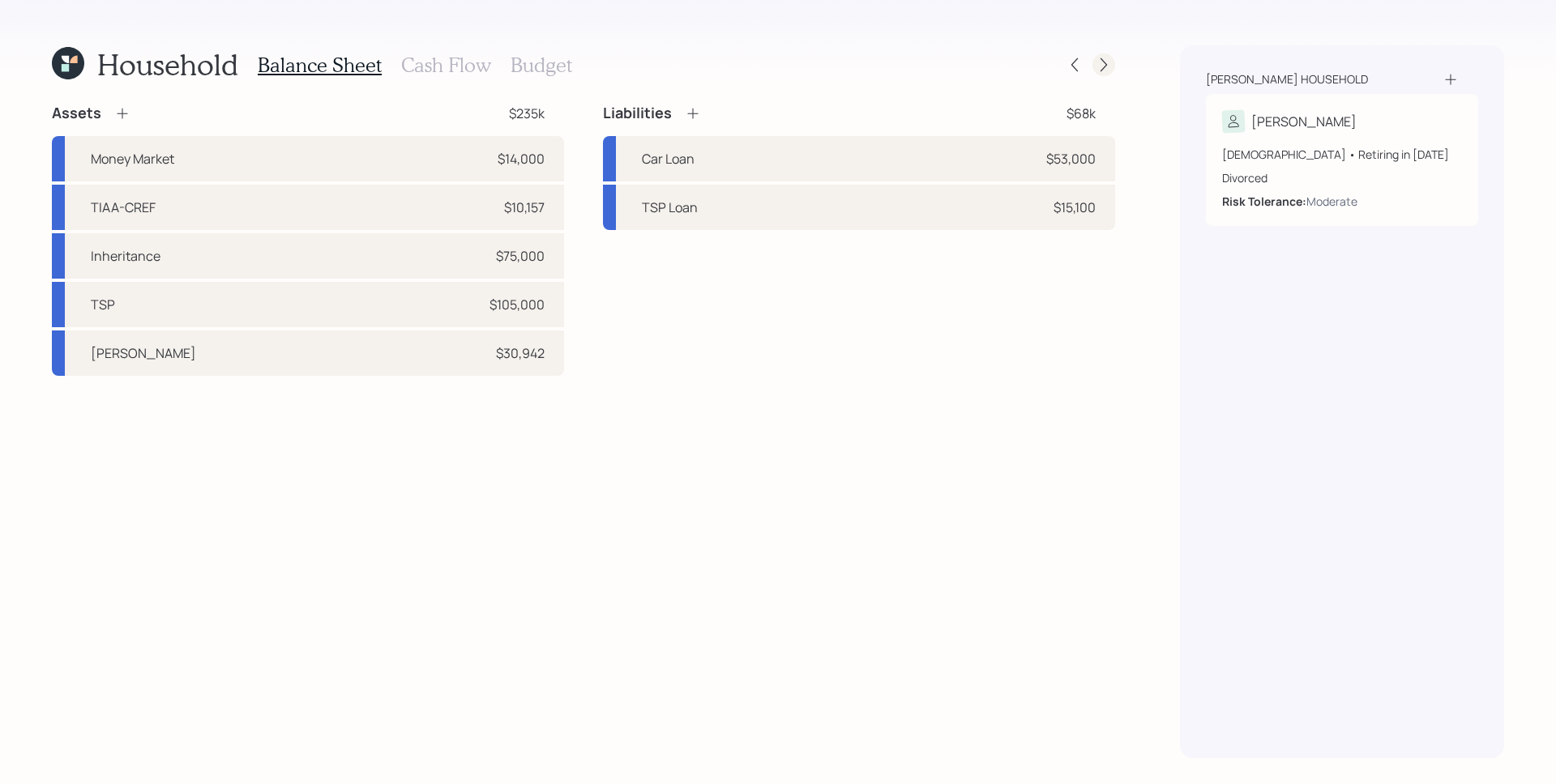 click 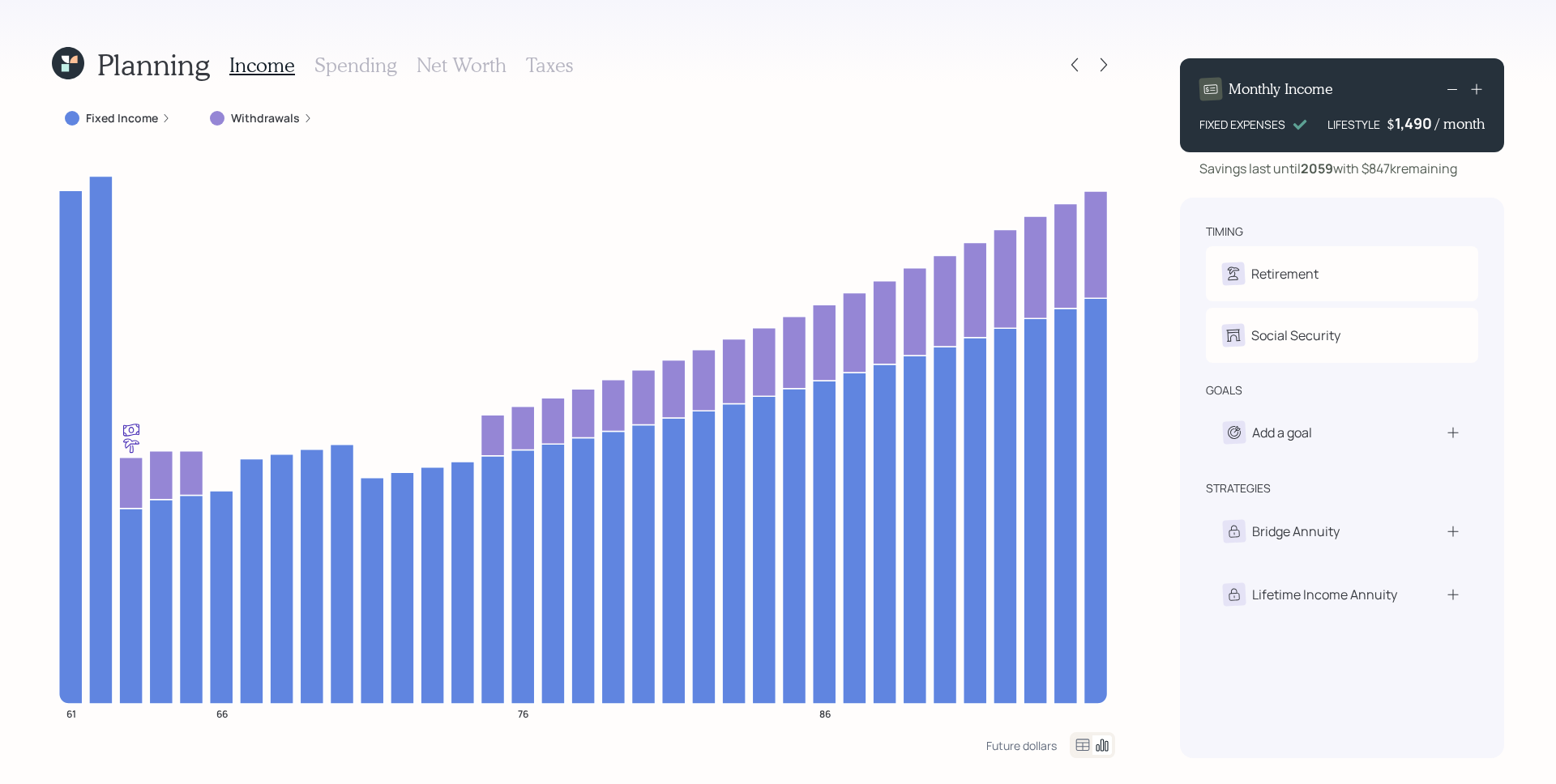 click 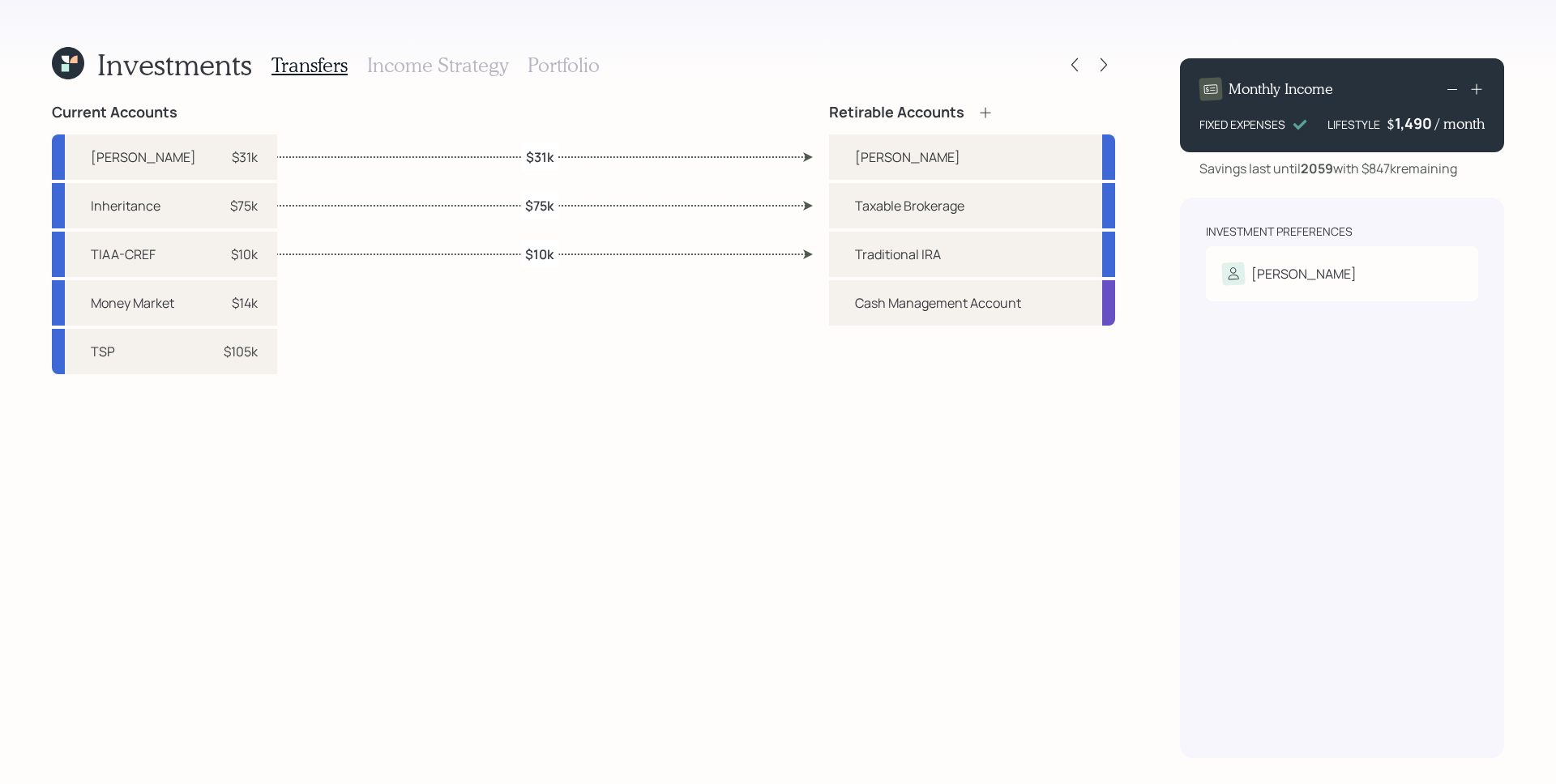 click 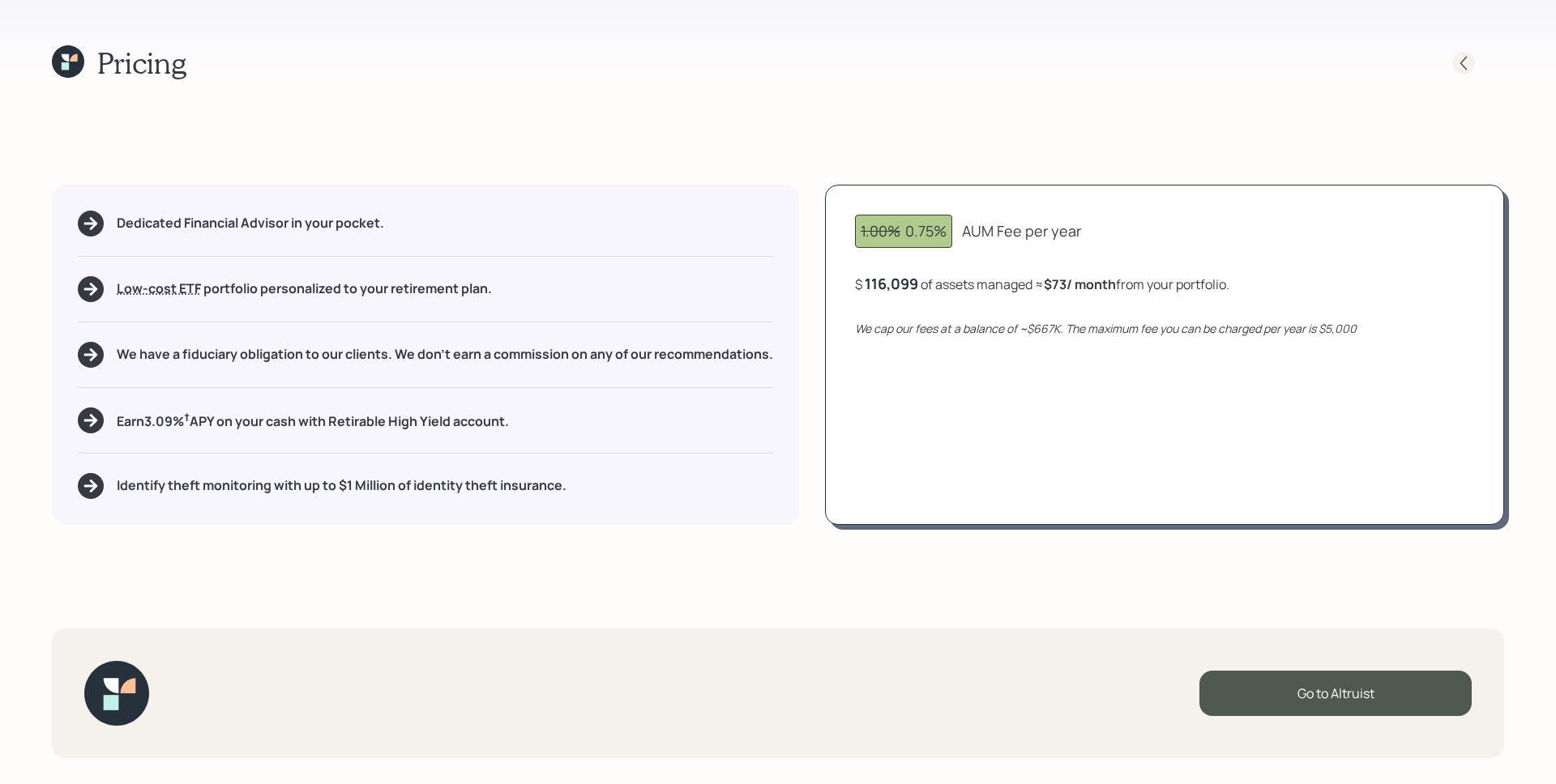 click at bounding box center [1464, 63] 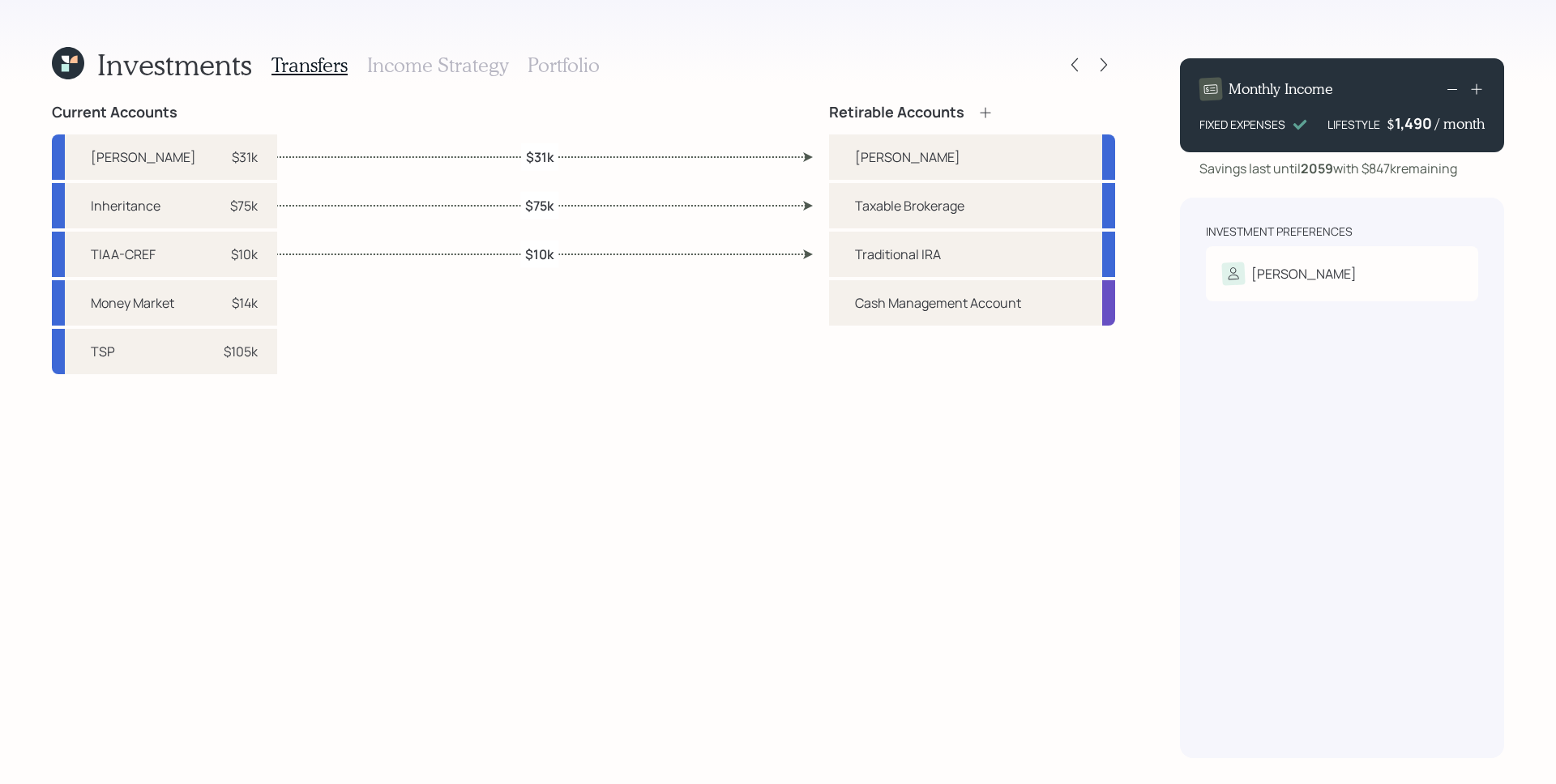click on "Investments Transfers Income Strategy Portfolio" at bounding box center [584, 65] 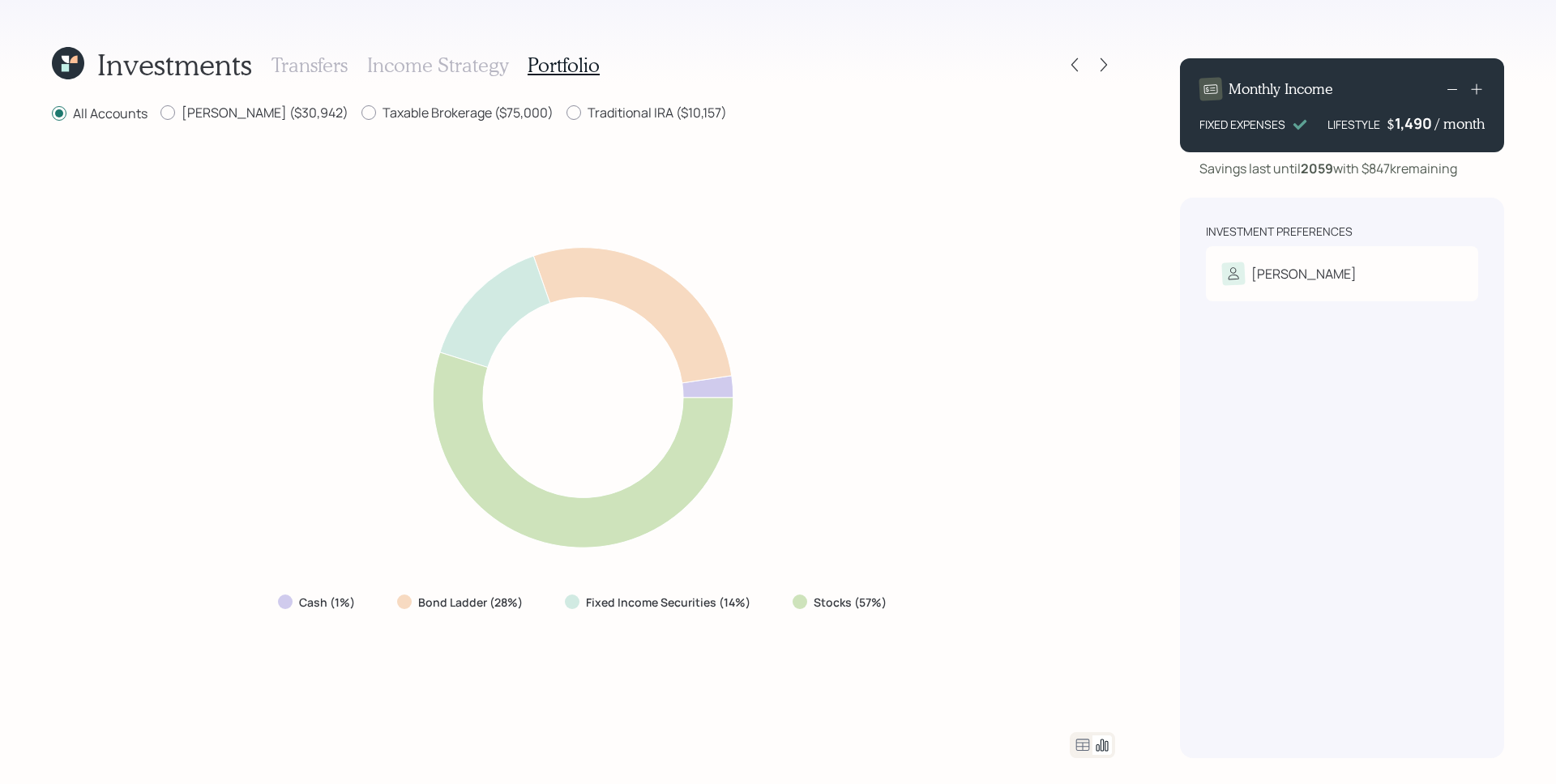 click 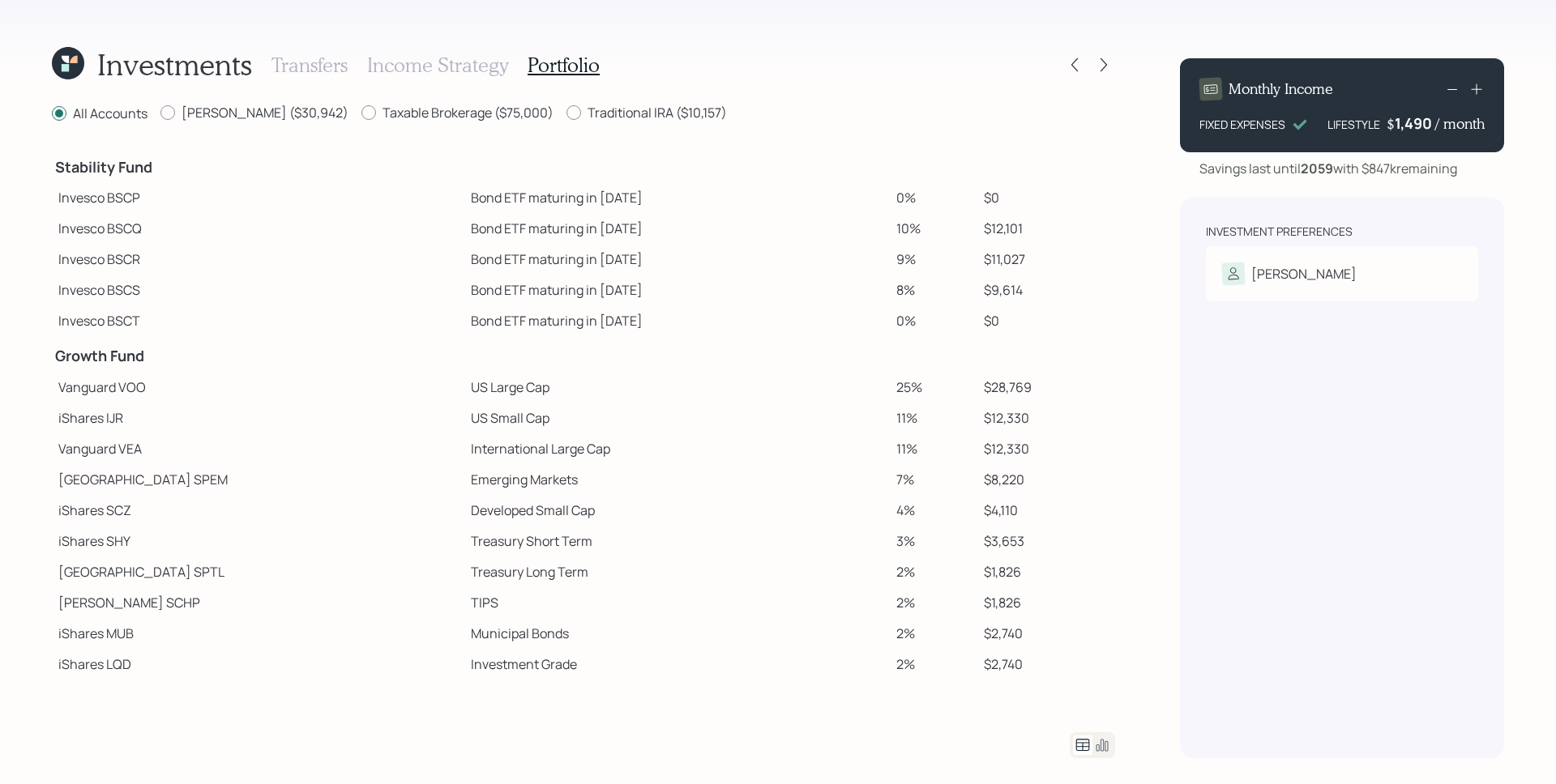 scroll, scrollTop: 99, scrollLeft: 0, axis: vertical 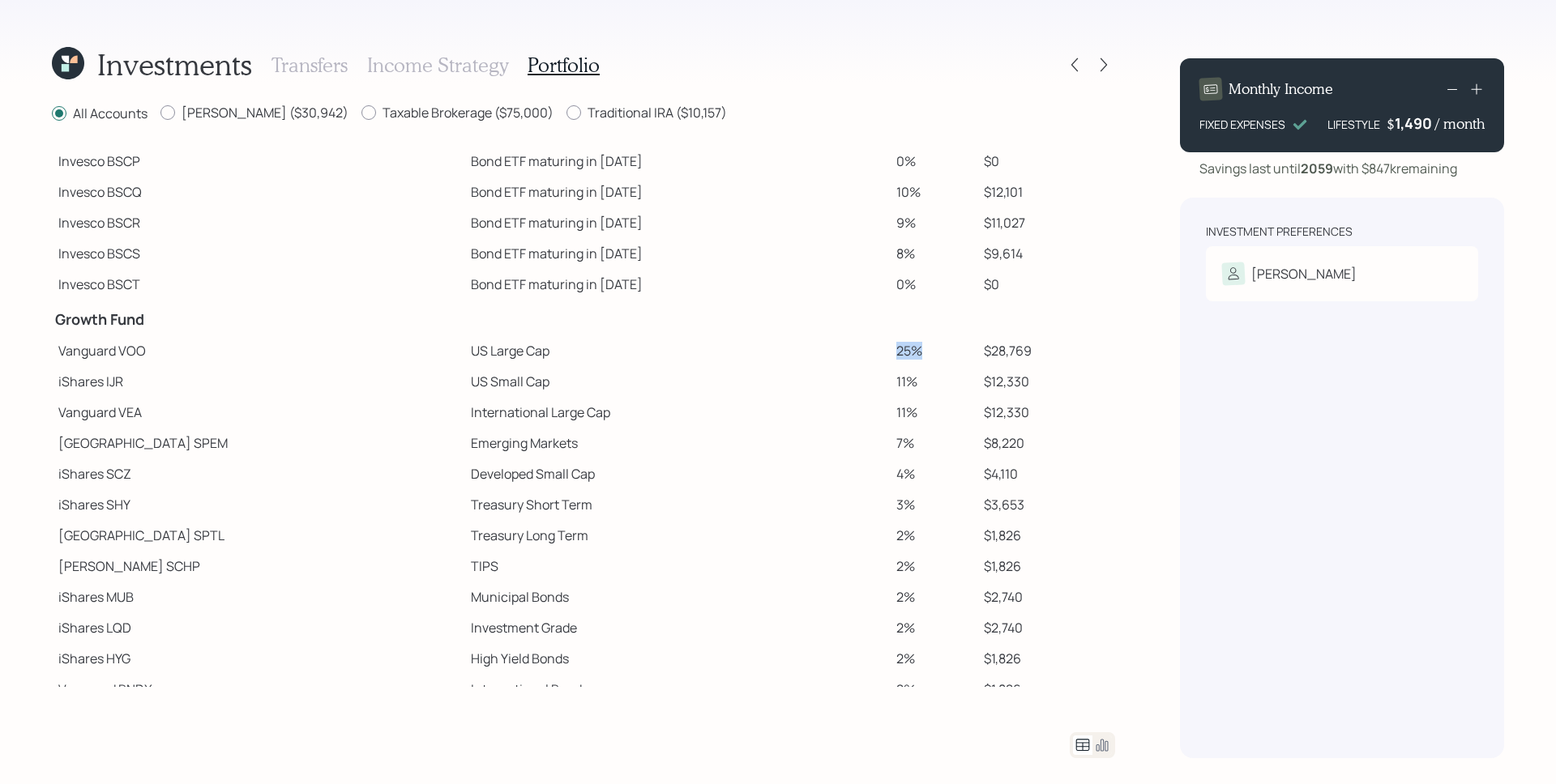 drag, startPoint x: 851, startPoint y: 347, endPoint x: 880, endPoint y: 347, distance: 29 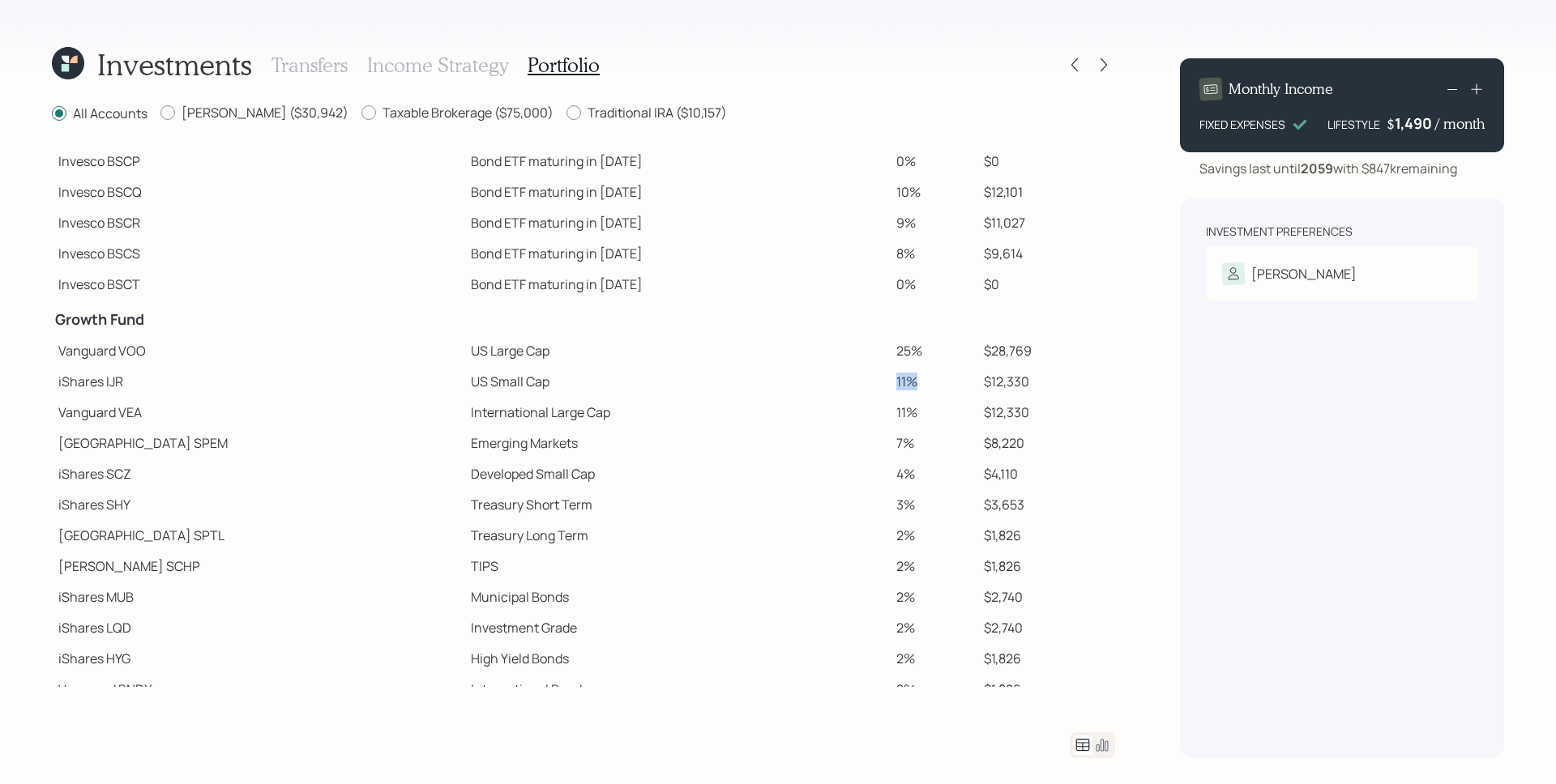 drag, startPoint x: 853, startPoint y: 382, endPoint x: 886, endPoint y: 384, distance: 33.06055 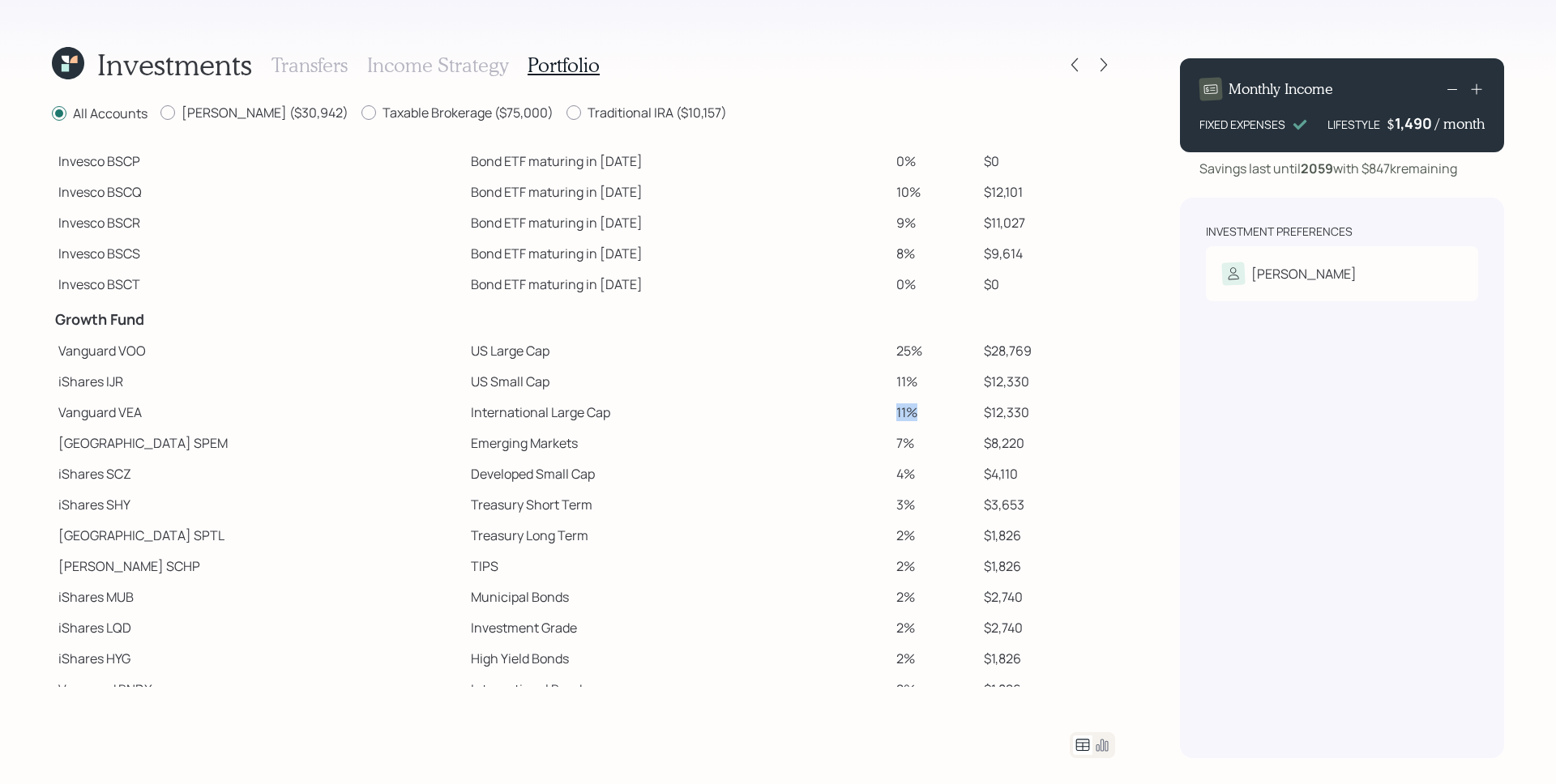 drag, startPoint x: 857, startPoint y: 414, endPoint x: 880, endPoint y: 414, distance: 23 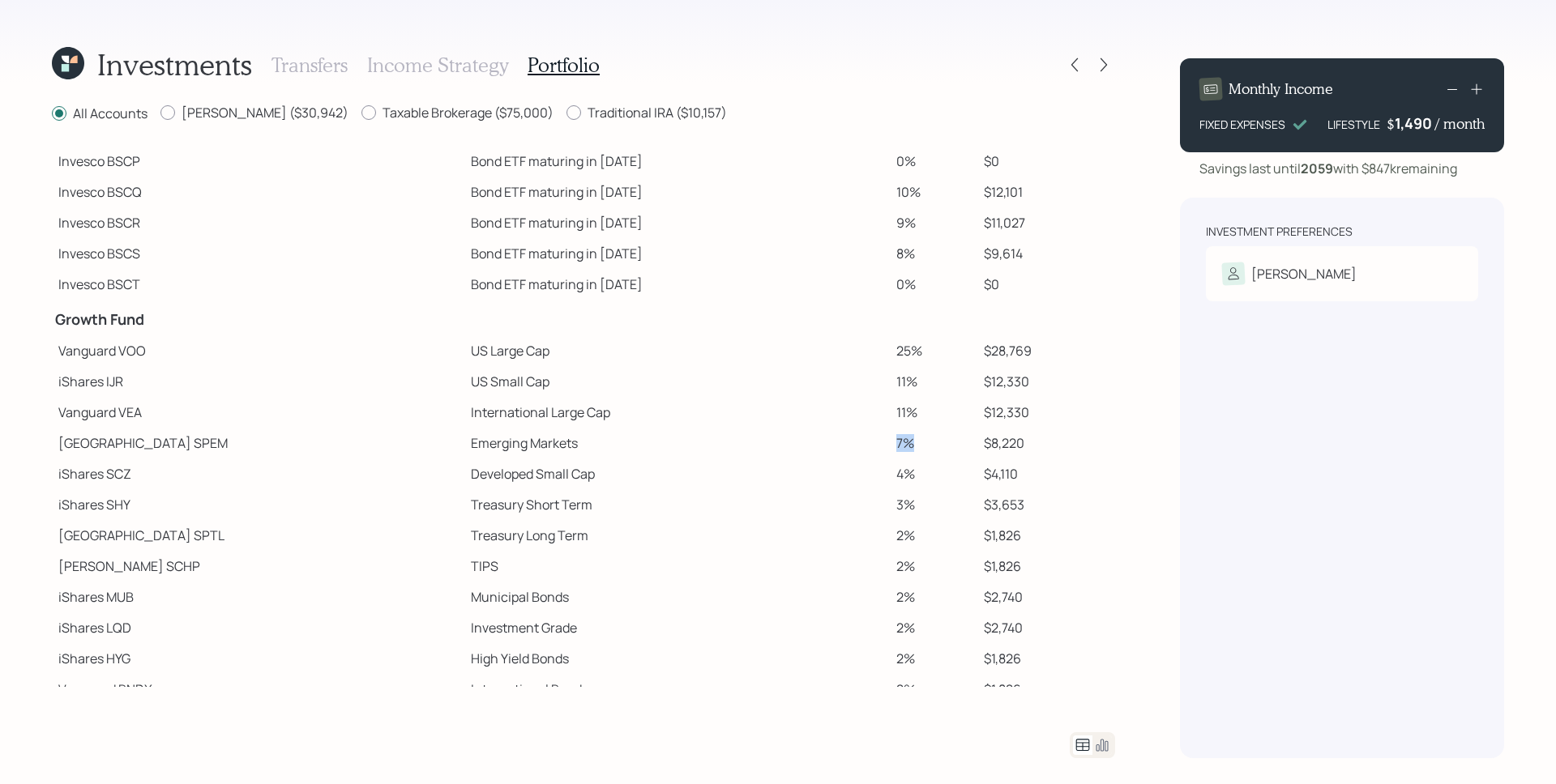 drag, startPoint x: 858, startPoint y: 445, endPoint x: 873, endPoint y: 453, distance: 17 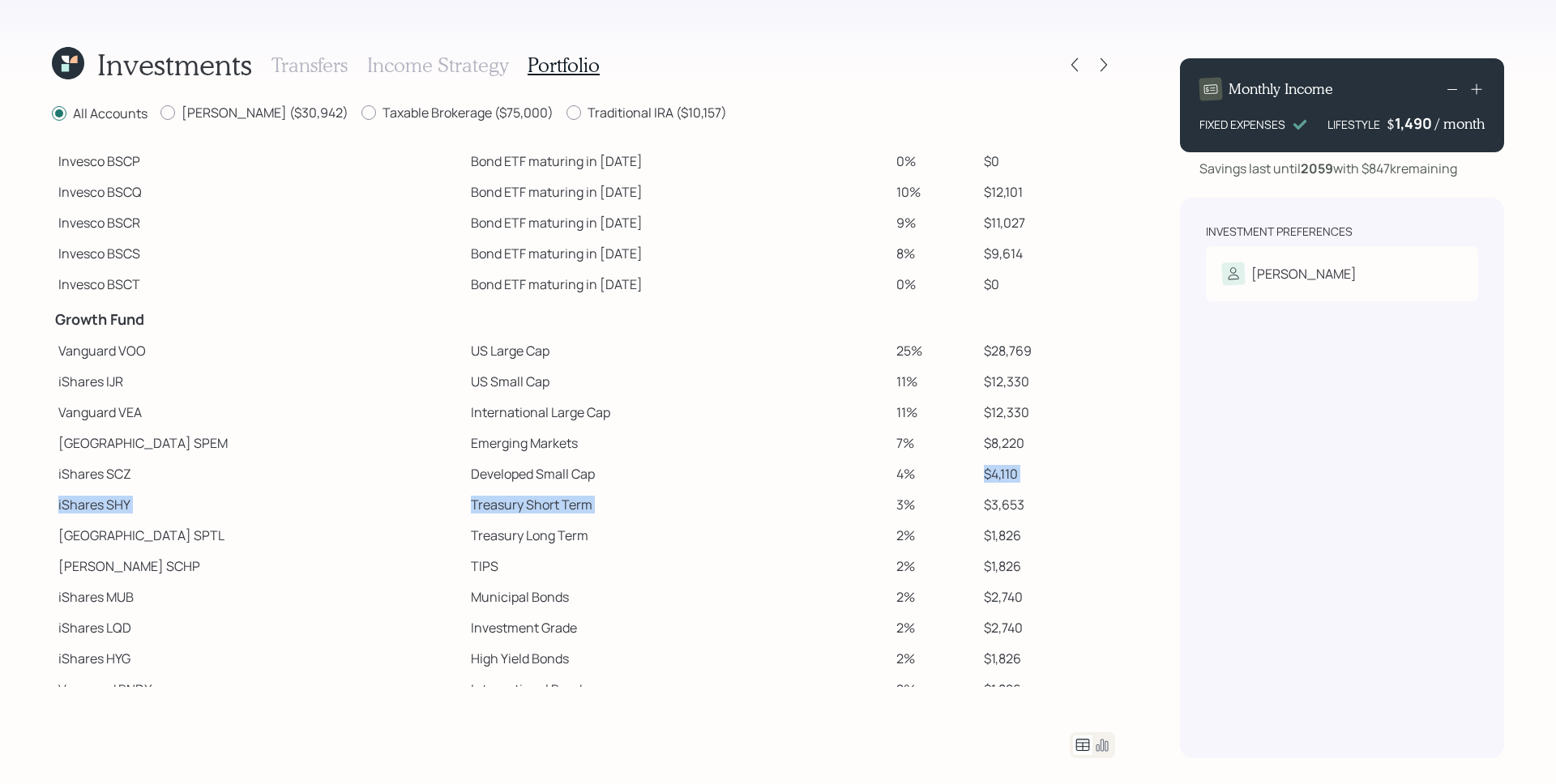 click on "Spend Fund   CASH Cash  (Account Management) 1% $1,161 Stability Fund Invesco   BSCP Bond ETF maturing in 2025 0% $0 Invesco   BSCQ Bond ETF maturing in 2026 10% $12,101 Invesco   BSCR Bond ETF maturing in 2027 9% $11,027 Invesco   BSCS Bond ETF maturing in 2028 8% $9,614 Invesco   BSCT Bond ETF maturing in 2029 0% $0 Growth Fund Vanguard   VOO US Large Cap 25% $28,769 iShares   IJR US Small Cap 11% $12,330 Vanguard   VEA International Large Cap 11% $12,330 State Street   SPEM Emerging Markets 7% $8,220 iShares   SCZ Developed Small Cap 4% $4,110 iShares   SHY Treasury Short Term 3% $3,653 State Street   SPTL Treasury Long Term 2% $1,826 Schwab   SCHP TIPS 2% $1,826 iShares   MUB Municipal Bonds 2% $2,740 iShares   LQD Investment Grade 2% $2,740 iShares   HYG High Yield Bonds 2% $1,826 Vanguard   BNDX International Bonds 2% $1,826" at bounding box center [584, 374] 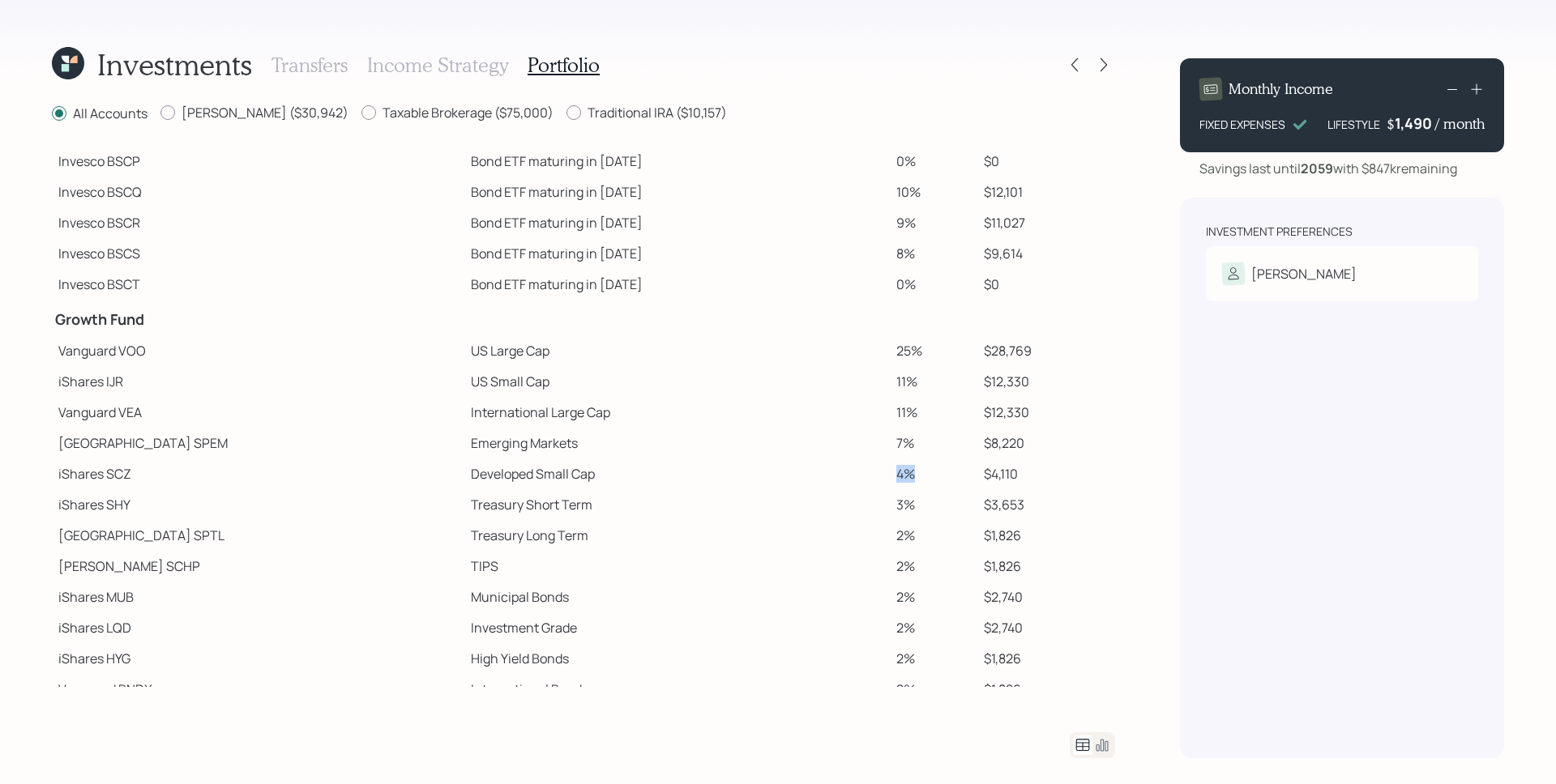 drag, startPoint x: 868, startPoint y: 475, endPoint x: 876, endPoint y: 486, distance: 13.60147 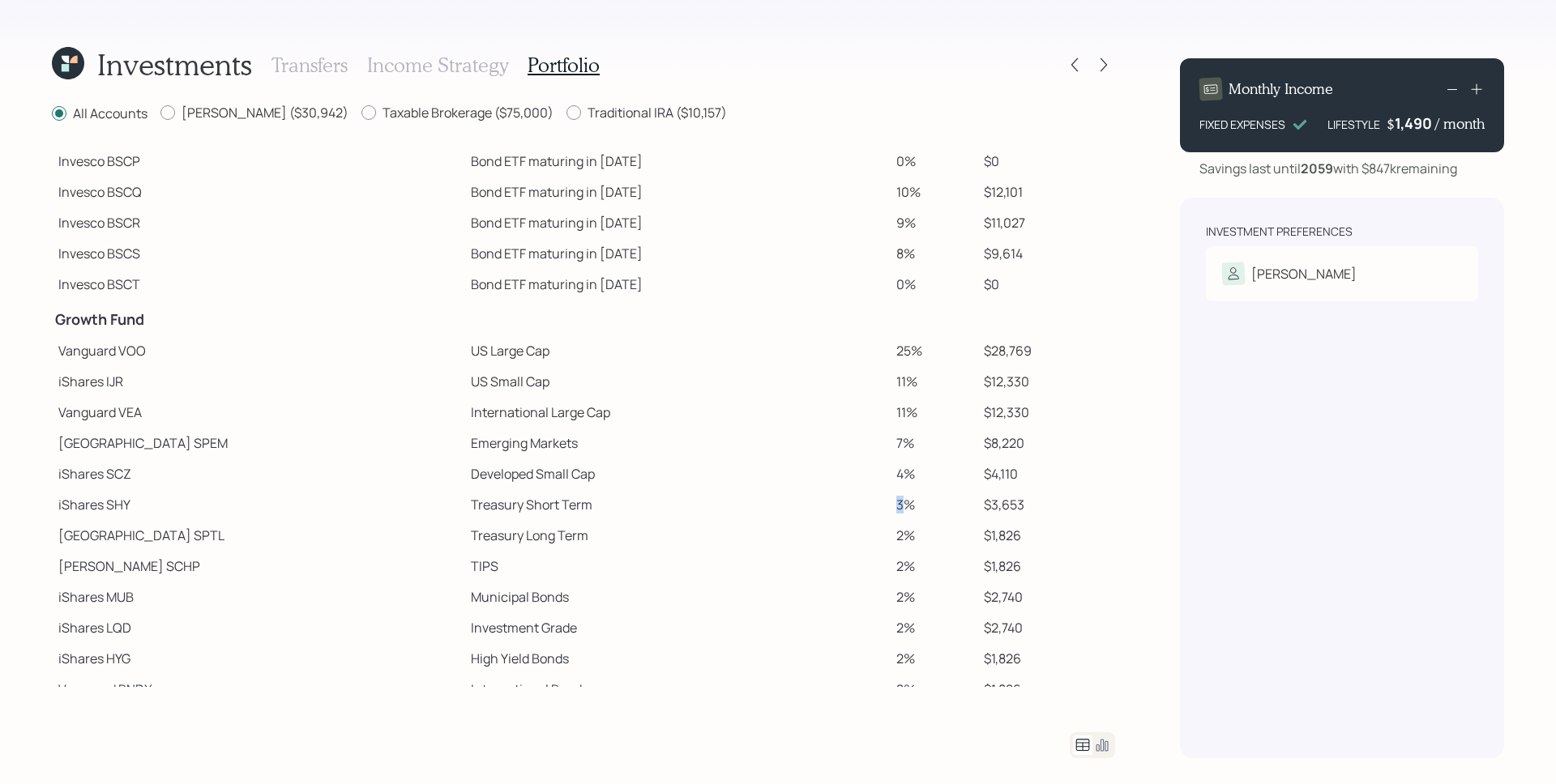 drag, startPoint x: 852, startPoint y: 502, endPoint x: 870, endPoint y: 513, distance: 21.09502 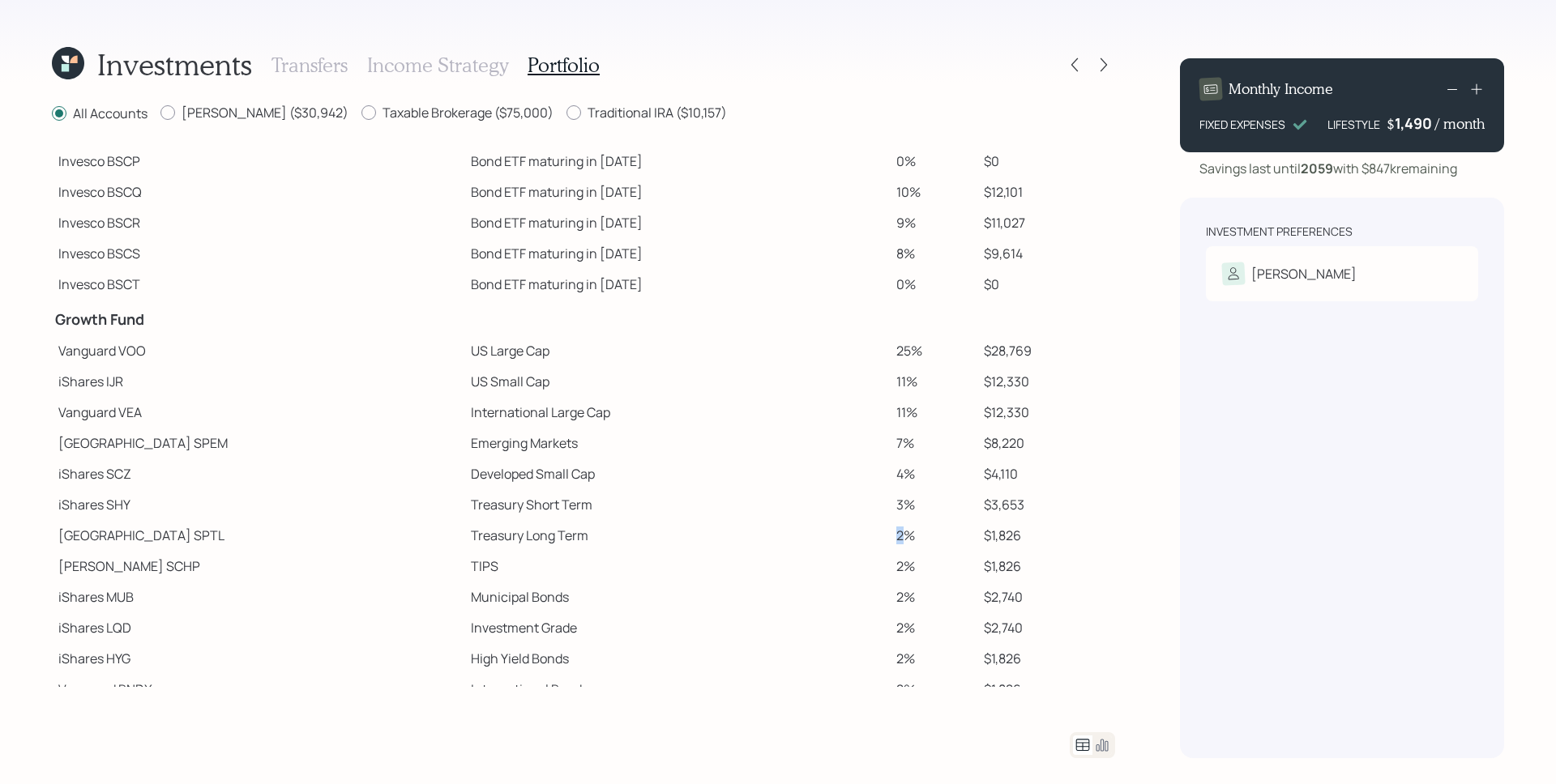 drag, startPoint x: 853, startPoint y: 535, endPoint x: 868, endPoint y: 543, distance: 17 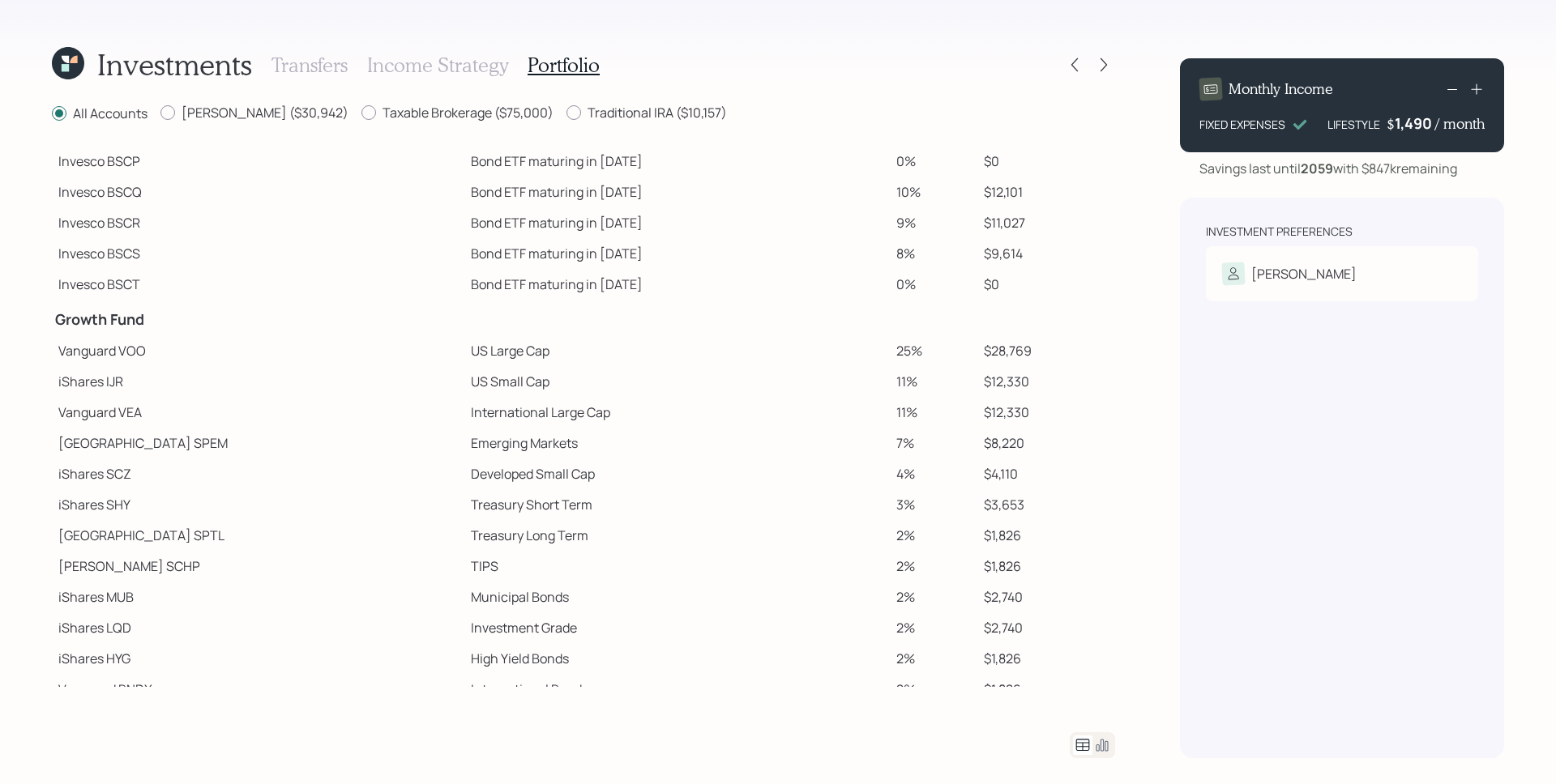 click on "2%" at bounding box center (934, 566) 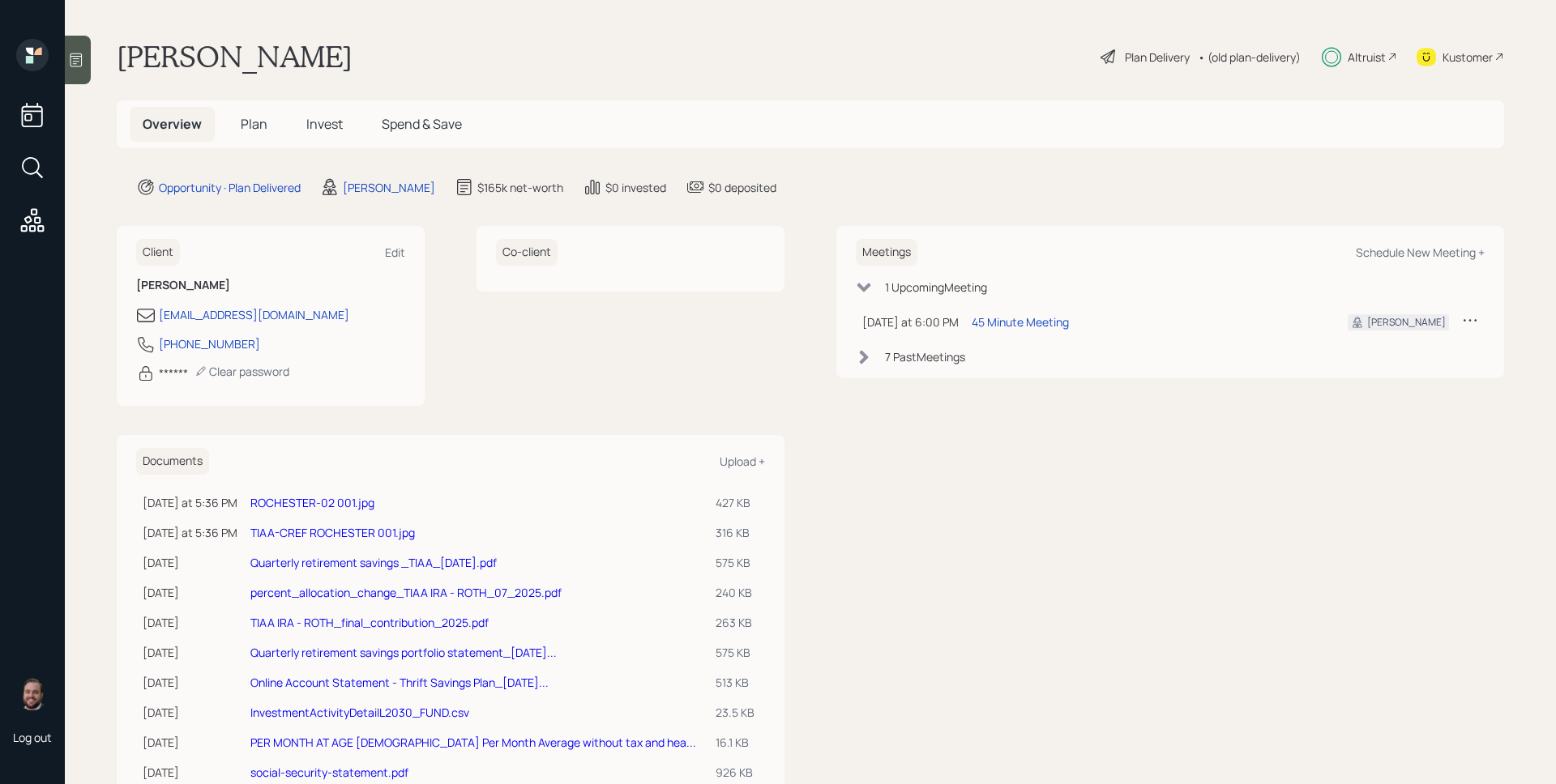 click on "Plan" at bounding box center [254, 124] 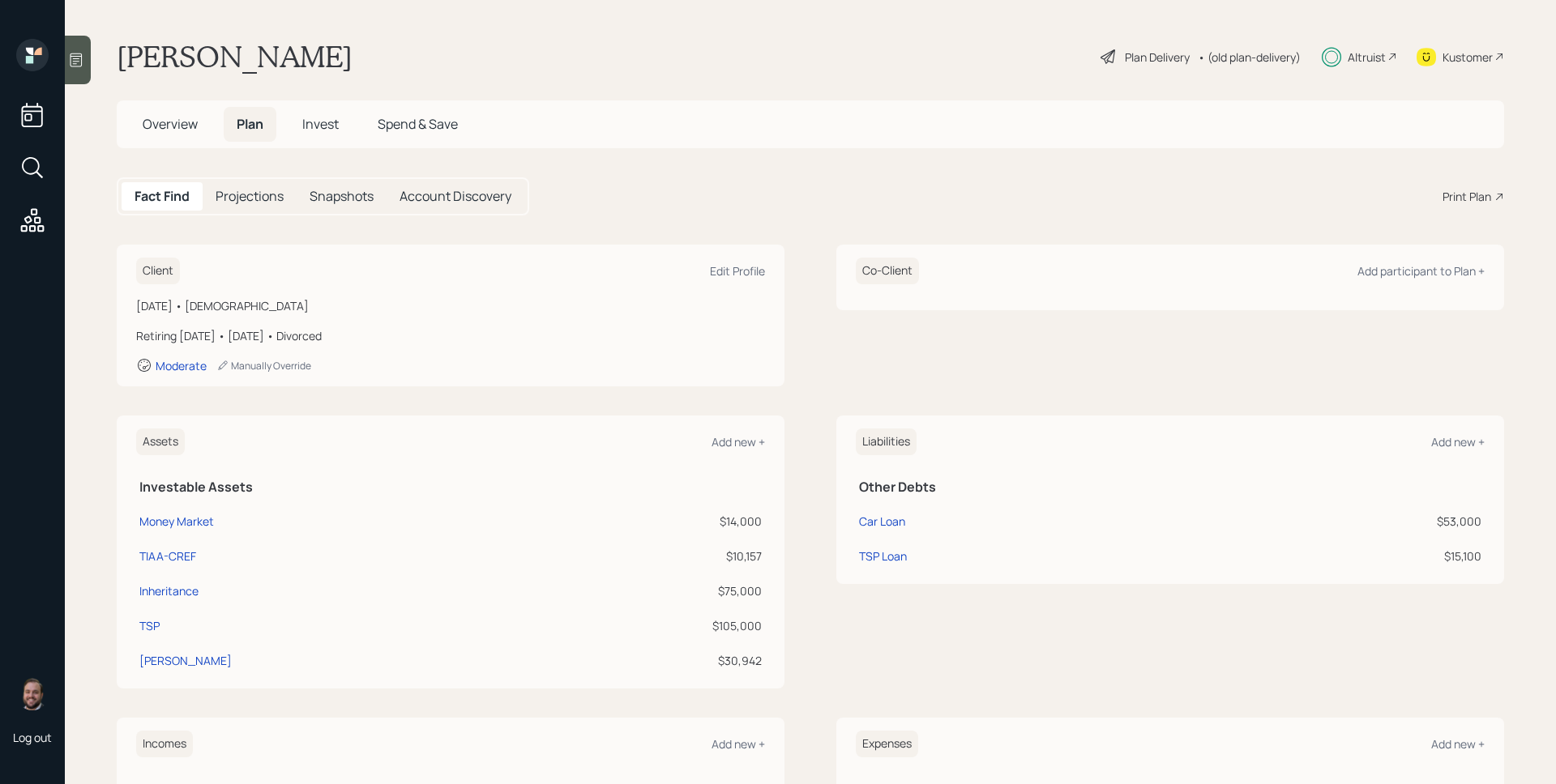 click on "Print Plan" at bounding box center [1467, 196] 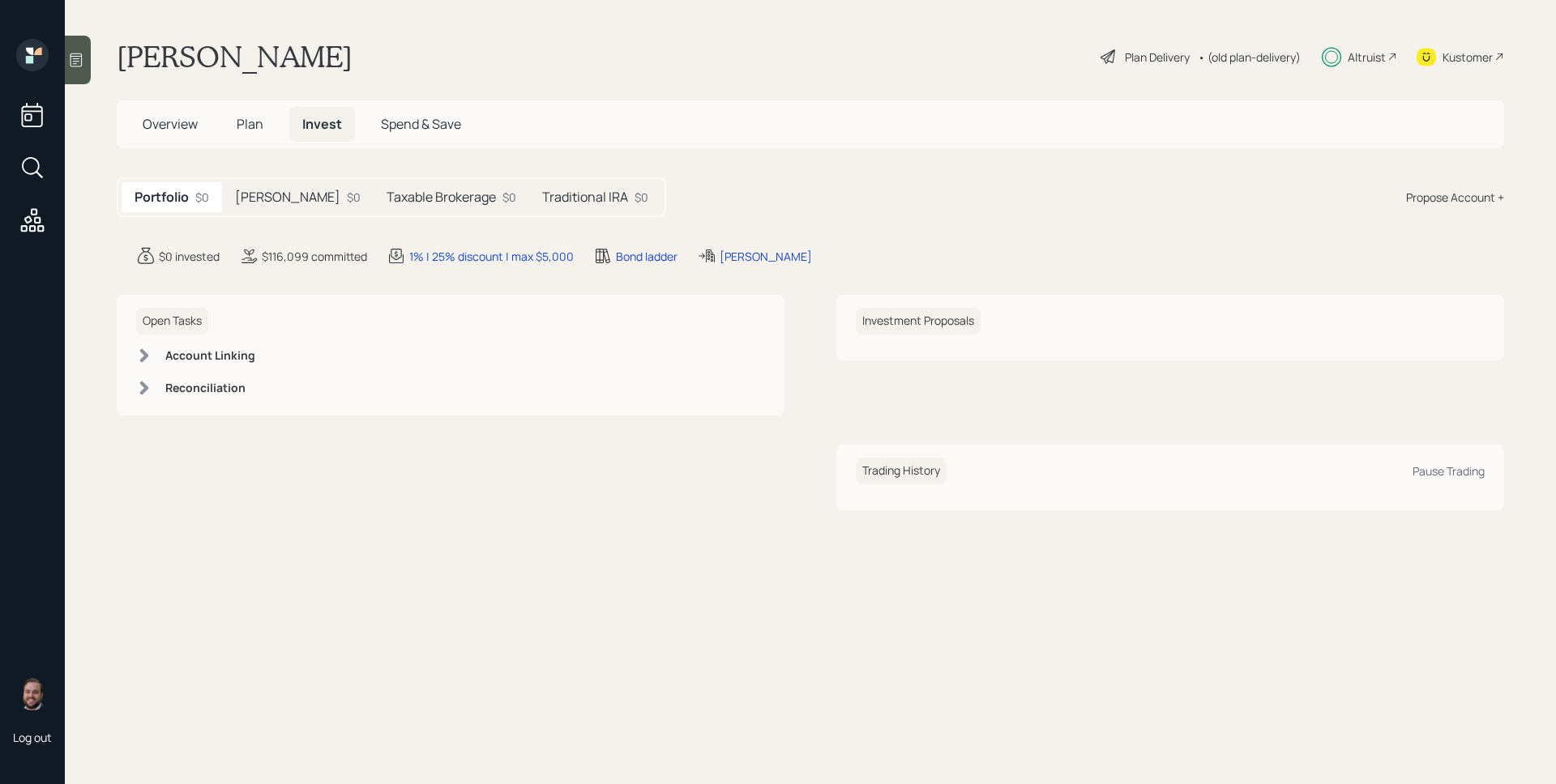 click on "Traditional IRA" at bounding box center (585, 197) 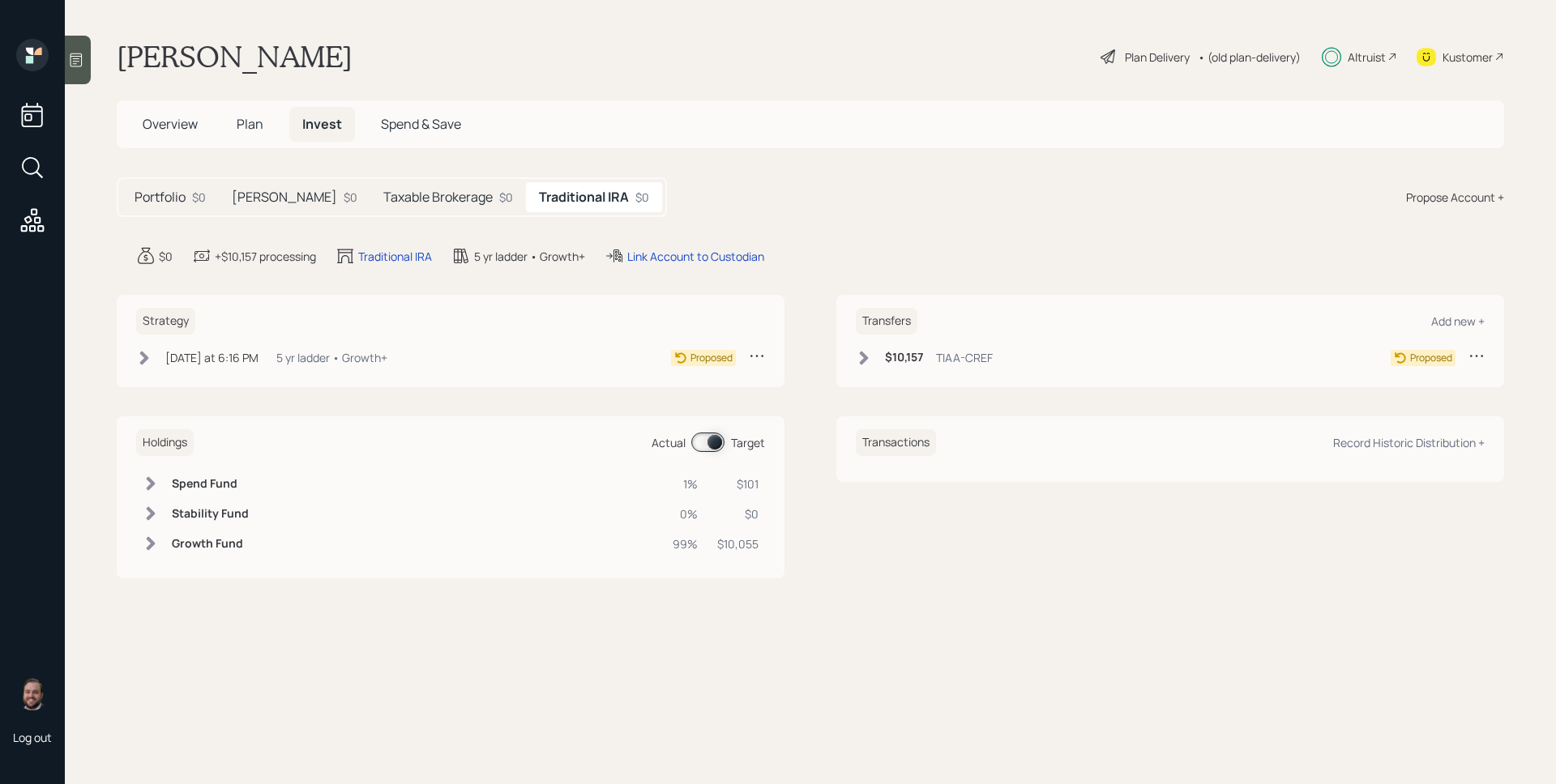 click on "Roth IRA $0" at bounding box center [294, 197] 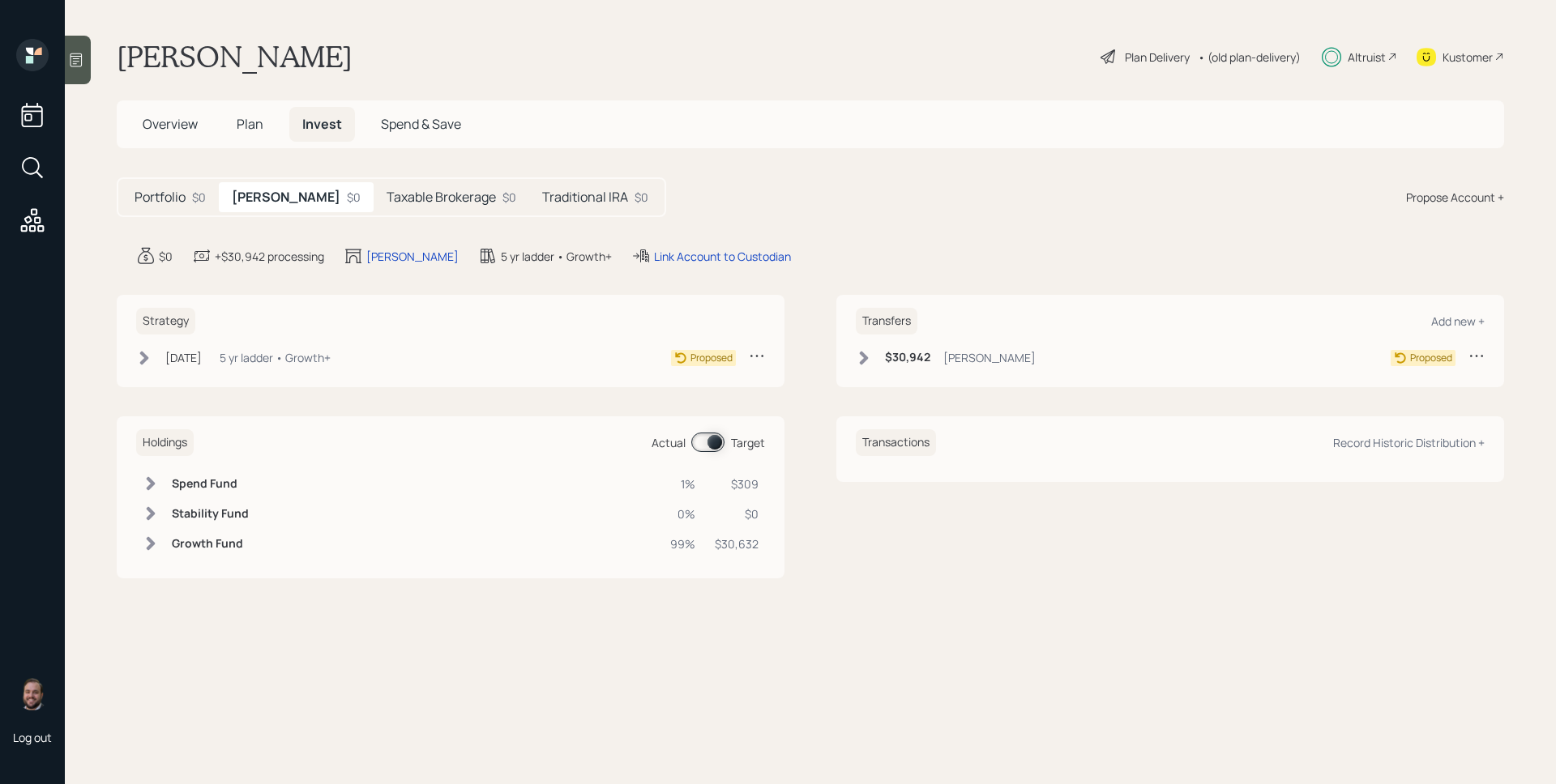 click on "5 yr ladder • Growth+" at bounding box center (275, 357) 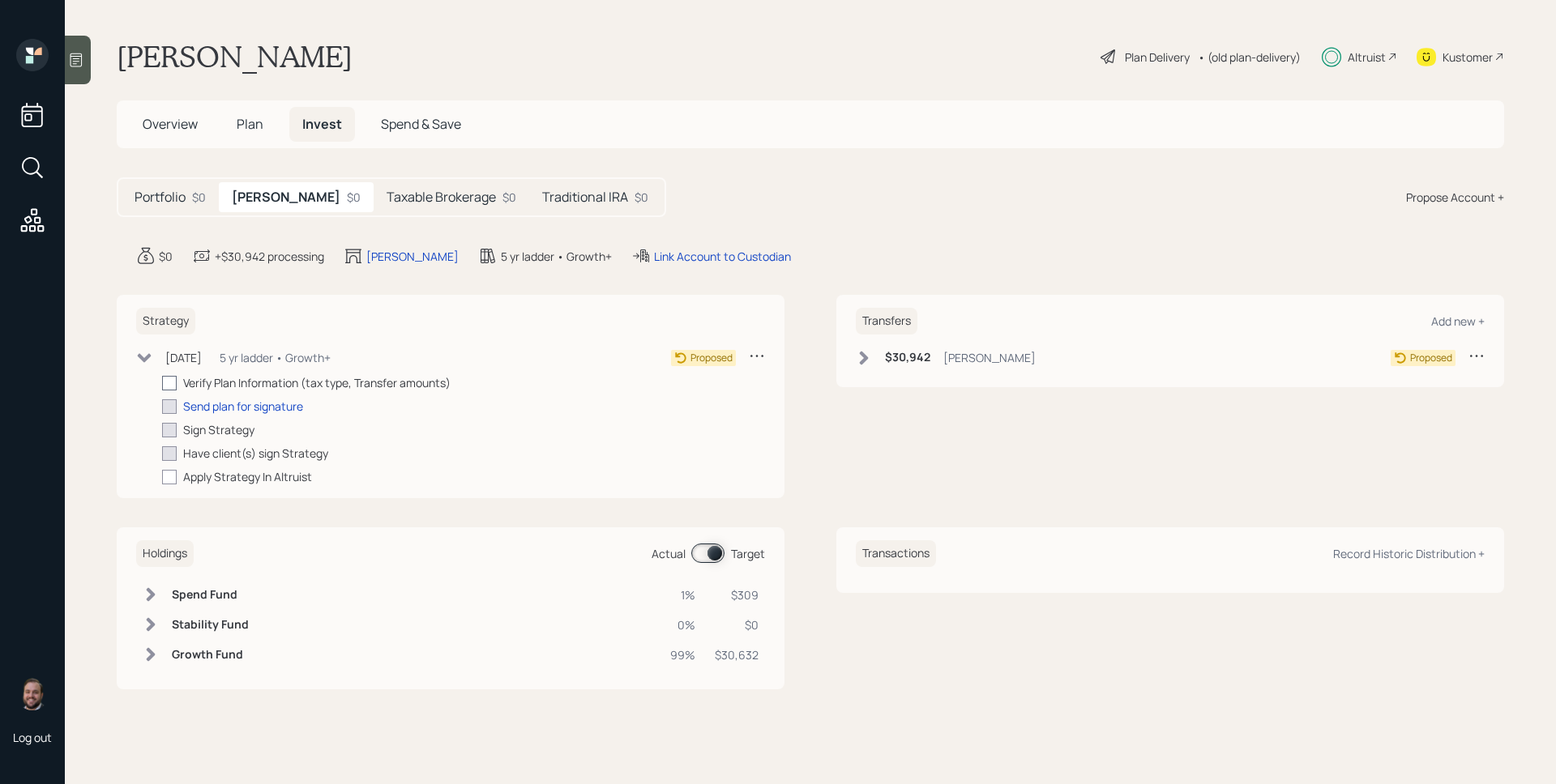 click at bounding box center (169, 383) 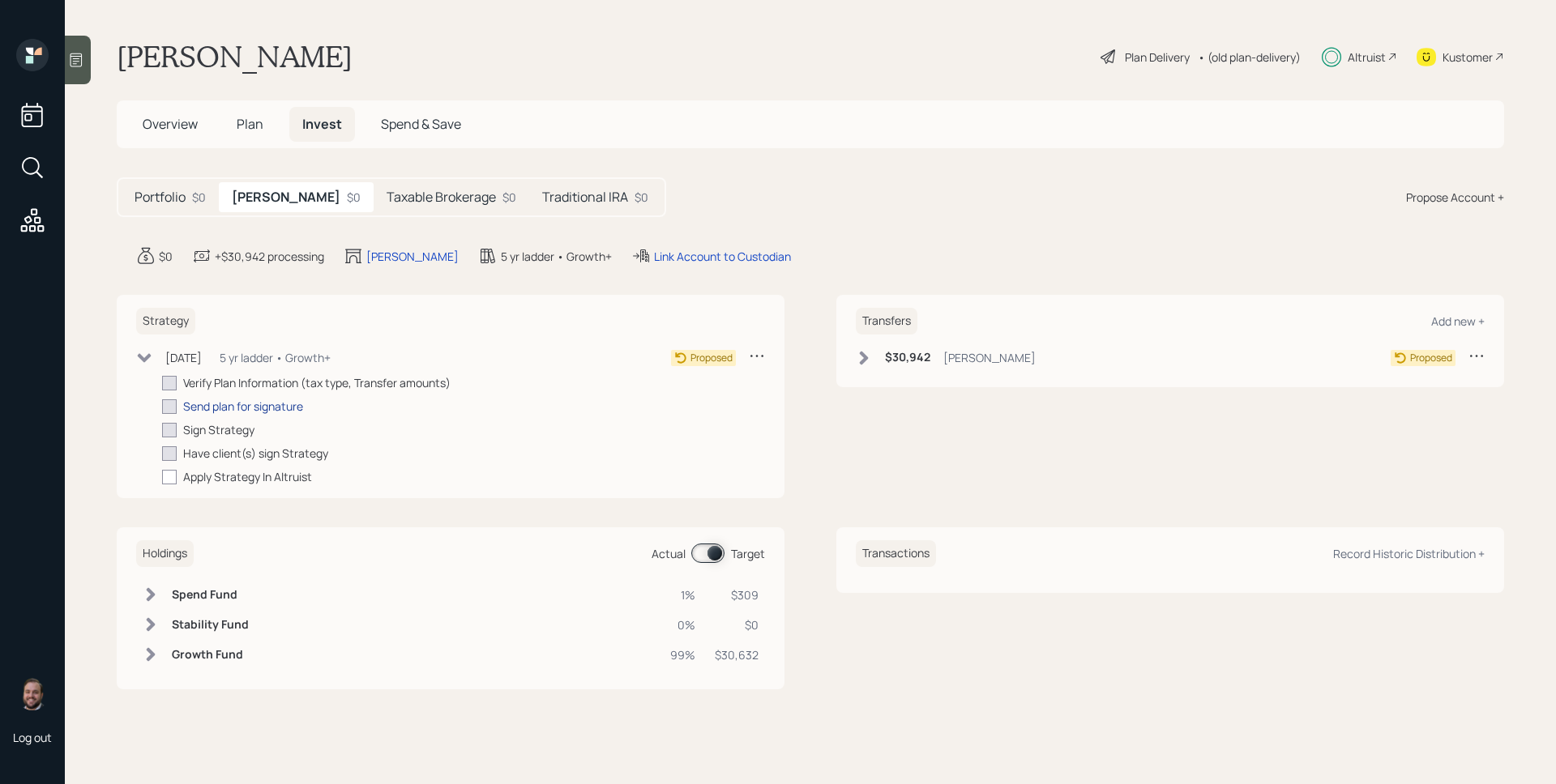 checkbox on "true" 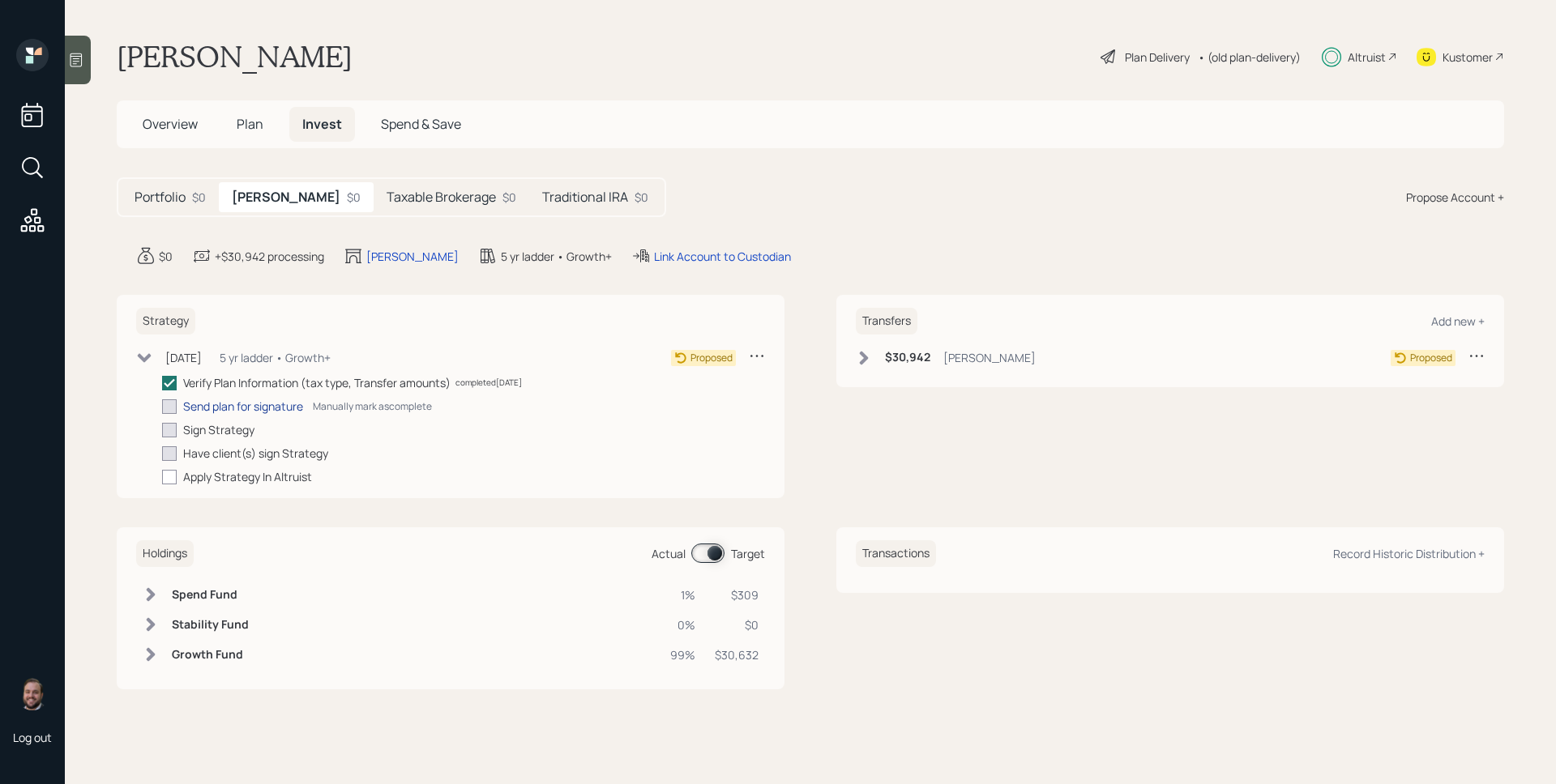 click on "Send plan for signature" at bounding box center (243, 406) 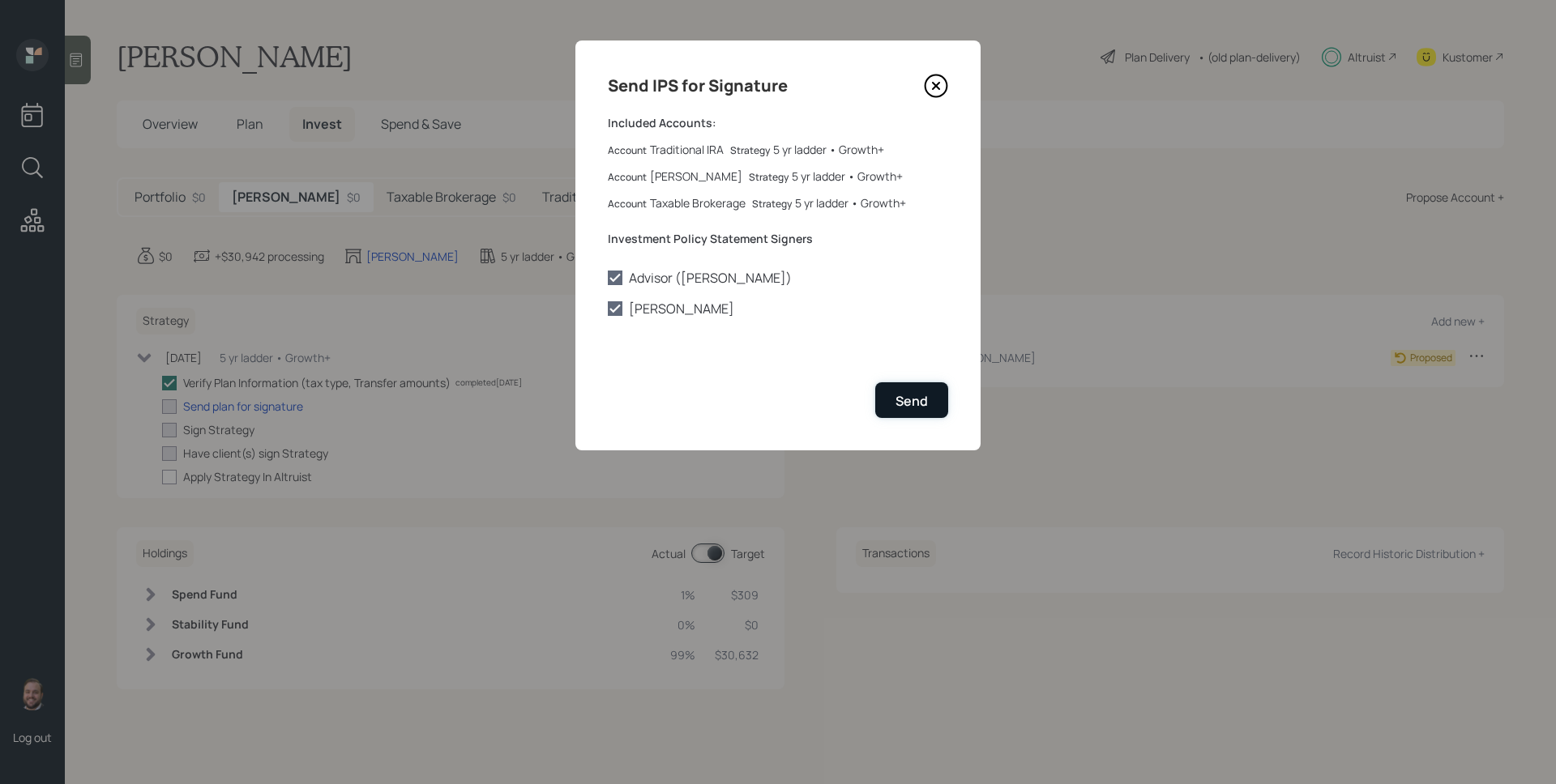 click on "Send" at bounding box center [912, 401] 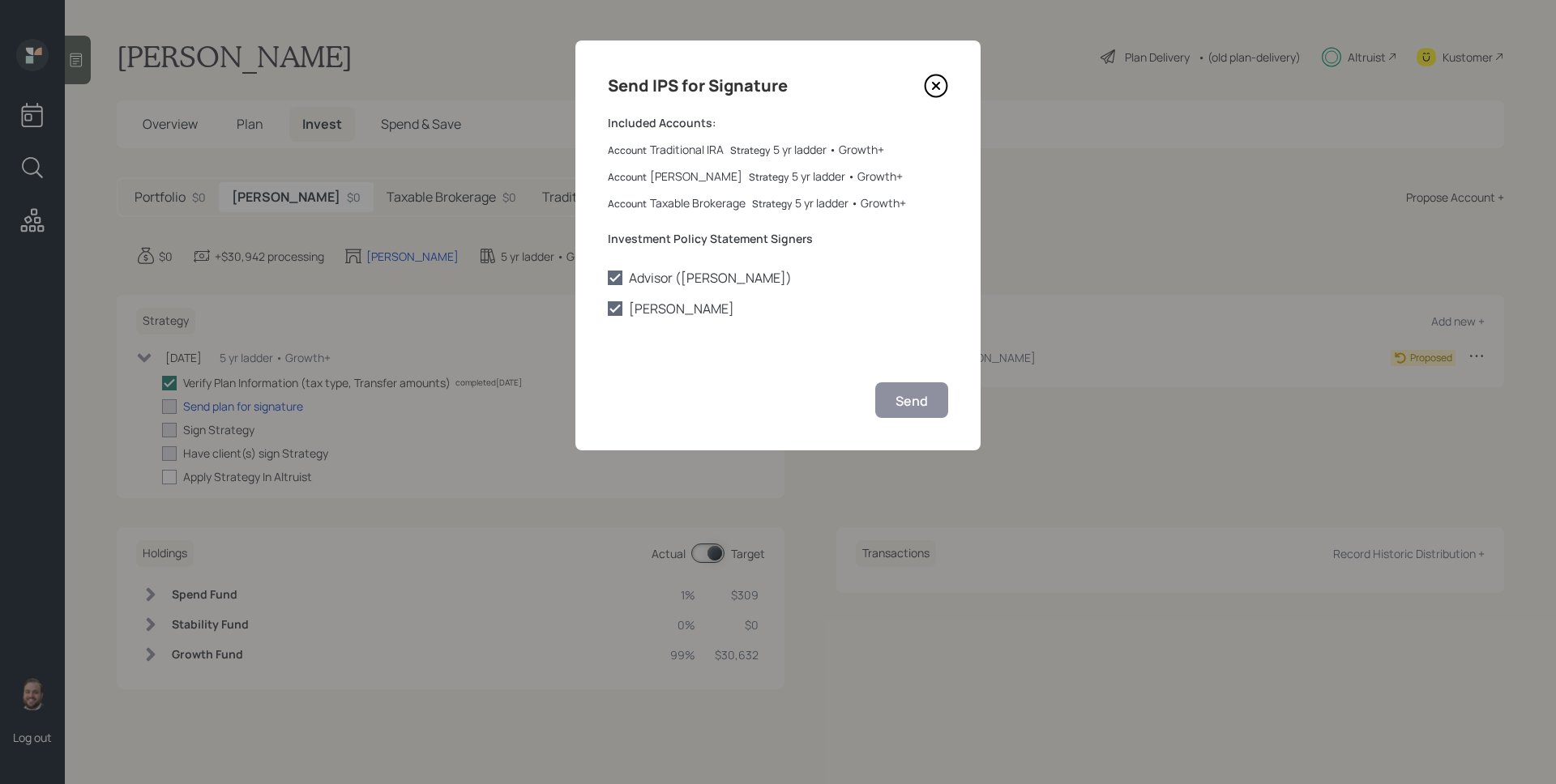 checkbox on "true" 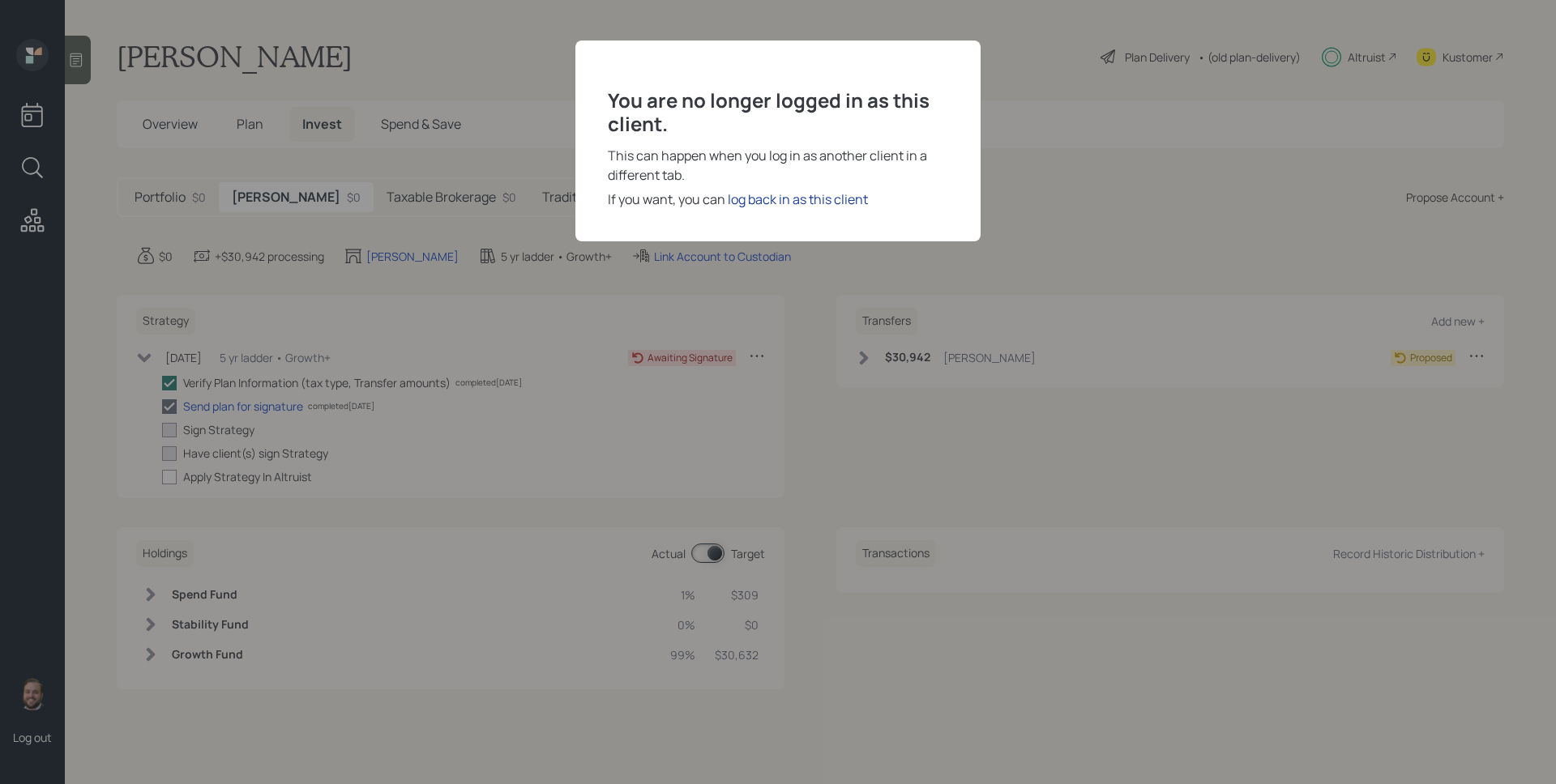 click on "log back in as this client" at bounding box center [797, 199] 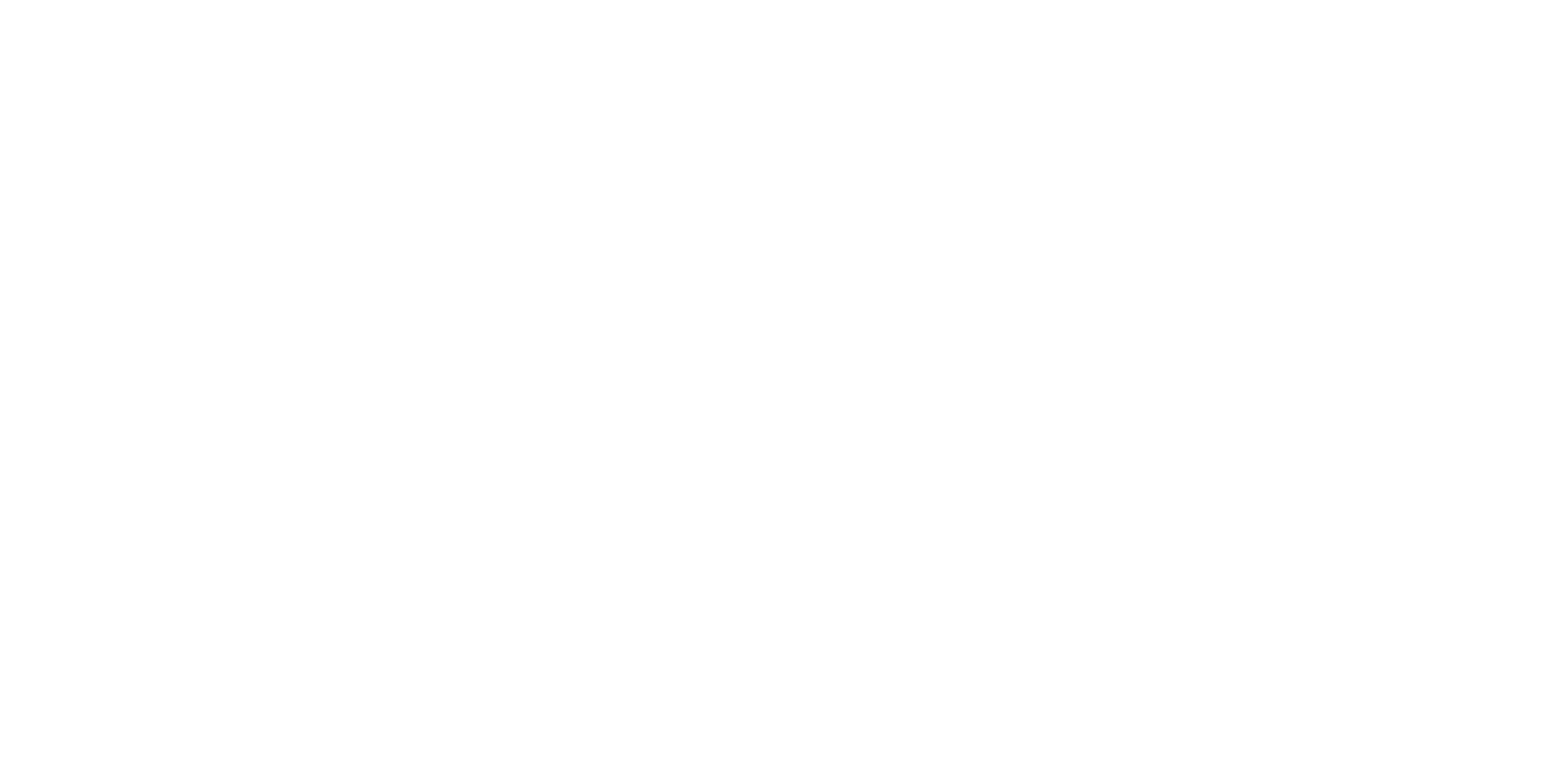 scroll, scrollTop: 0, scrollLeft: 0, axis: both 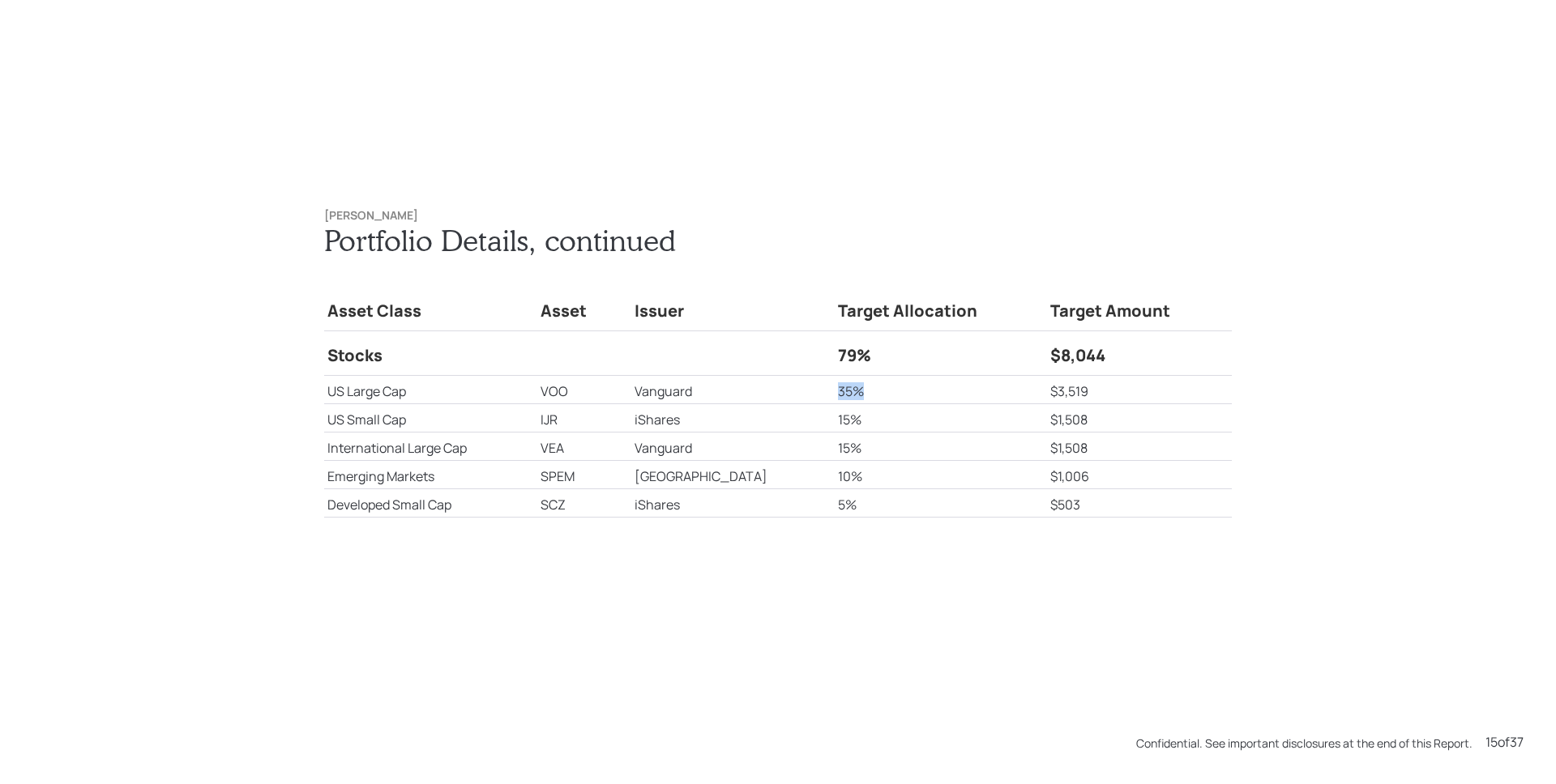 drag, startPoint x: 823, startPoint y: 392, endPoint x: 778, endPoint y: 389, distance: 45.099889 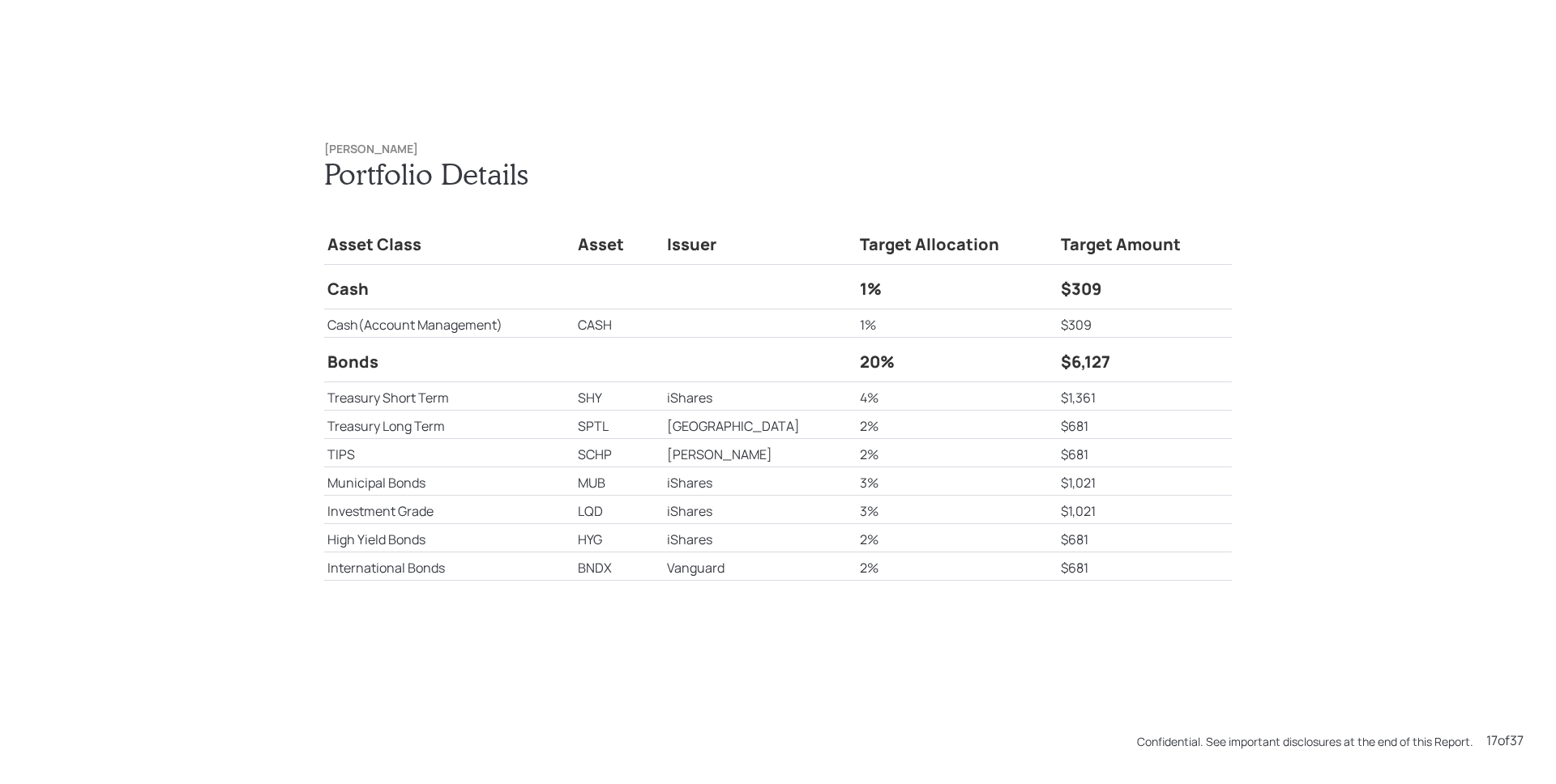 scroll, scrollTop: 12544, scrollLeft: 0, axis: vertical 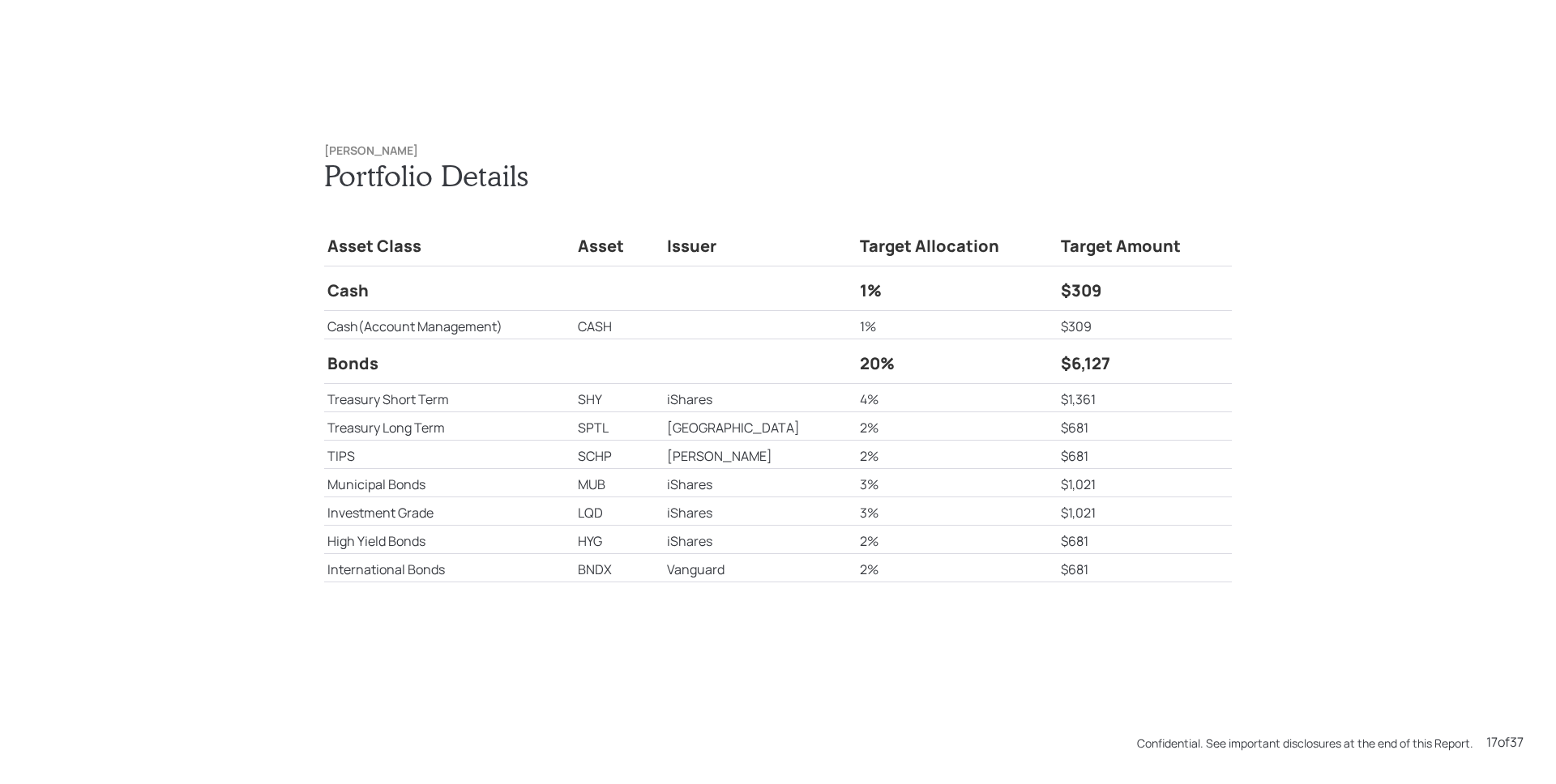 drag, startPoint x: 816, startPoint y: 398, endPoint x: 849, endPoint y: 402, distance: 33.24154 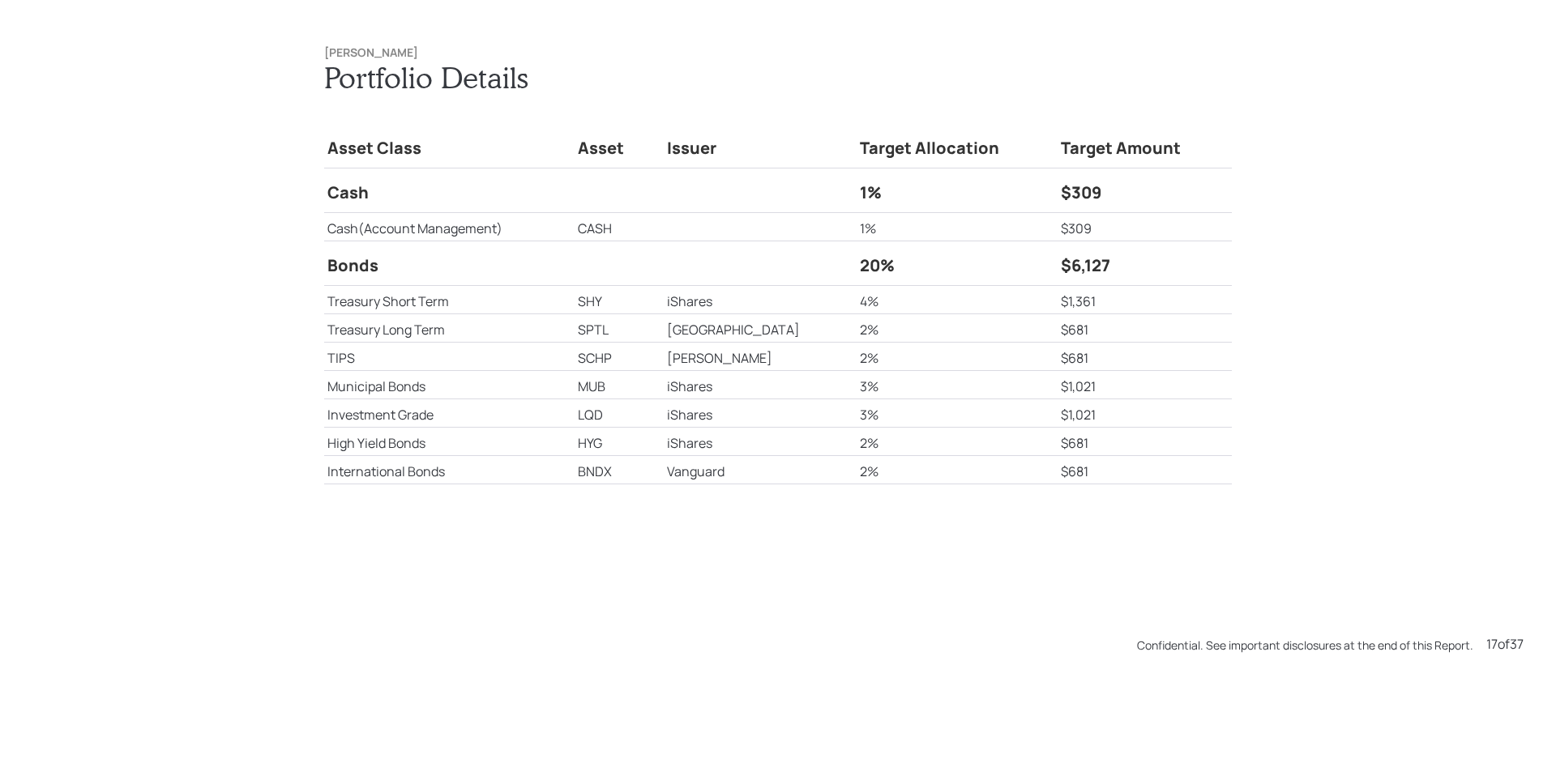 scroll, scrollTop: 13328, scrollLeft: 0, axis: vertical 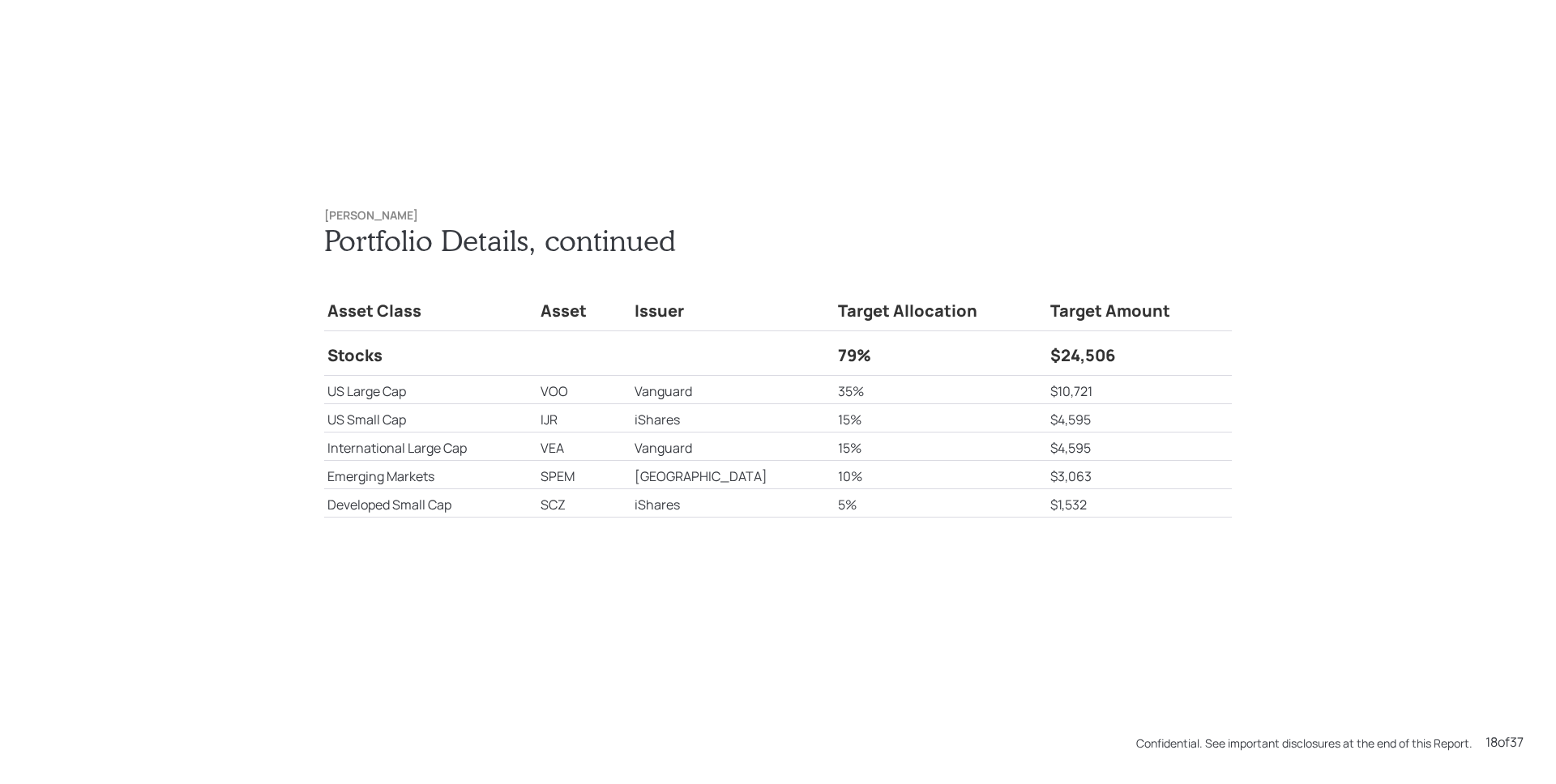 click on "5%" at bounding box center (941, 503) 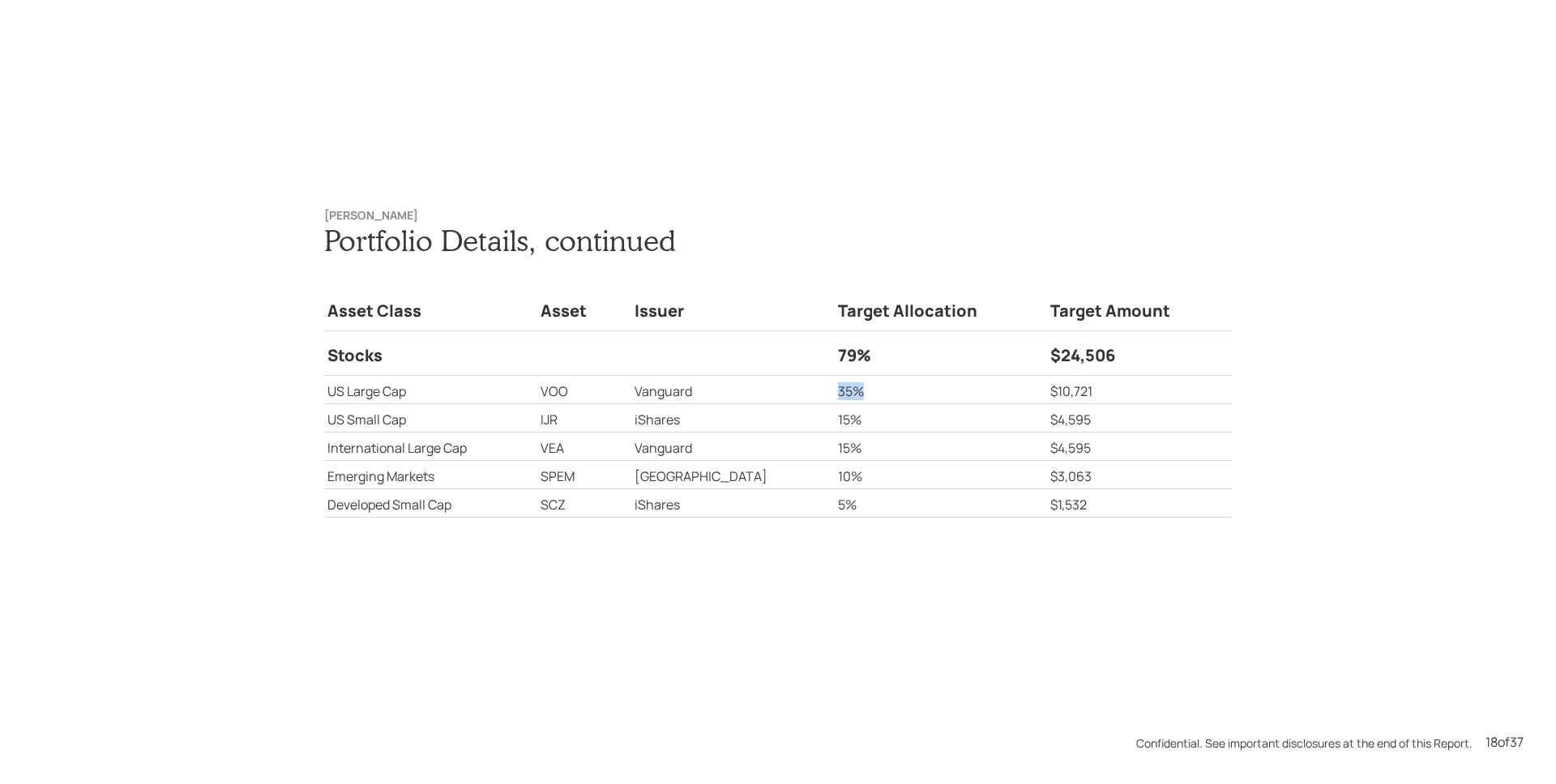 drag, startPoint x: 792, startPoint y: 392, endPoint x: 828, endPoint y: 390, distance: 36.055513 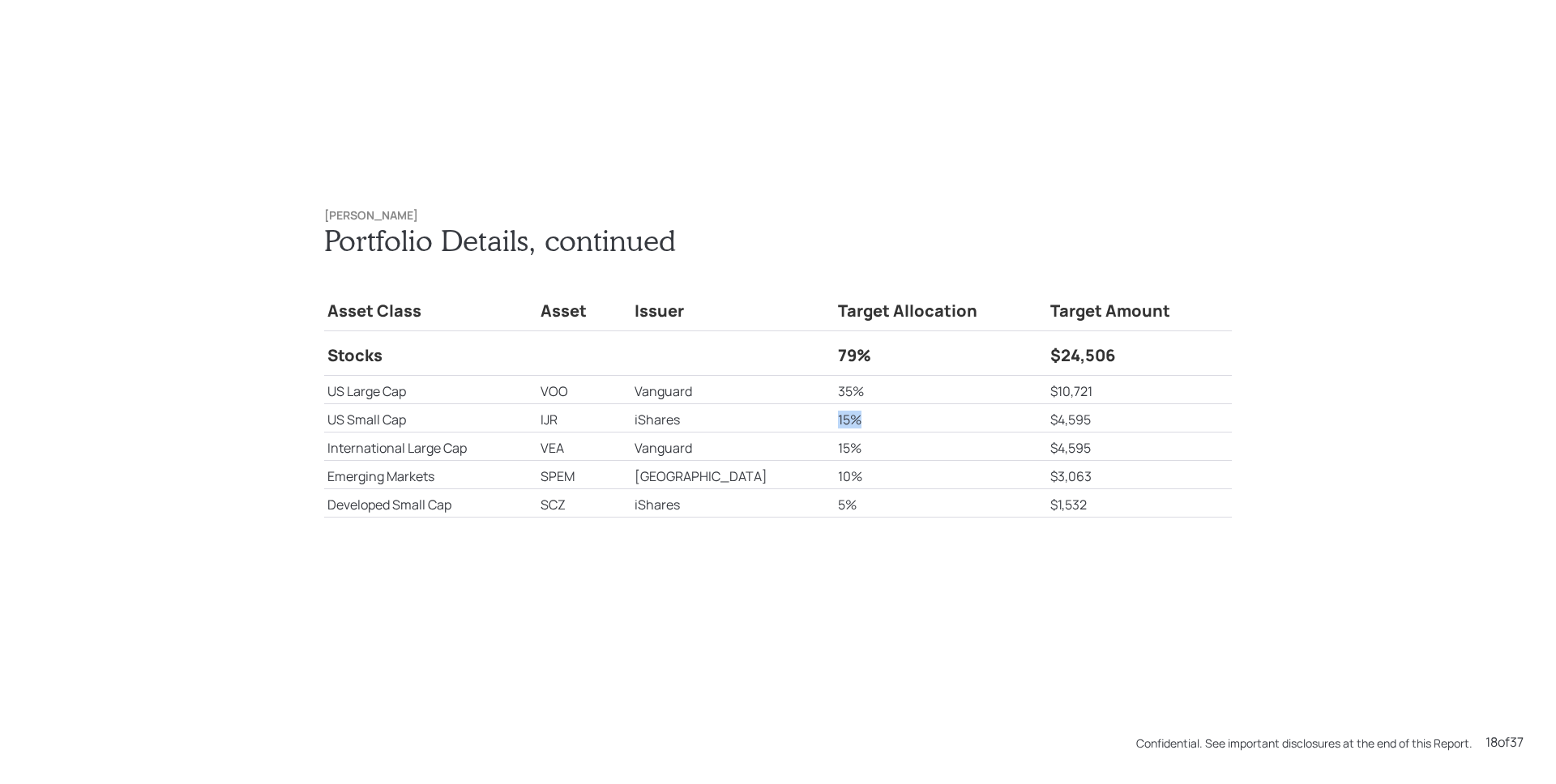 drag, startPoint x: 793, startPoint y: 414, endPoint x: 836, endPoint y: 419, distance: 43.289722 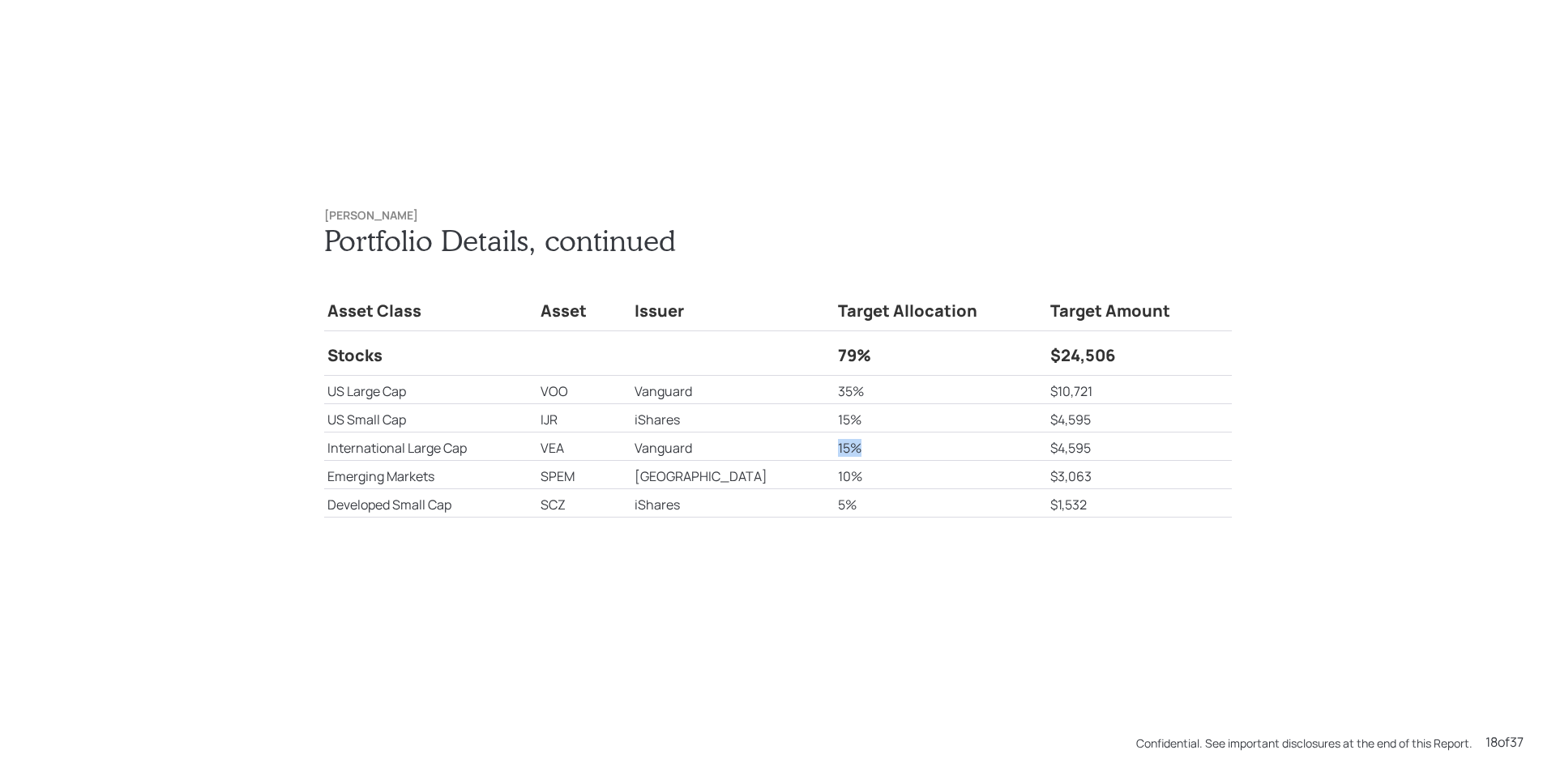 drag, startPoint x: 793, startPoint y: 444, endPoint x: 826, endPoint y: 447, distance: 33.13608 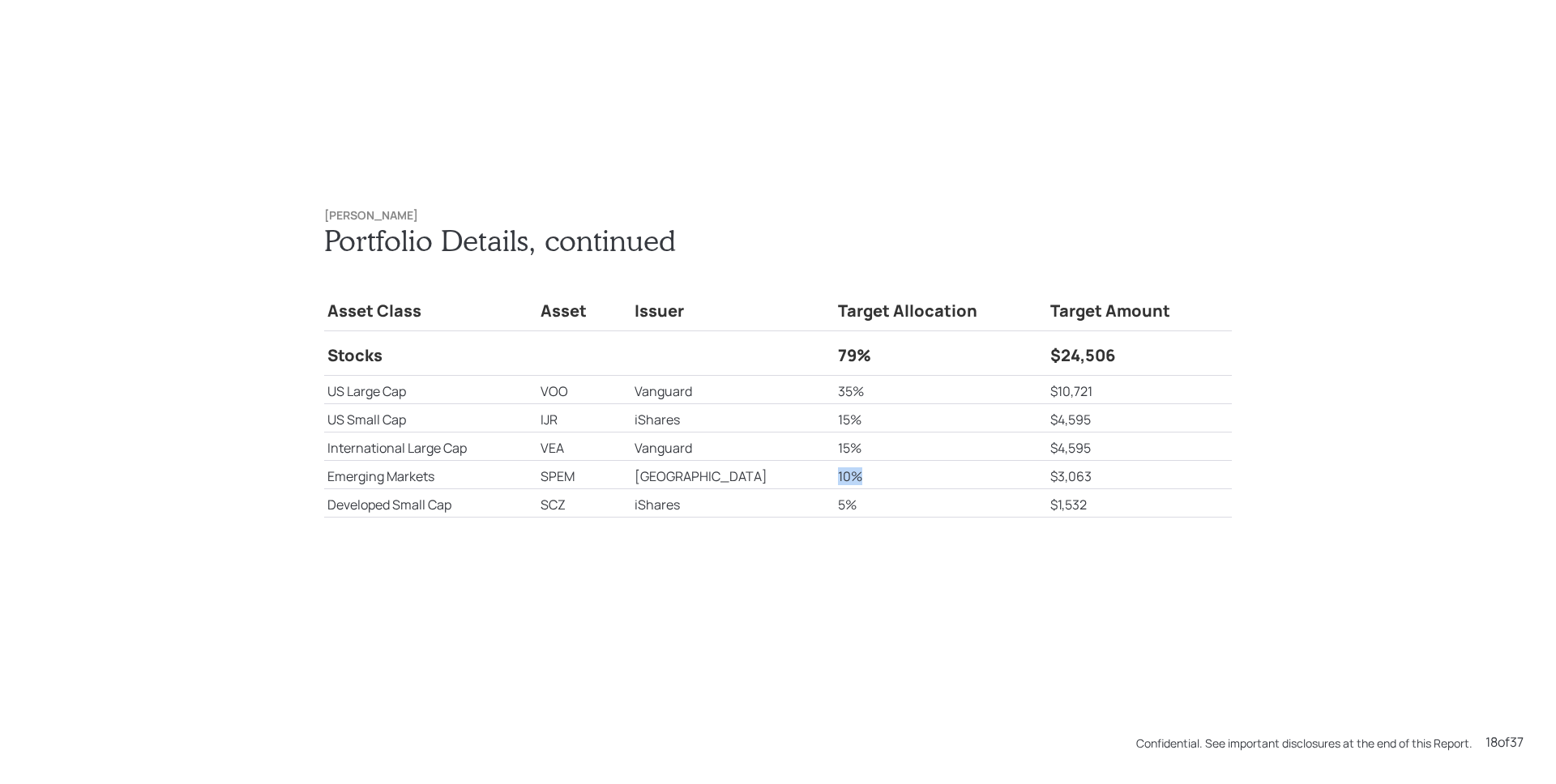 drag, startPoint x: 792, startPoint y: 471, endPoint x: 823, endPoint y: 477, distance: 31.57531 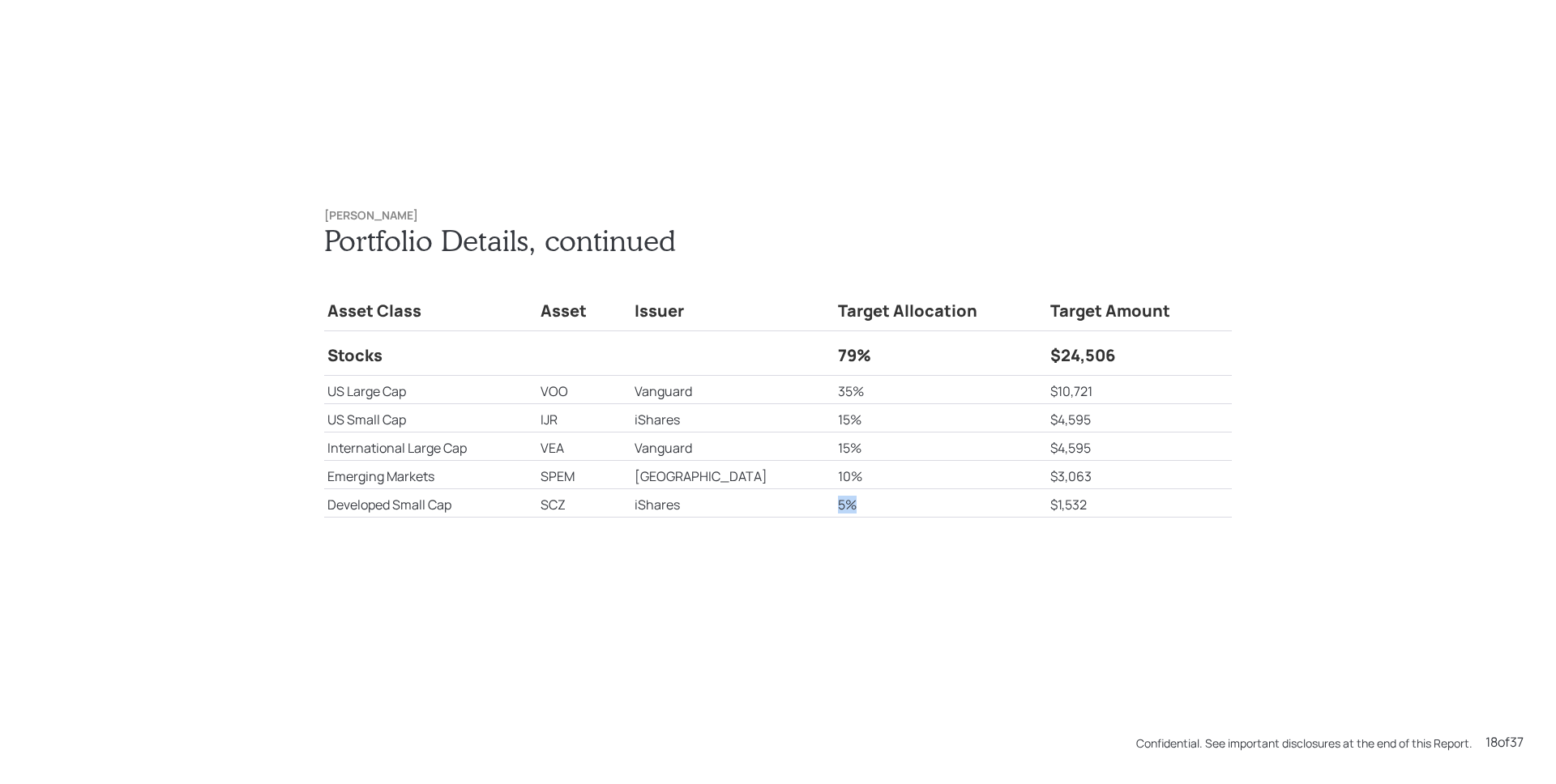 drag, startPoint x: 789, startPoint y: 505, endPoint x: 829, endPoint y: 507, distance: 40.05 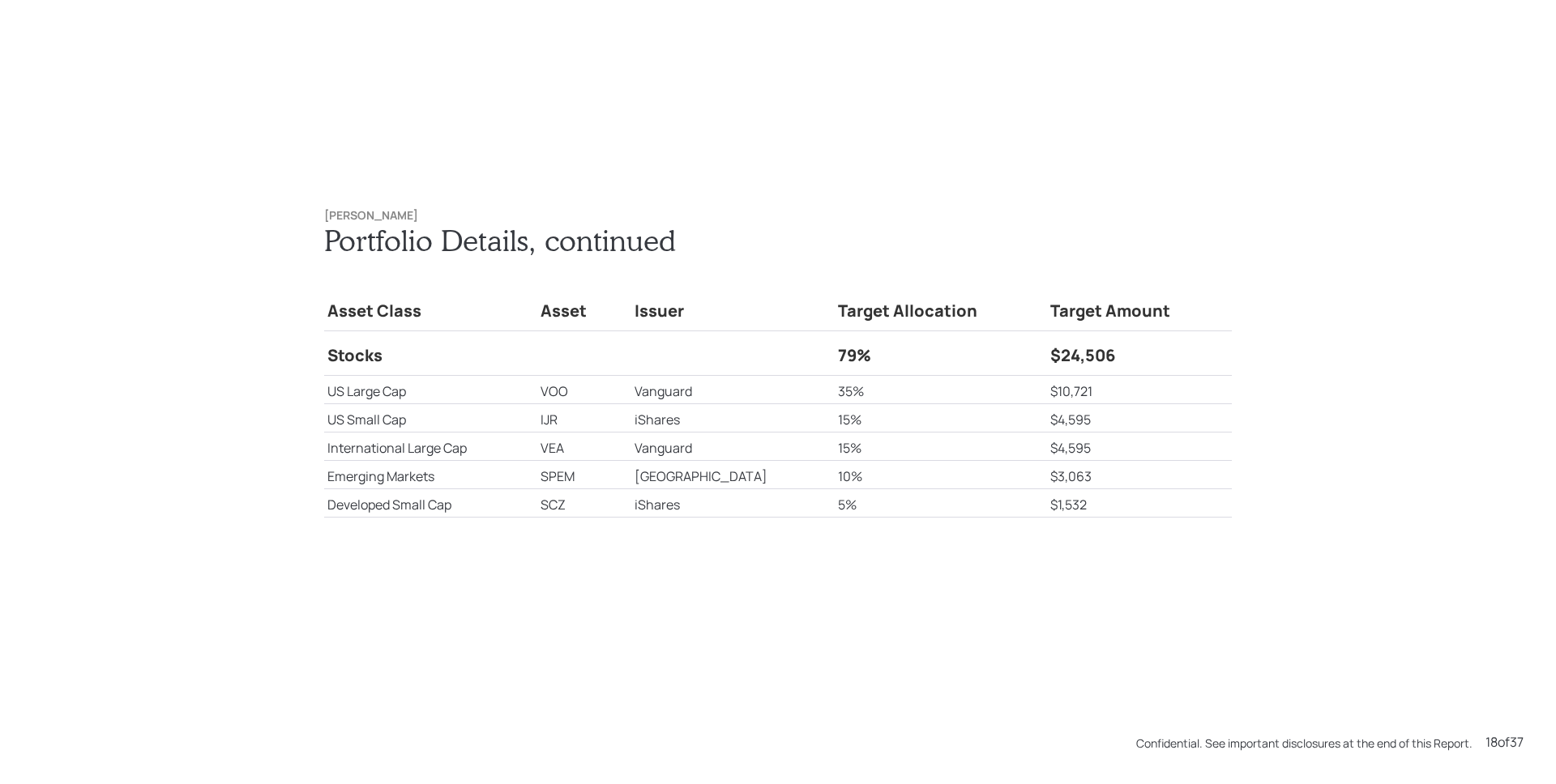 click on "15%" at bounding box center (941, 446) 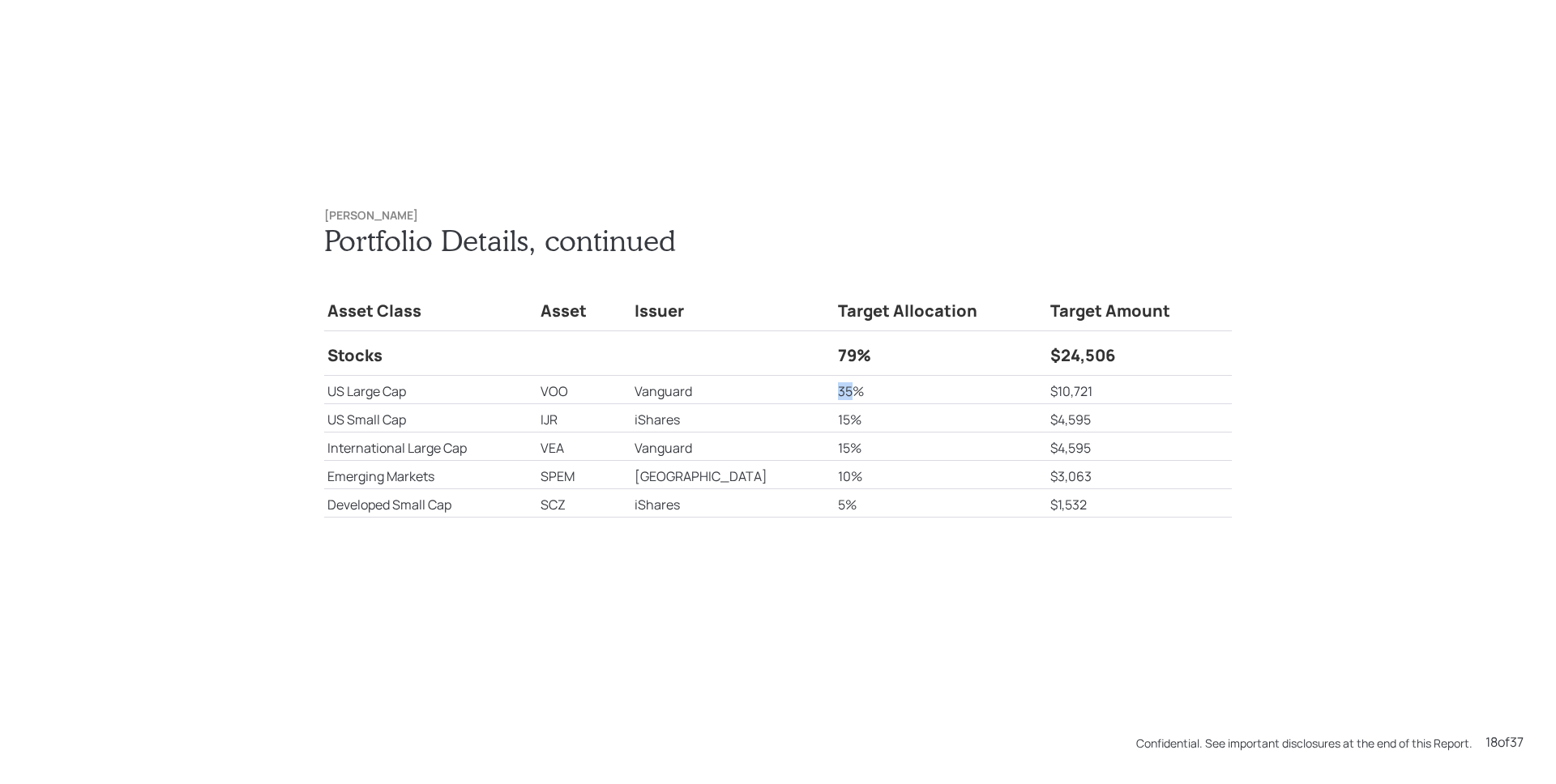drag, startPoint x: 792, startPoint y: 392, endPoint x: 807, endPoint y: 393, distance: 15.033296 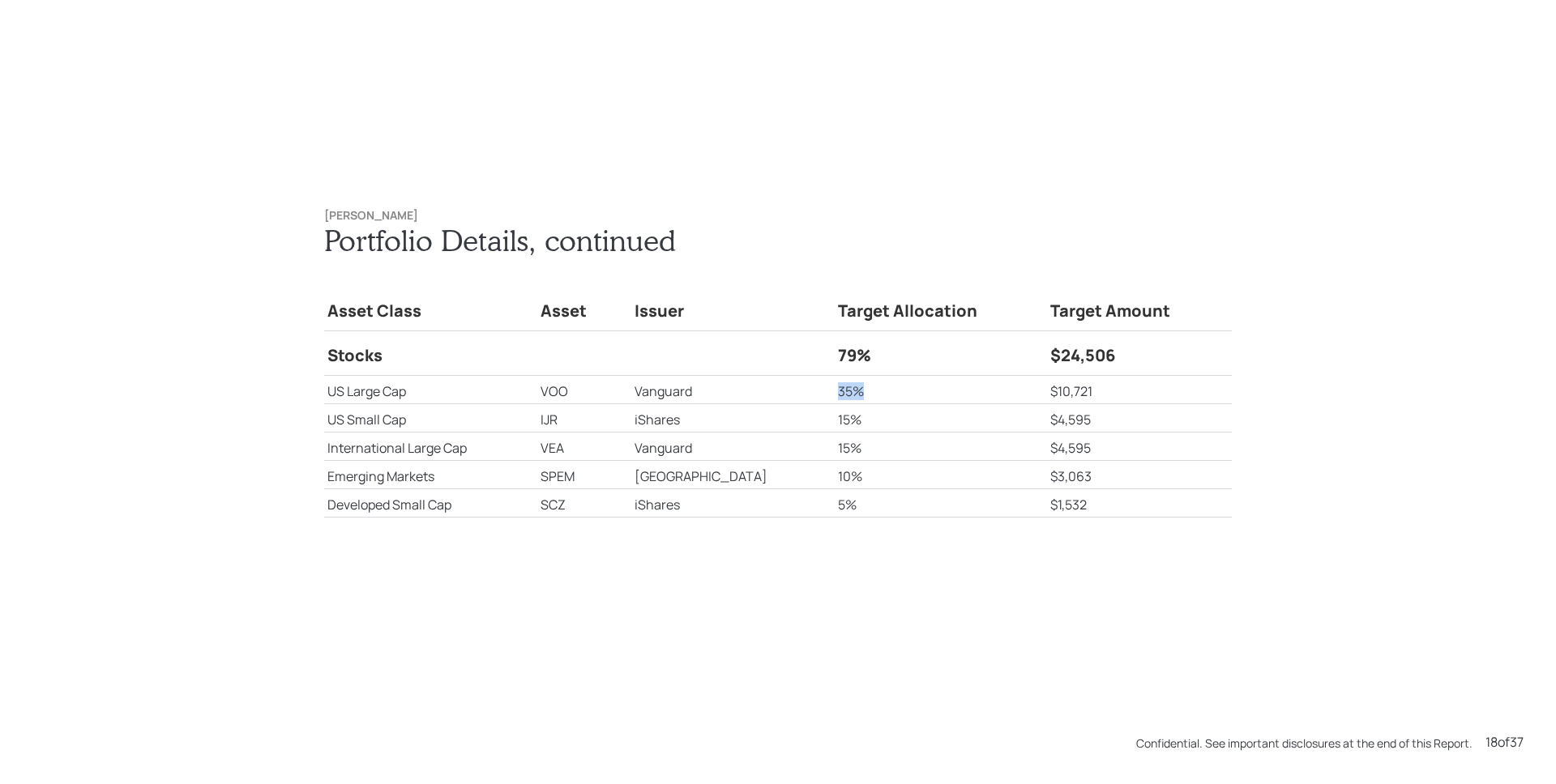 click on "35%" at bounding box center [941, 390] 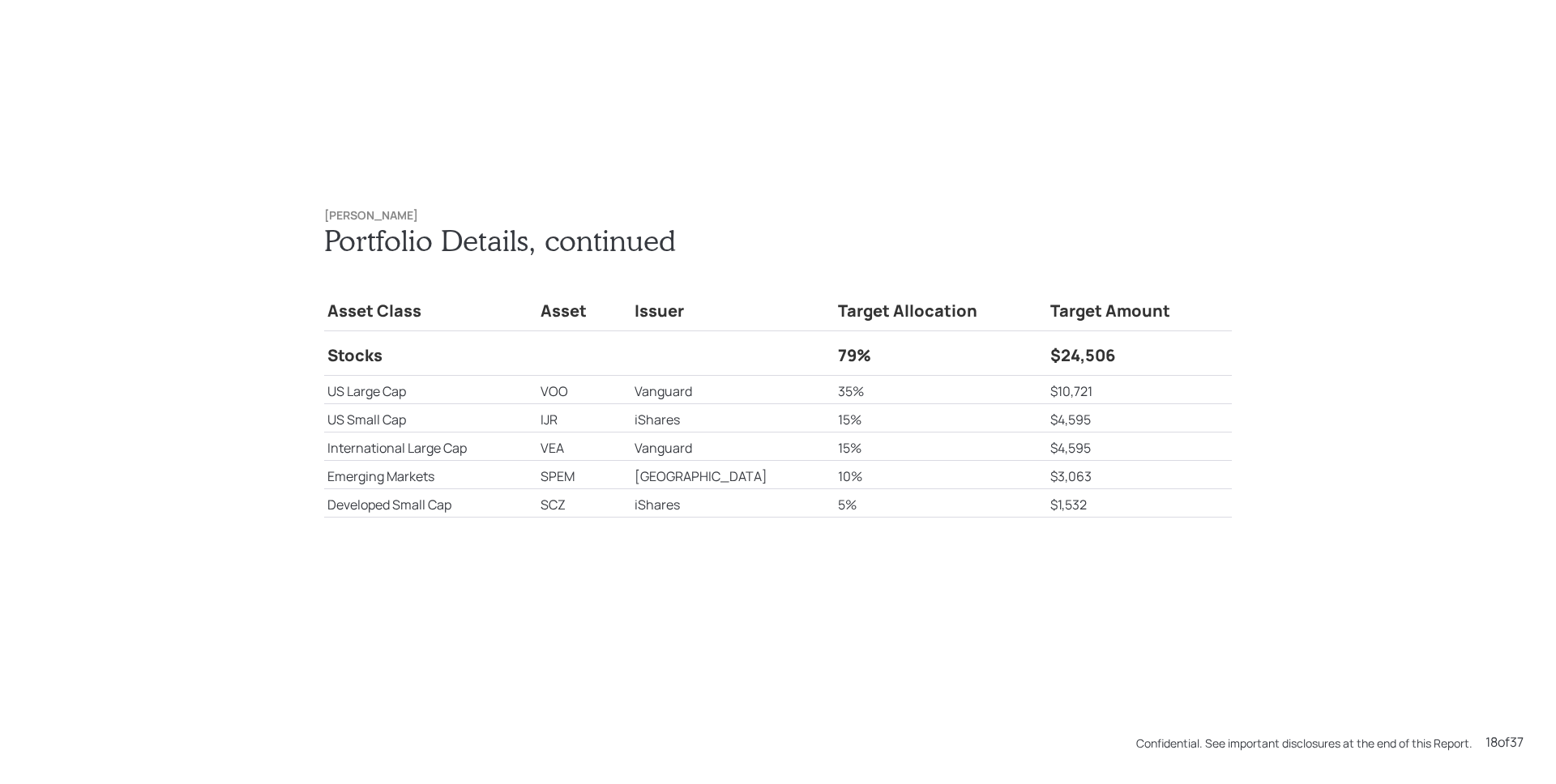 click on "Marc Williams Portfolio Details , continued Asset Class Asset Issuer Target Allocation Target Amount Stocks 79% $24,506 US Large Cap VOO Vanguard 35% $10,721 US Small Cap IJR iShares 15% $4,595 International Large Cap VEA Vanguard 15% $4,595 Emerging Markets SPEM State Street 10% $3,063 Developed Small Cap SCZ iShares 5% $1,532" at bounding box center [778, 395] 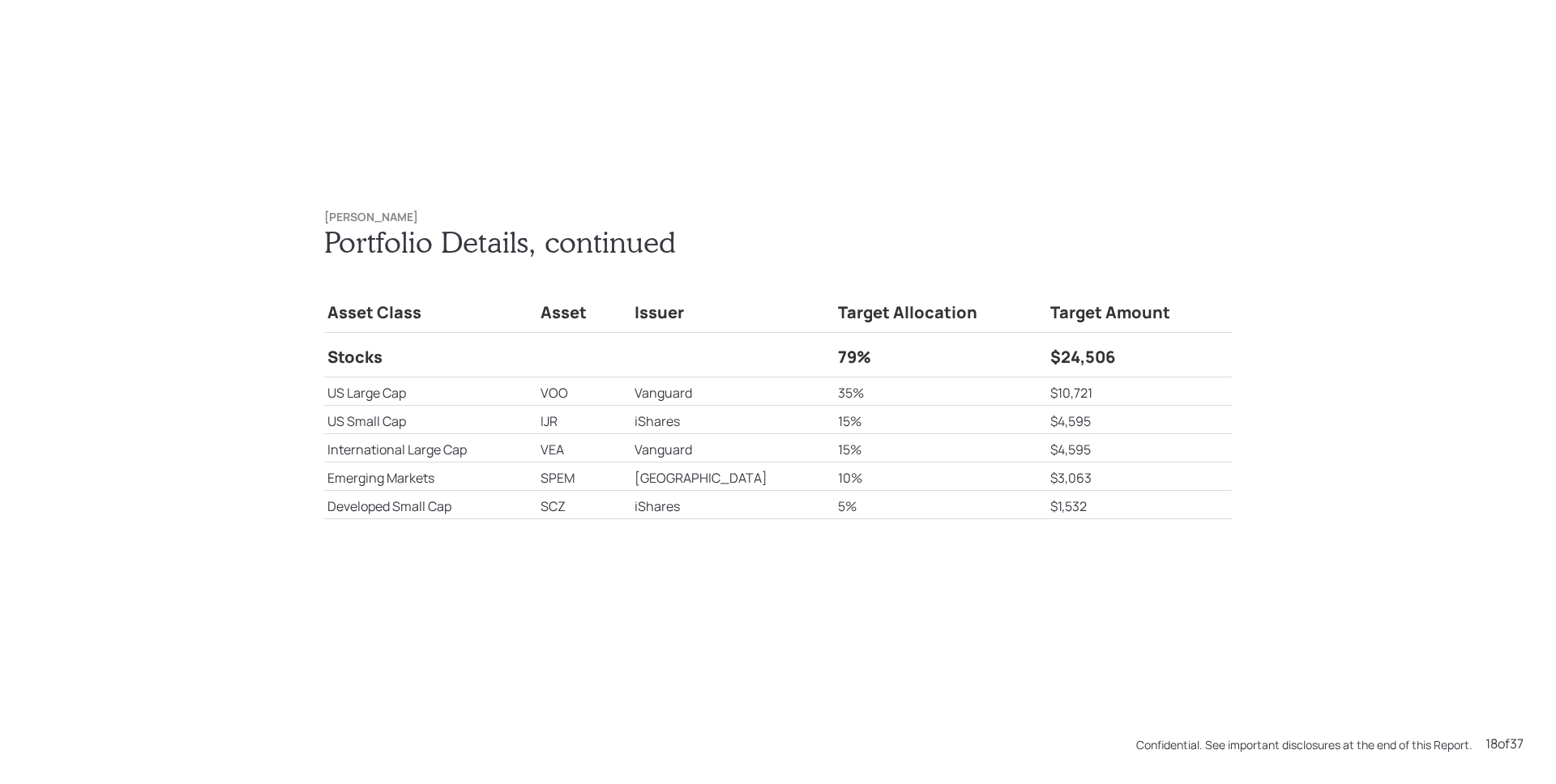 scroll, scrollTop: 13328, scrollLeft: 0, axis: vertical 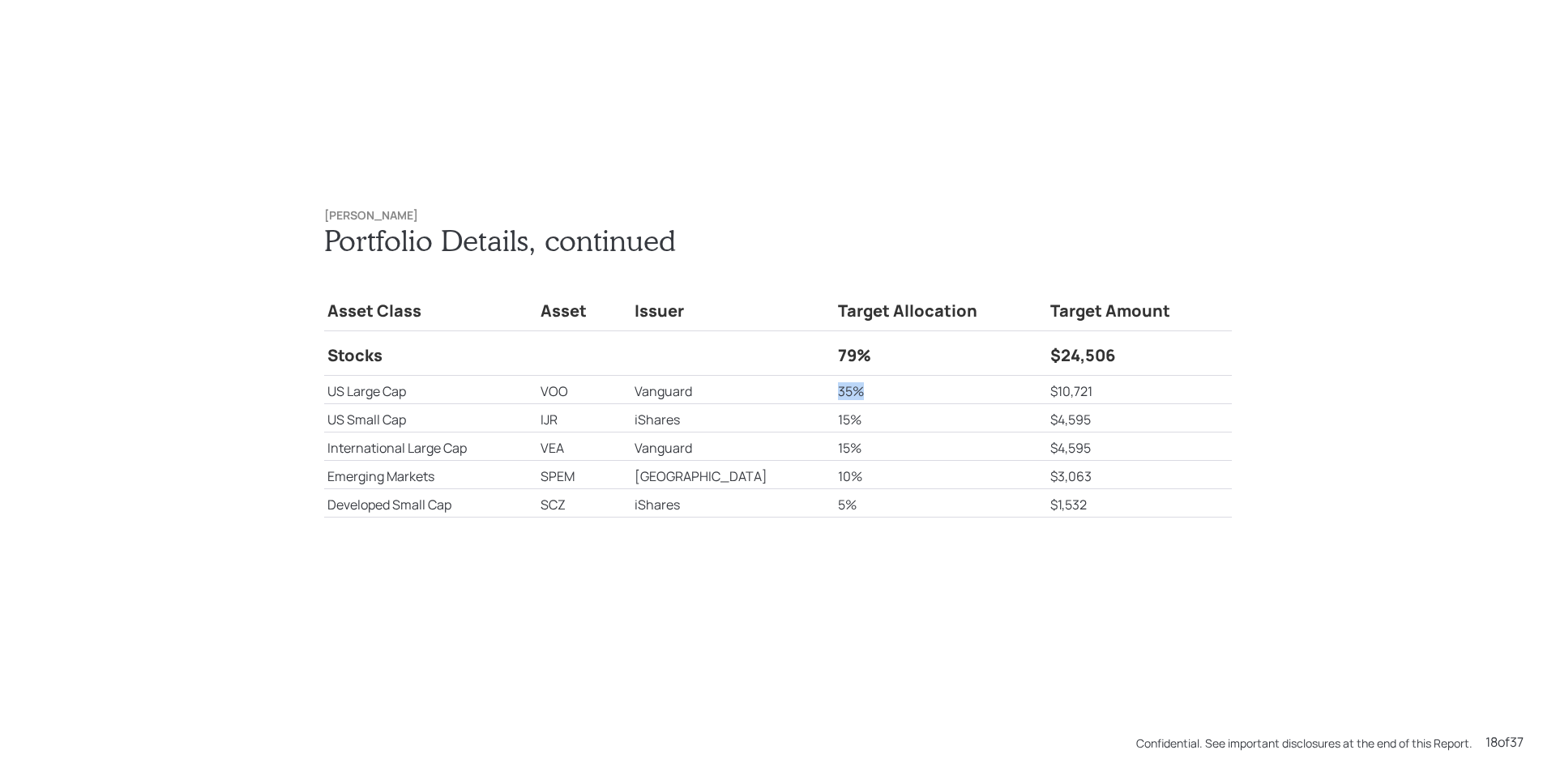 drag, startPoint x: 820, startPoint y: 390, endPoint x: 795, endPoint y: 384, distance: 25.70992 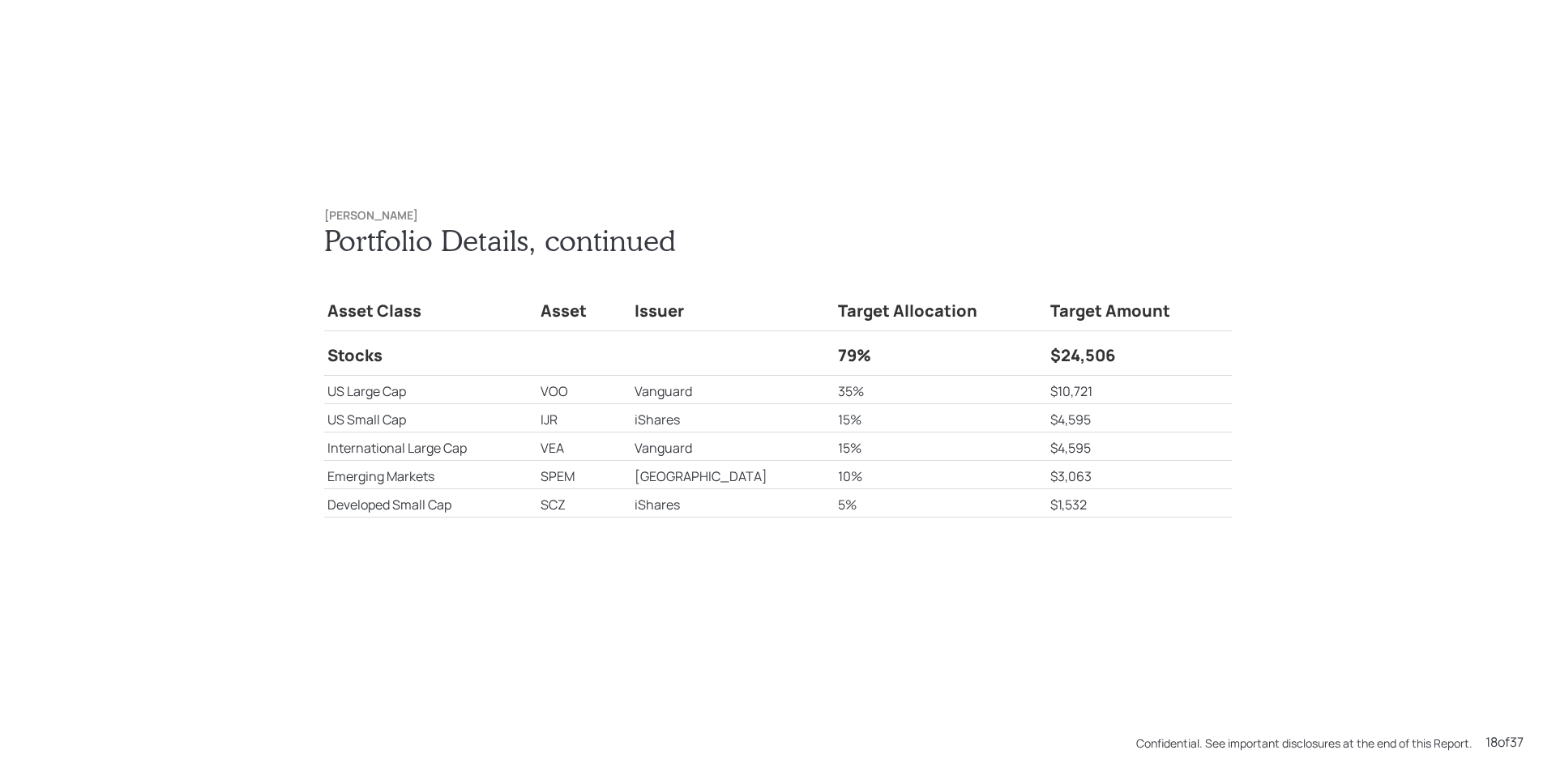 click on "15%" at bounding box center [941, 446] 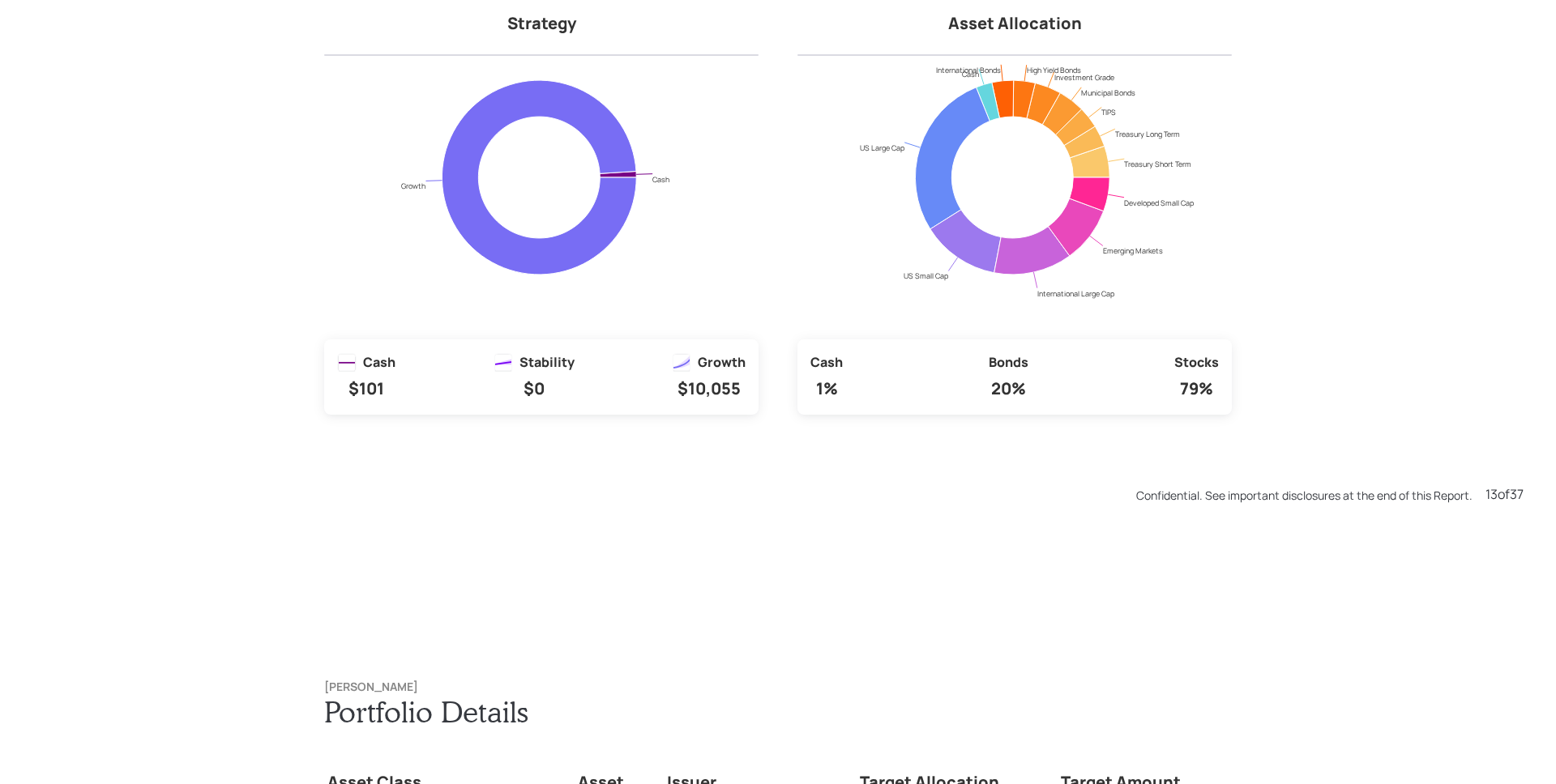 scroll, scrollTop: 9408, scrollLeft: 0, axis: vertical 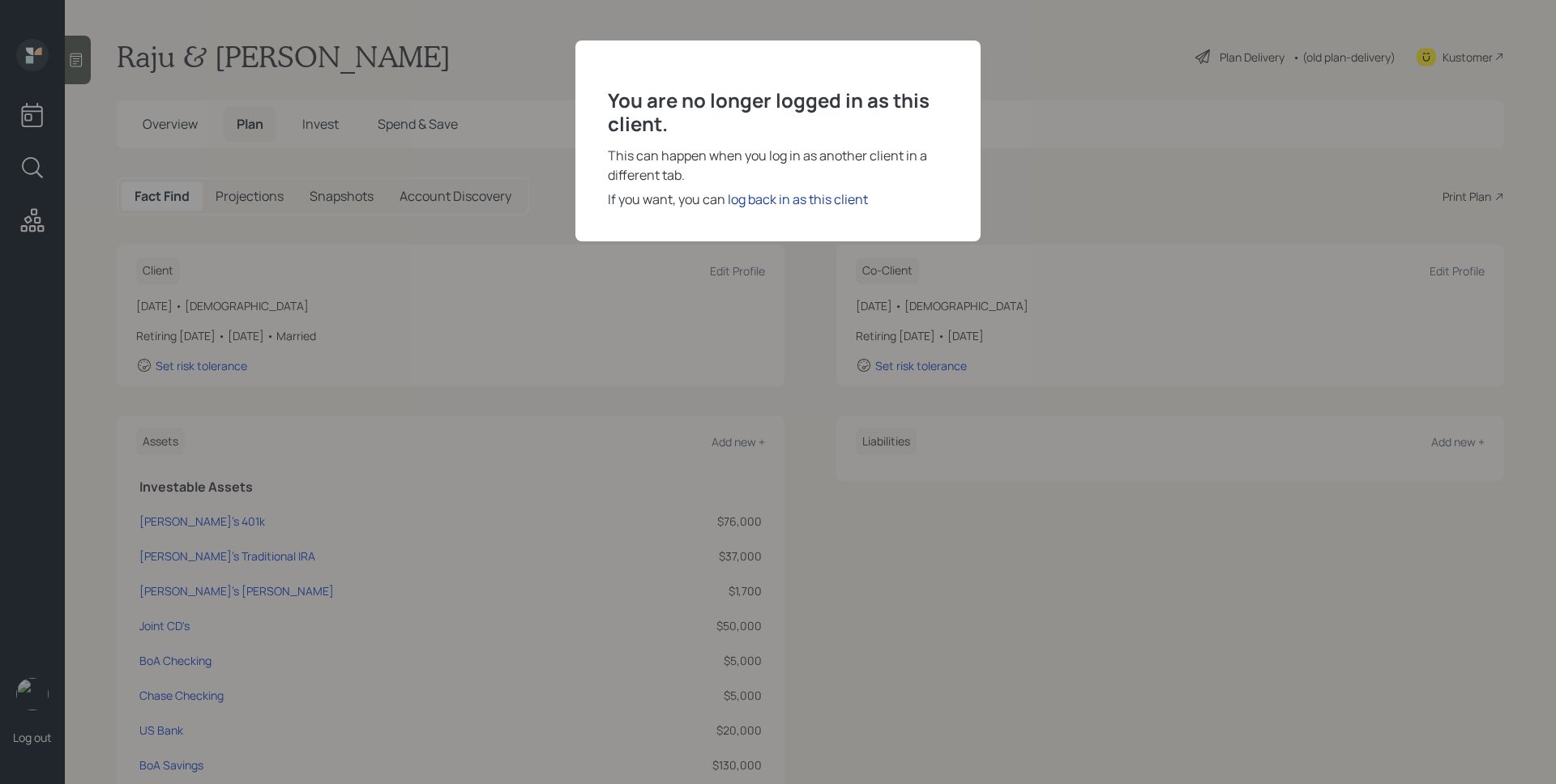 click on "log back in as this client" at bounding box center (797, 199) 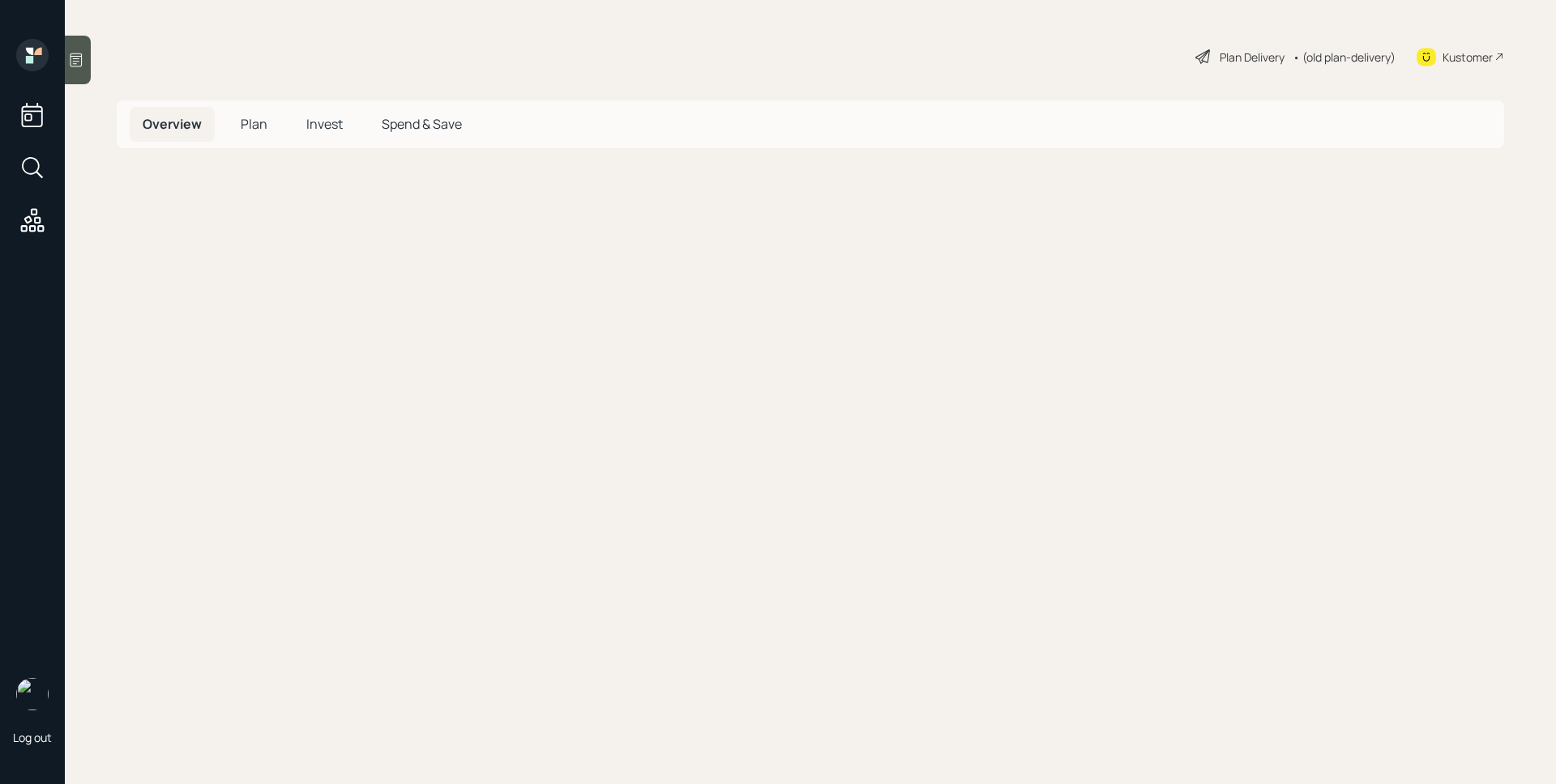 scroll, scrollTop: 0, scrollLeft: 0, axis: both 